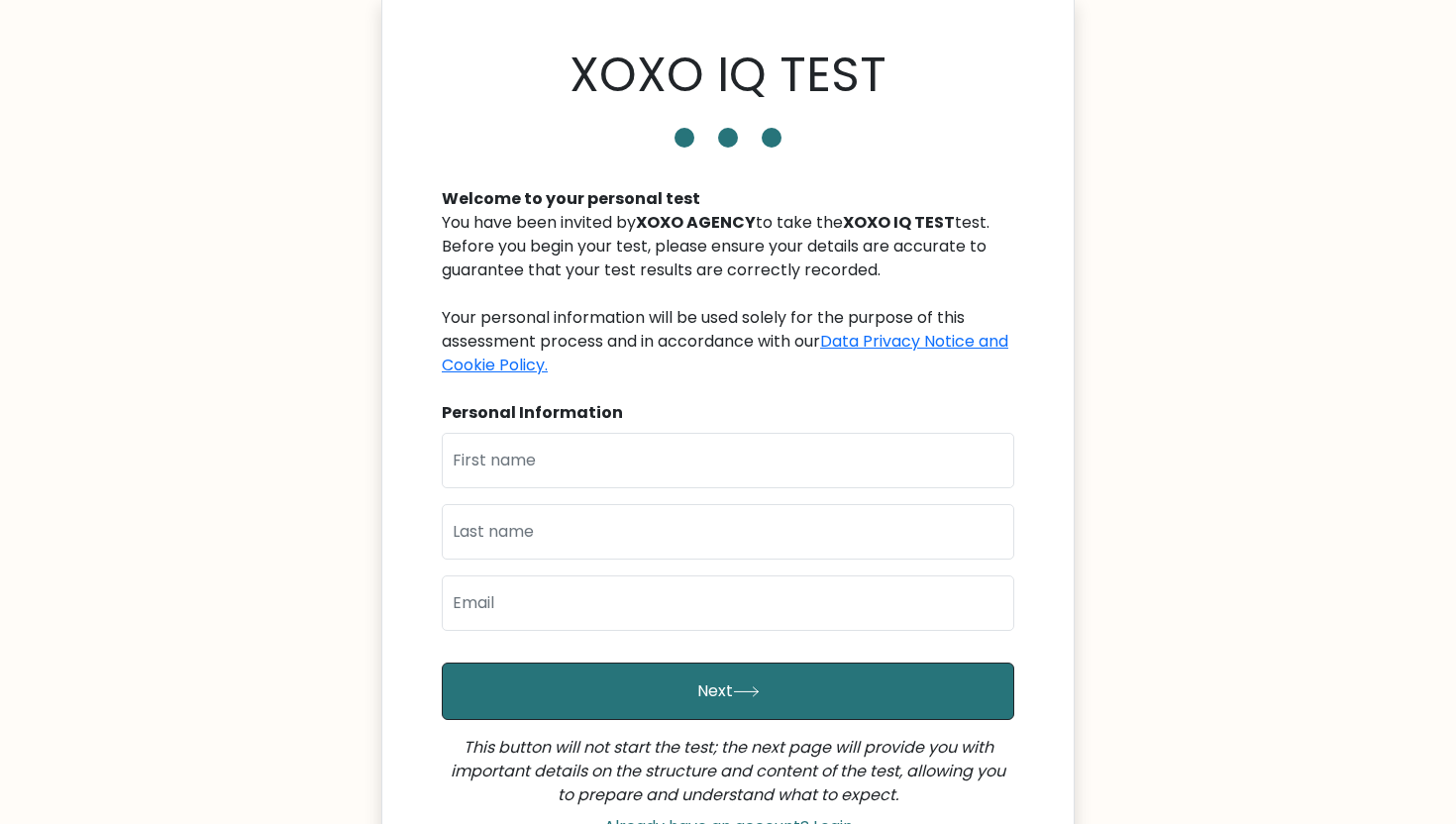 scroll, scrollTop: 54, scrollLeft: 0, axis: vertical 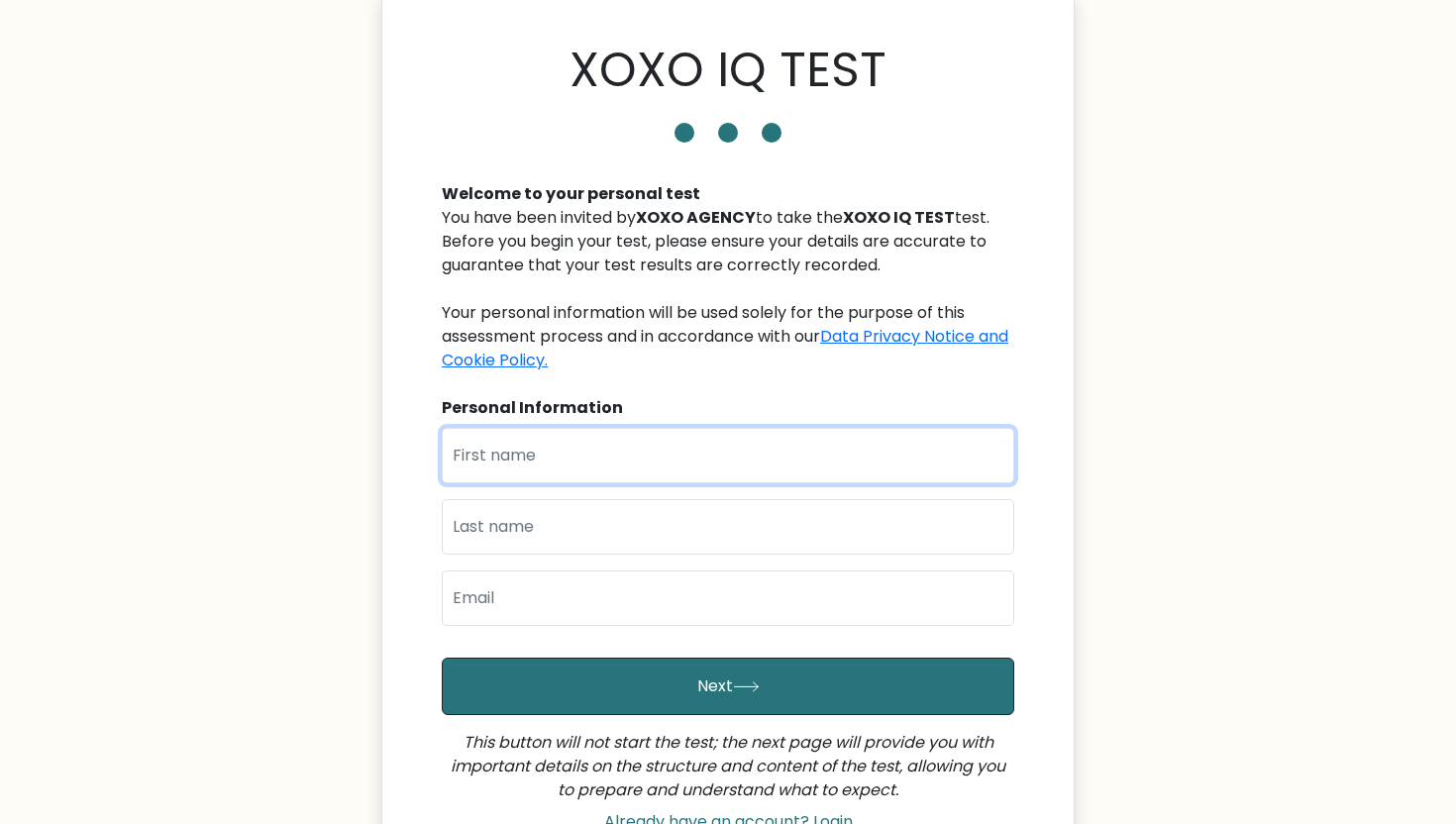 click at bounding box center [728, 456] 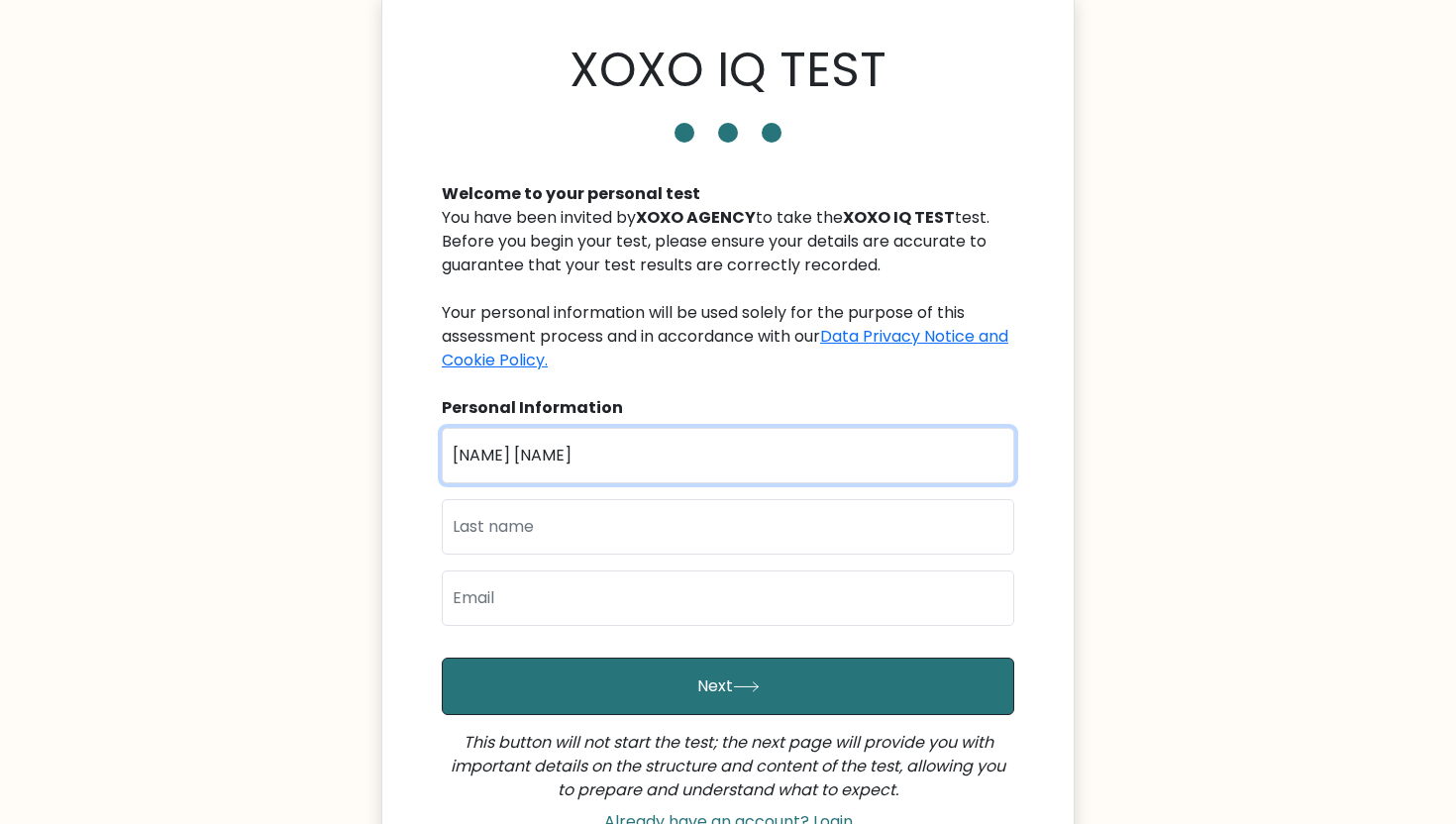 type on "Jian Abigail" 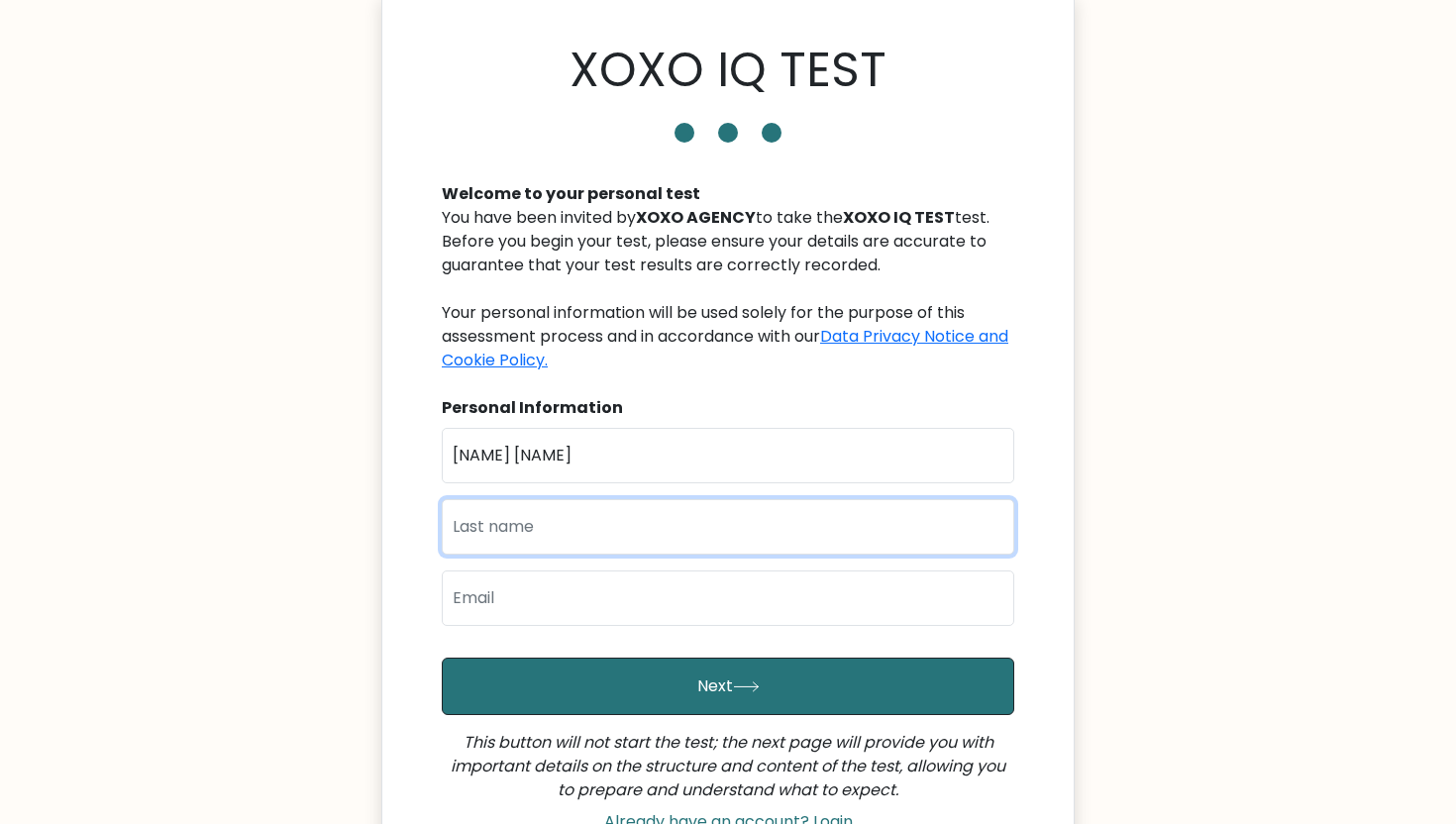 click at bounding box center [728, 527] 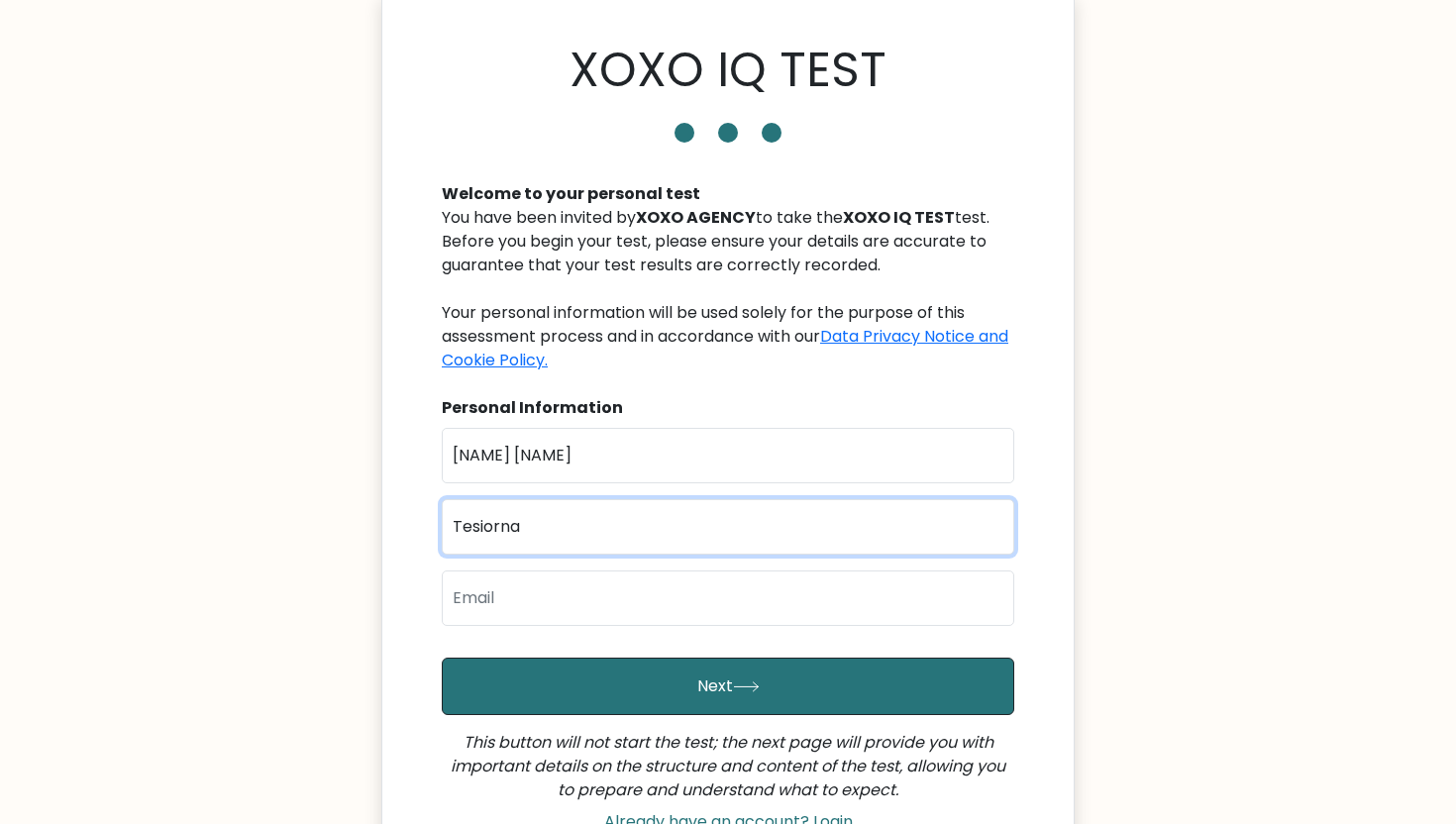 type on "Tesiorna" 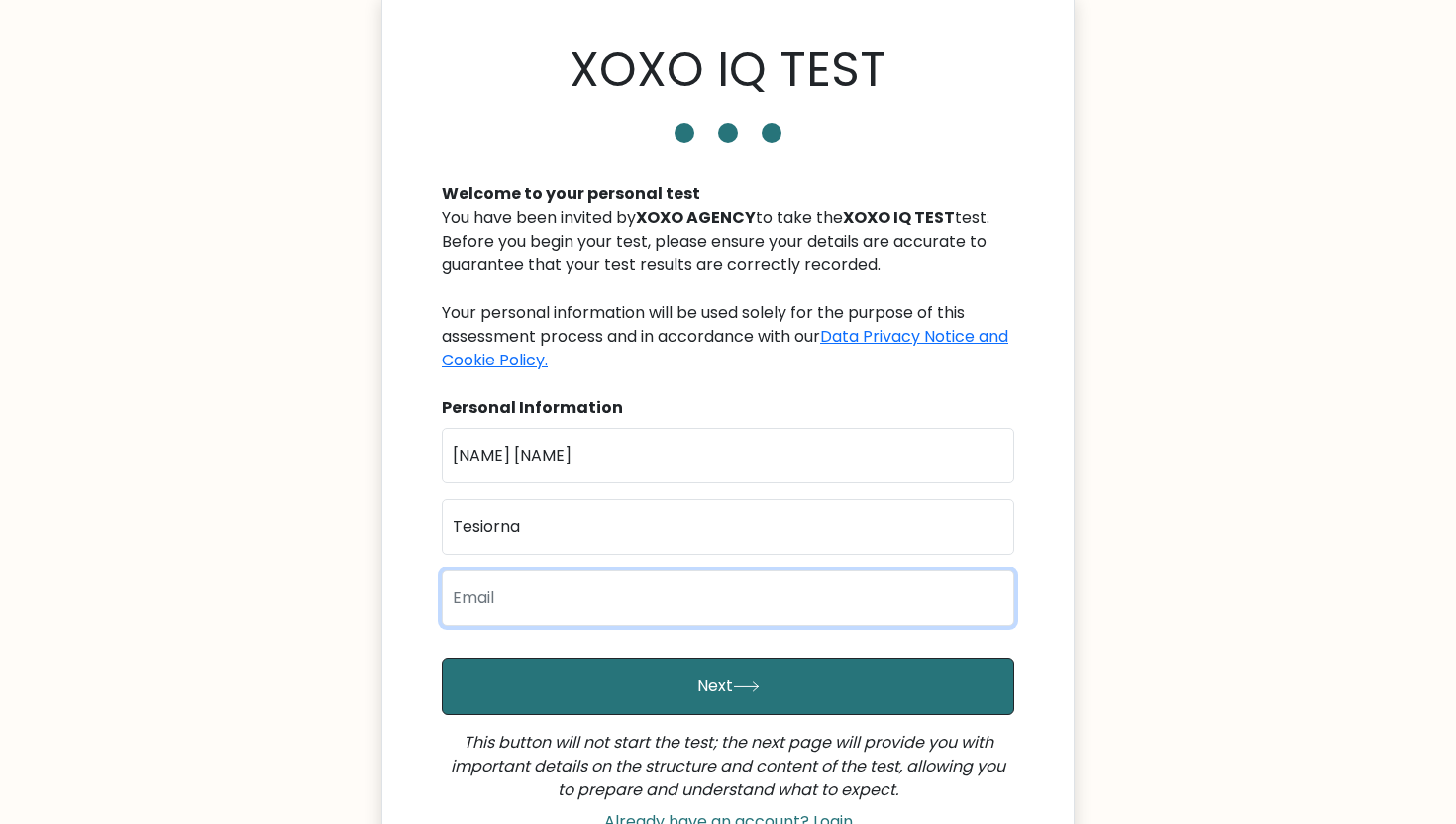 click at bounding box center (728, 598) 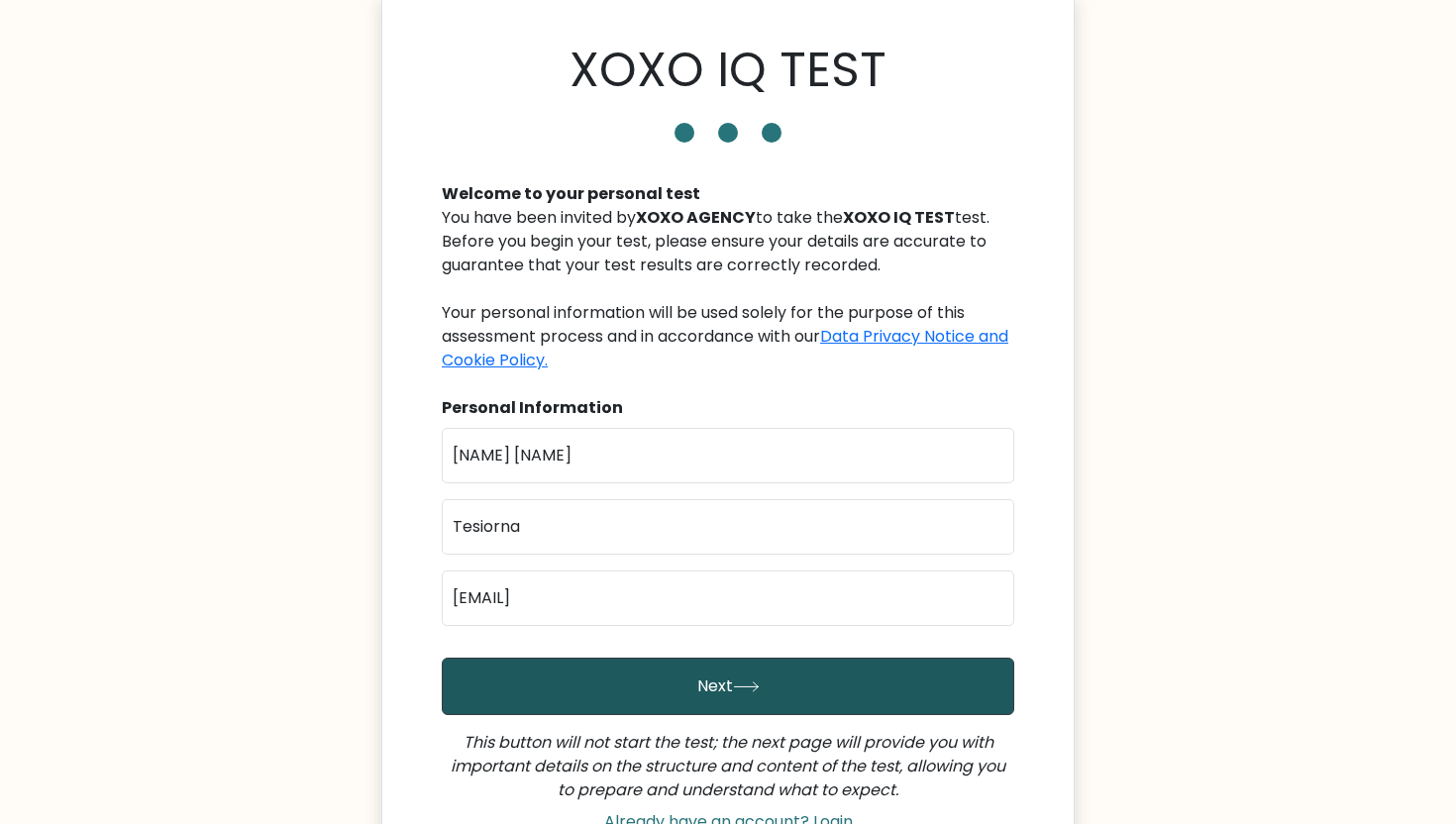 click on "Next" at bounding box center (728, 686) 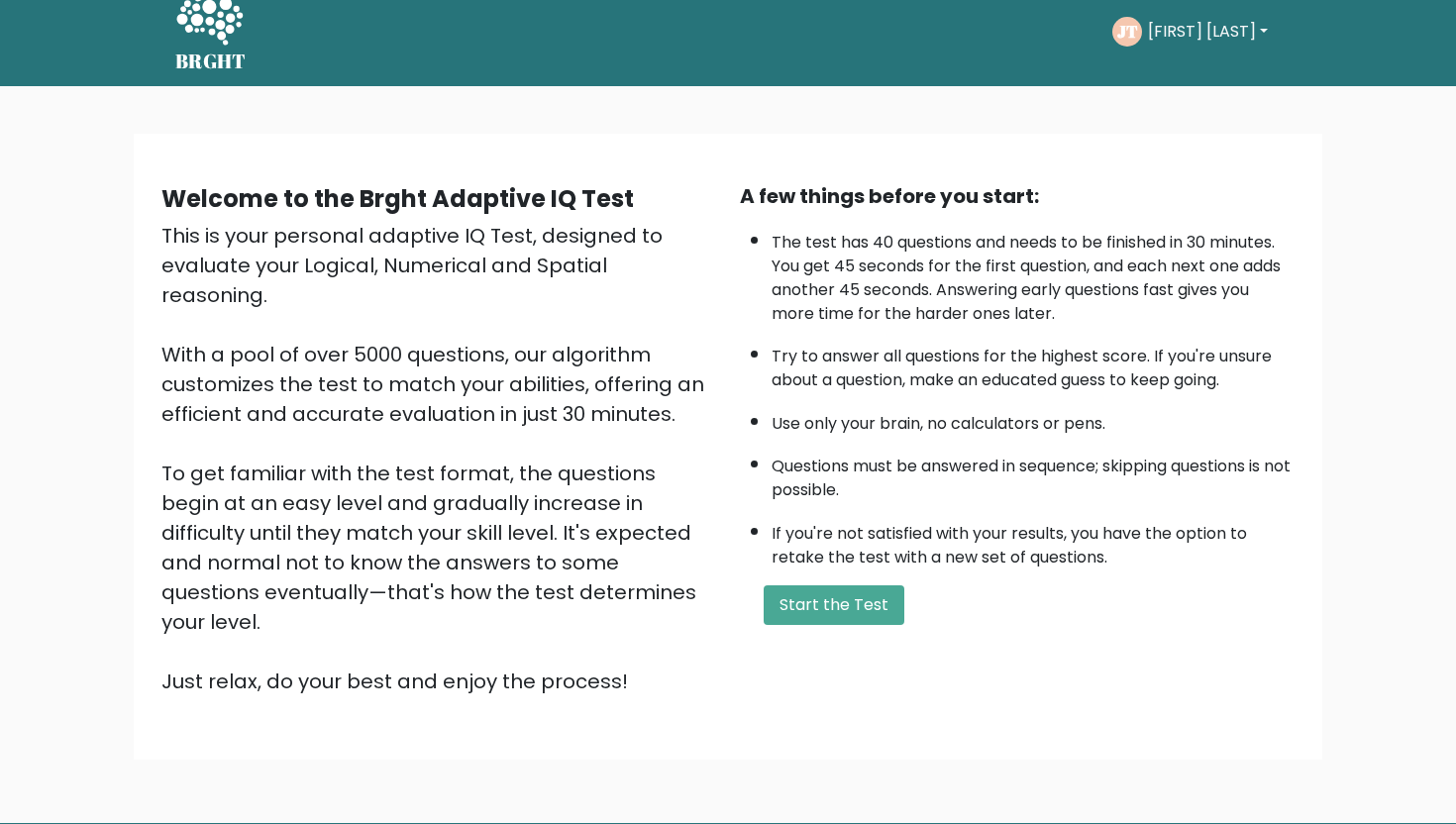 scroll, scrollTop: 24, scrollLeft: 0, axis: vertical 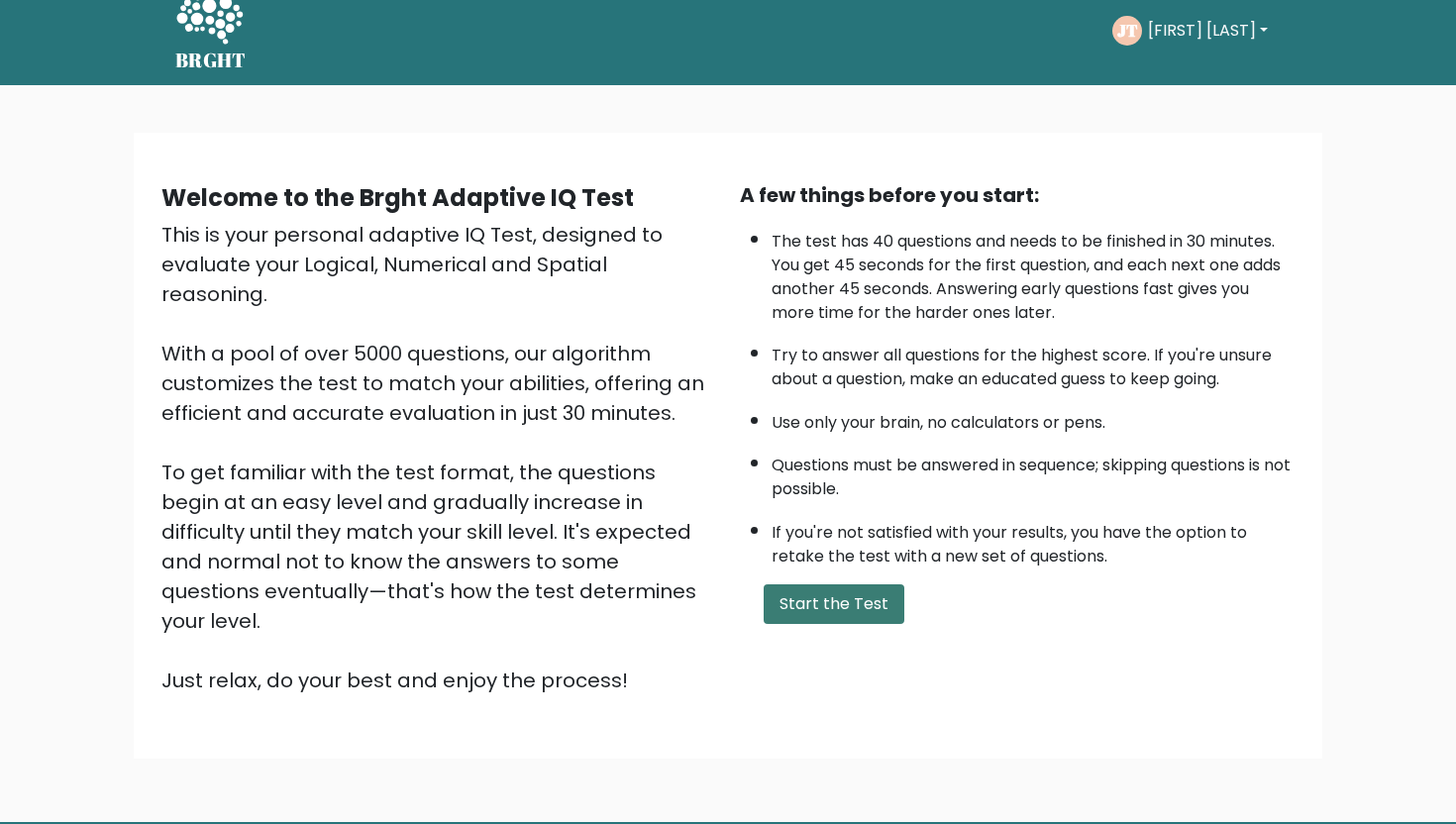click on "Start the Test" at bounding box center [834, 604] 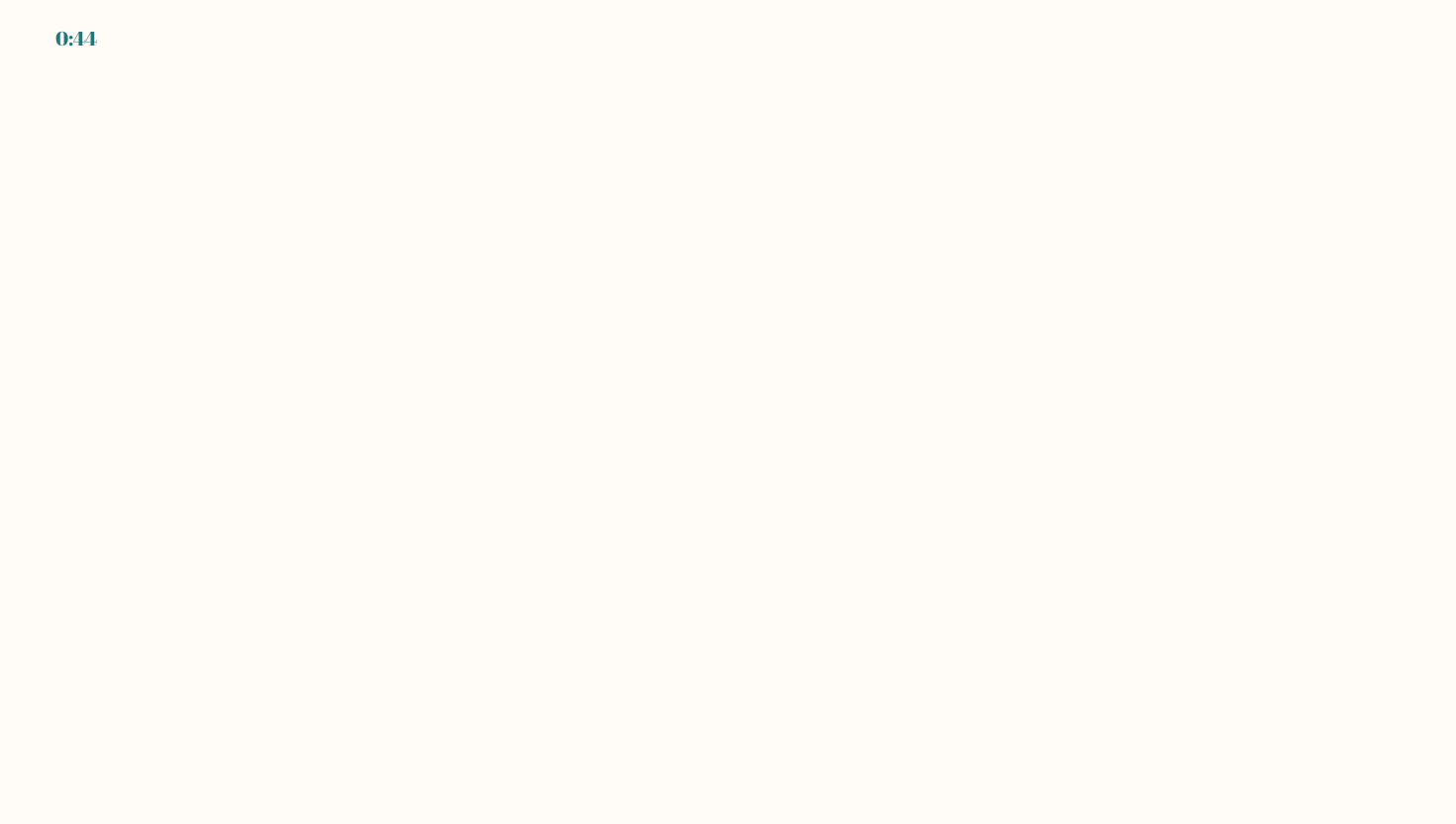 scroll, scrollTop: 0, scrollLeft: 0, axis: both 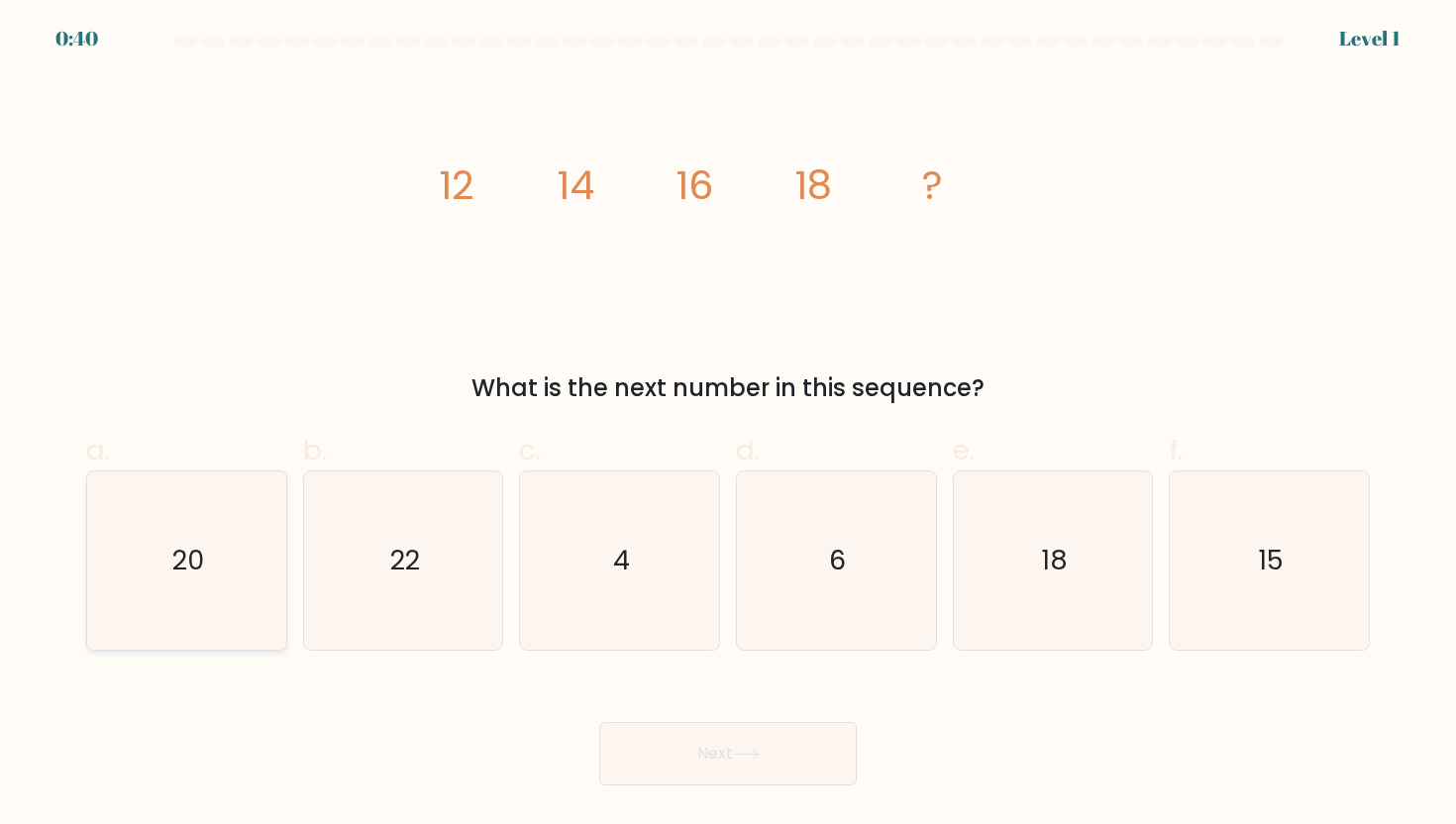 click on "20" at bounding box center [186, 561] 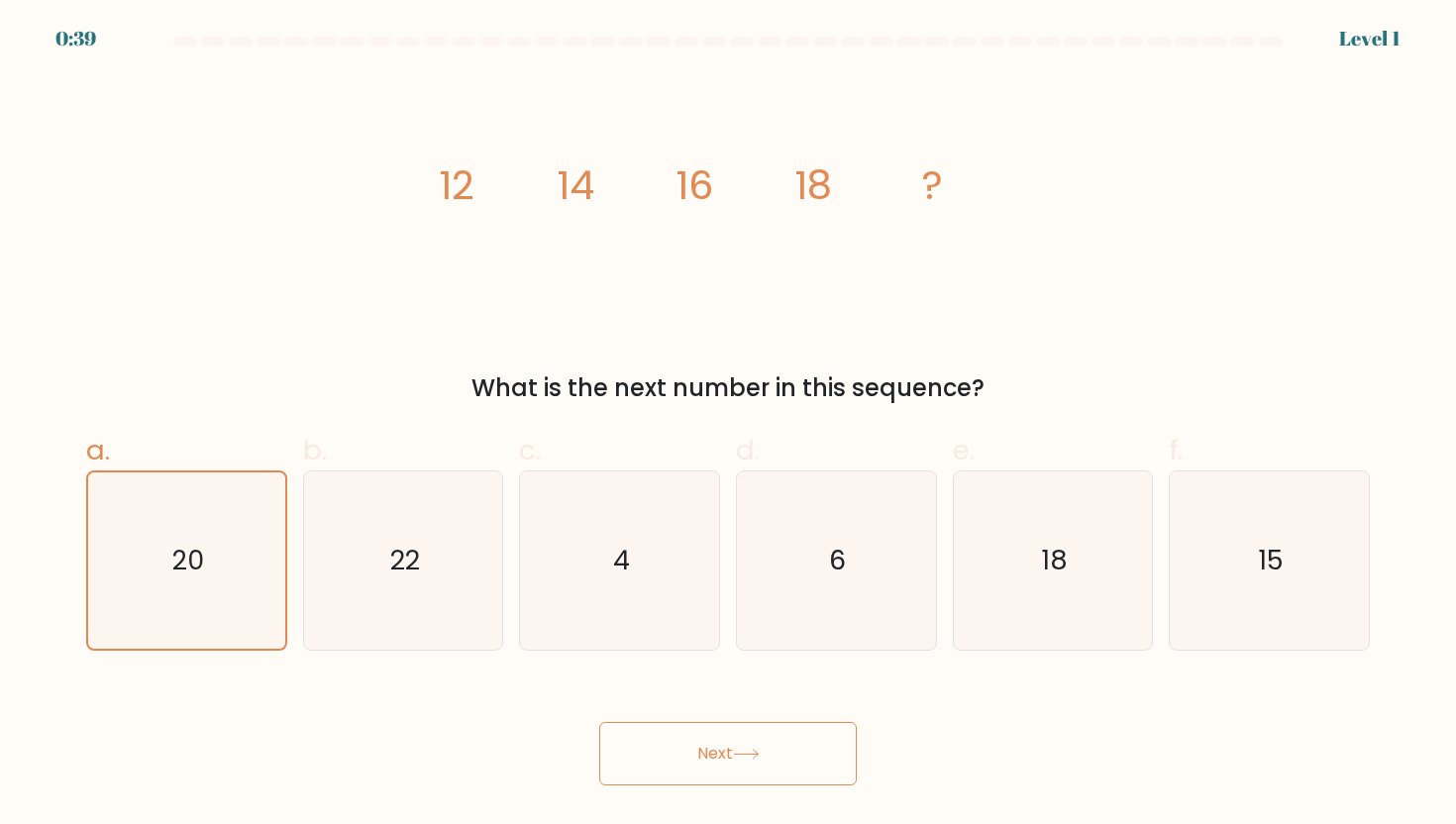 click on "Next" at bounding box center (728, 754) 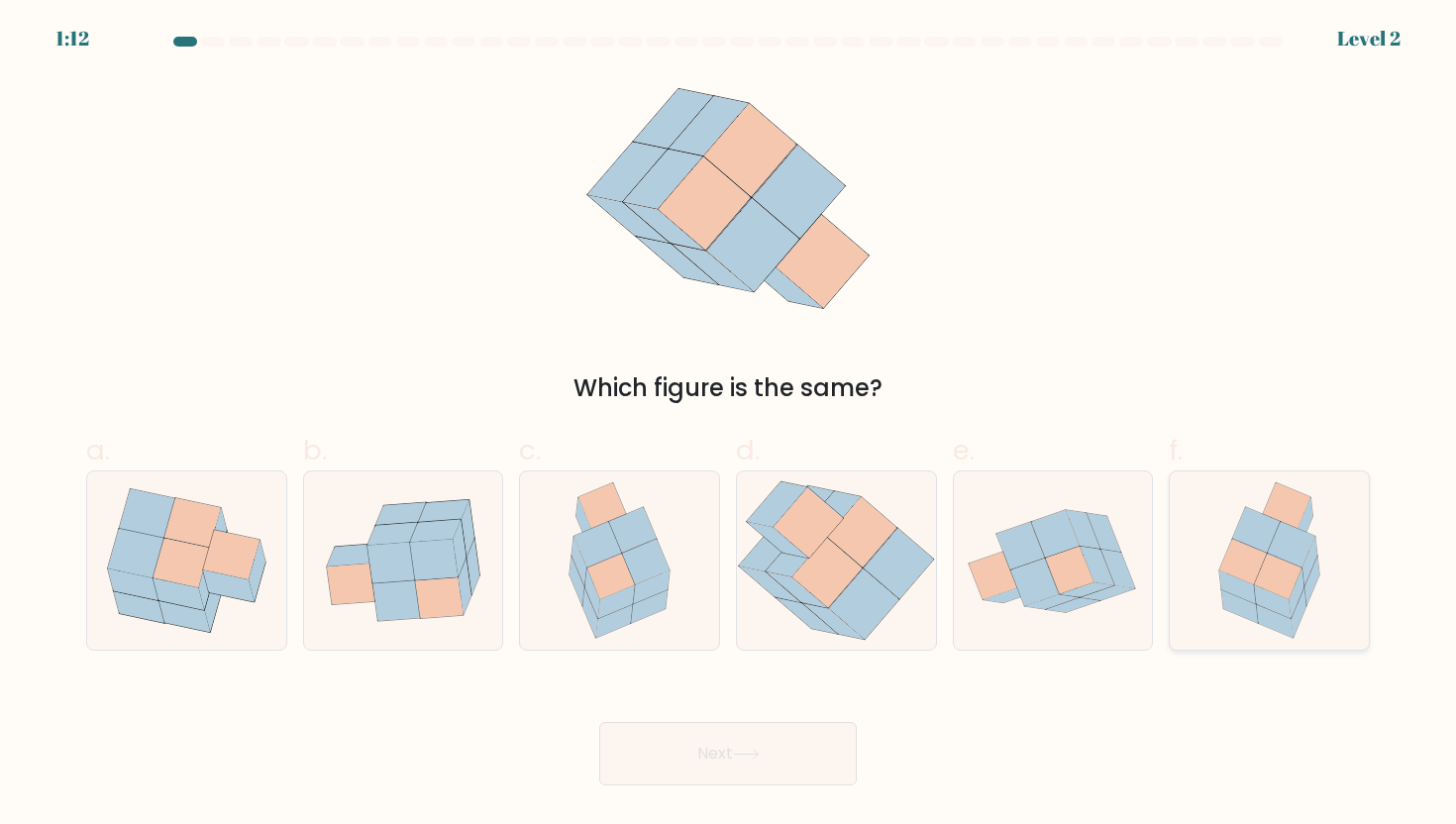click at bounding box center [1292, 545] 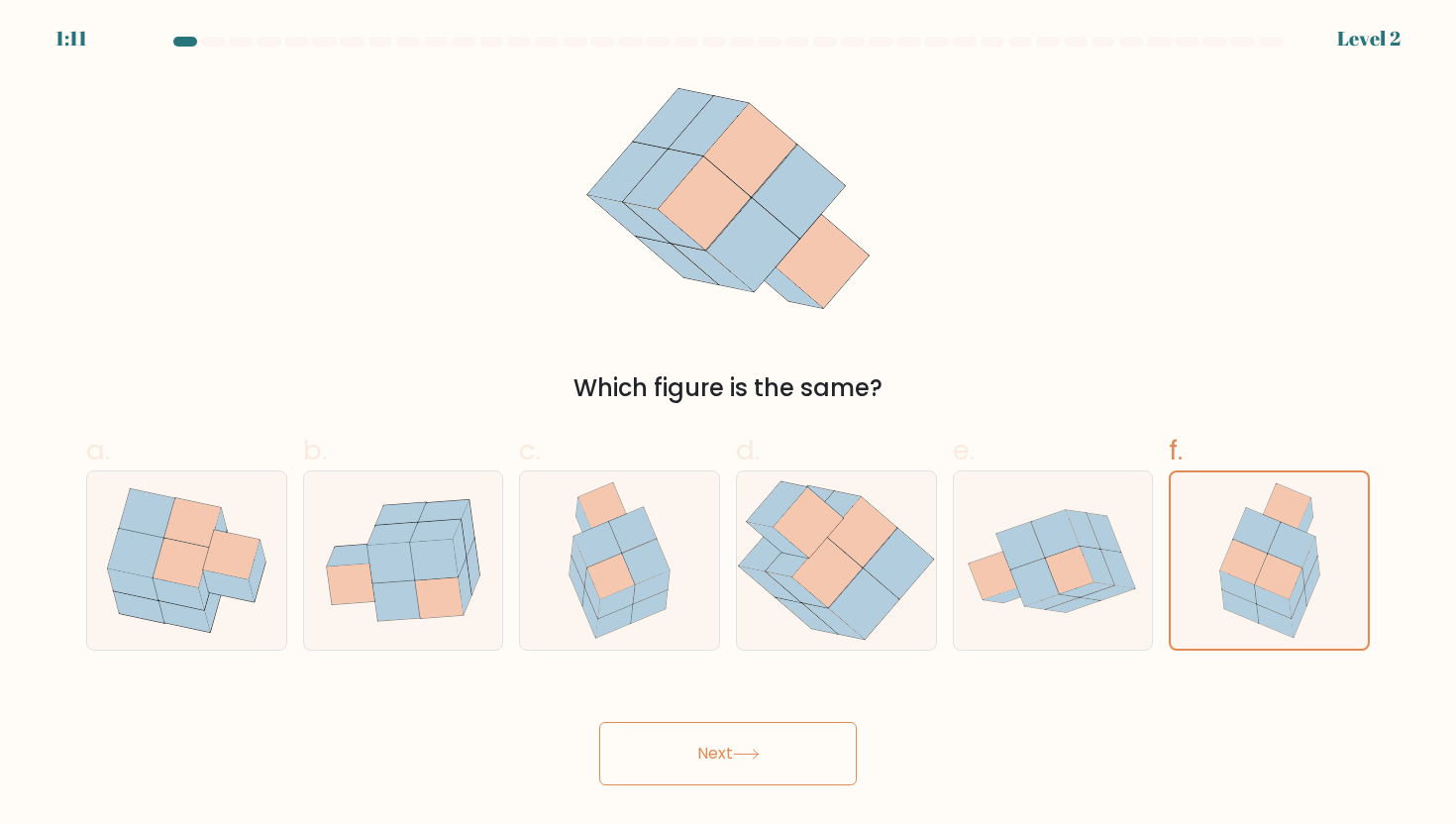 click on "Next" at bounding box center (728, 754) 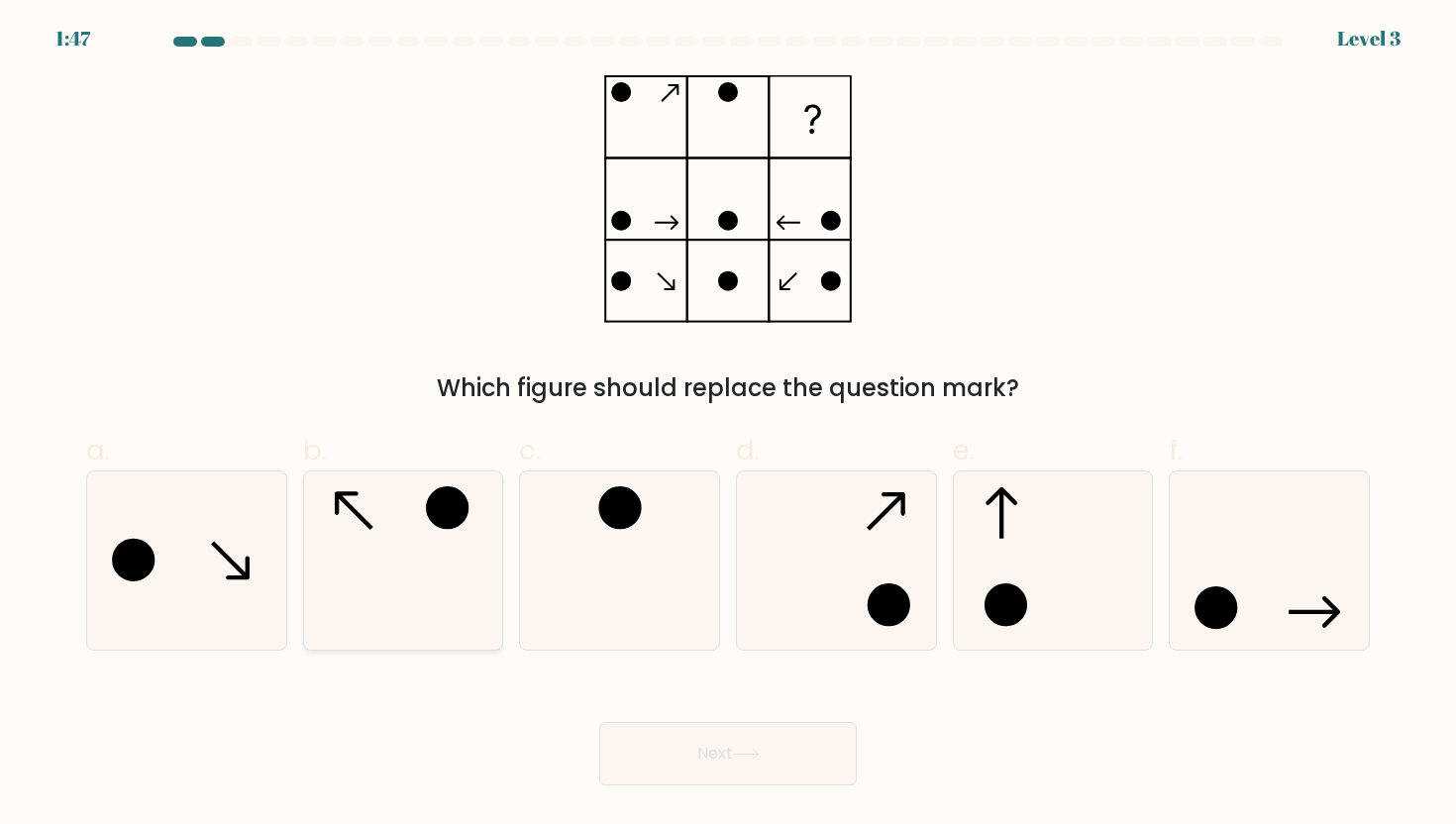 click at bounding box center [403, 561] 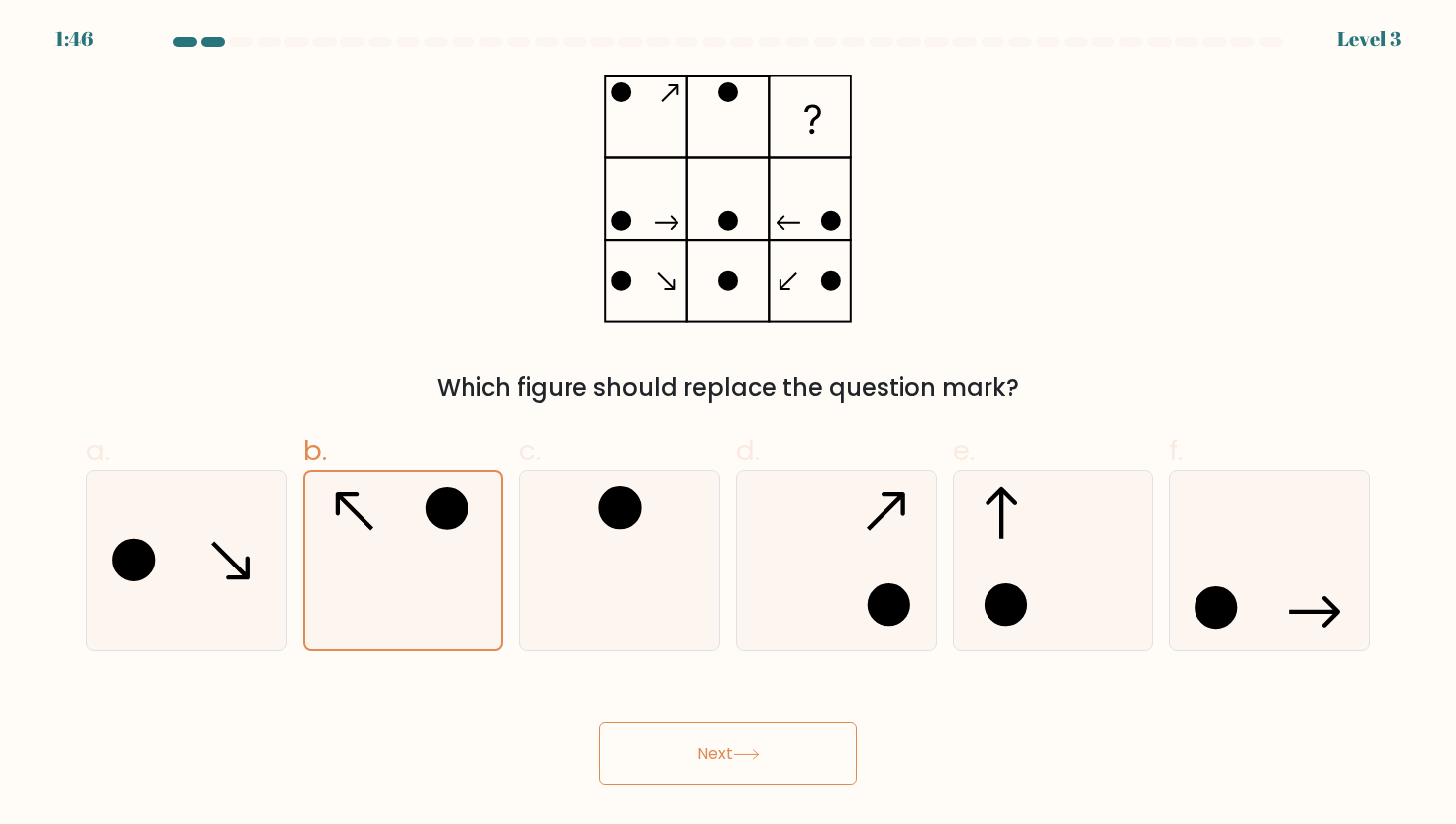 click on "Next" at bounding box center (728, 754) 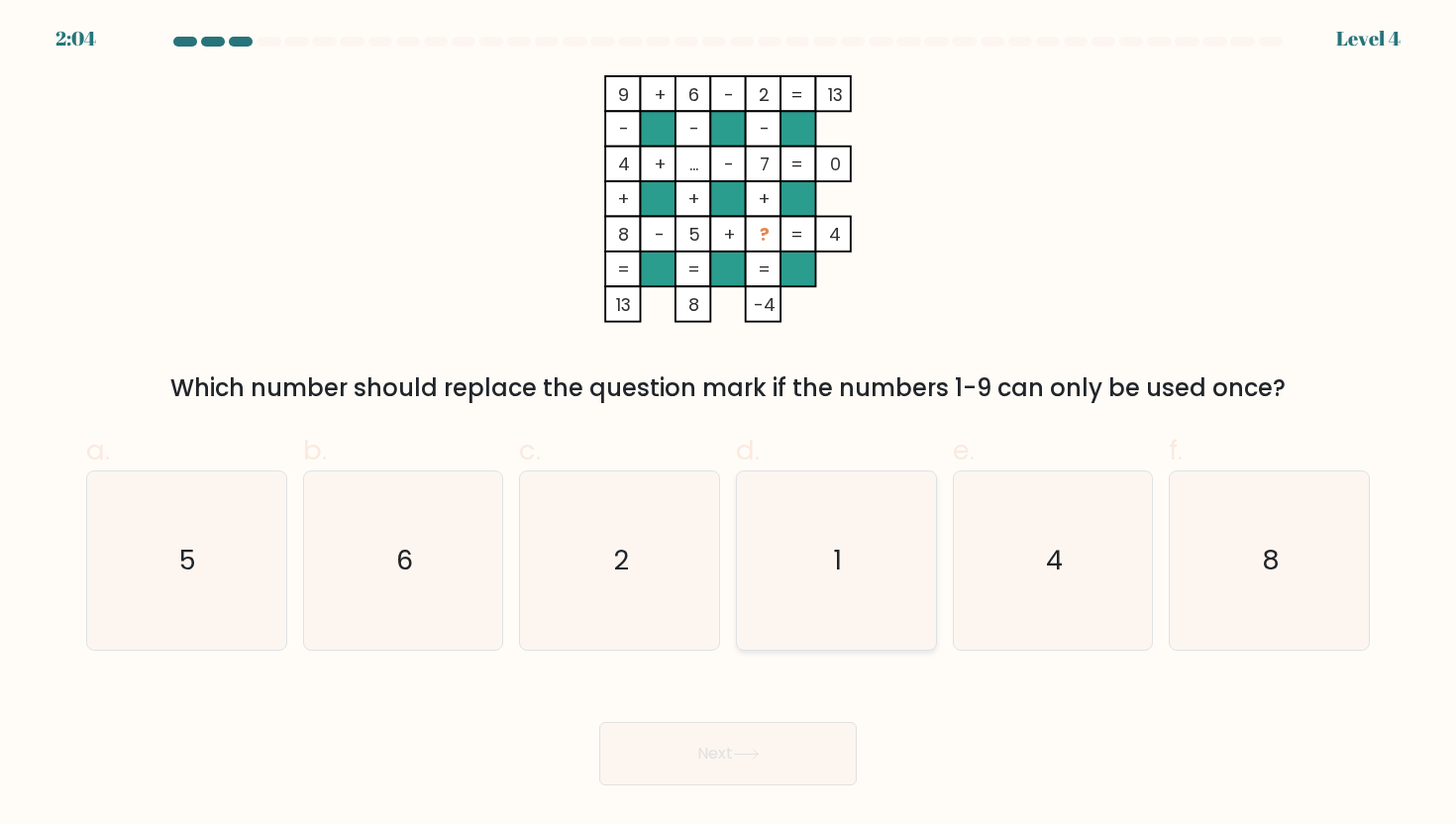 click on "1" at bounding box center [836, 561] 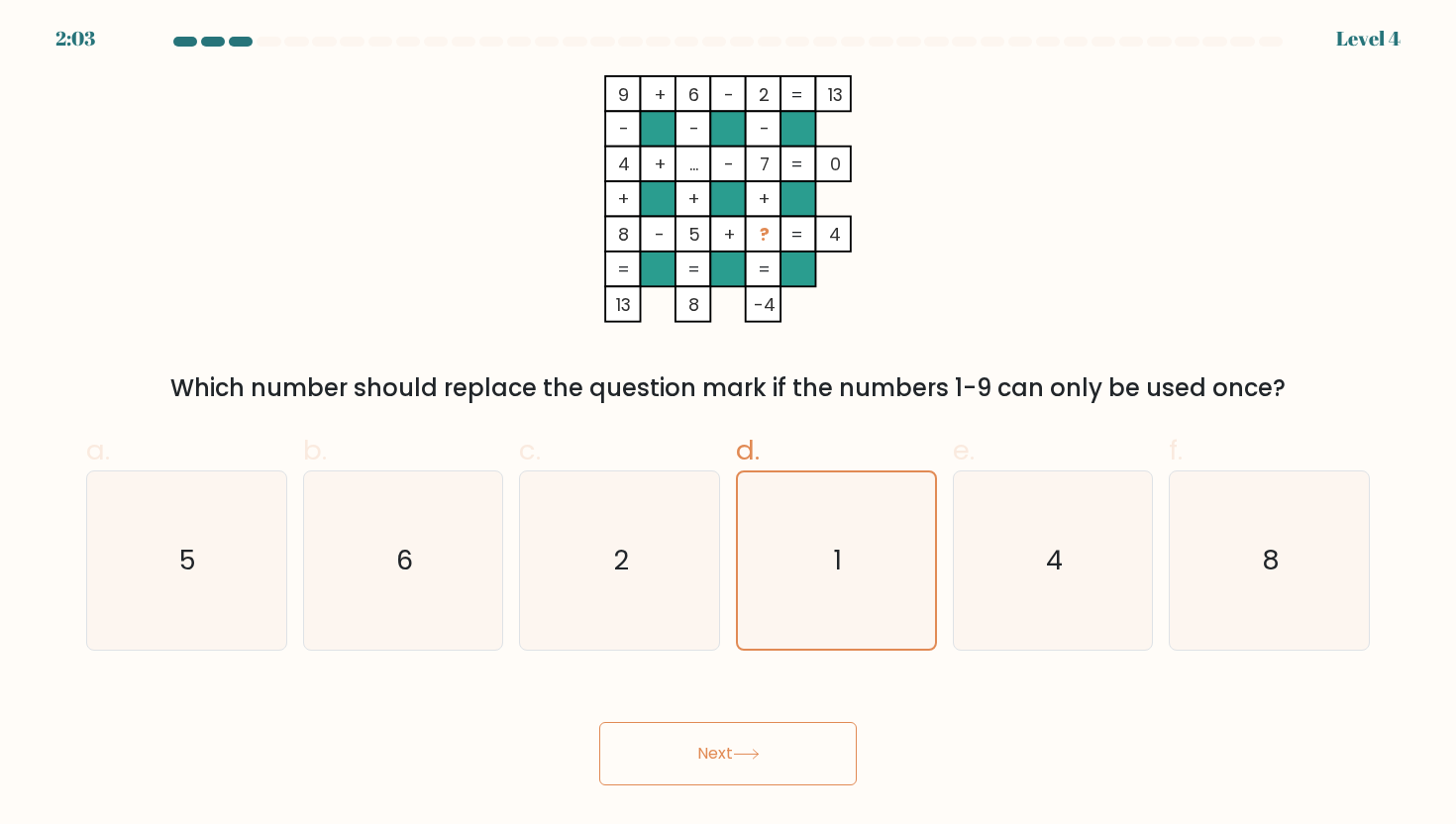 click on "Next" at bounding box center (728, 754) 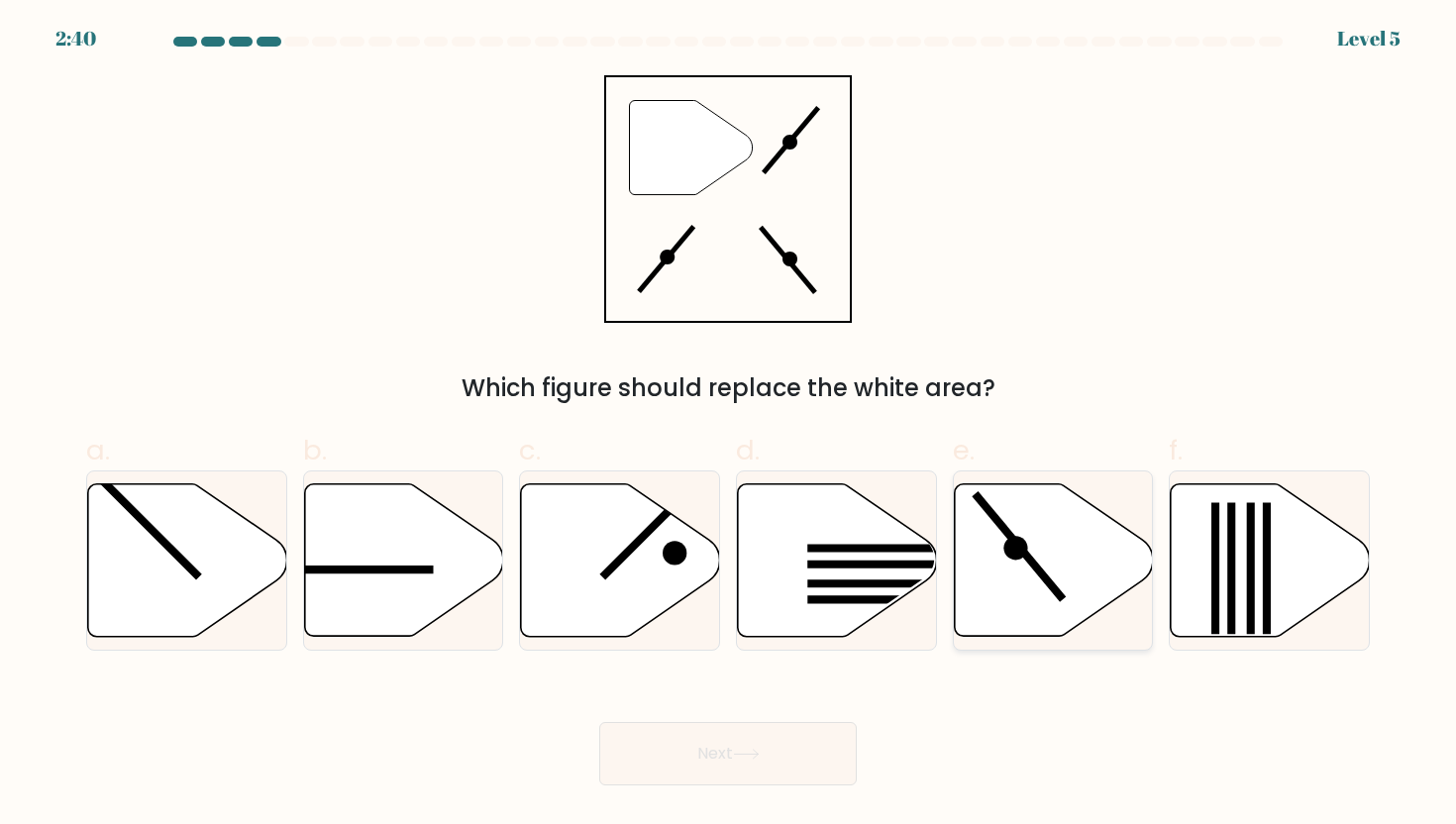 click at bounding box center [1053, 560] 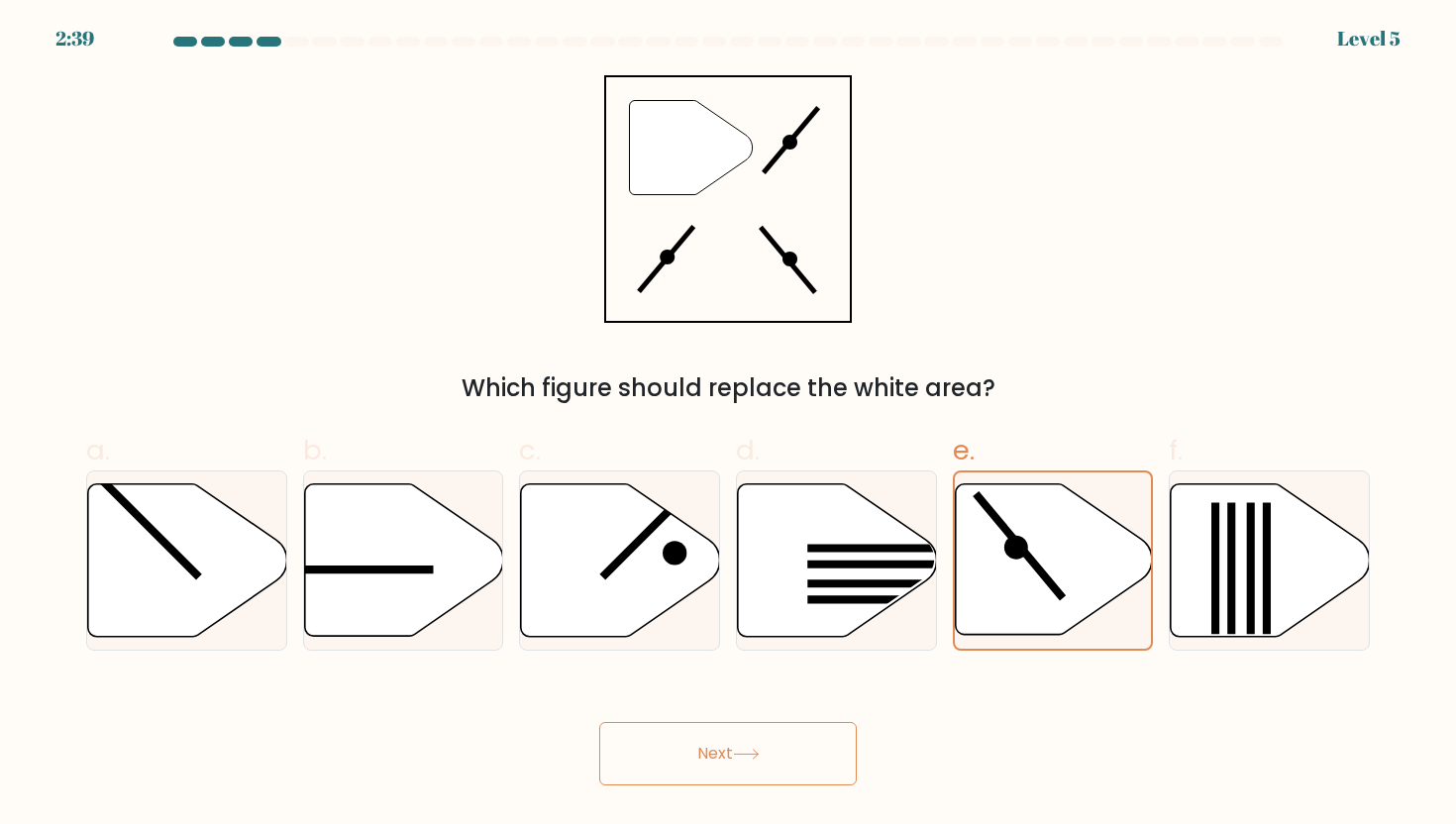 click on "Next" at bounding box center (728, 754) 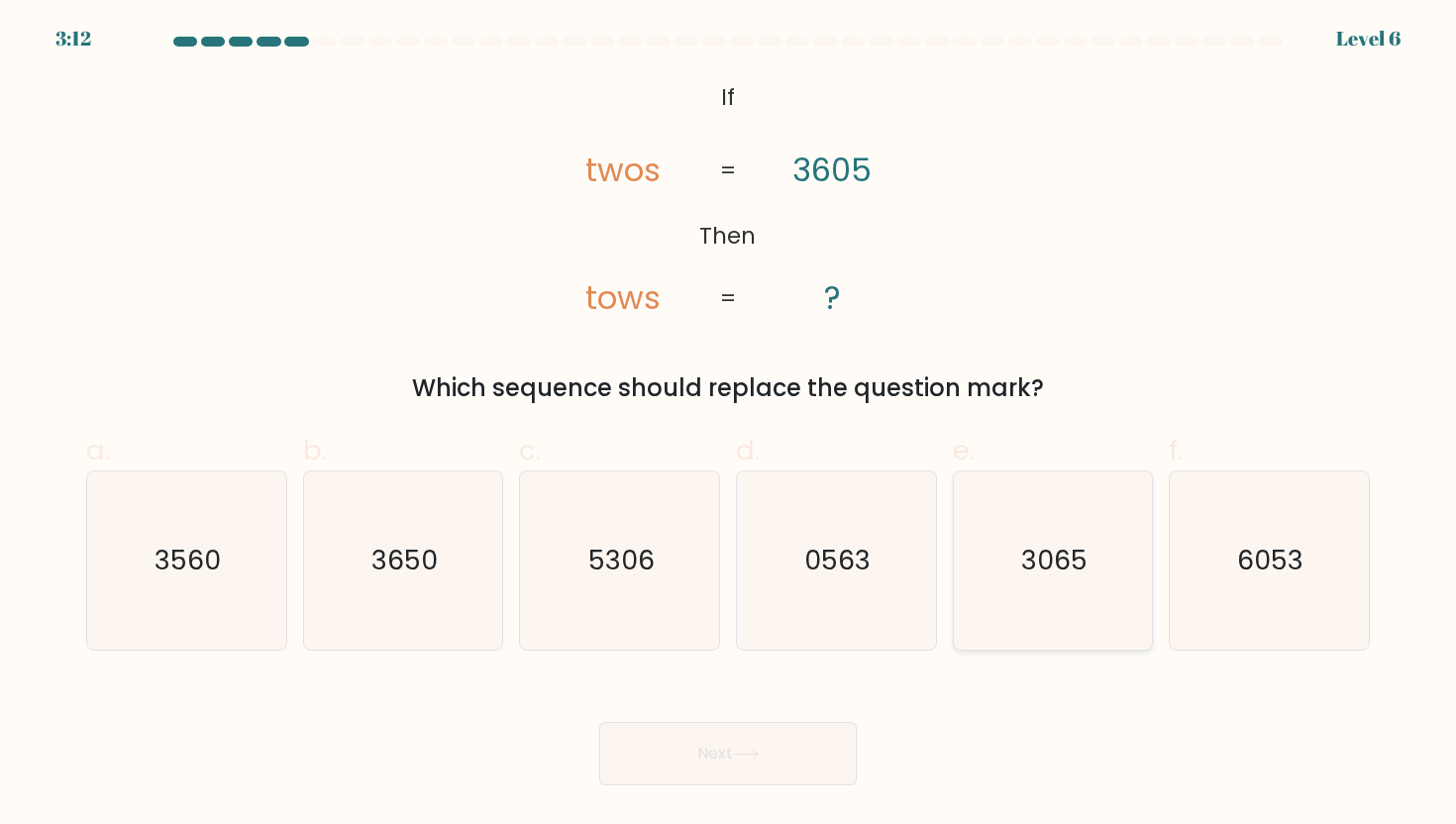 click on "3065" at bounding box center (1053, 561) 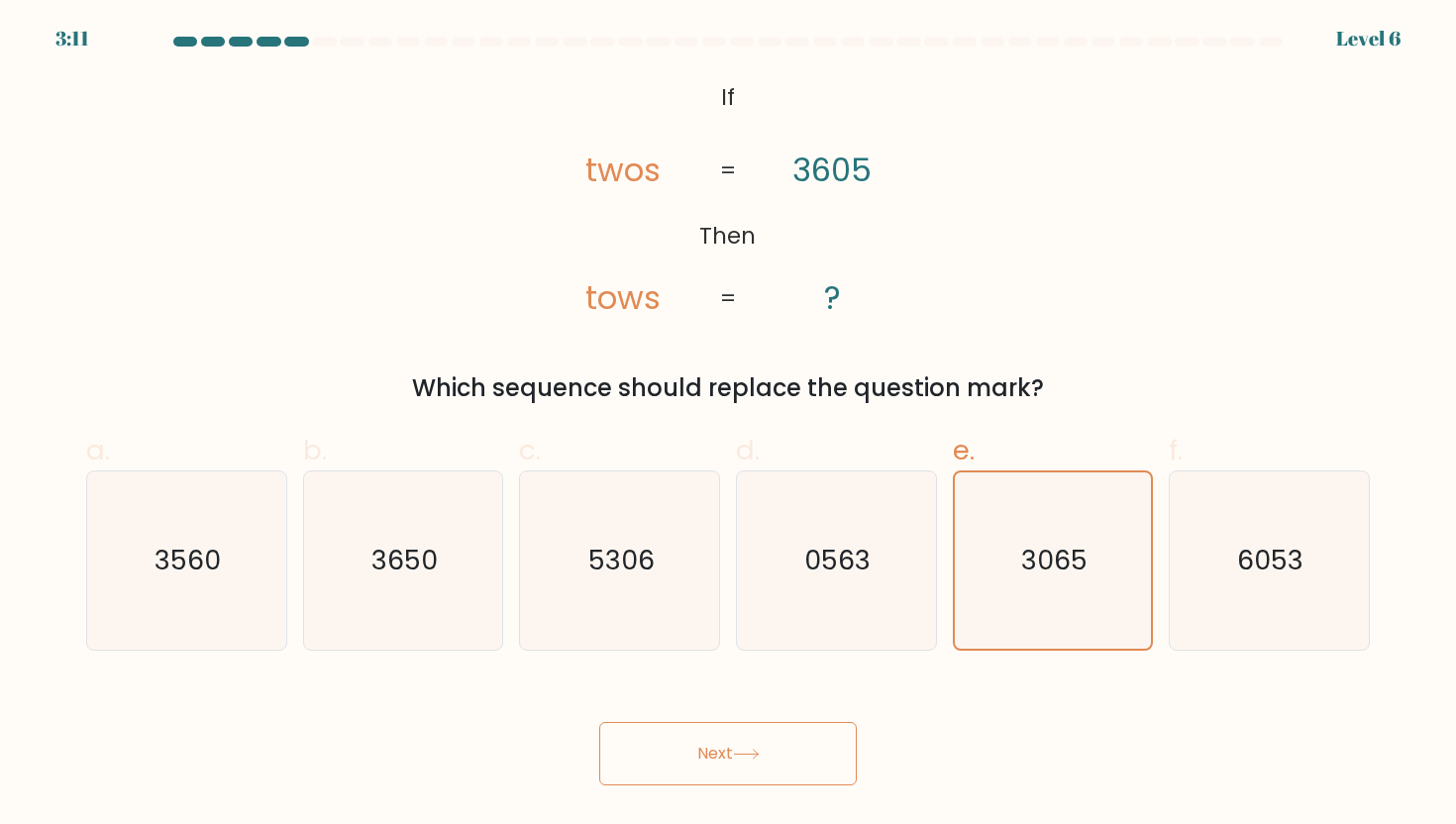 click on "Next" at bounding box center (728, 754) 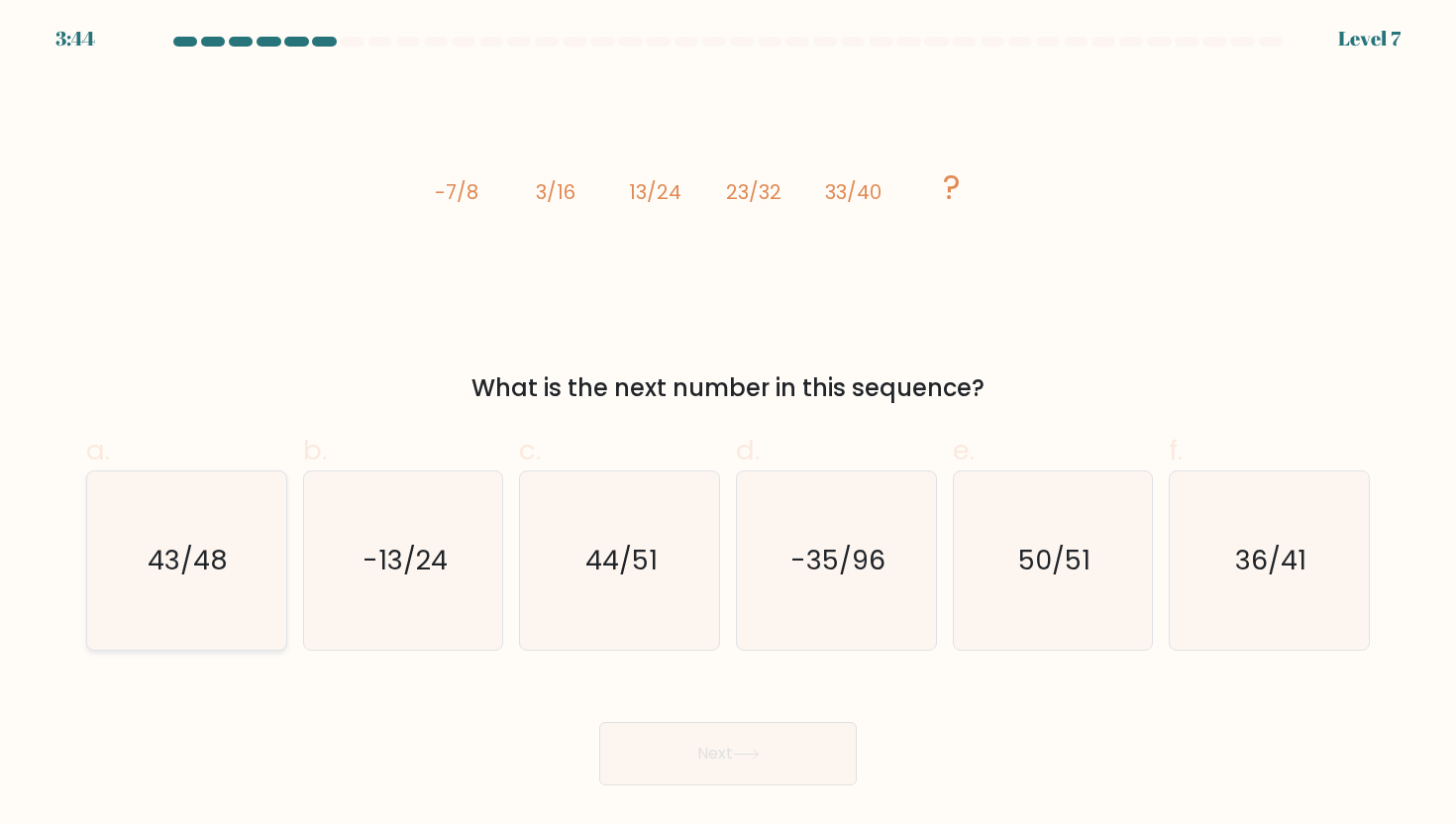 click on "43/48" at bounding box center (186, 561) 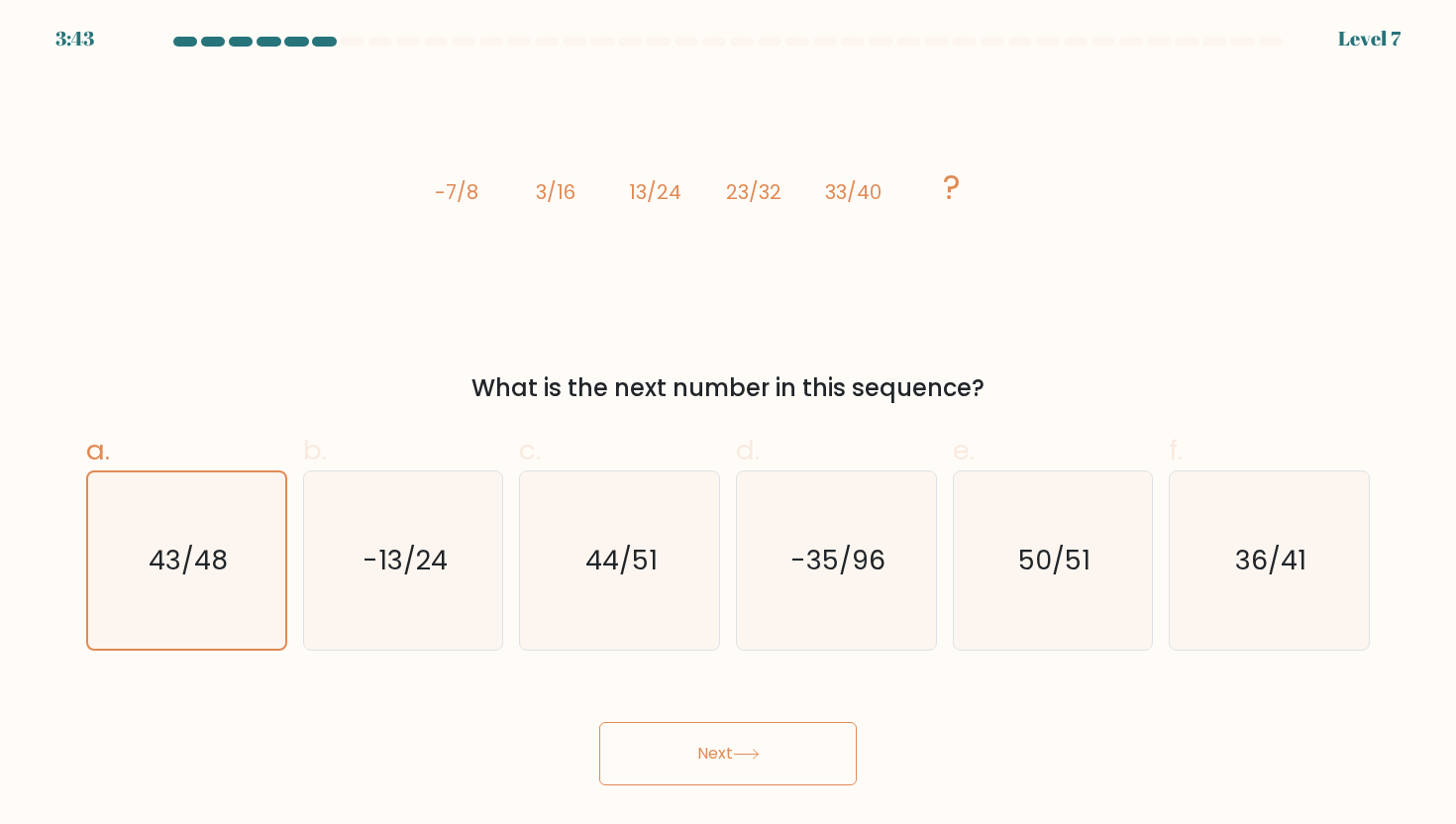 click on "Next" at bounding box center (728, 754) 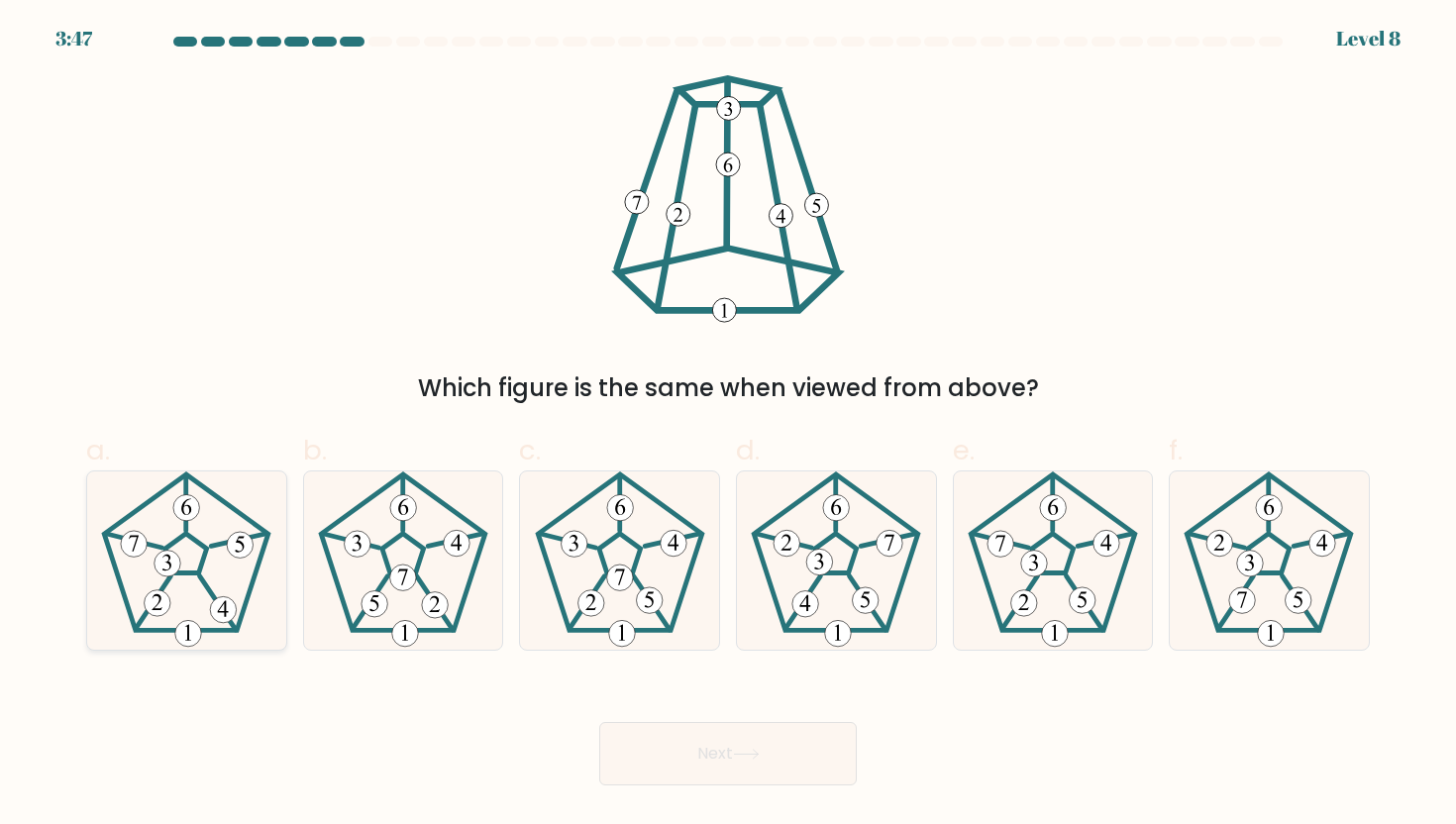 click at bounding box center [240, 545] 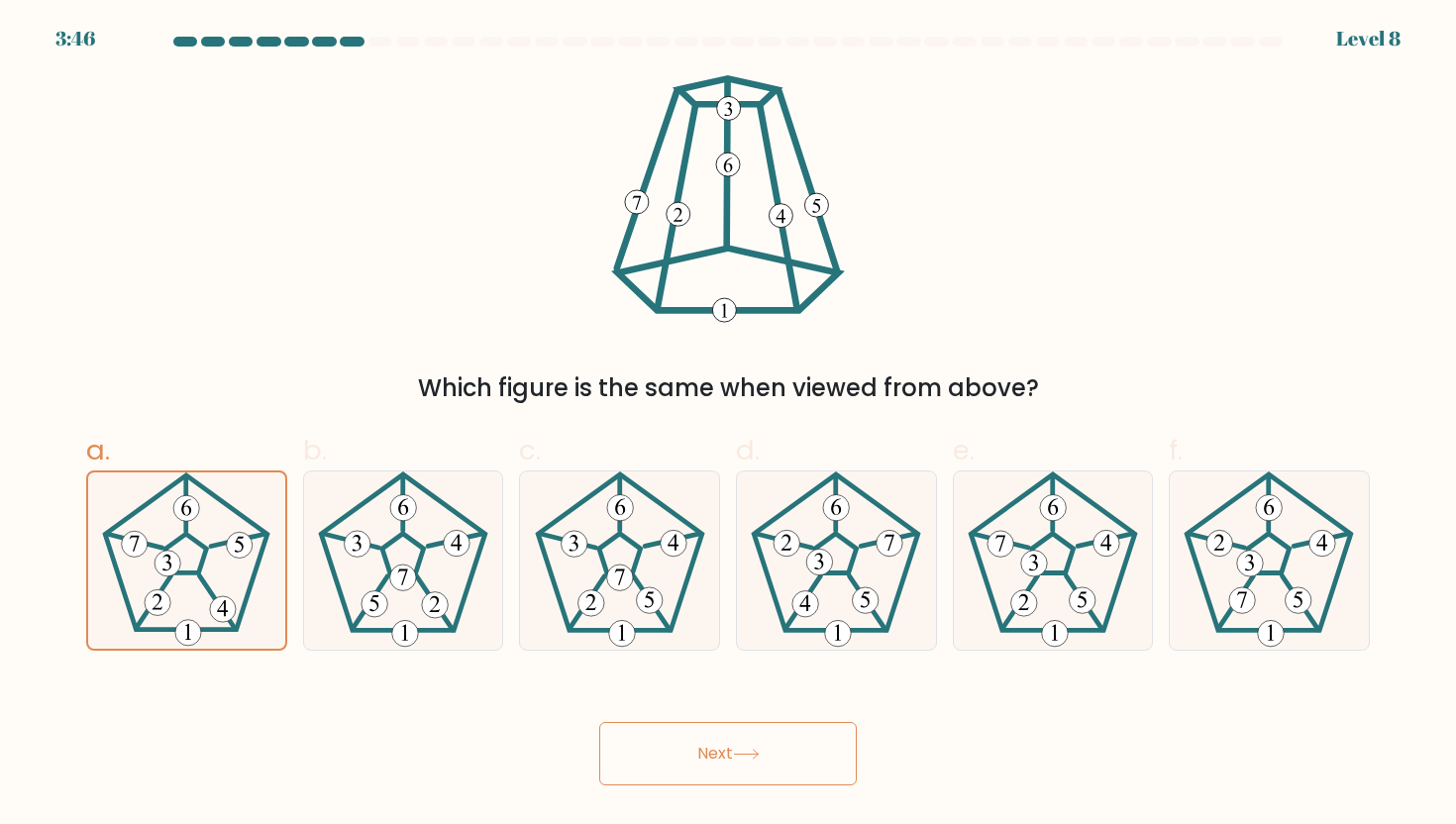click at bounding box center (746, 754) 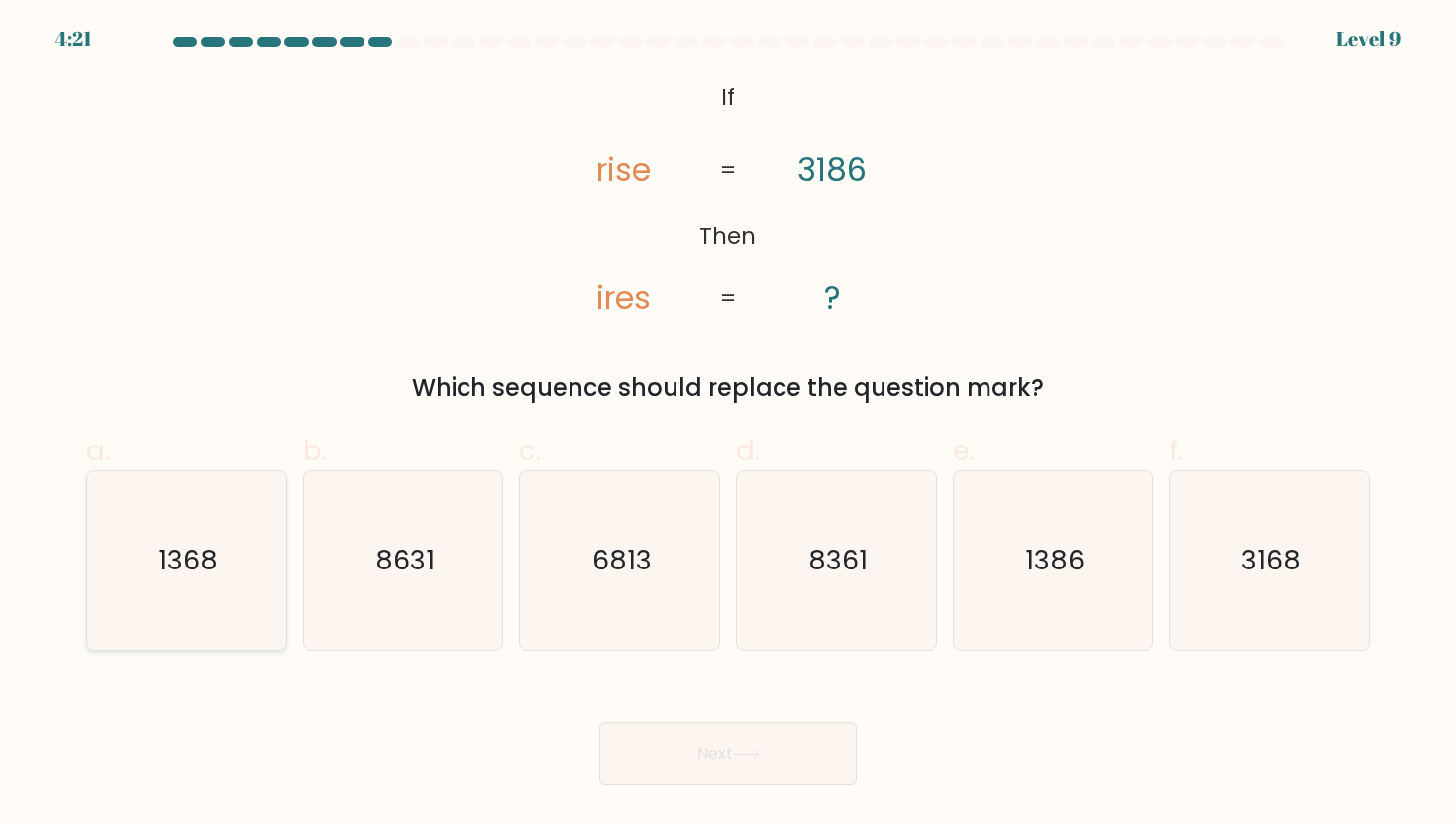 click on "1368" at bounding box center [188, 560] 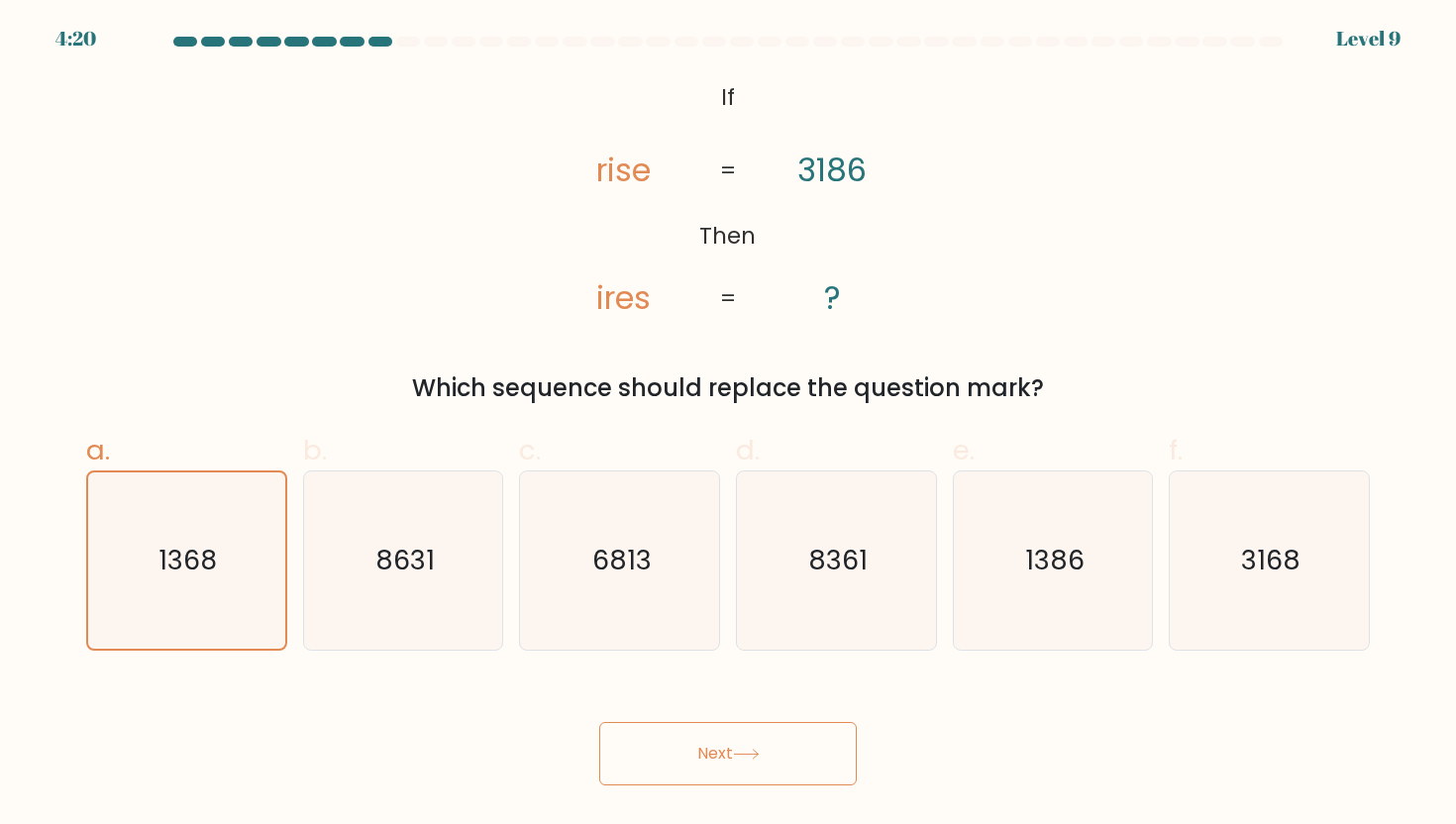 click on "Next" at bounding box center [728, 754] 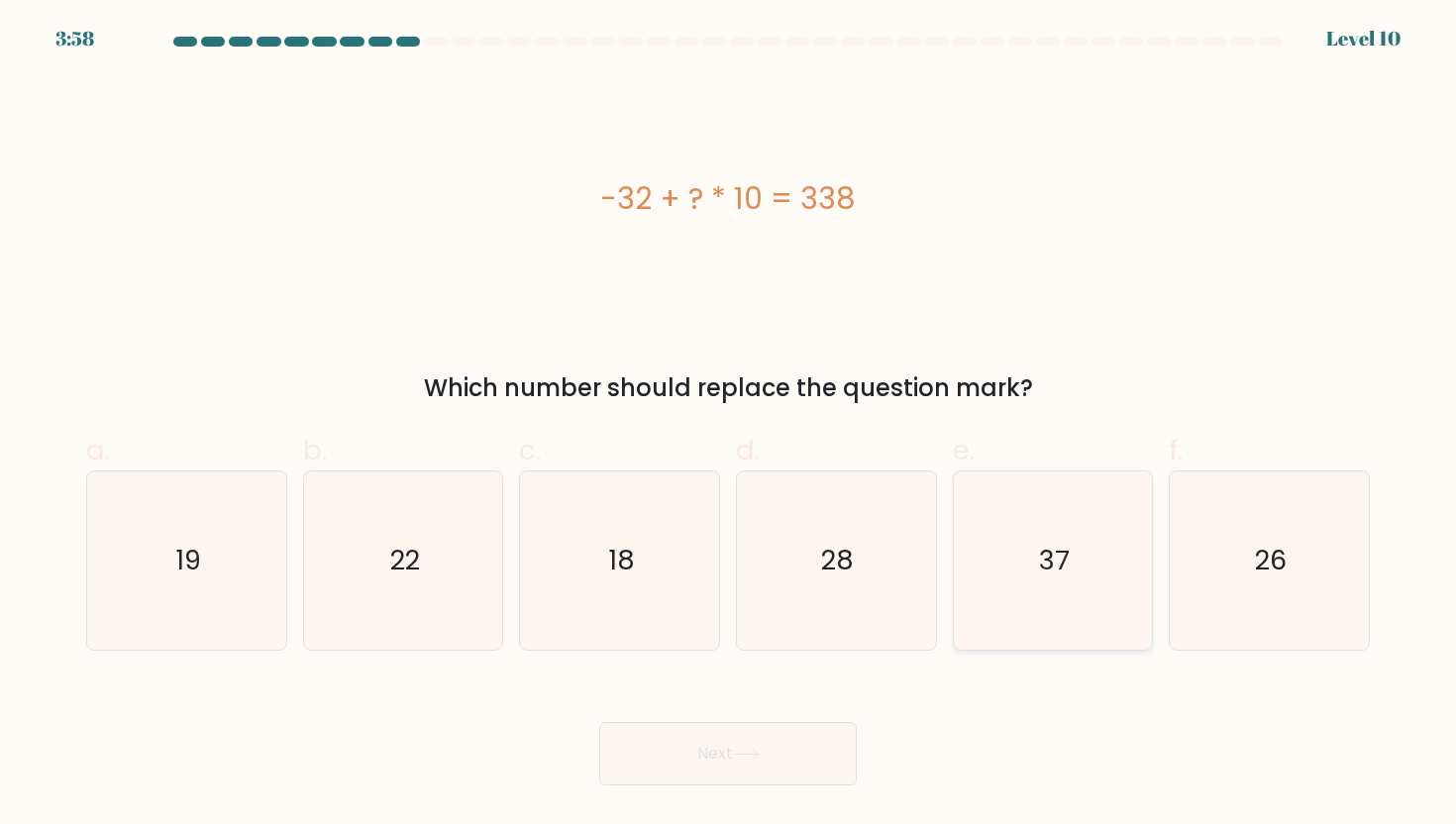 click on "37" at bounding box center [1054, 560] 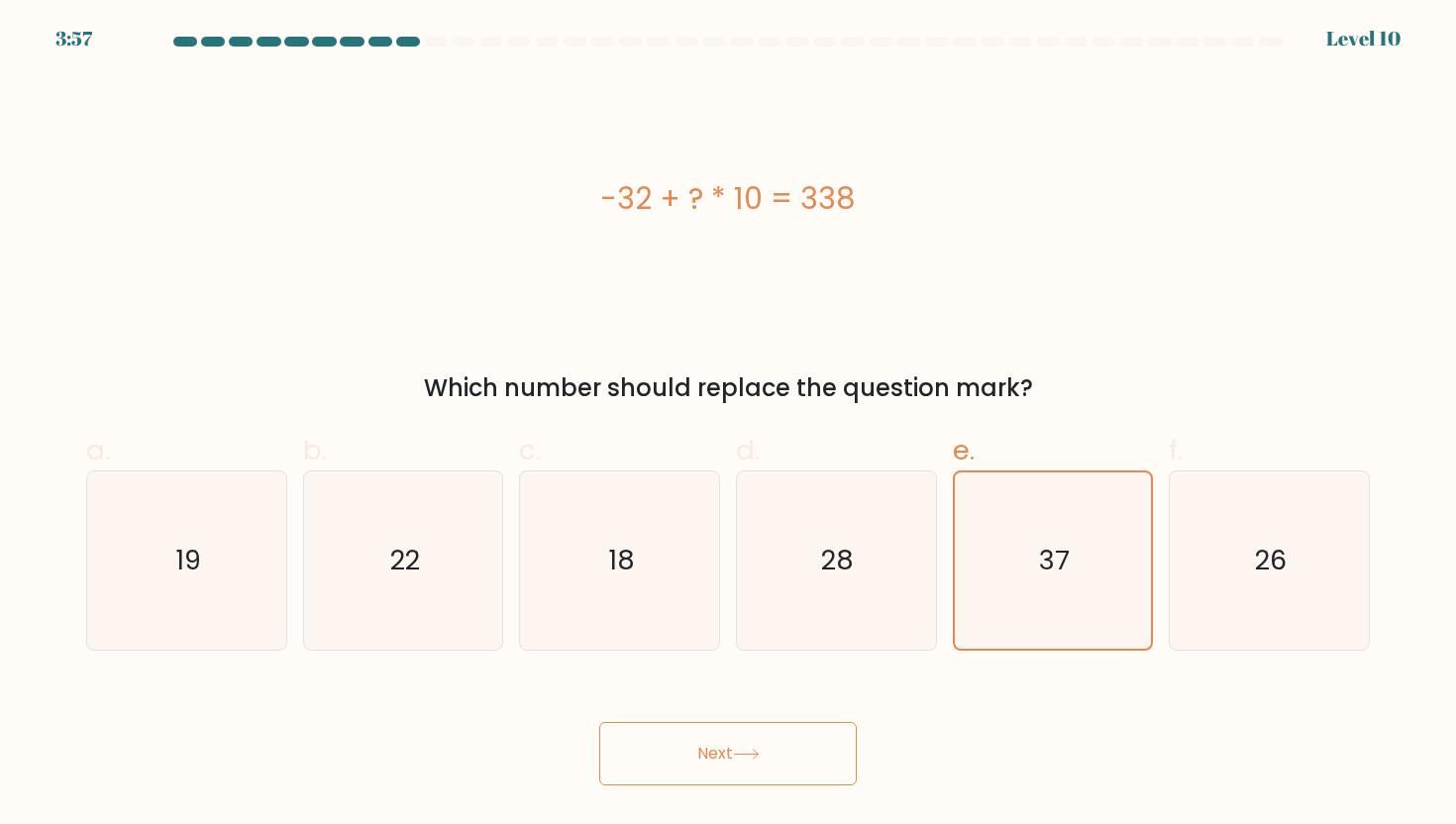 click on "Next" at bounding box center [728, 754] 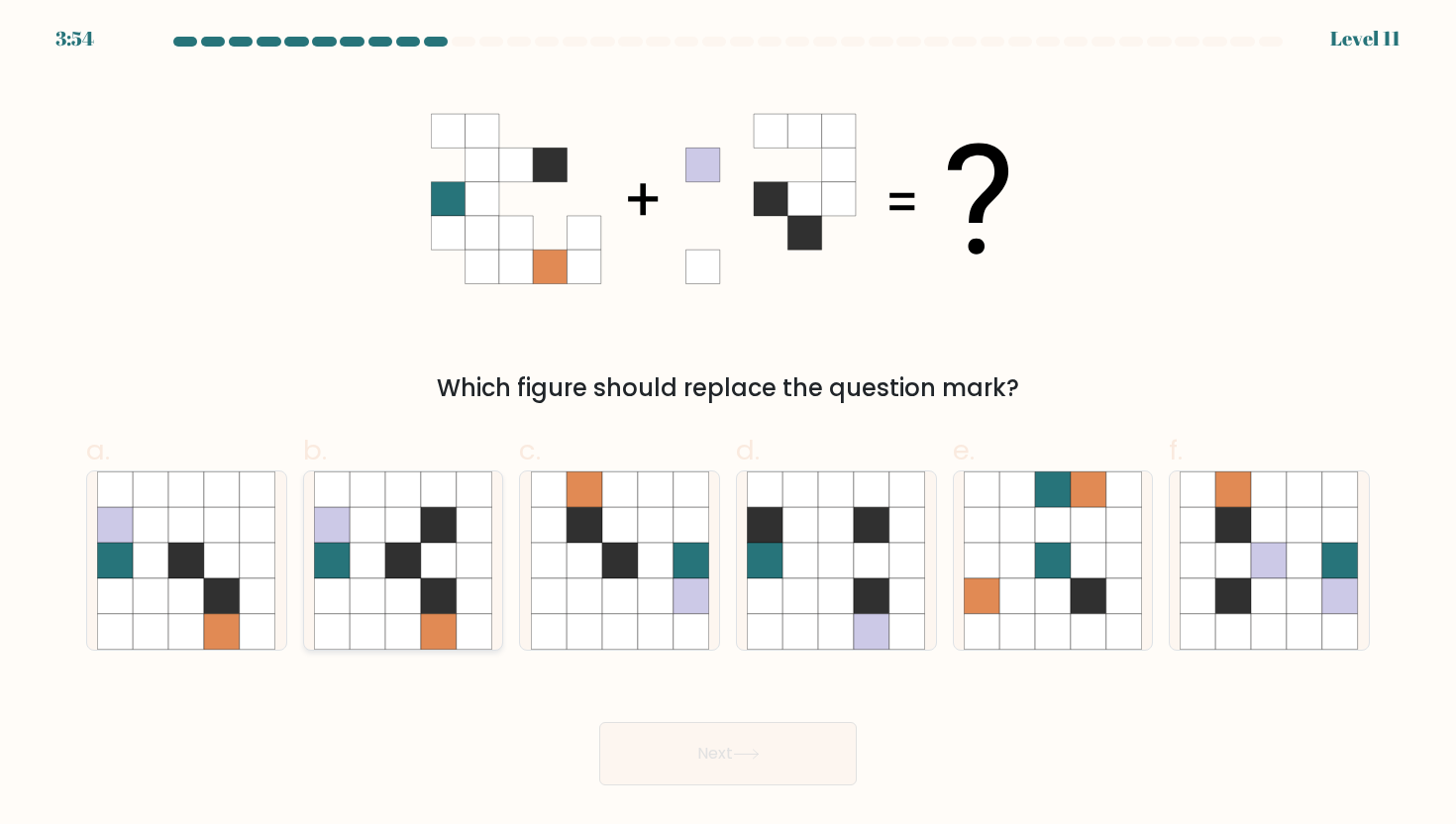 click at bounding box center (439, 561) 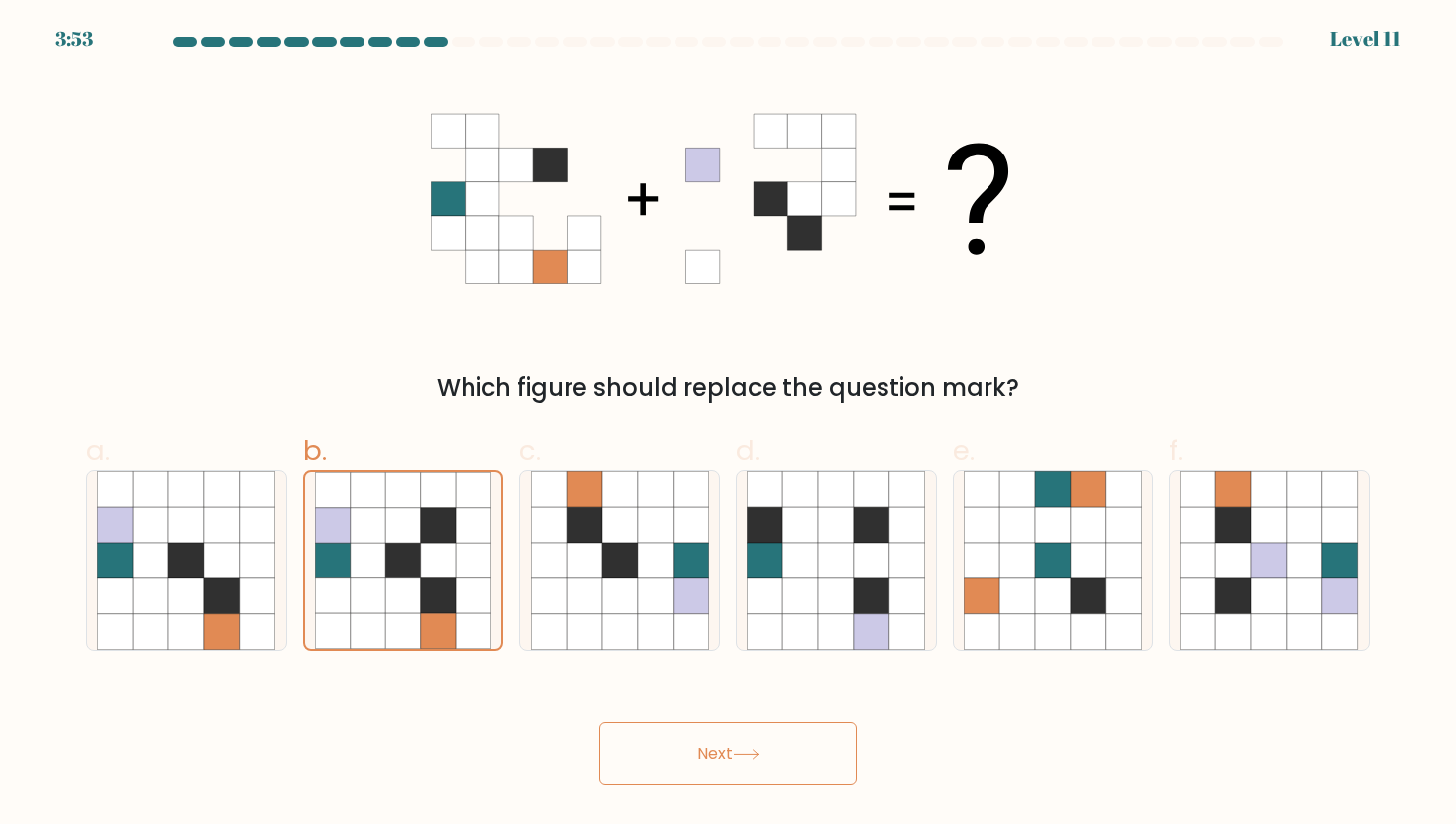 click on "Next" at bounding box center [728, 754] 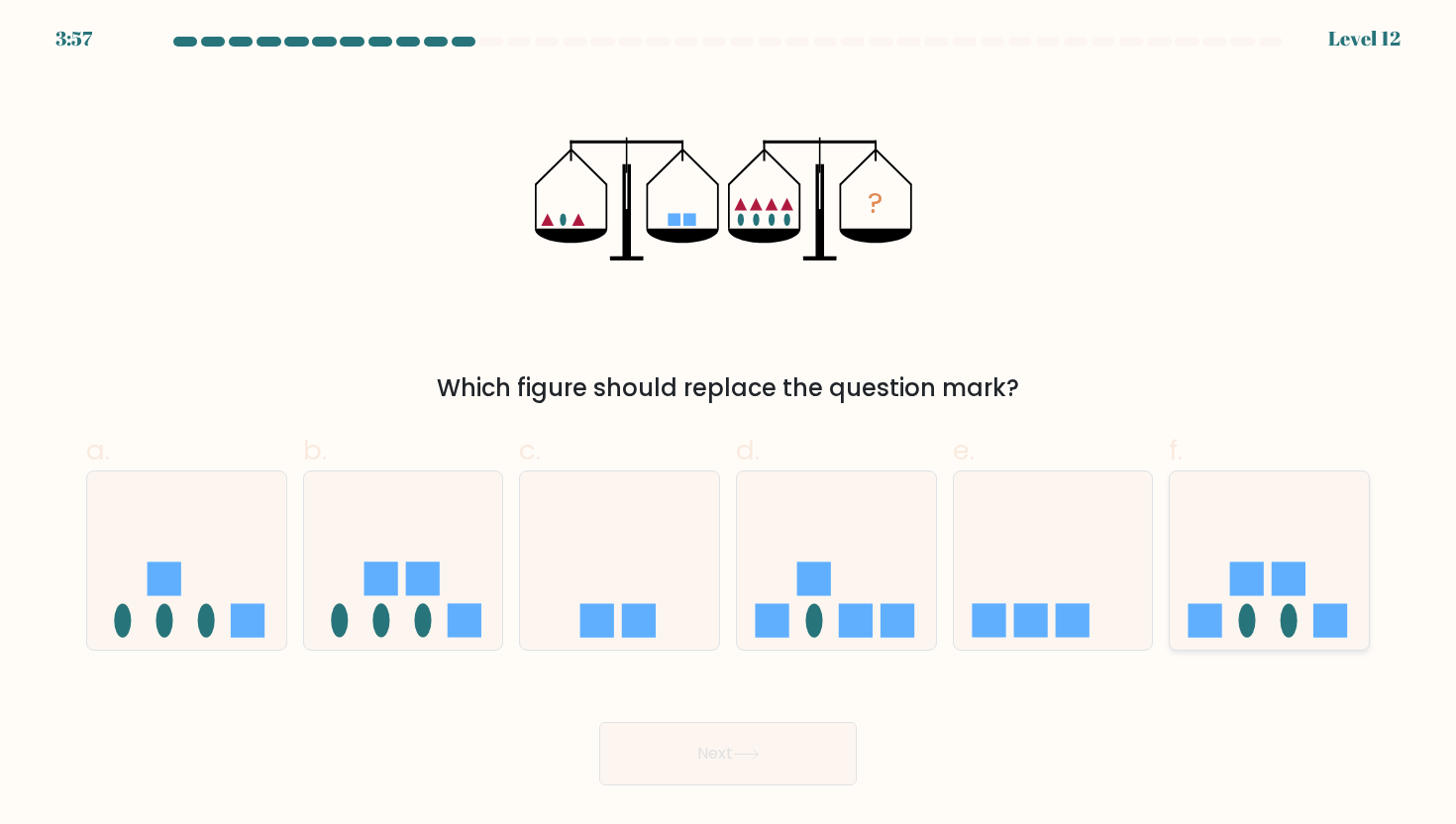 click at bounding box center (1269, 561) 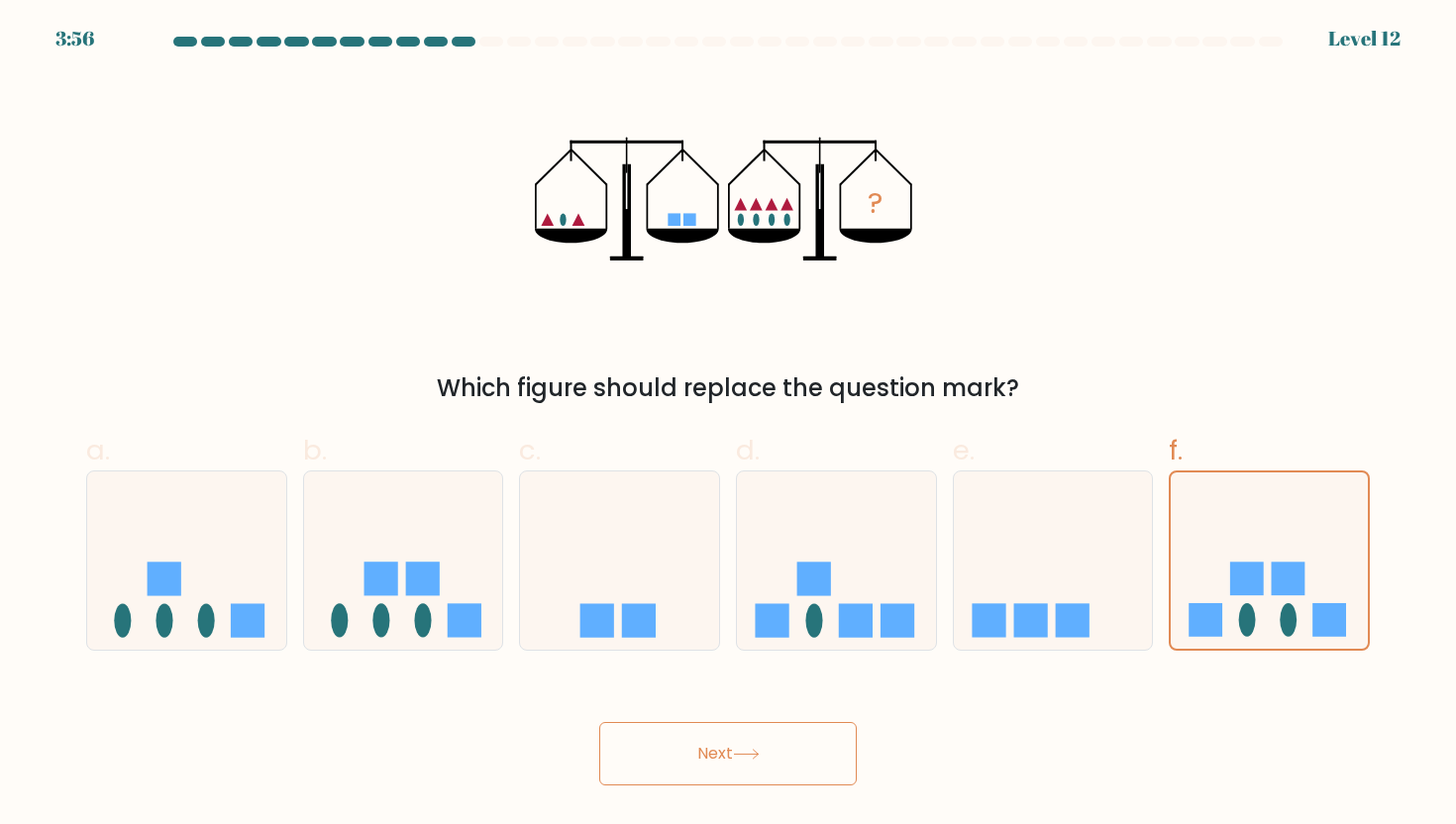click on "Next" at bounding box center (728, 754) 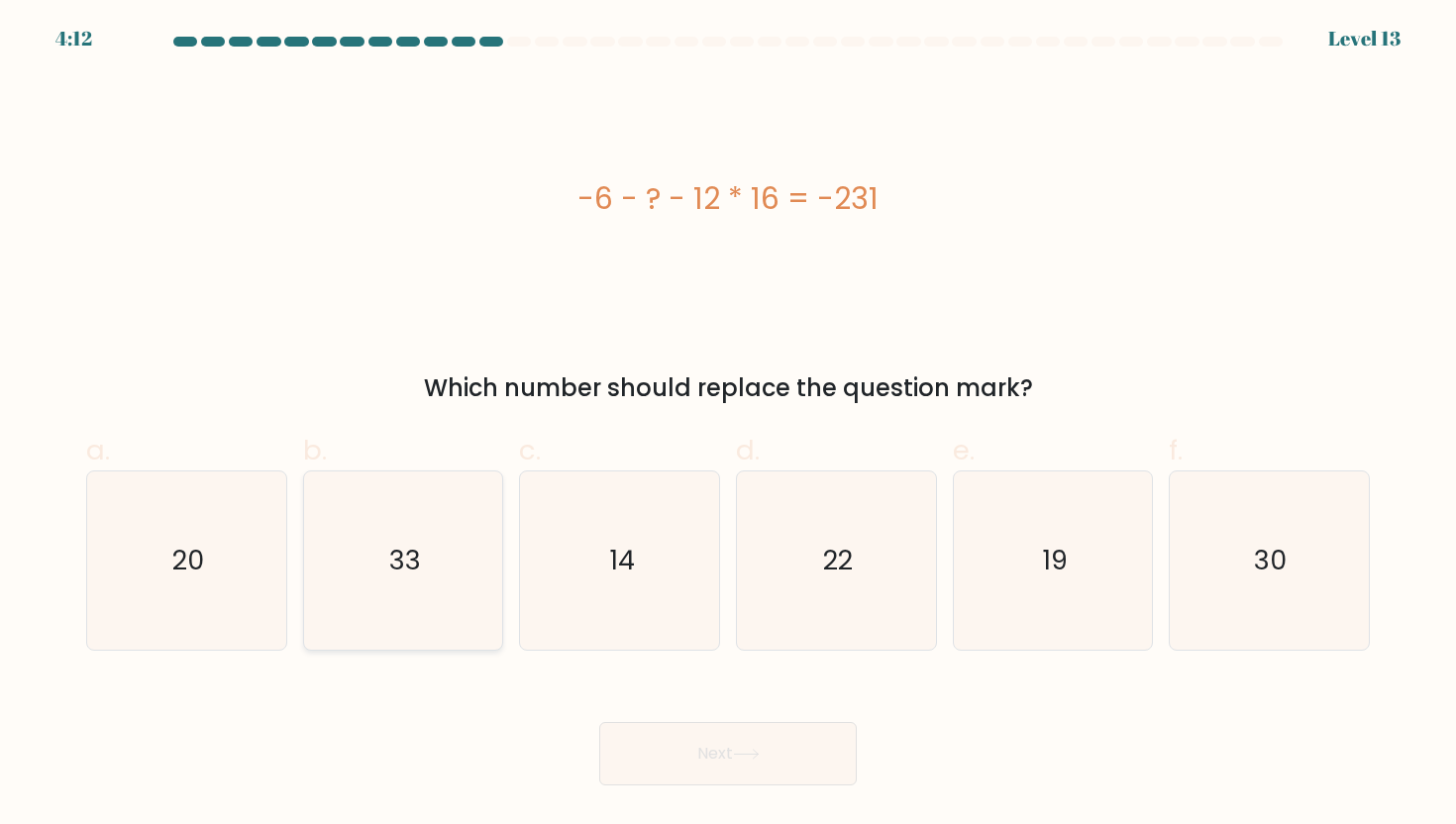 click on "33" at bounding box center (403, 561) 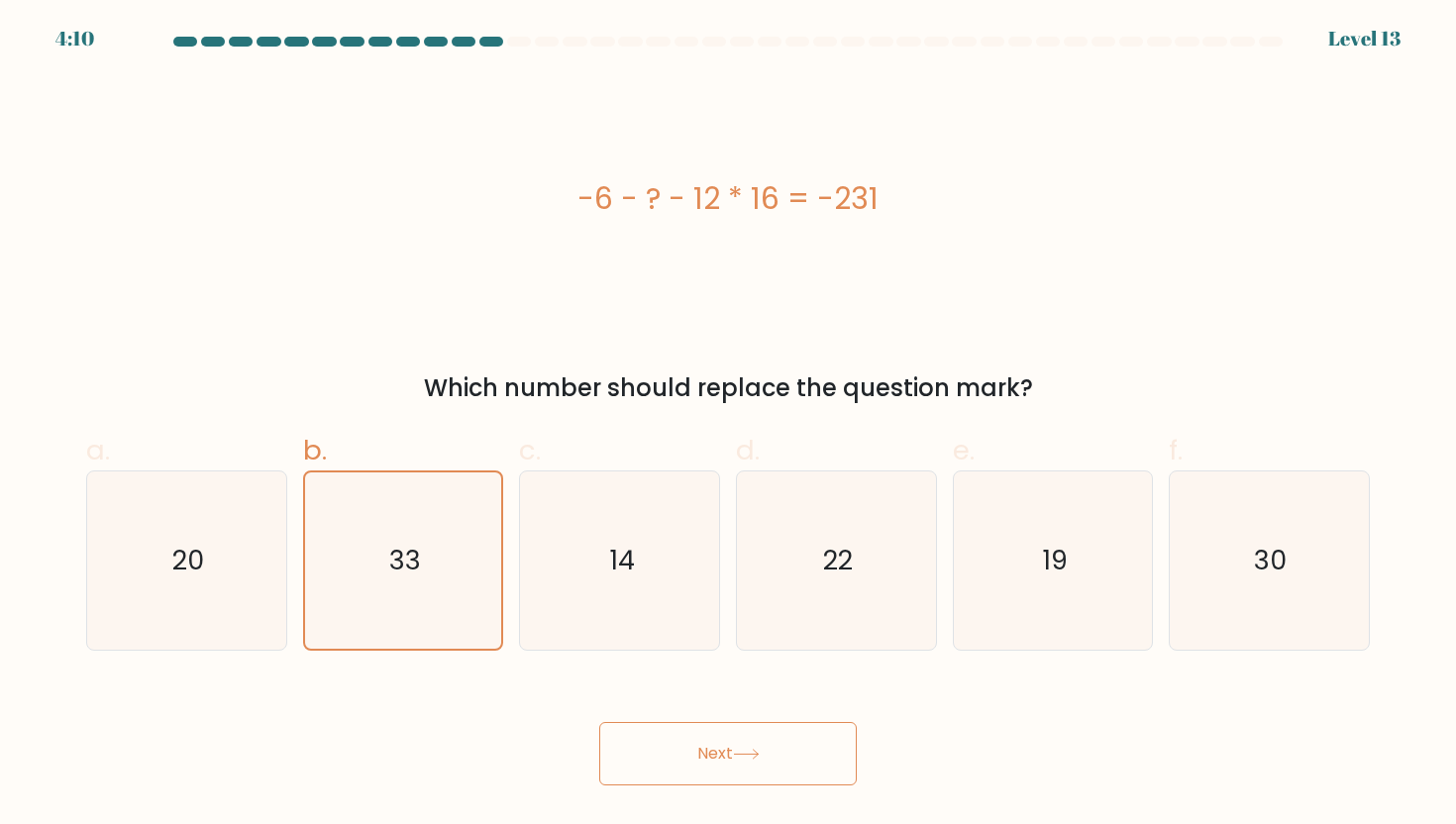 click on "Next" at bounding box center (728, 754) 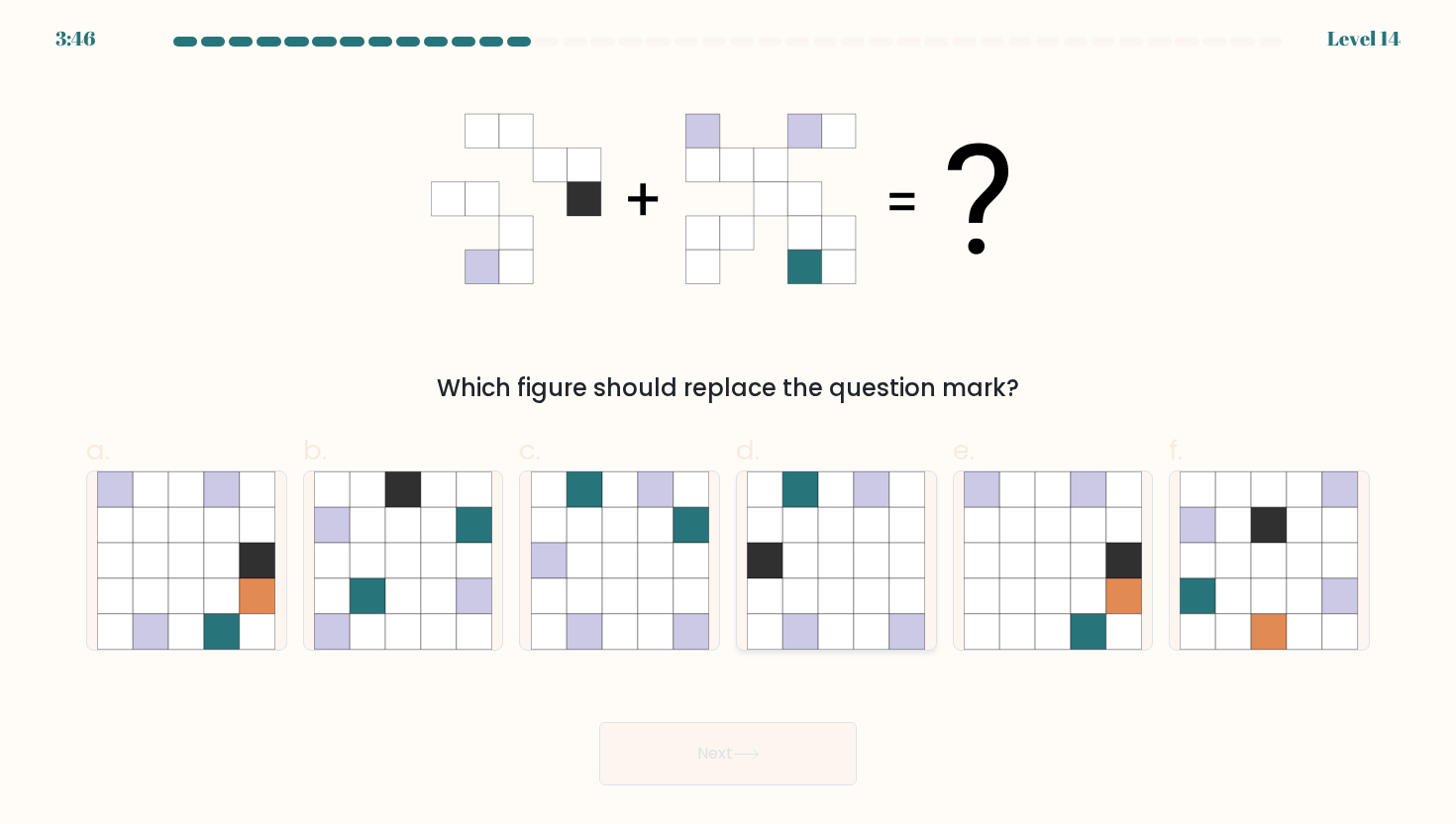 click at bounding box center (836, 525) 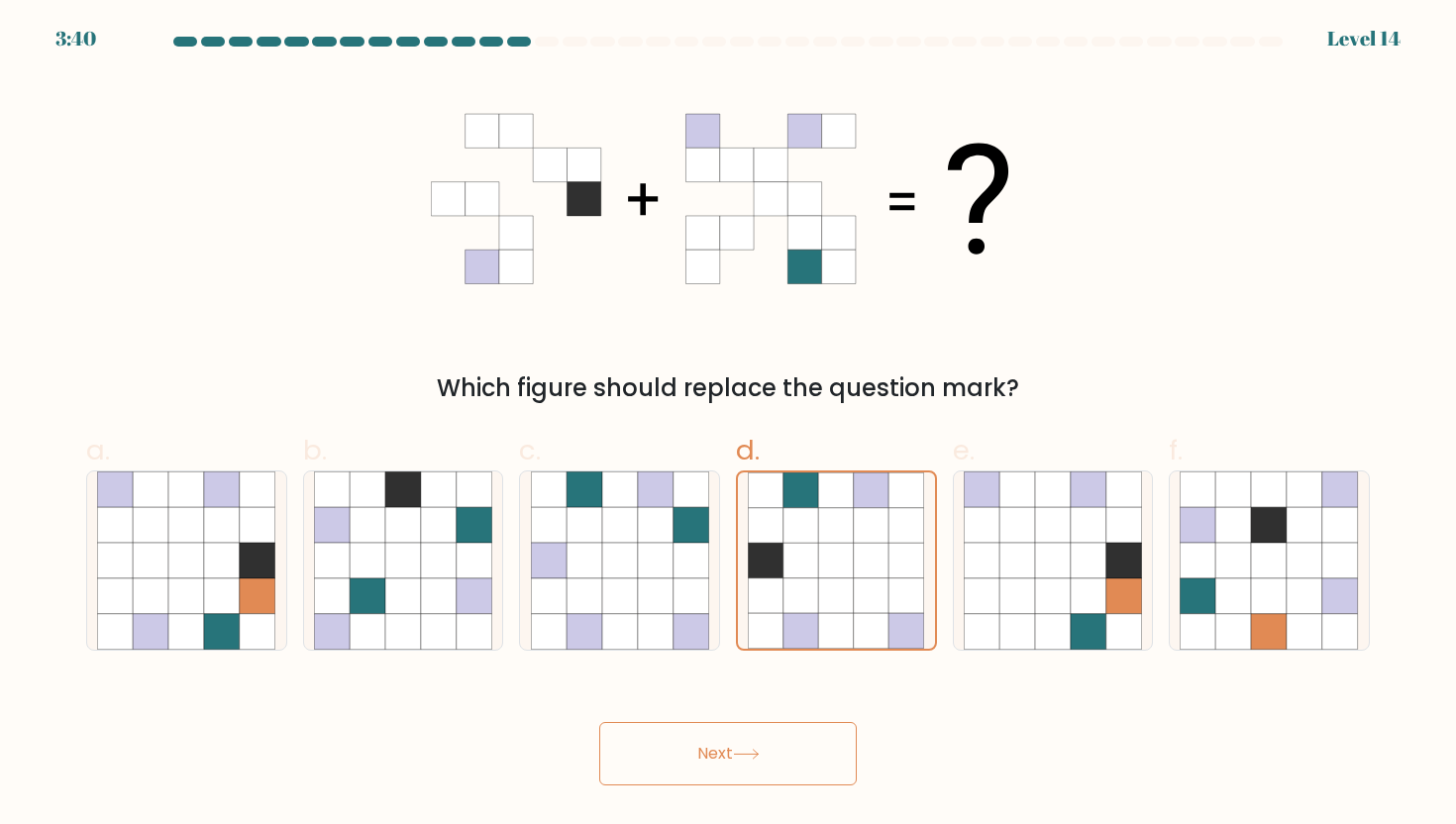 click on "Next" at bounding box center [728, 754] 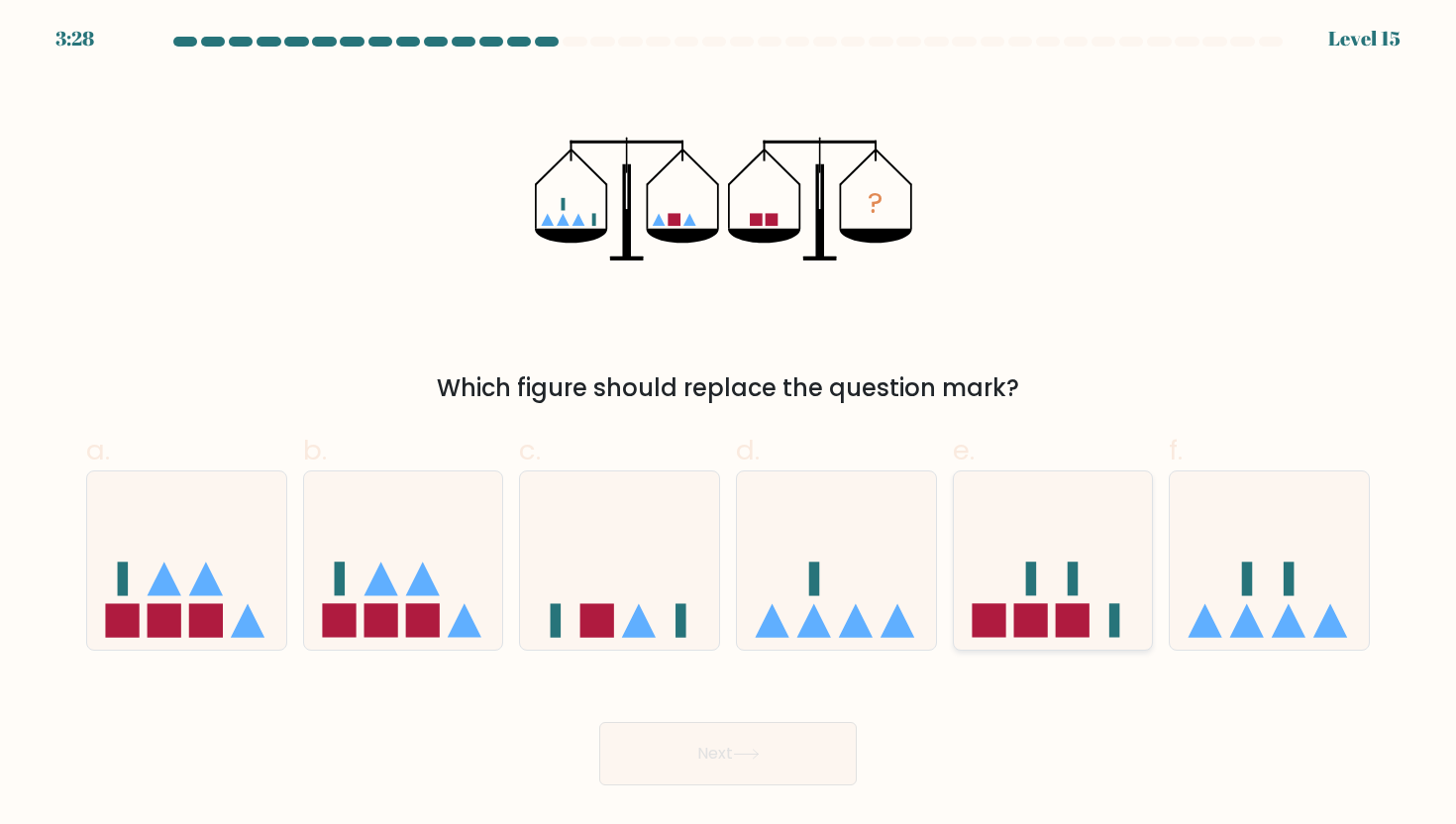 click at bounding box center (1053, 561) 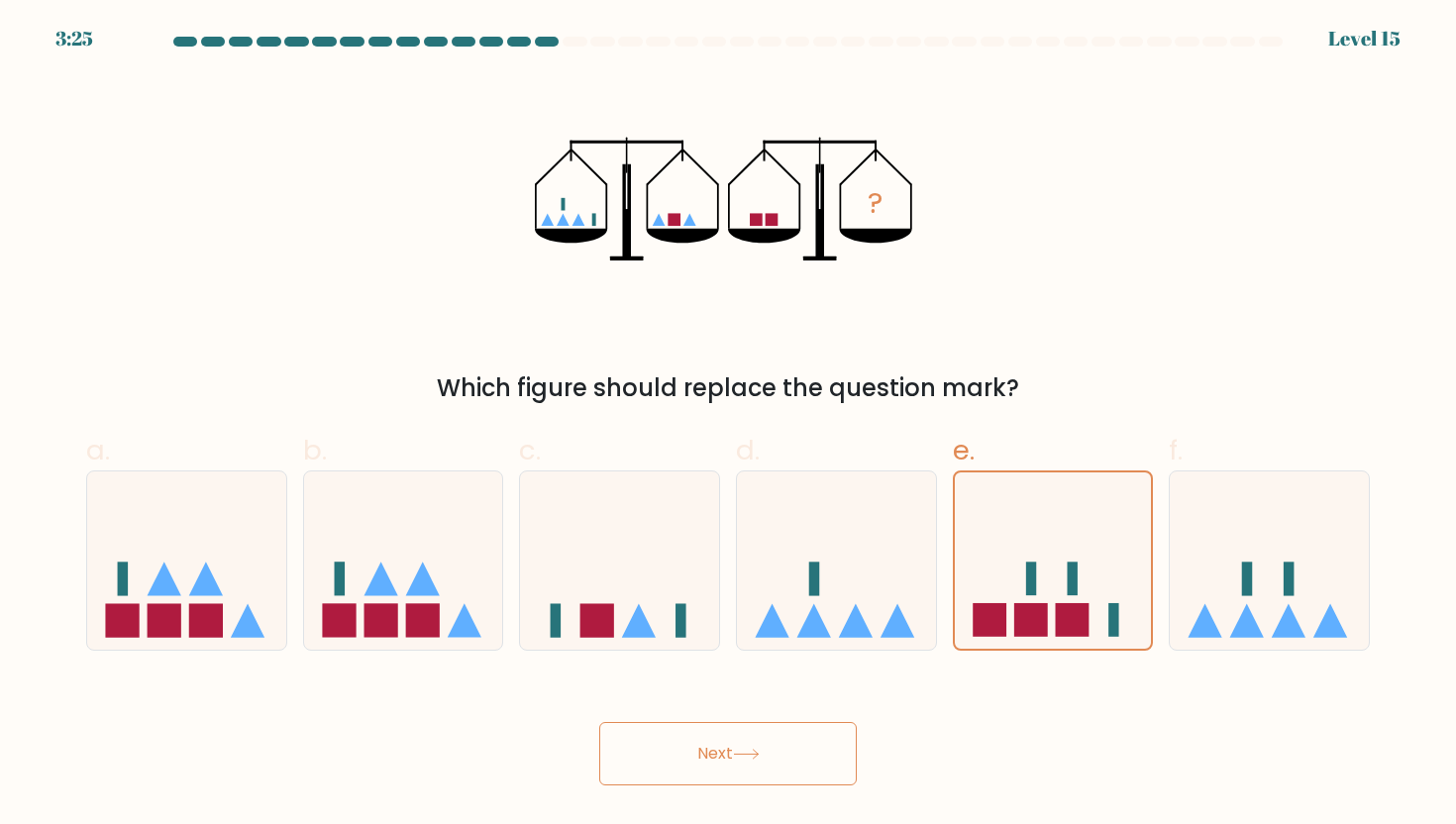 click on "Next" at bounding box center (728, 754) 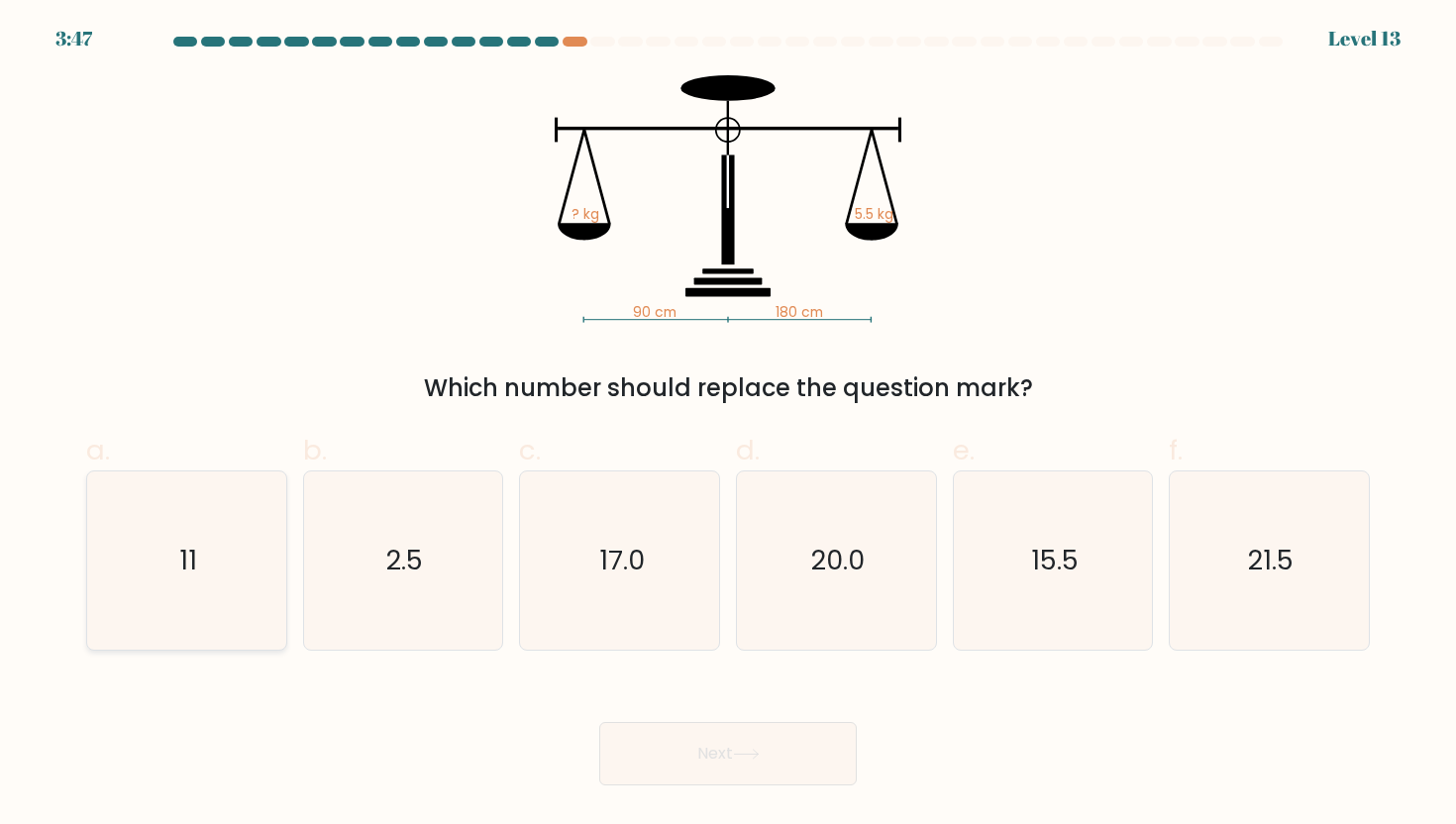 click on "11" at bounding box center [186, 561] 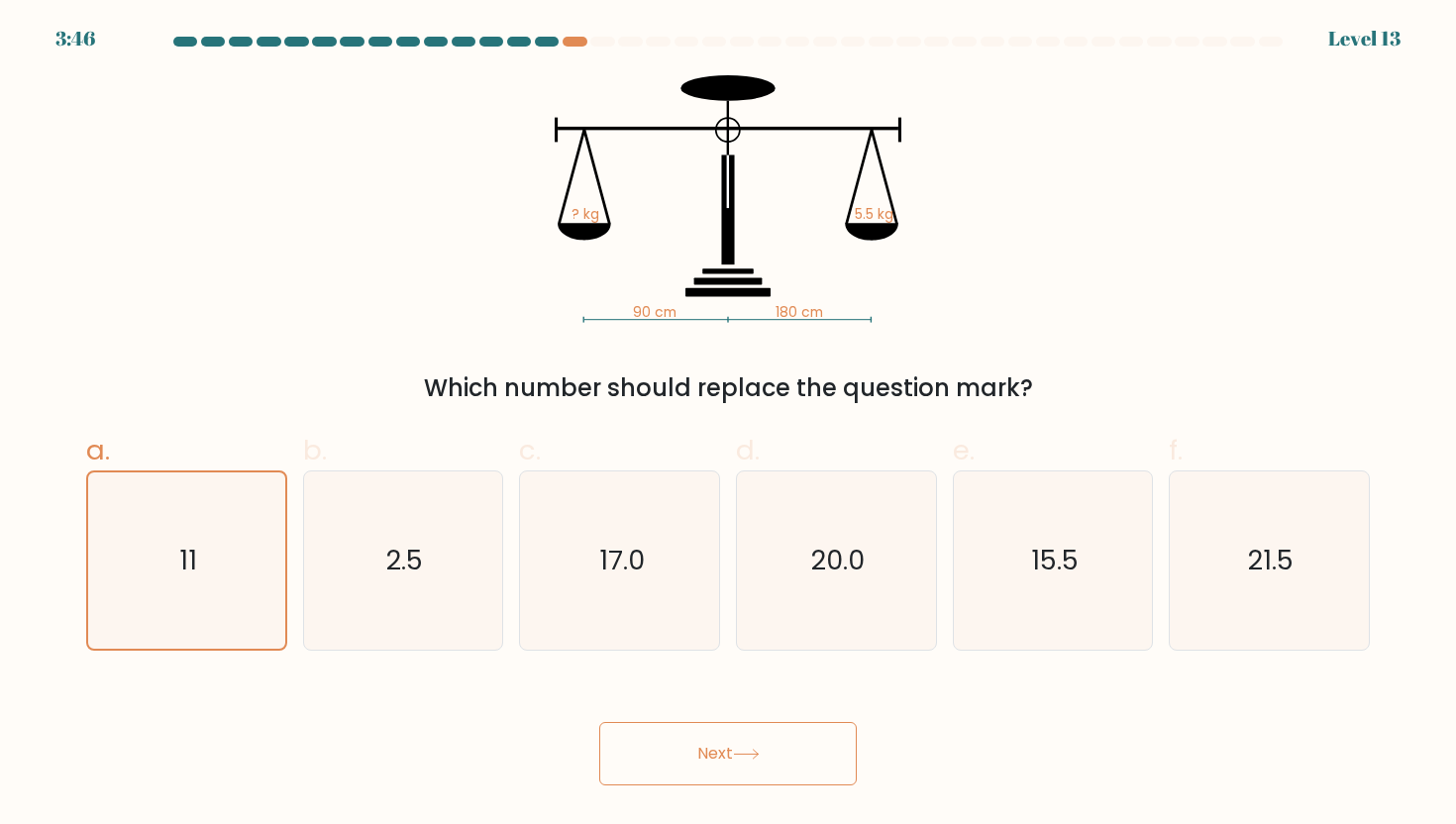click on "Next" at bounding box center (728, 754) 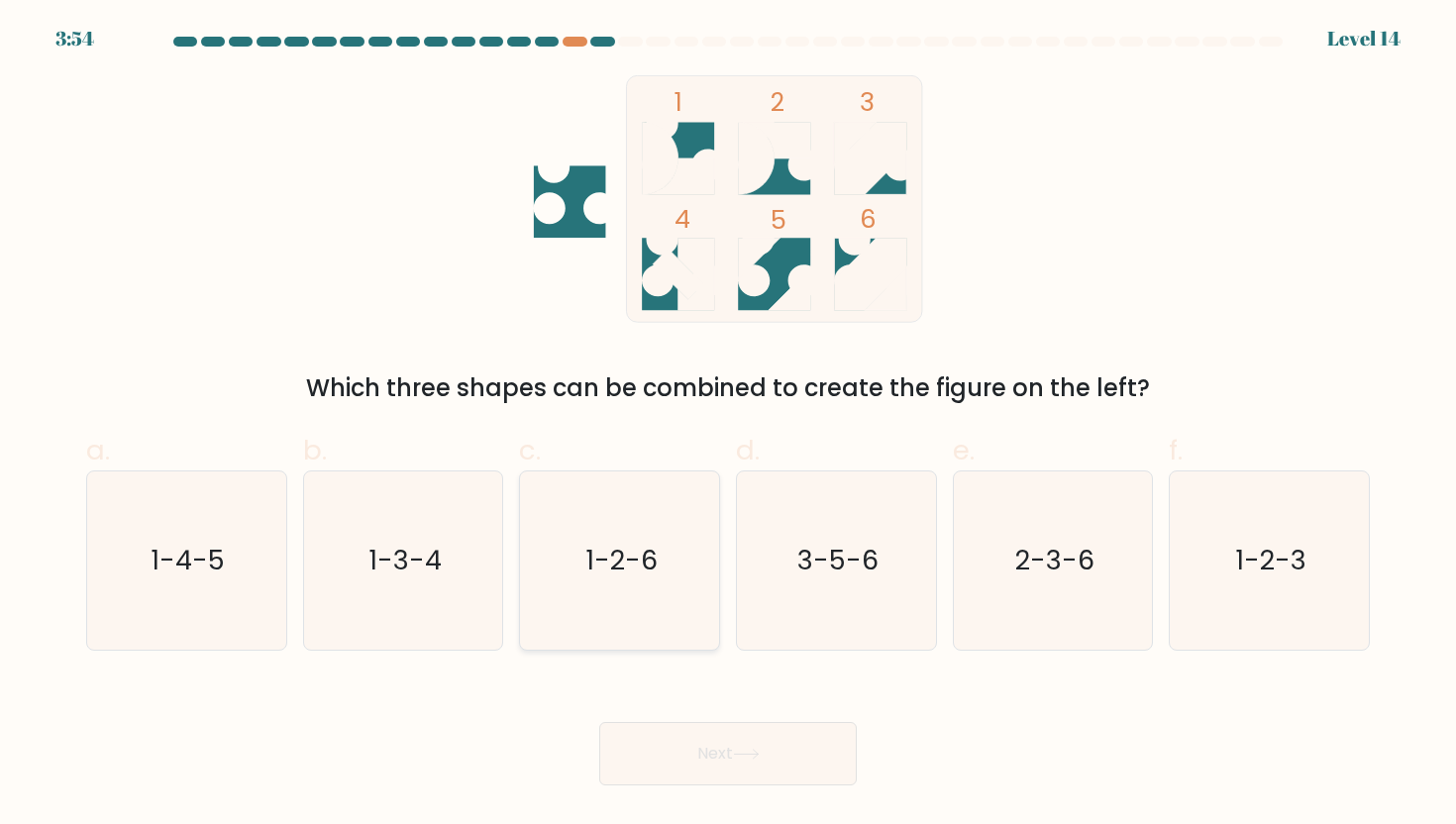 click on "1-2-6" at bounding box center [620, 561] 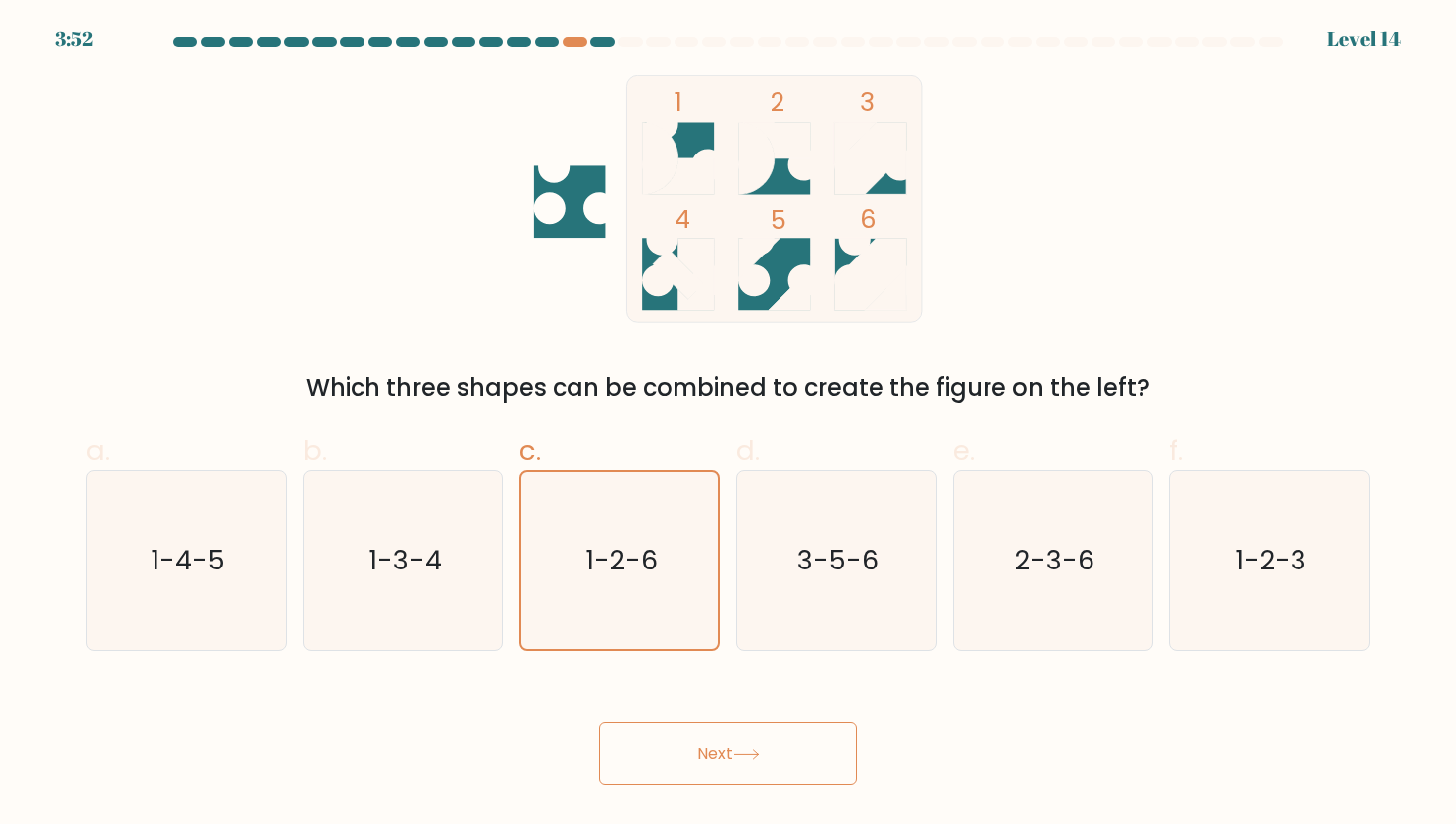 click on "Next" at bounding box center [728, 754] 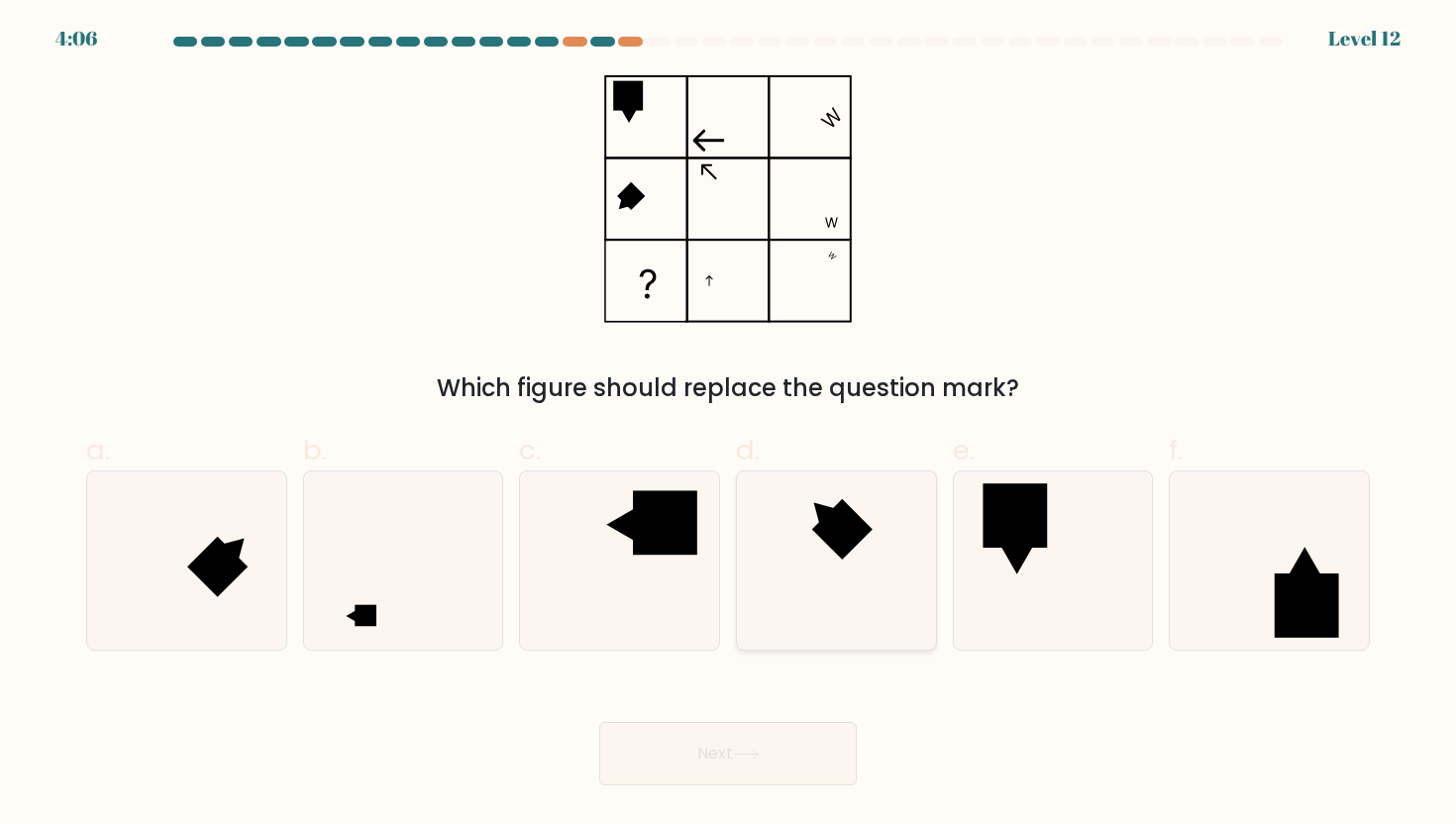 click at bounding box center (836, 561) 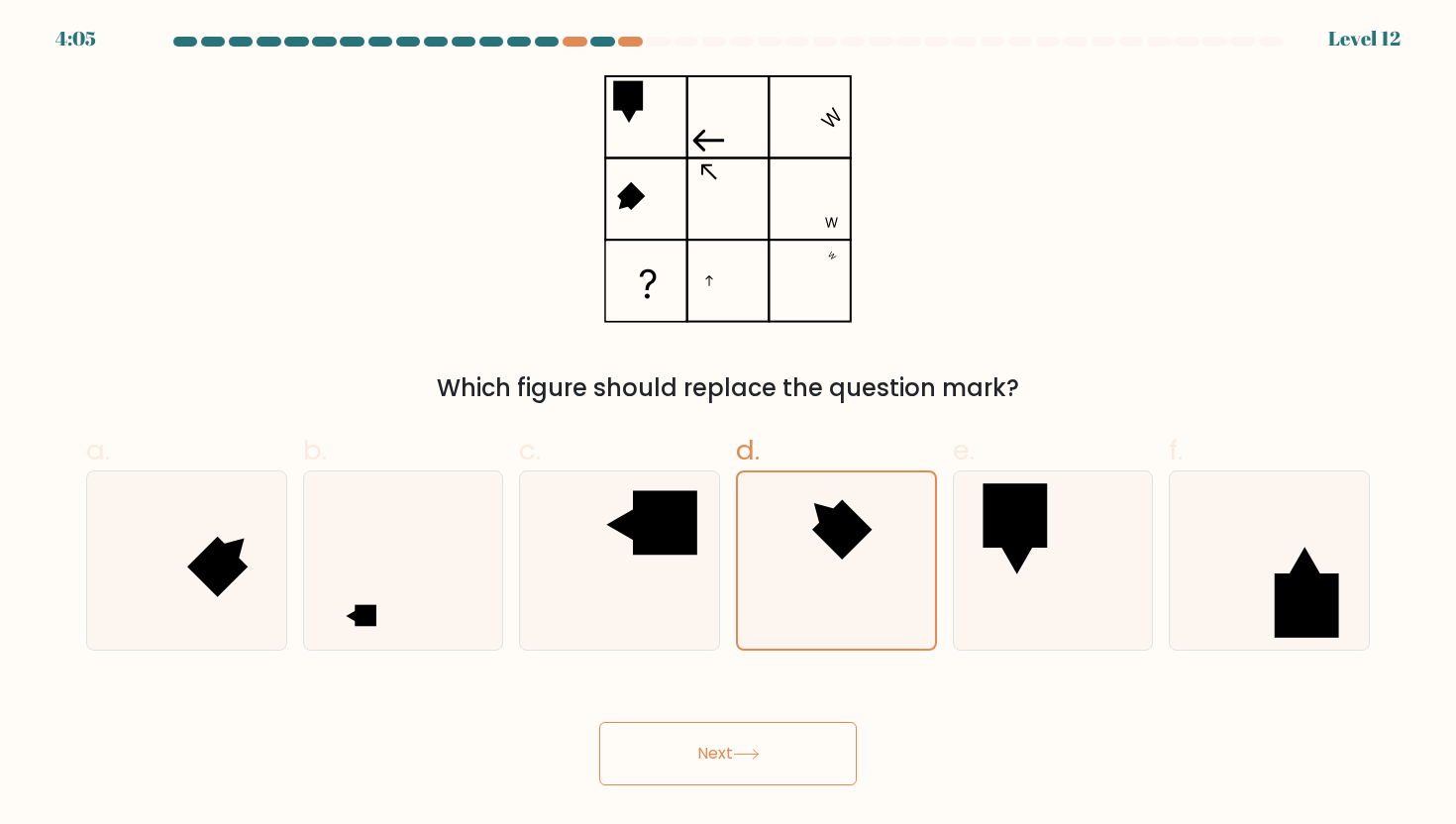 click on "Next" at bounding box center (728, 754) 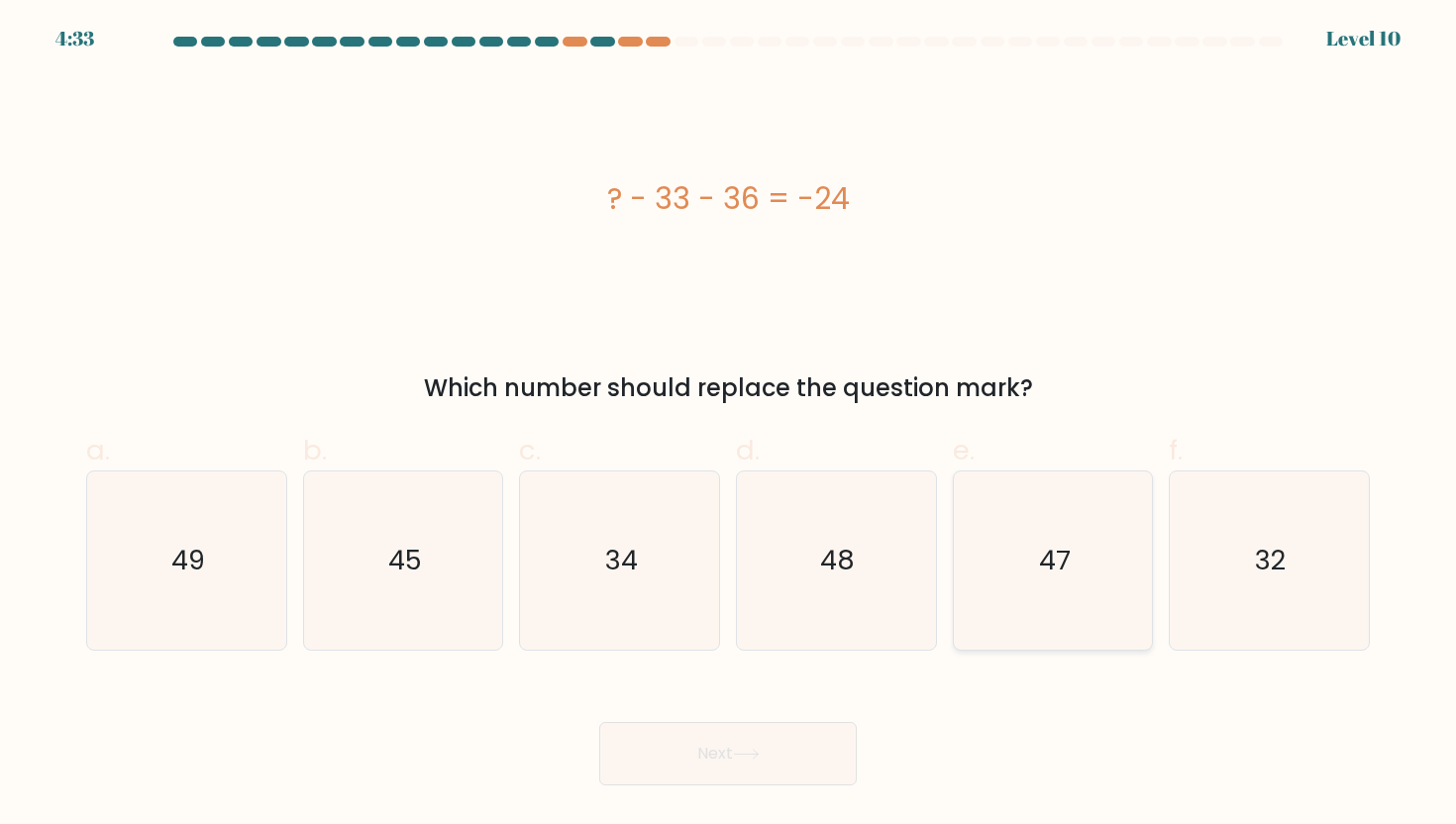 click on "47" at bounding box center (1053, 561) 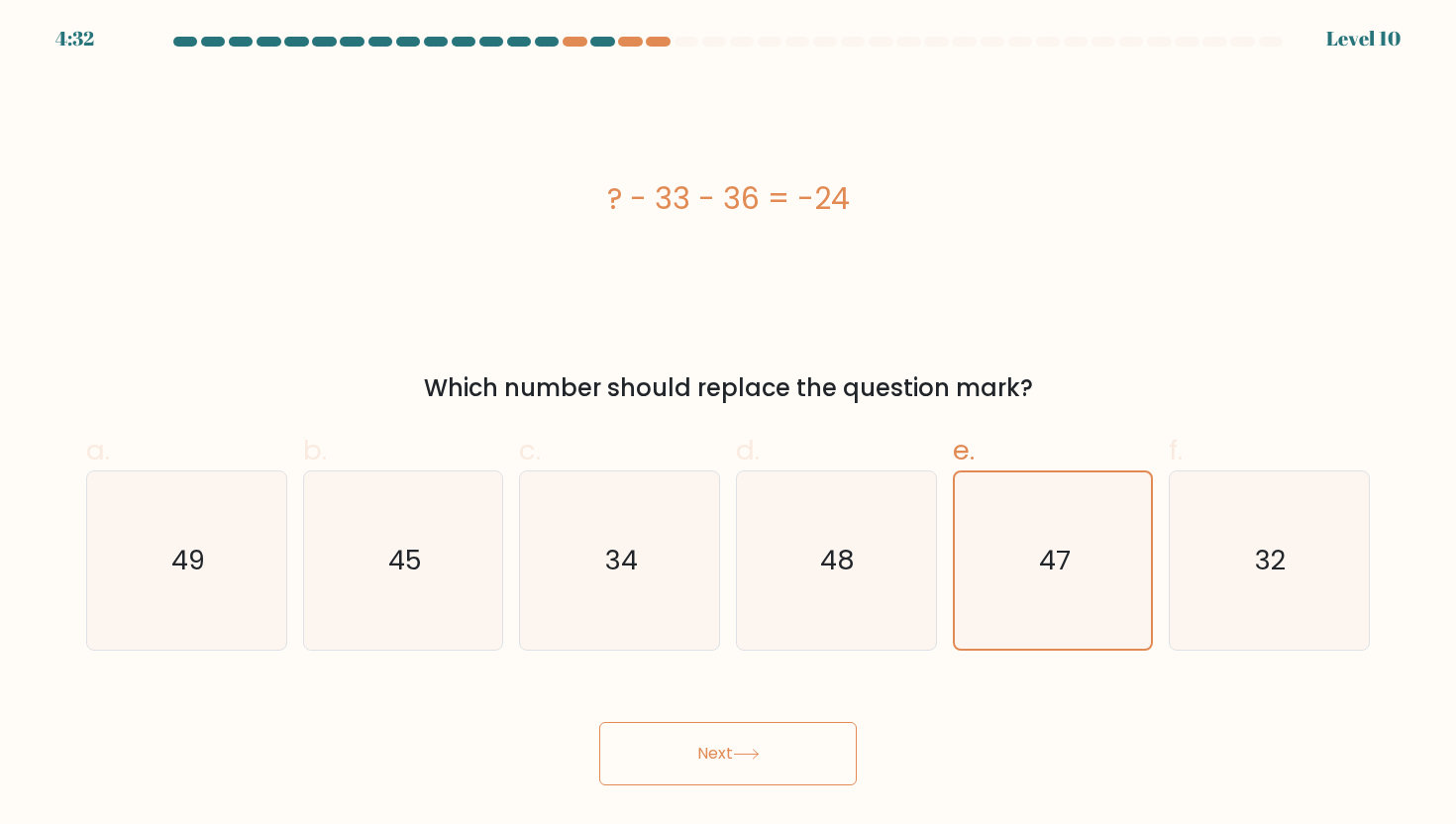 click on "Next" at bounding box center (728, 754) 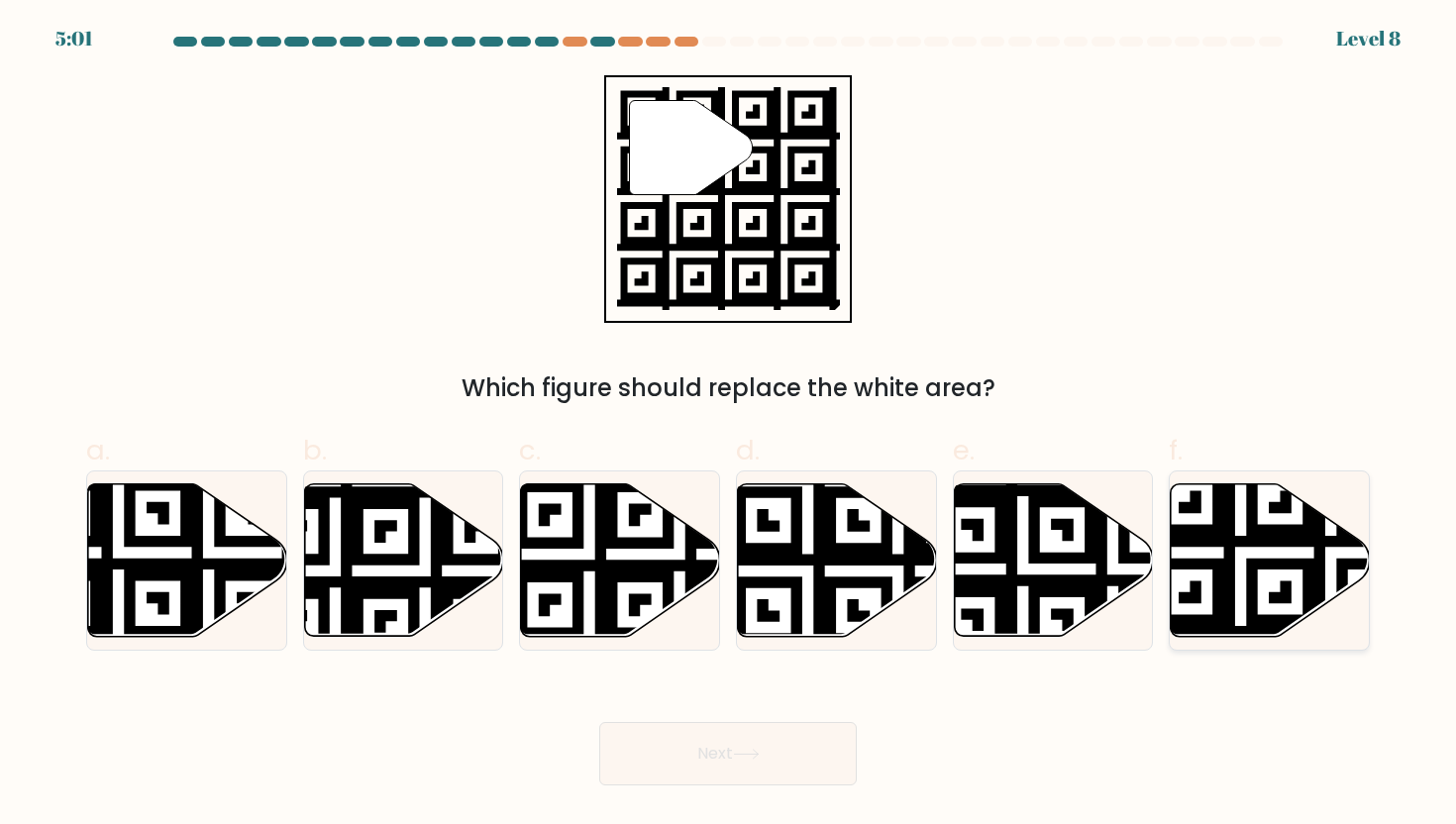 click at bounding box center [1270, 560] 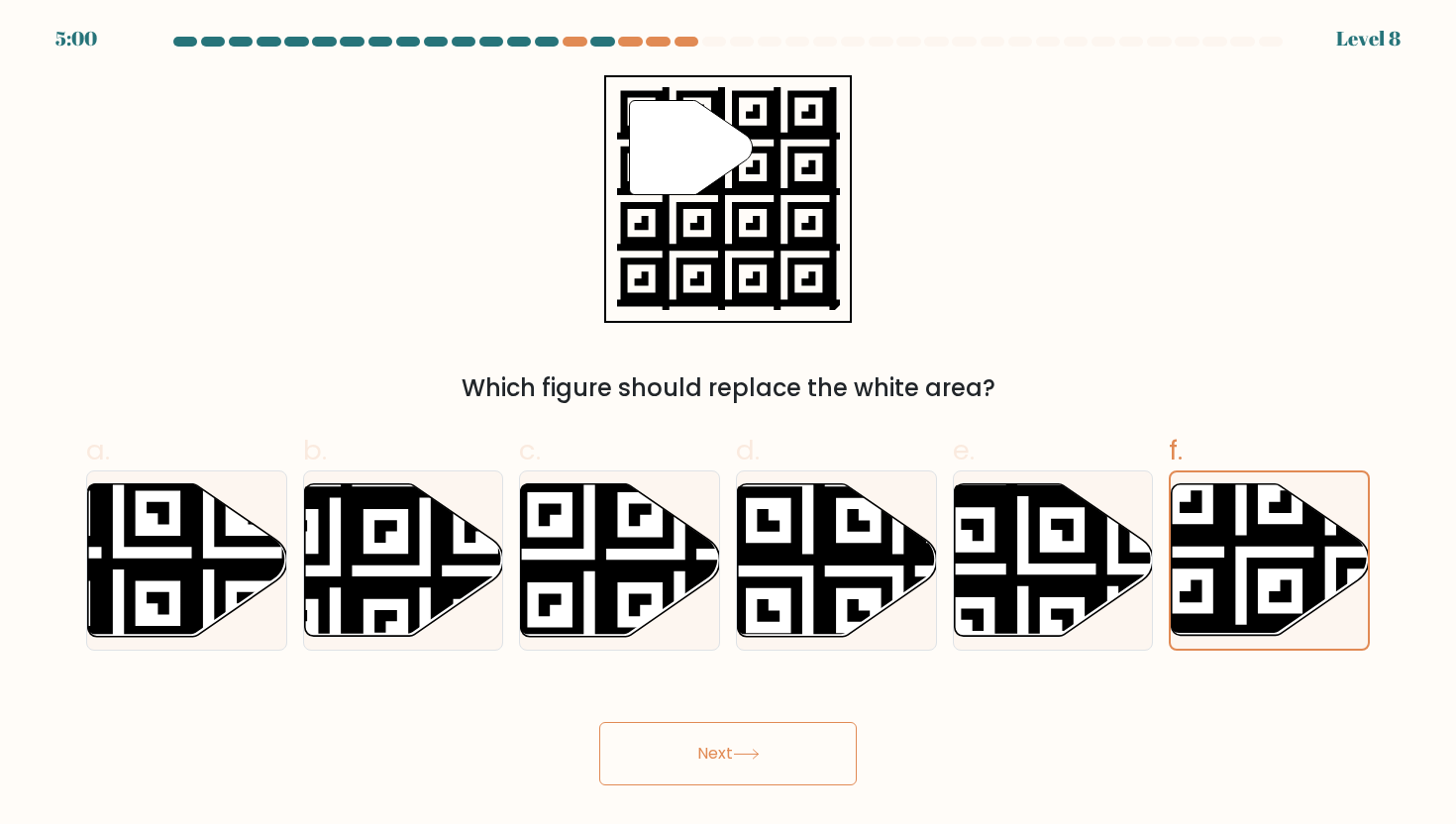 click on "Next" at bounding box center [728, 754] 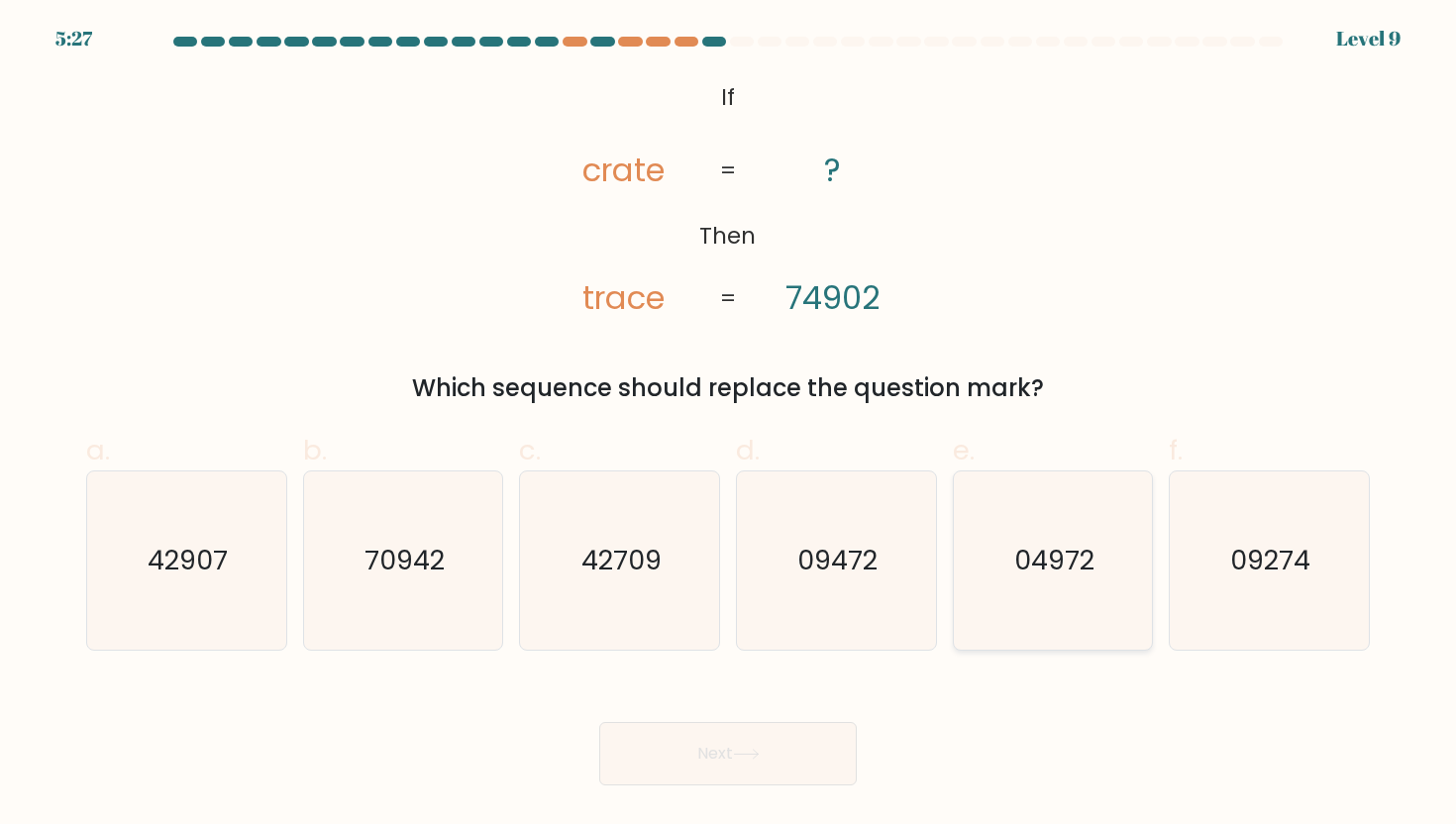 click on "04972" at bounding box center (1054, 560) 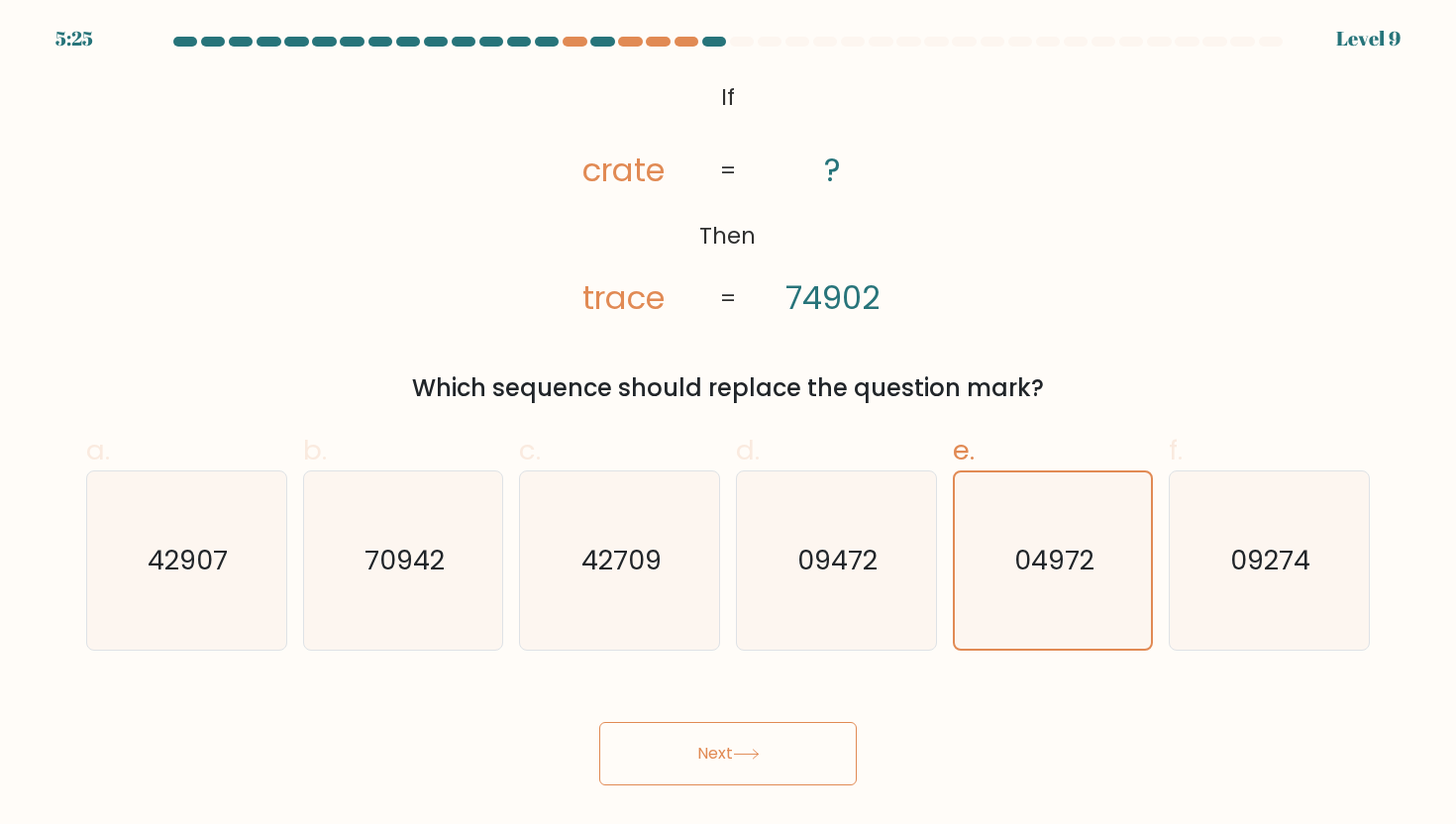click on "Next" at bounding box center (728, 754) 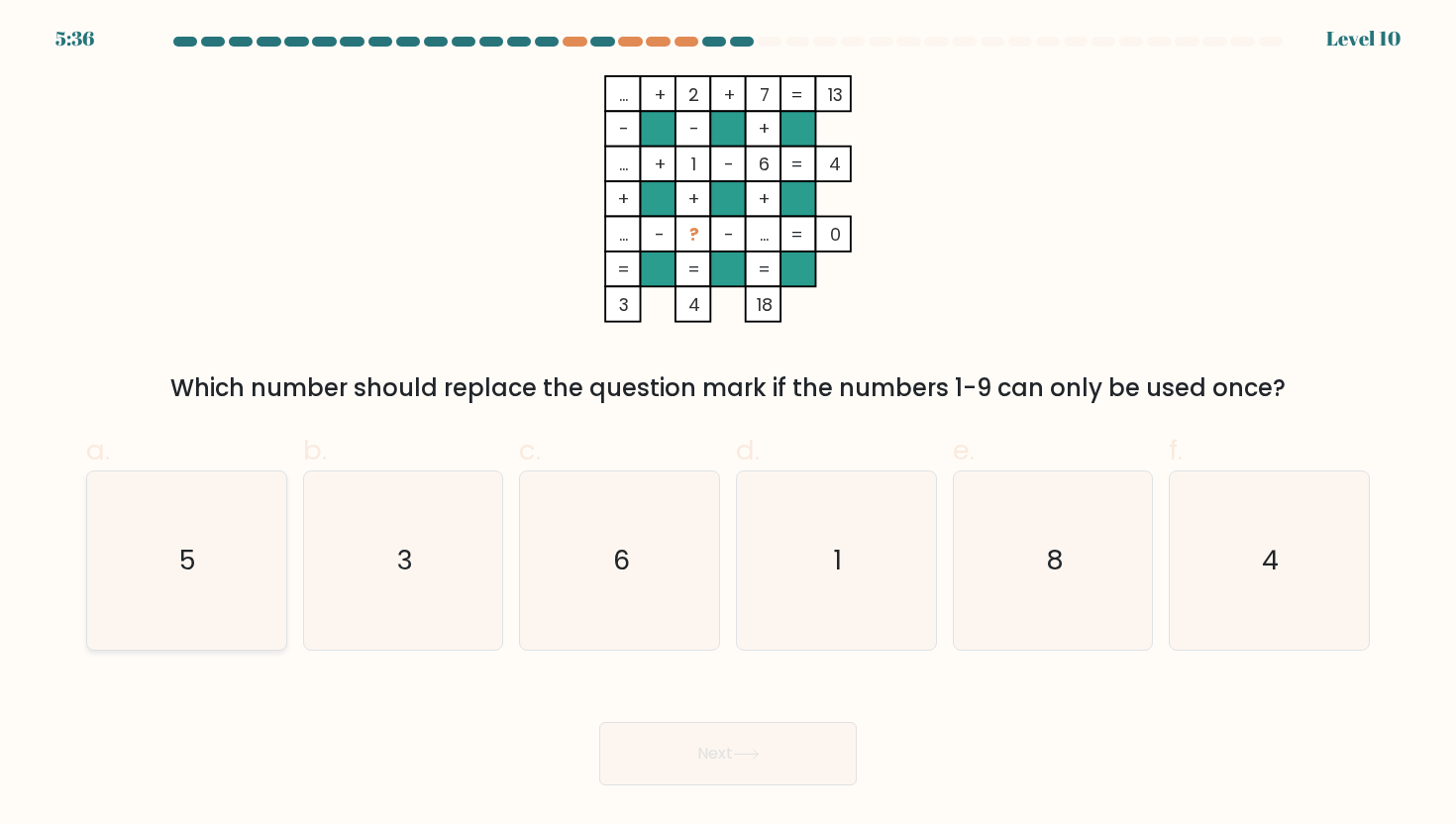 click on "5" at bounding box center (186, 561) 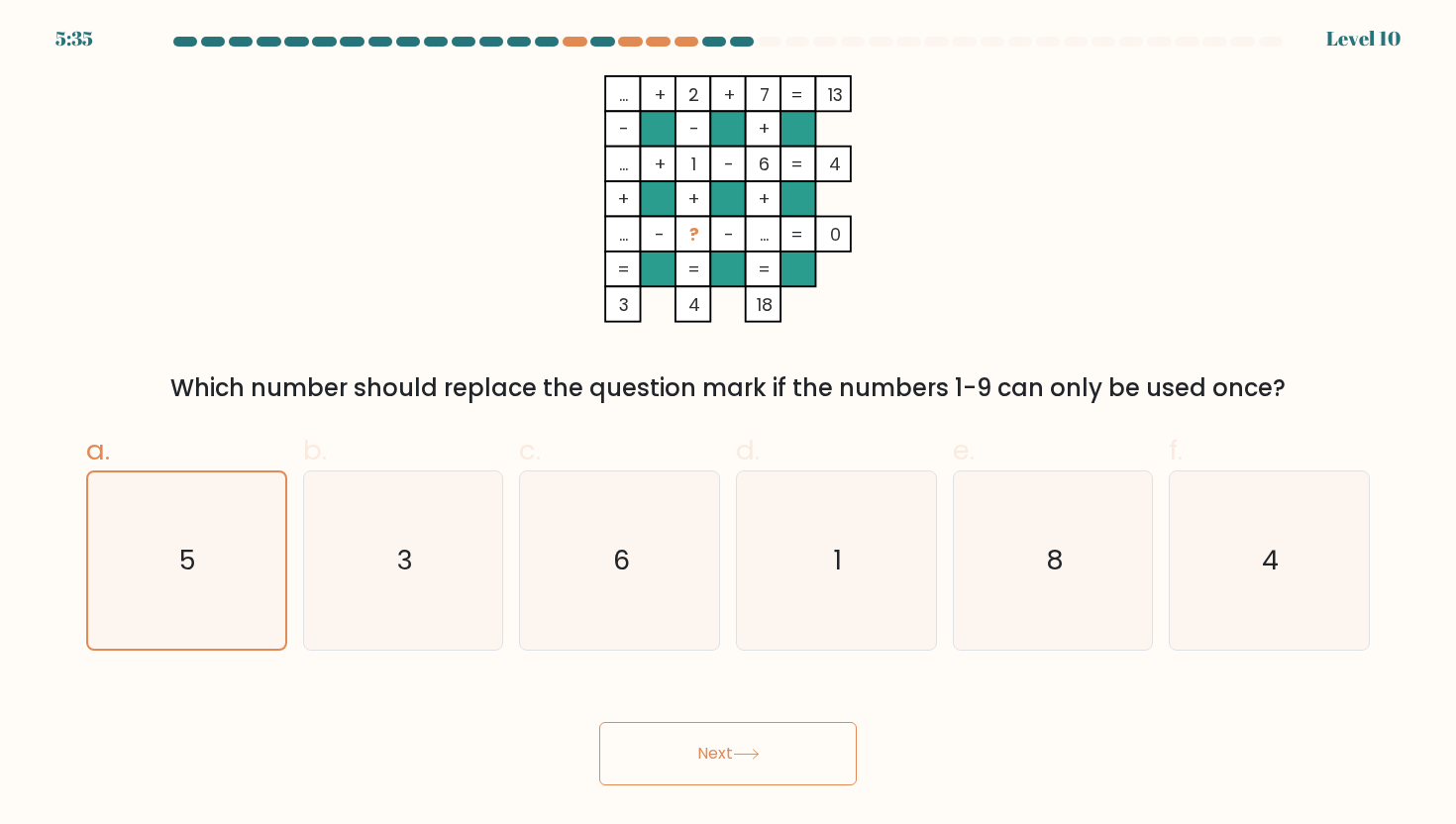 click on "Next" at bounding box center [728, 754] 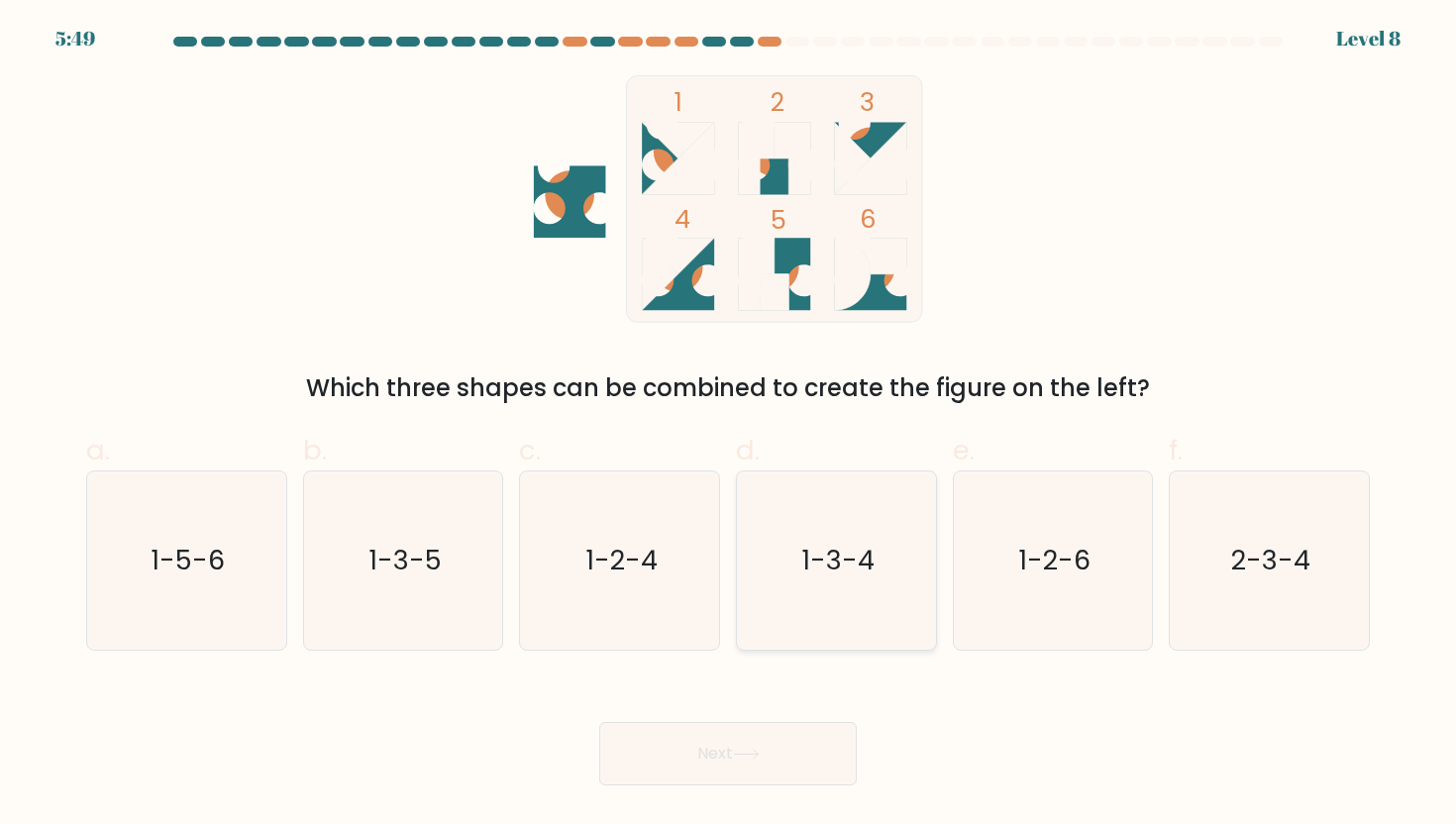 click on "1-3-4" at bounding box center [838, 560] 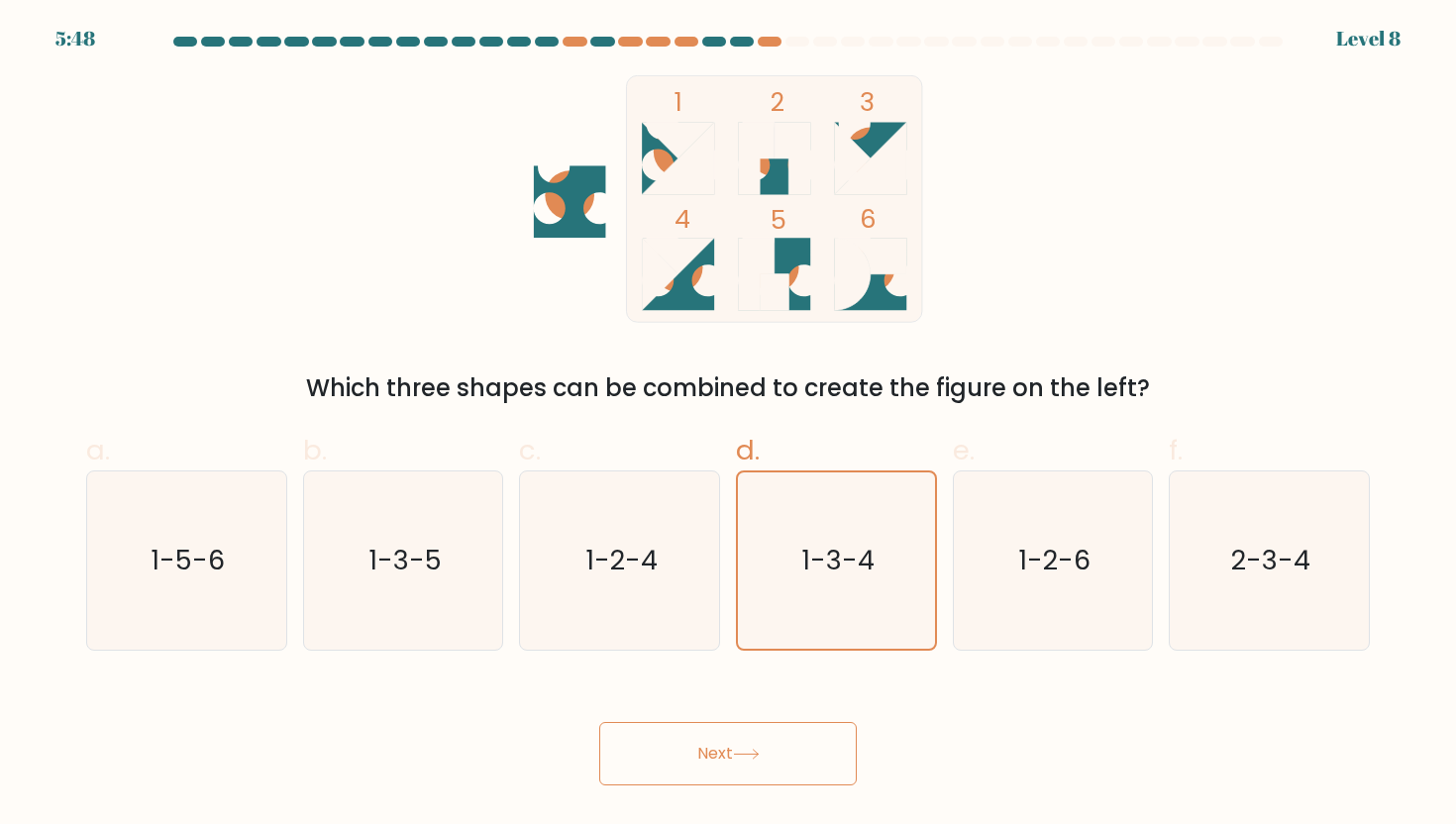 click on "Next" at bounding box center (728, 754) 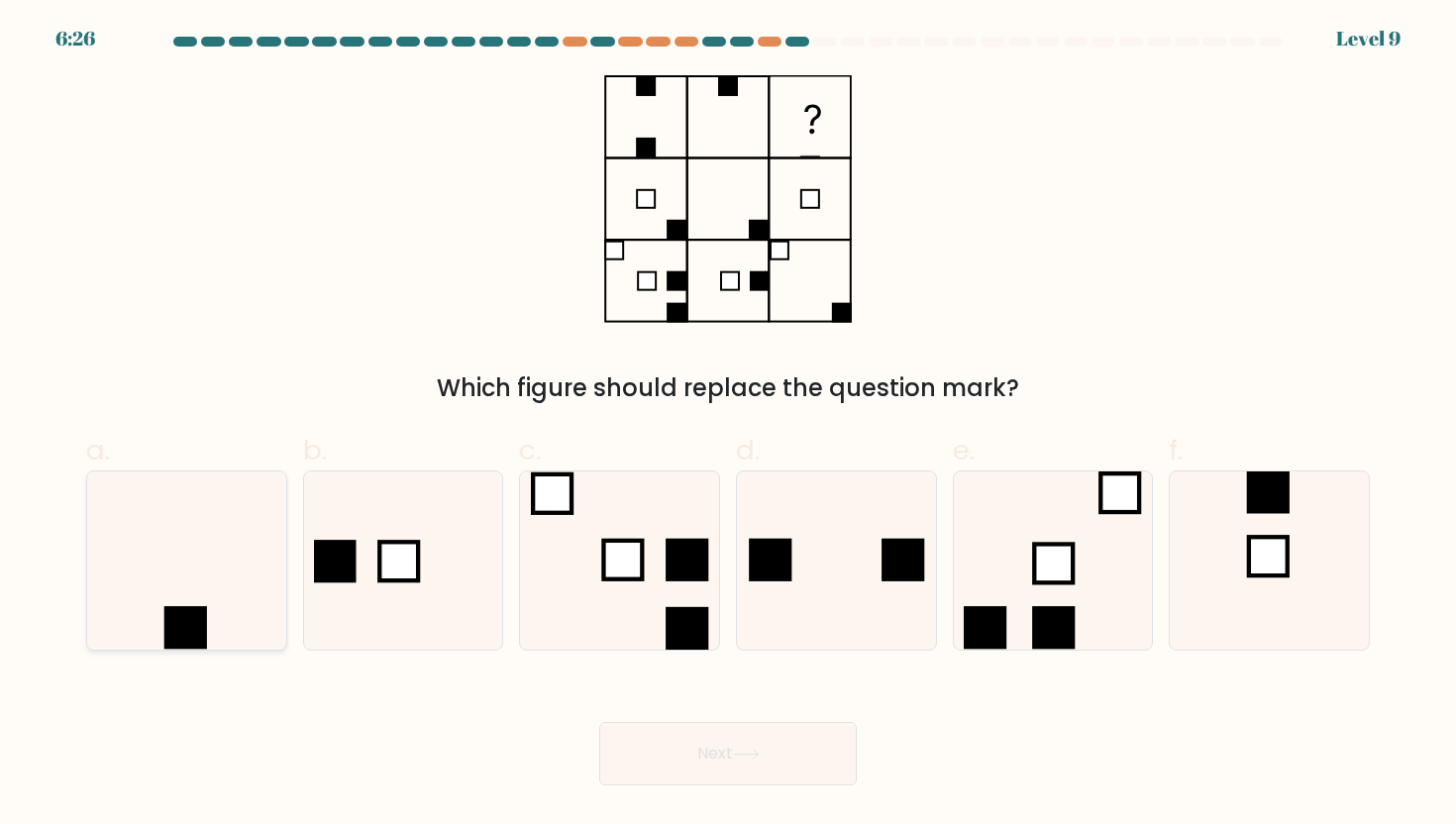 click at bounding box center (186, 561) 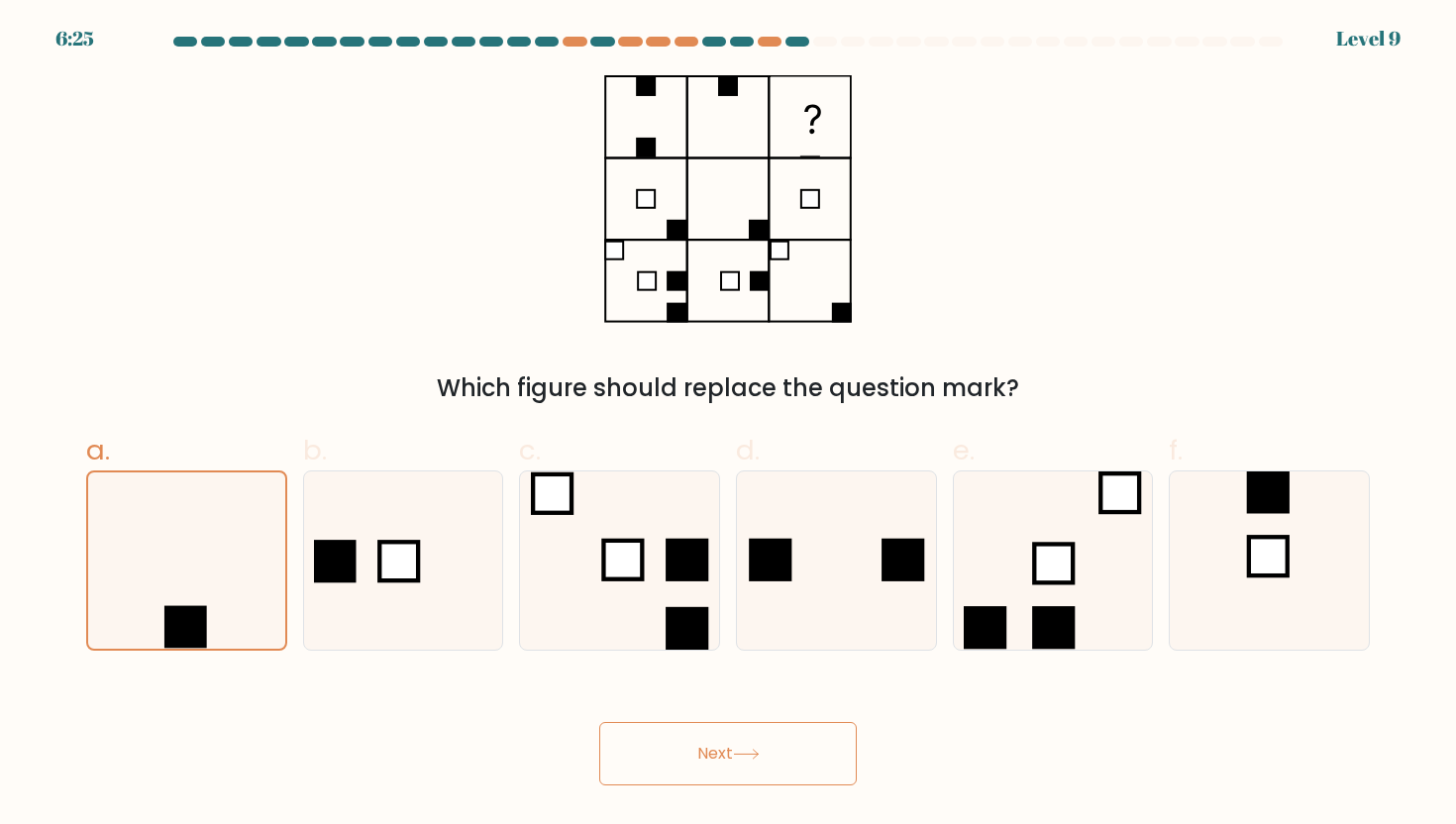 click on "Next" at bounding box center (728, 754) 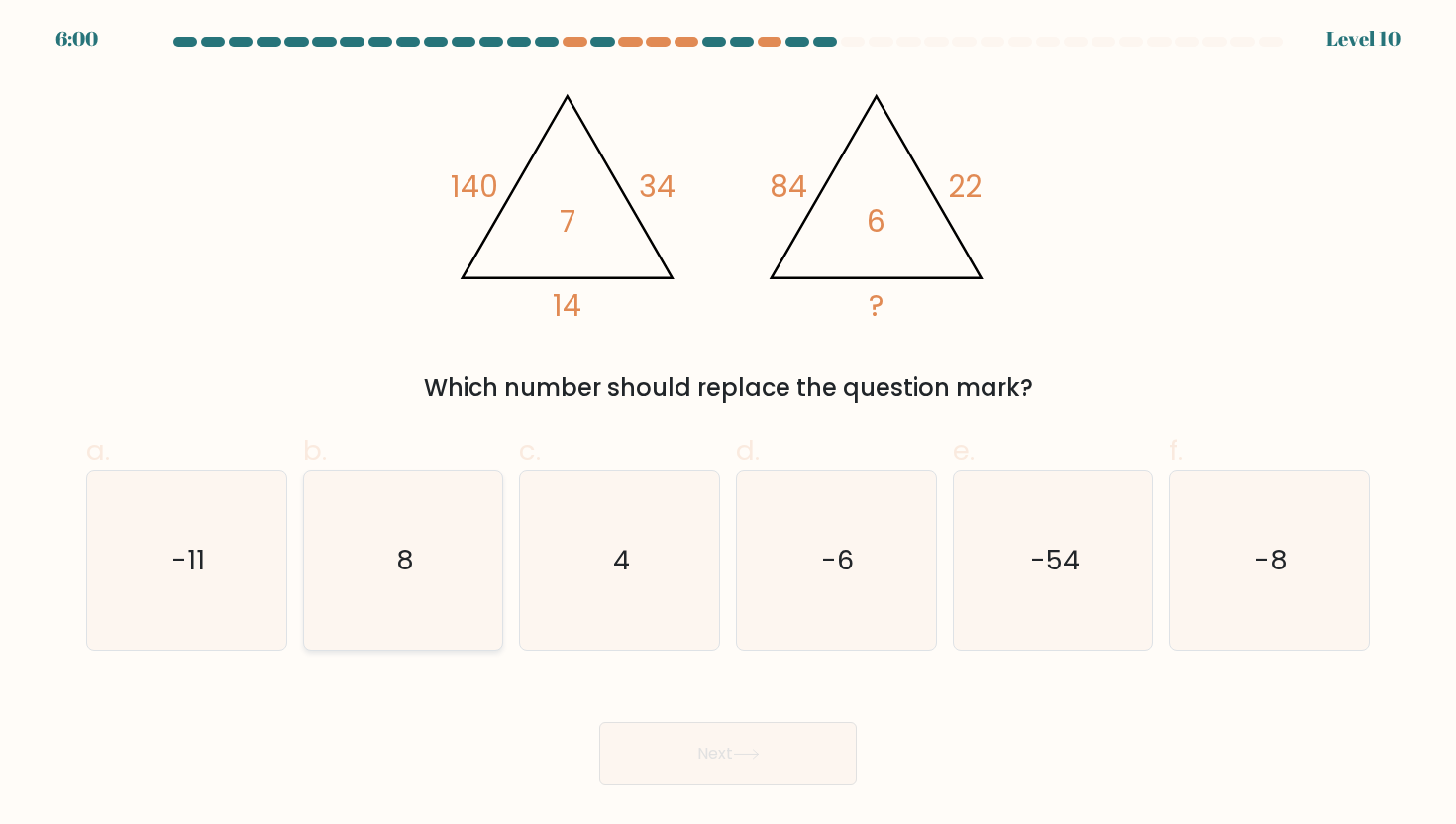 click on "8" at bounding box center (403, 561) 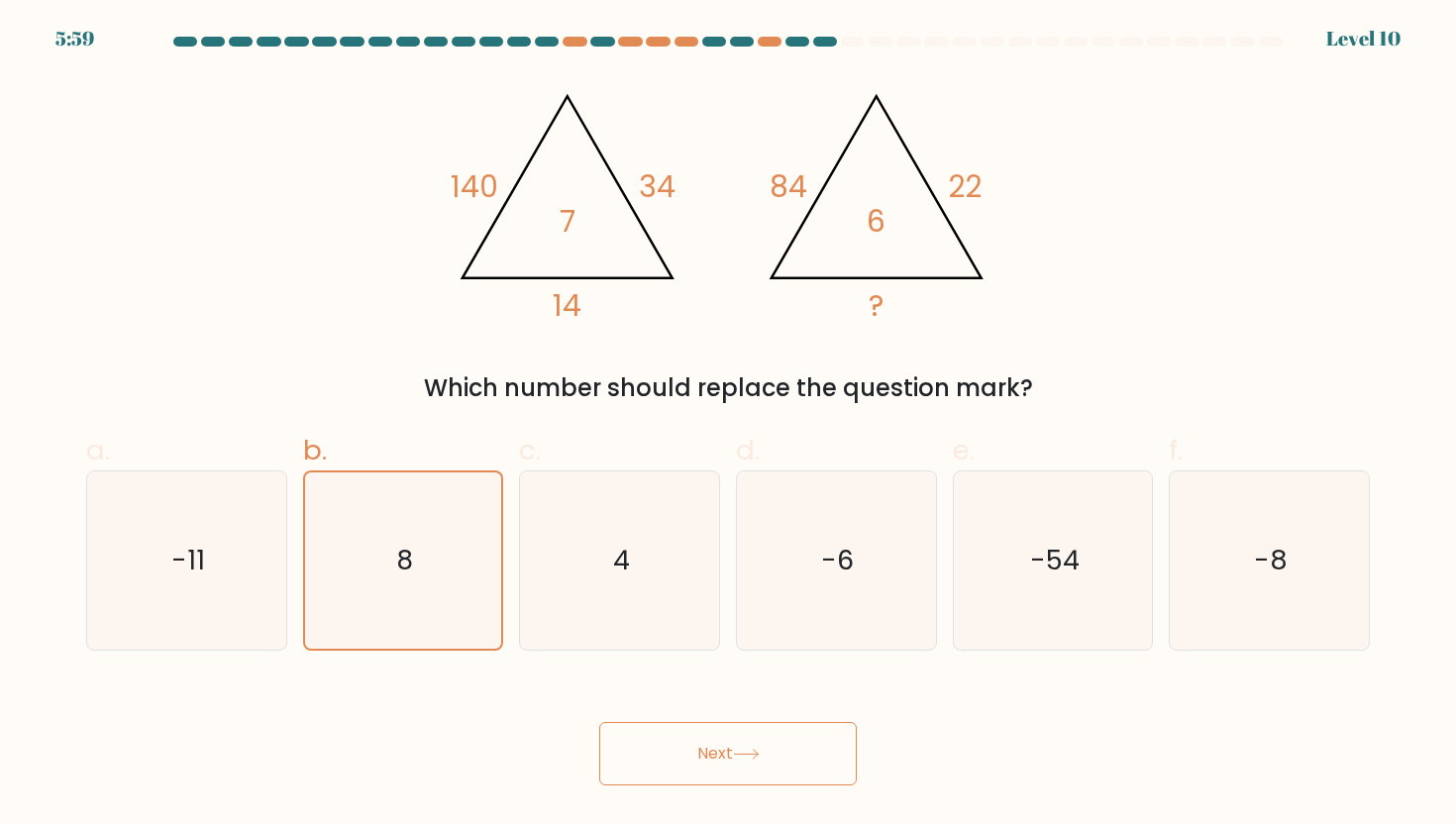 click on "Next" at bounding box center [728, 754] 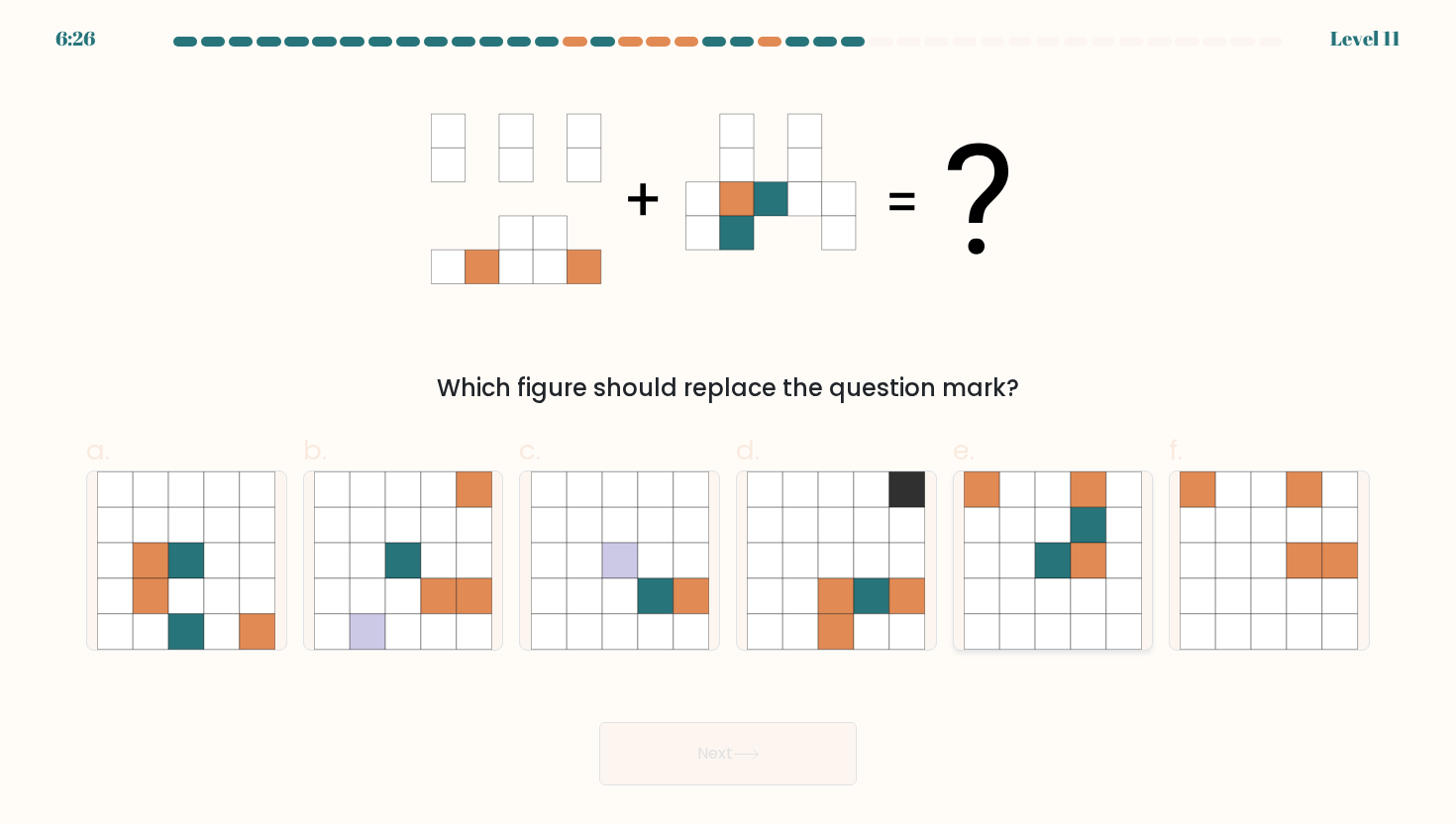 click at bounding box center [1017, 561] 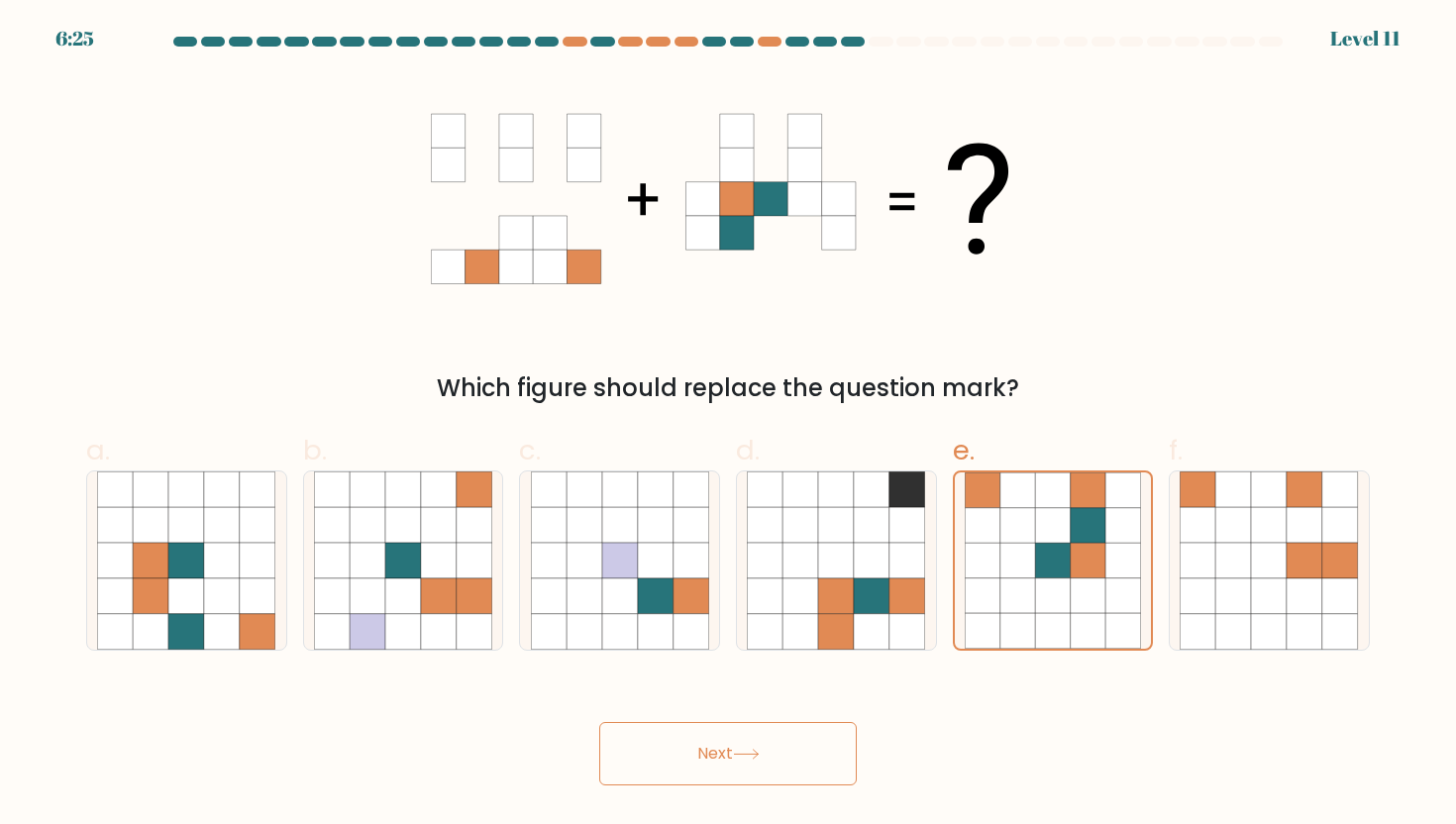click at bounding box center [746, 754] 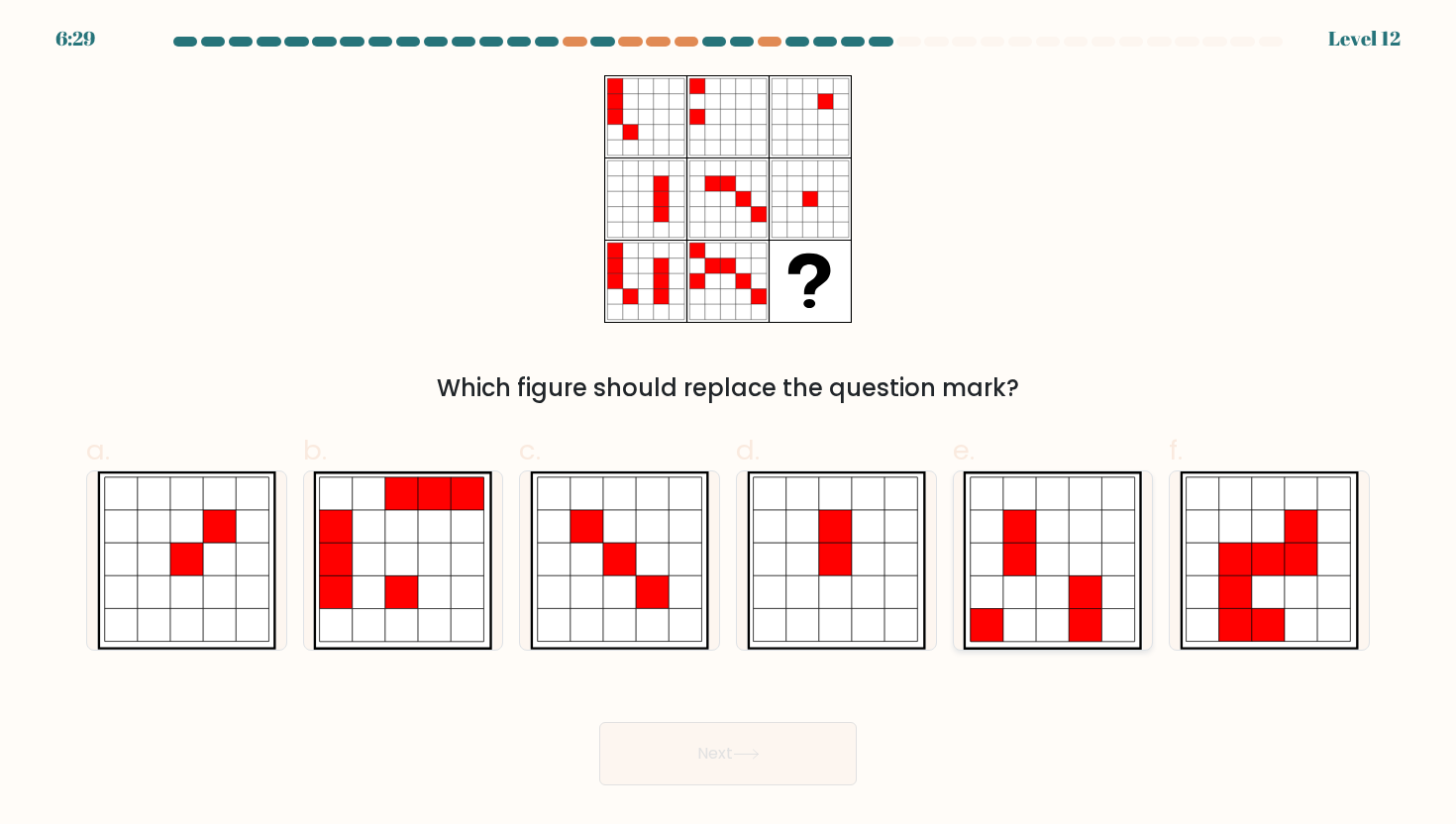 click at bounding box center [1052, 625] 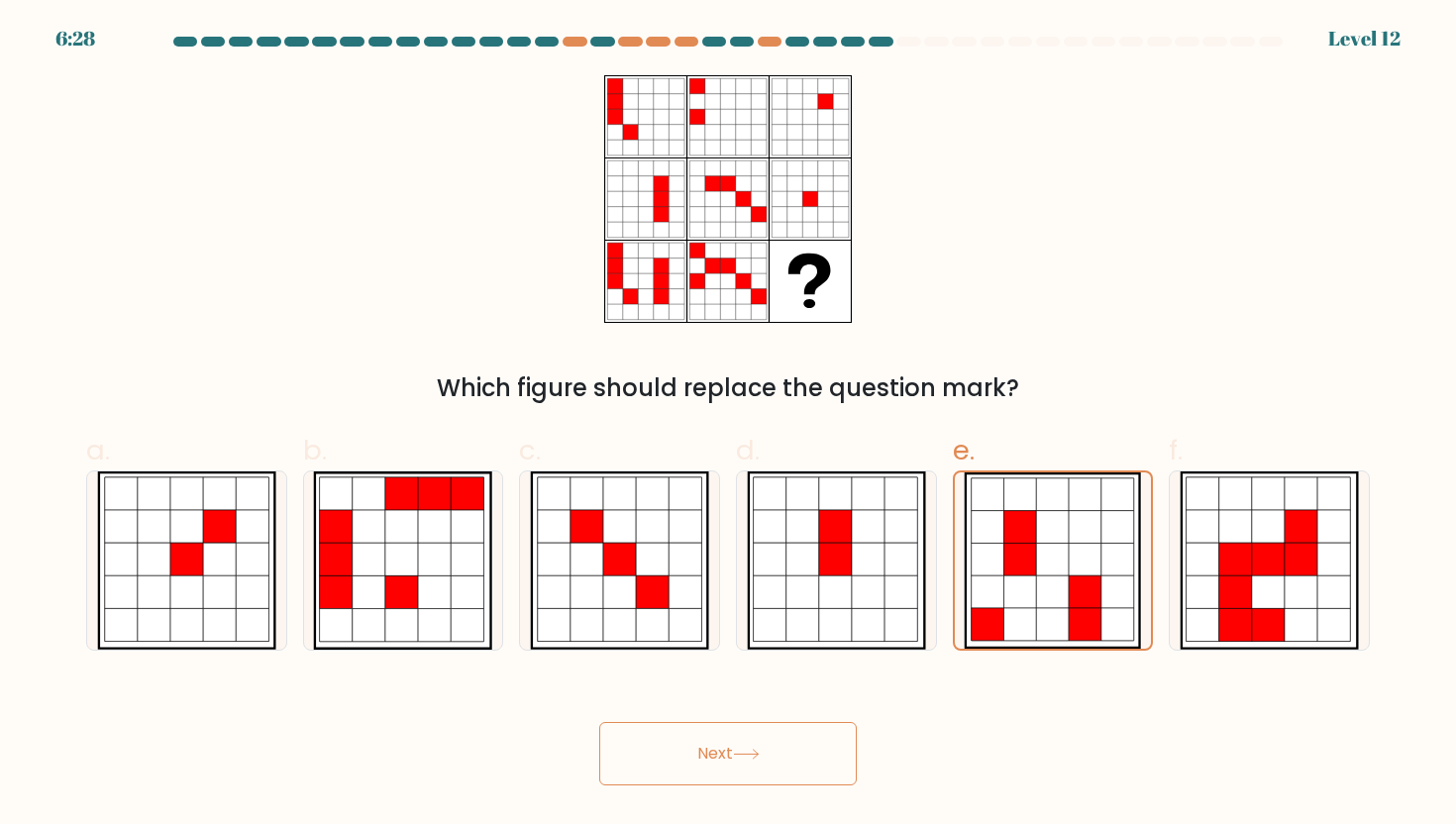 click on "Next" at bounding box center [728, 754] 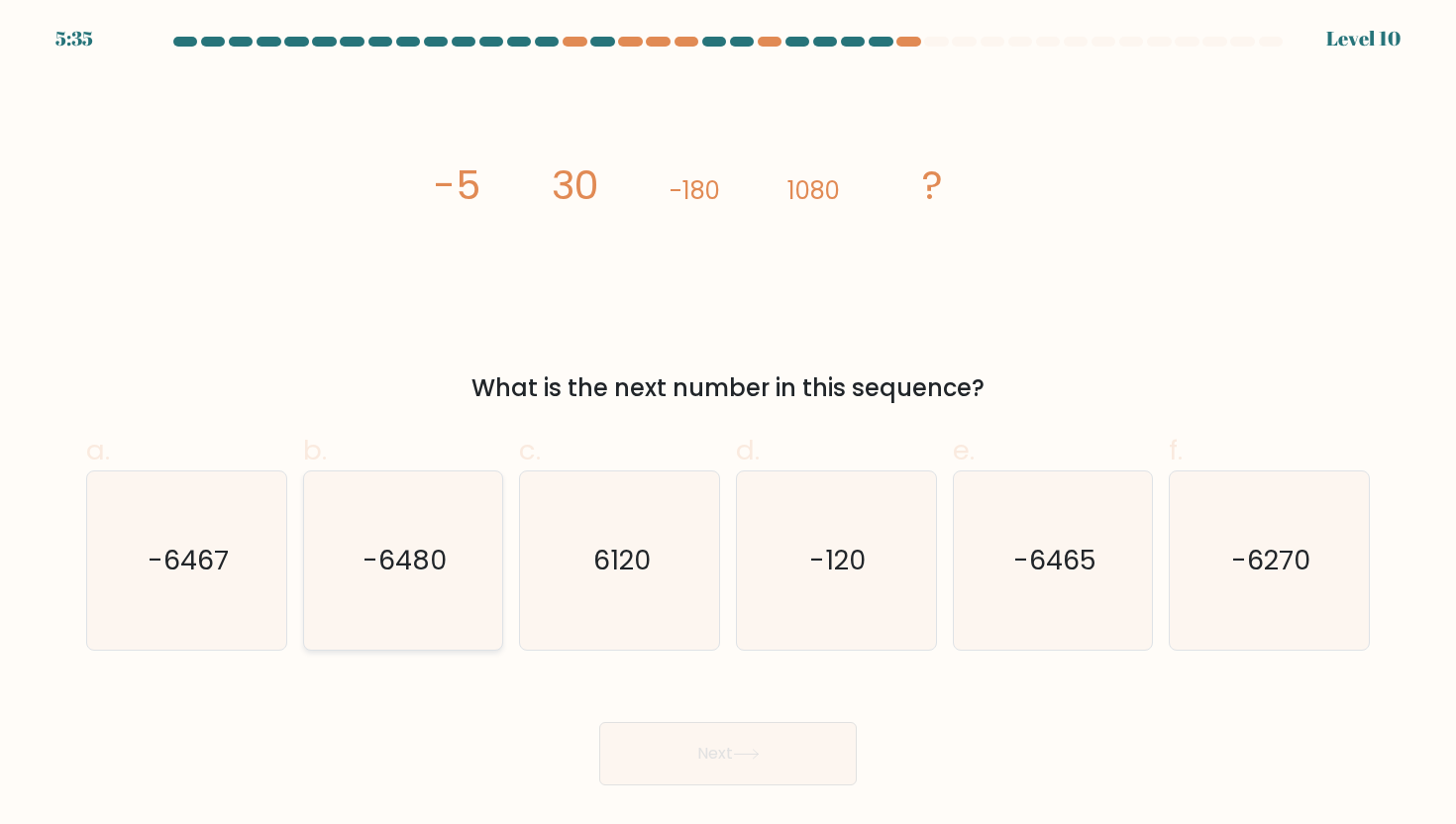 click on "-6480" at bounding box center [403, 561] 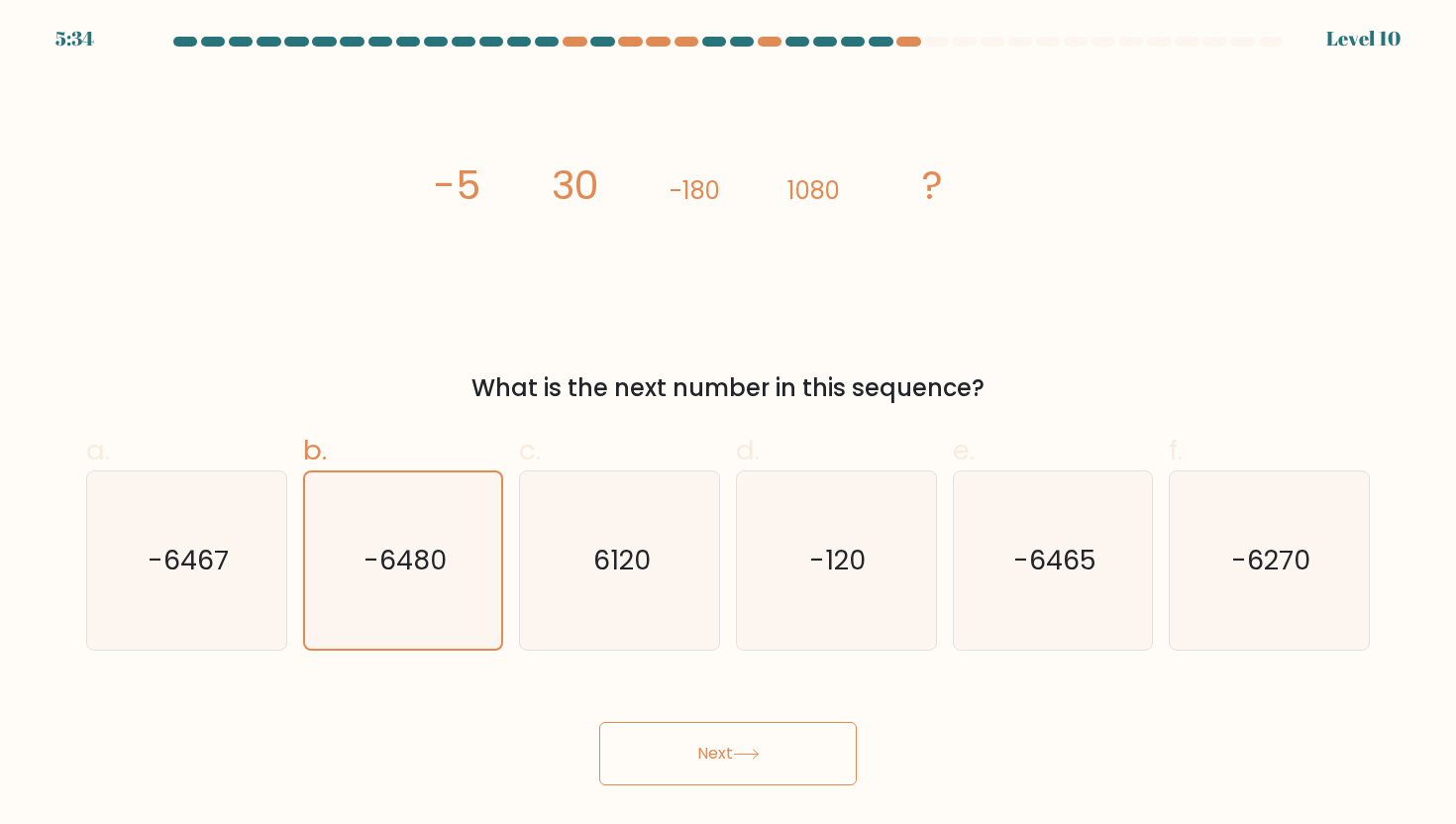 click at bounding box center [746, 754] 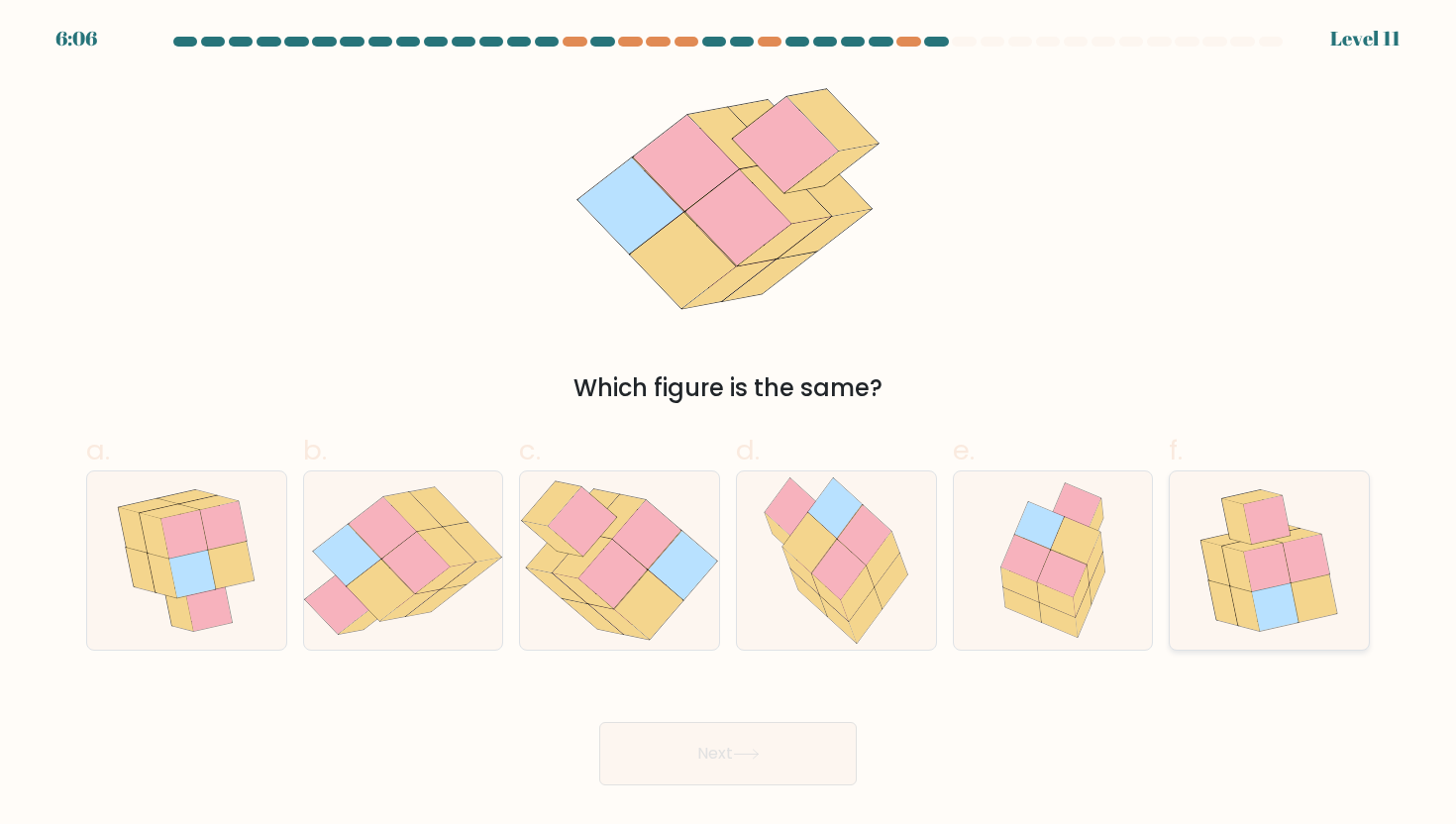 click at bounding box center (1306, 559) 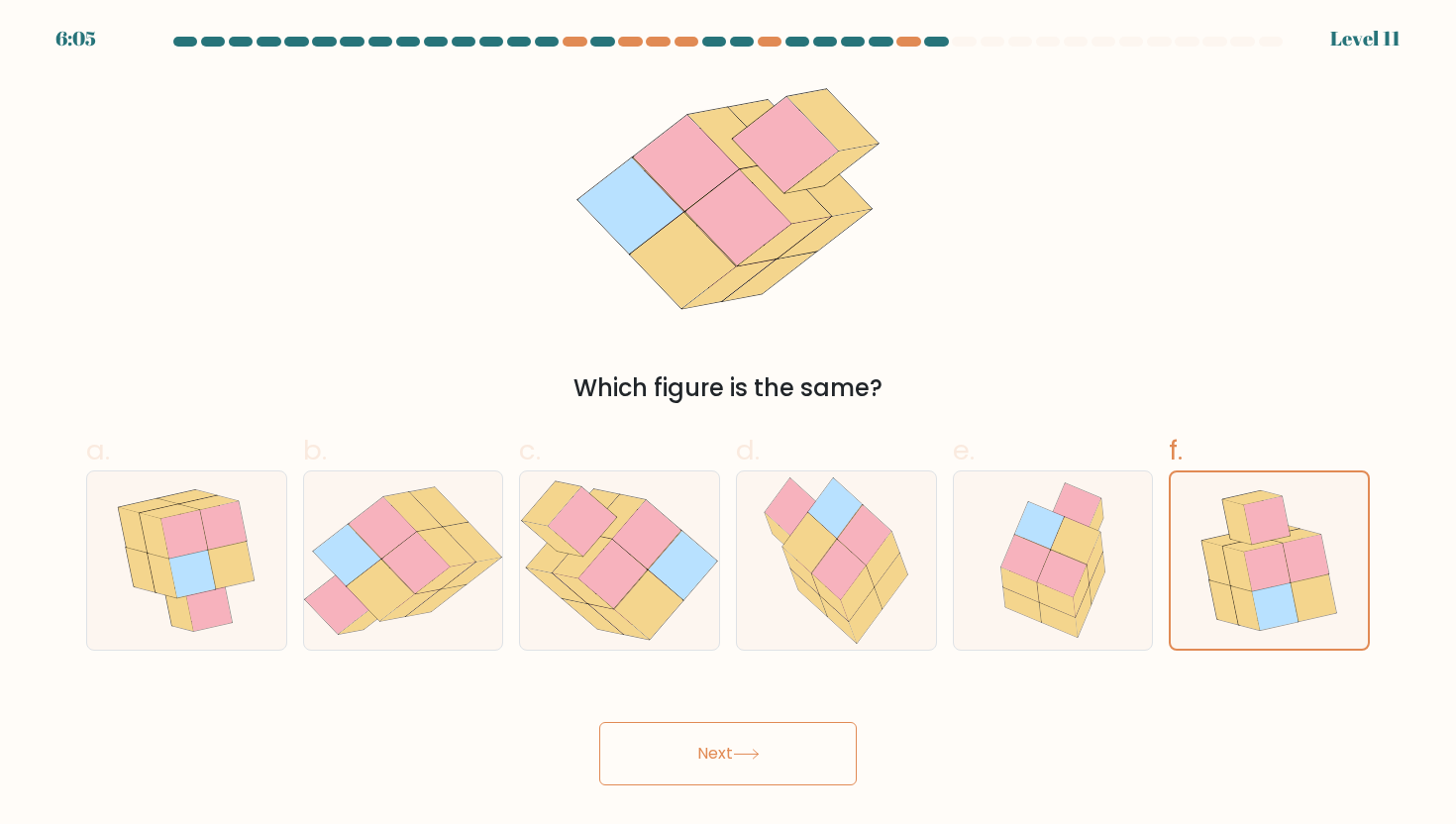 click on "Next" at bounding box center (728, 754) 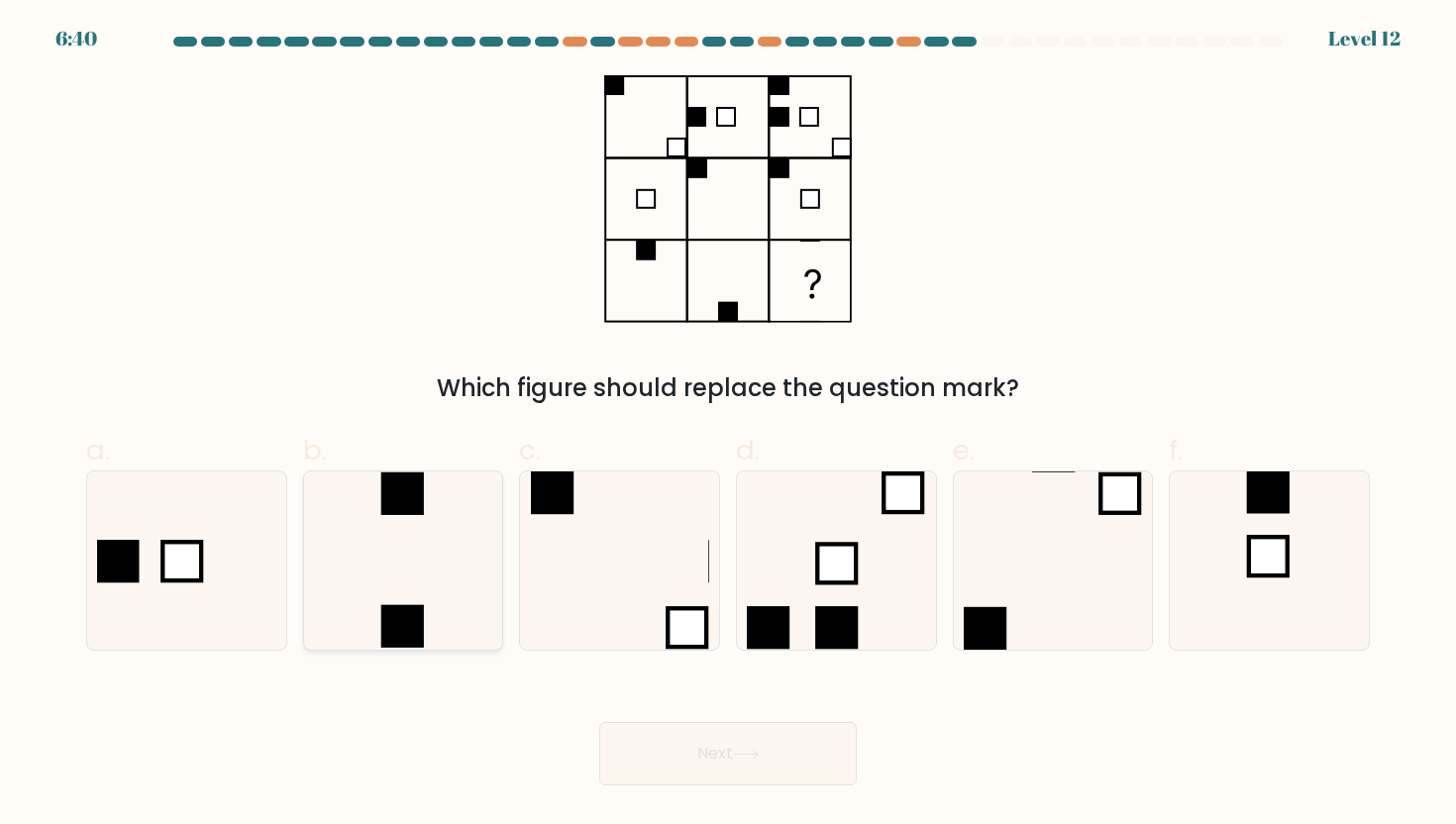 click at bounding box center [403, 561] 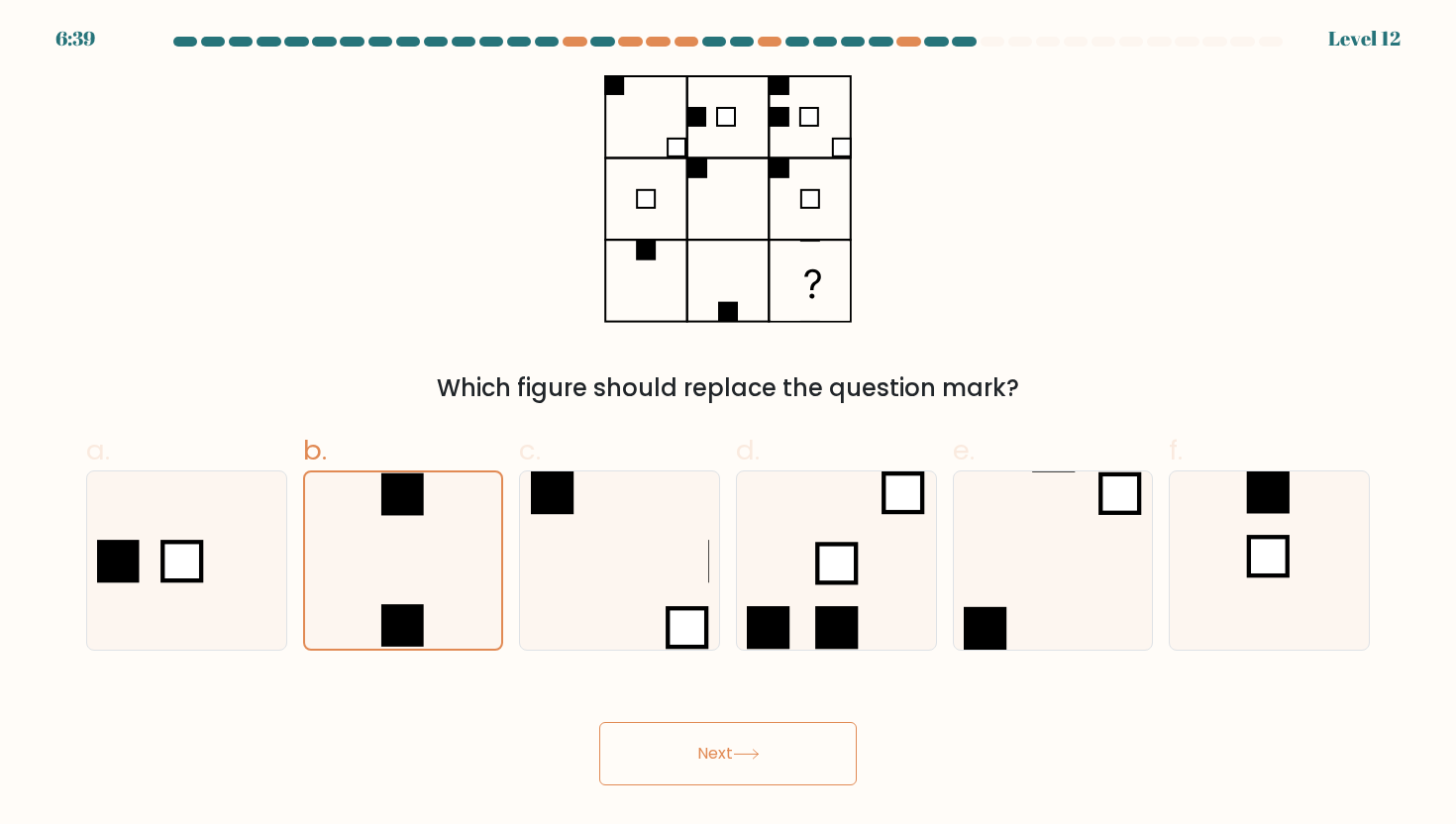click on "Next" at bounding box center [728, 754] 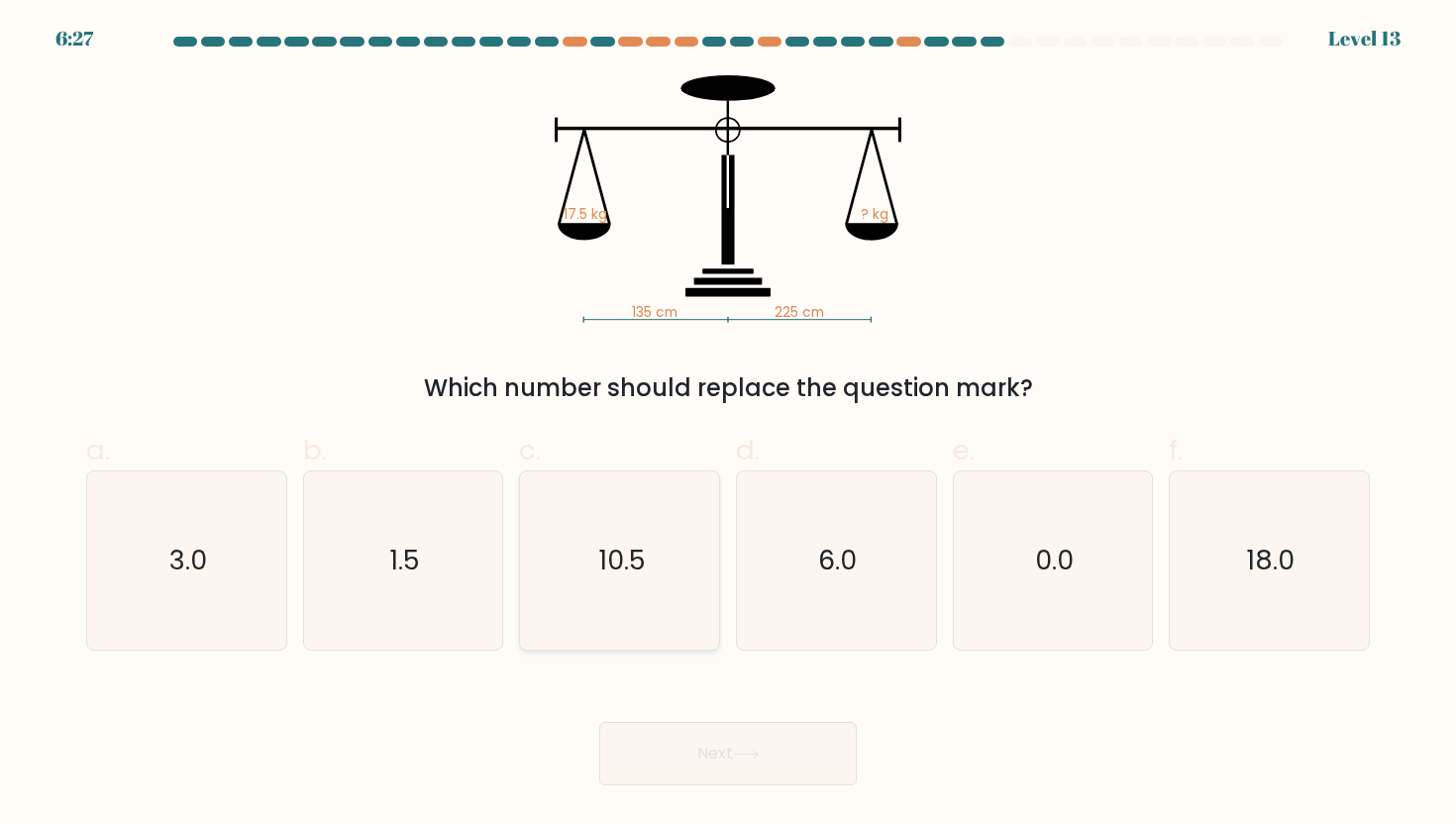 click on "10.5" at bounding box center (620, 561) 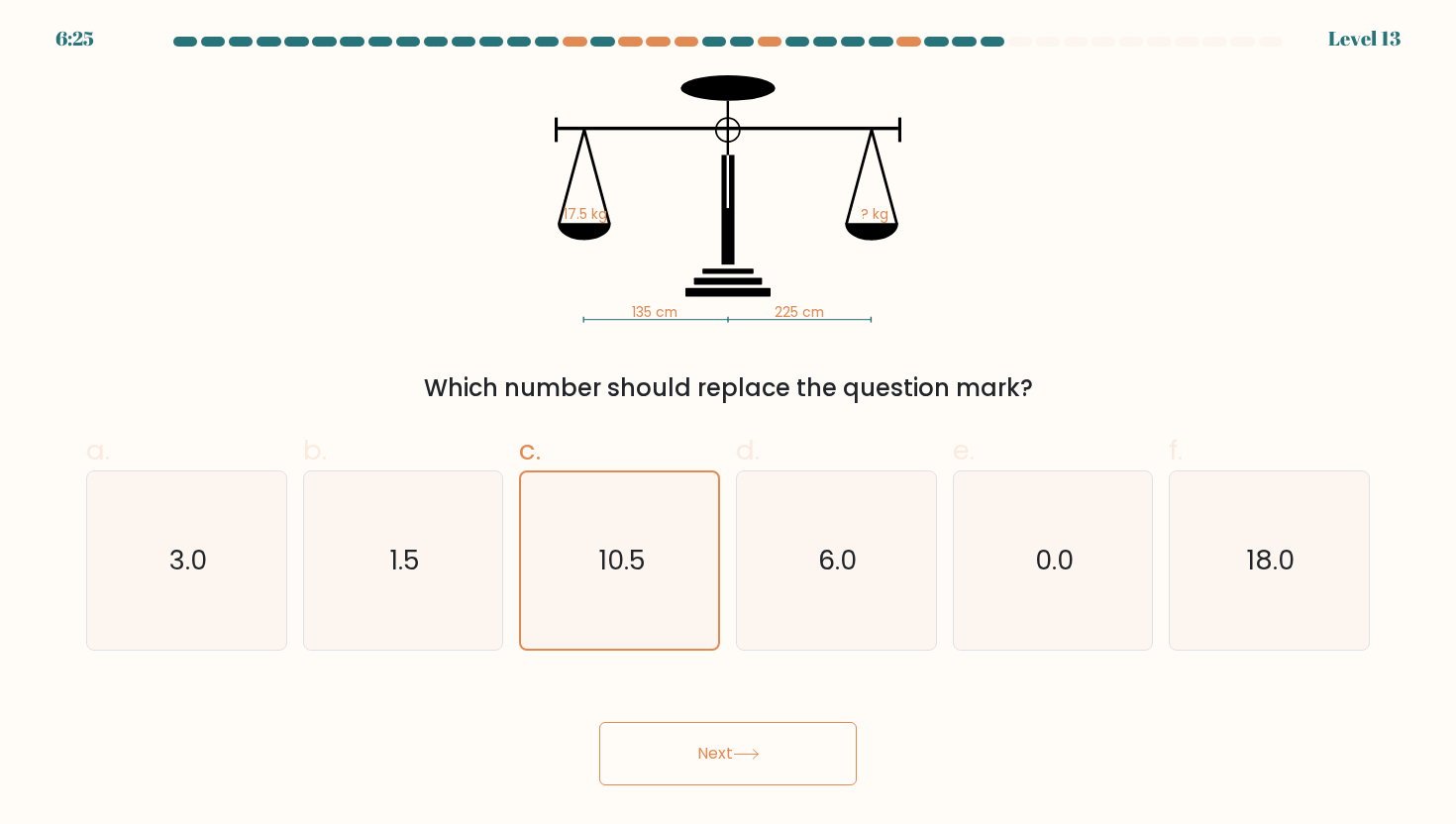 click on "Next" at bounding box center (728, 754) 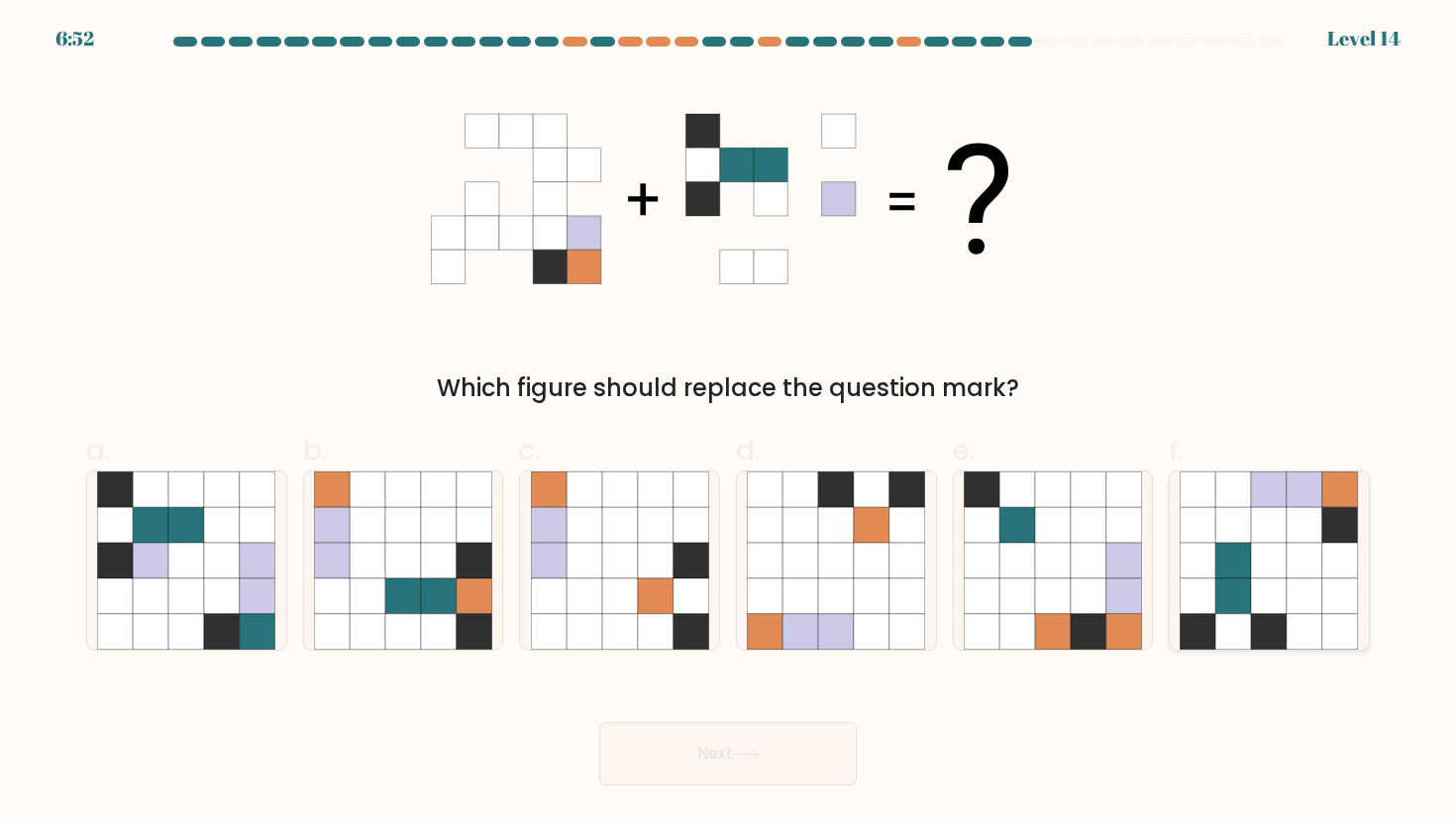 click at bounding box center (1270, 561) 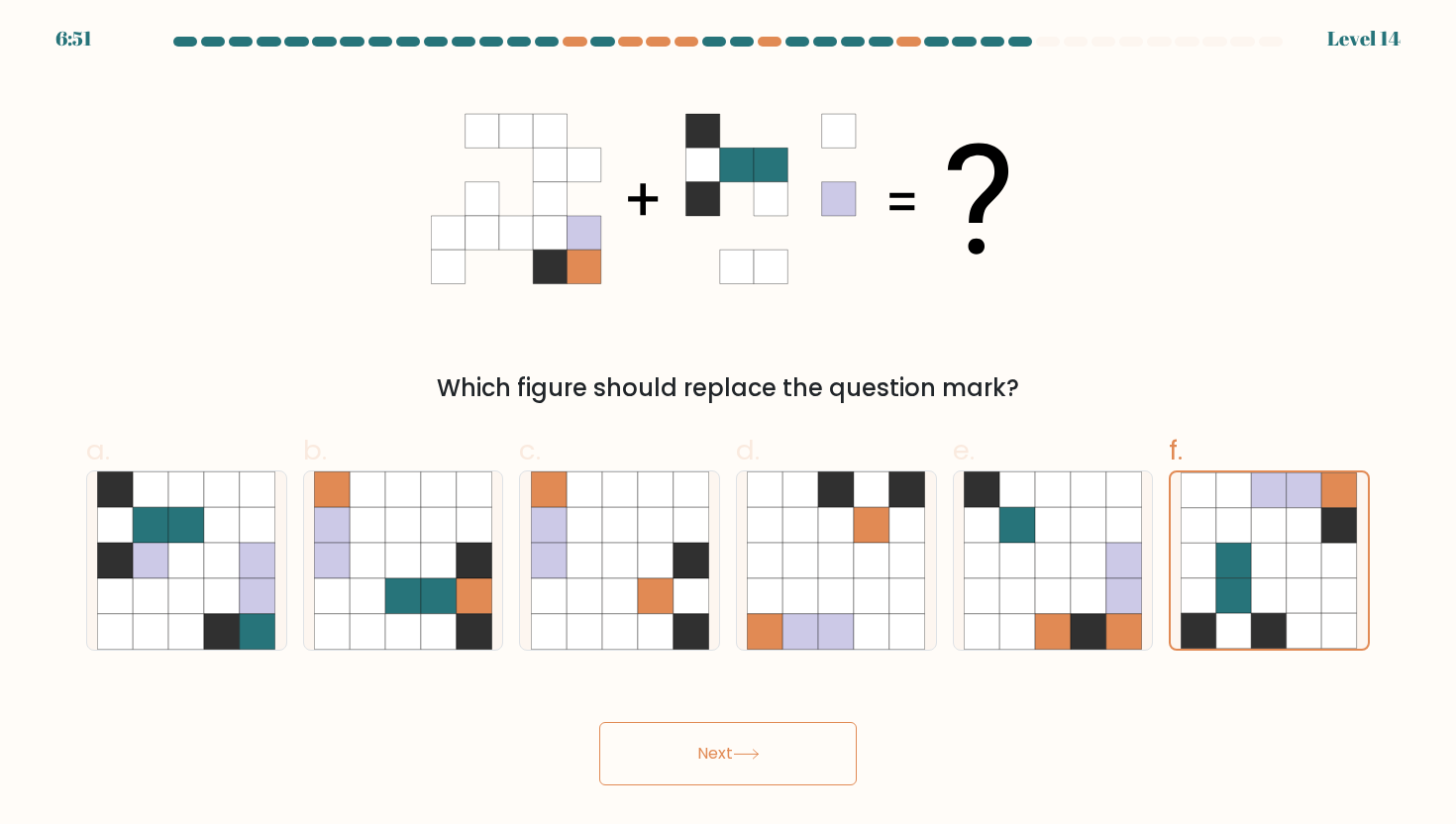click on "Next" at bounding box center [728, 754] 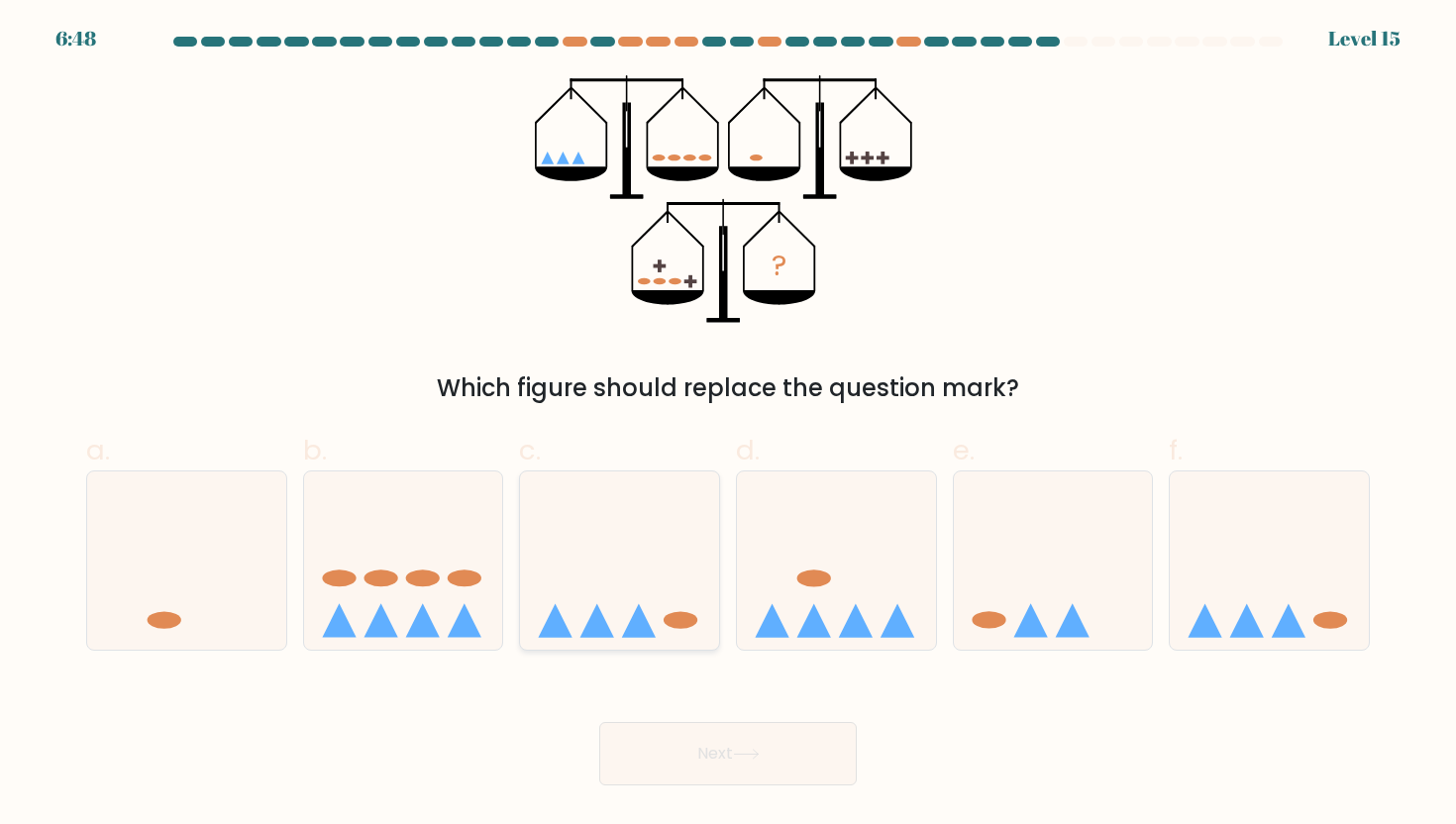 click at bounding box center (619, 561) 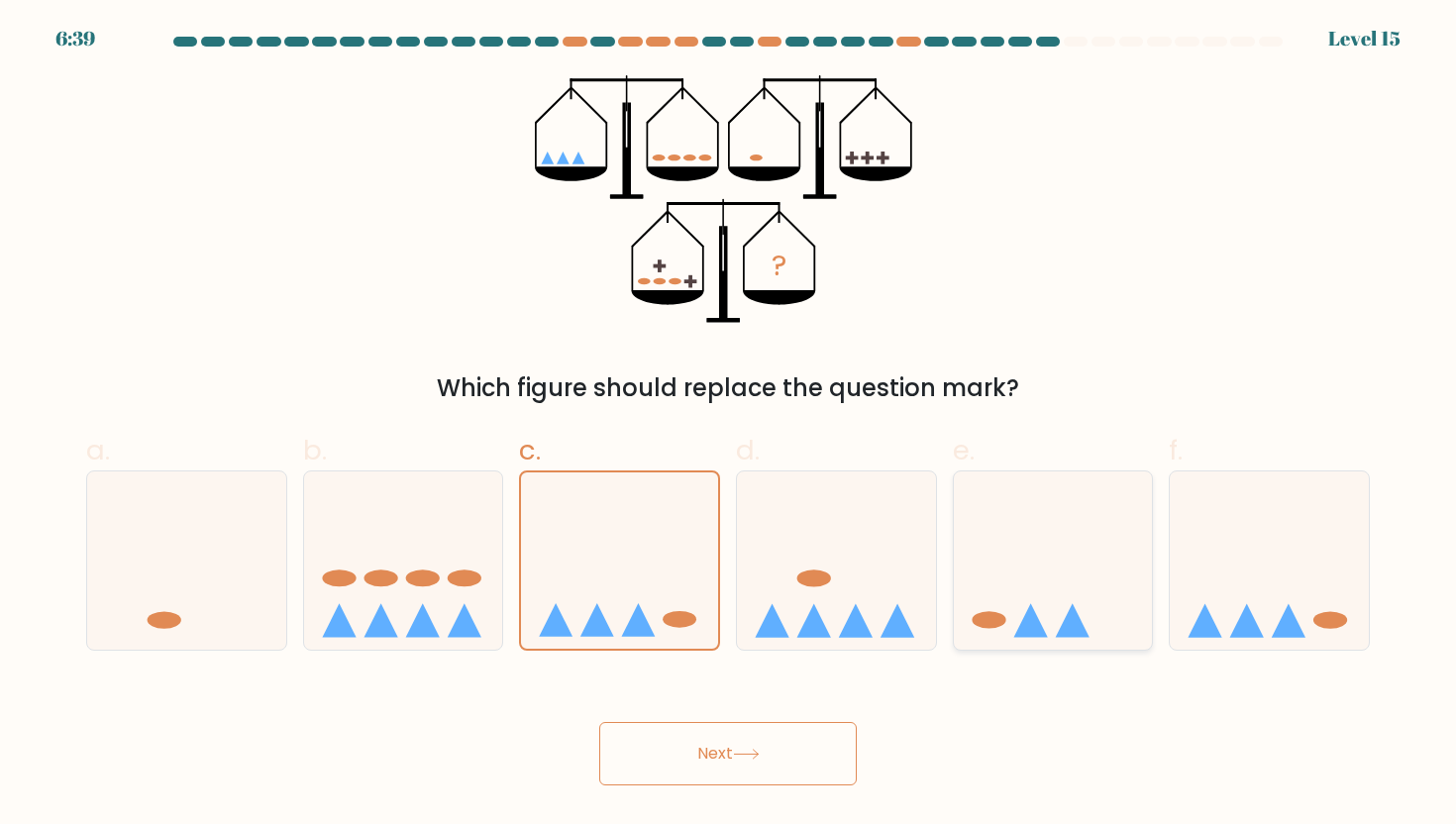 click at bounding box center (1053, 561) 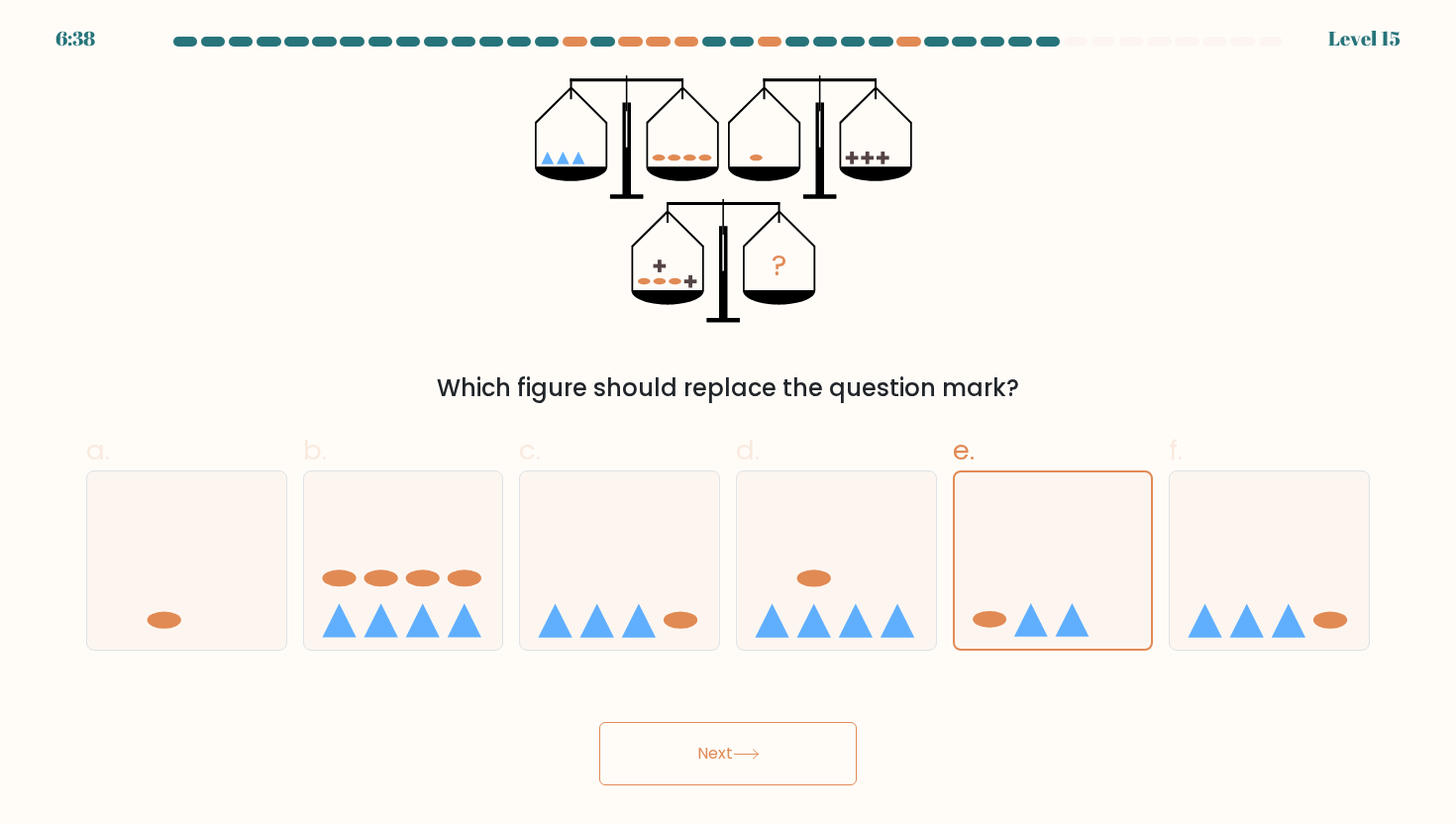 click on "Next" at bounding box center (728, 754) 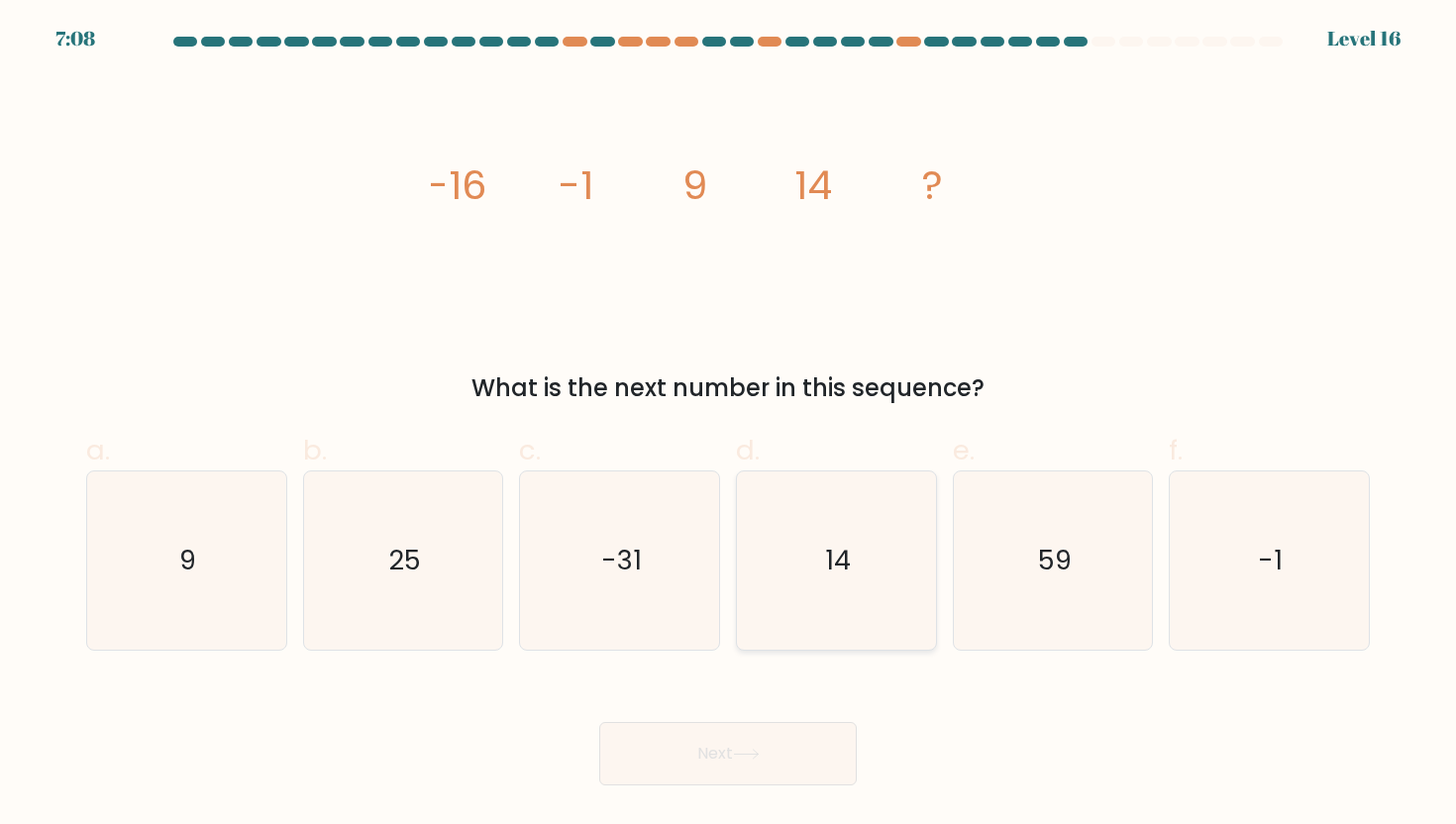 click on "14" at bounding box center (838, 560) 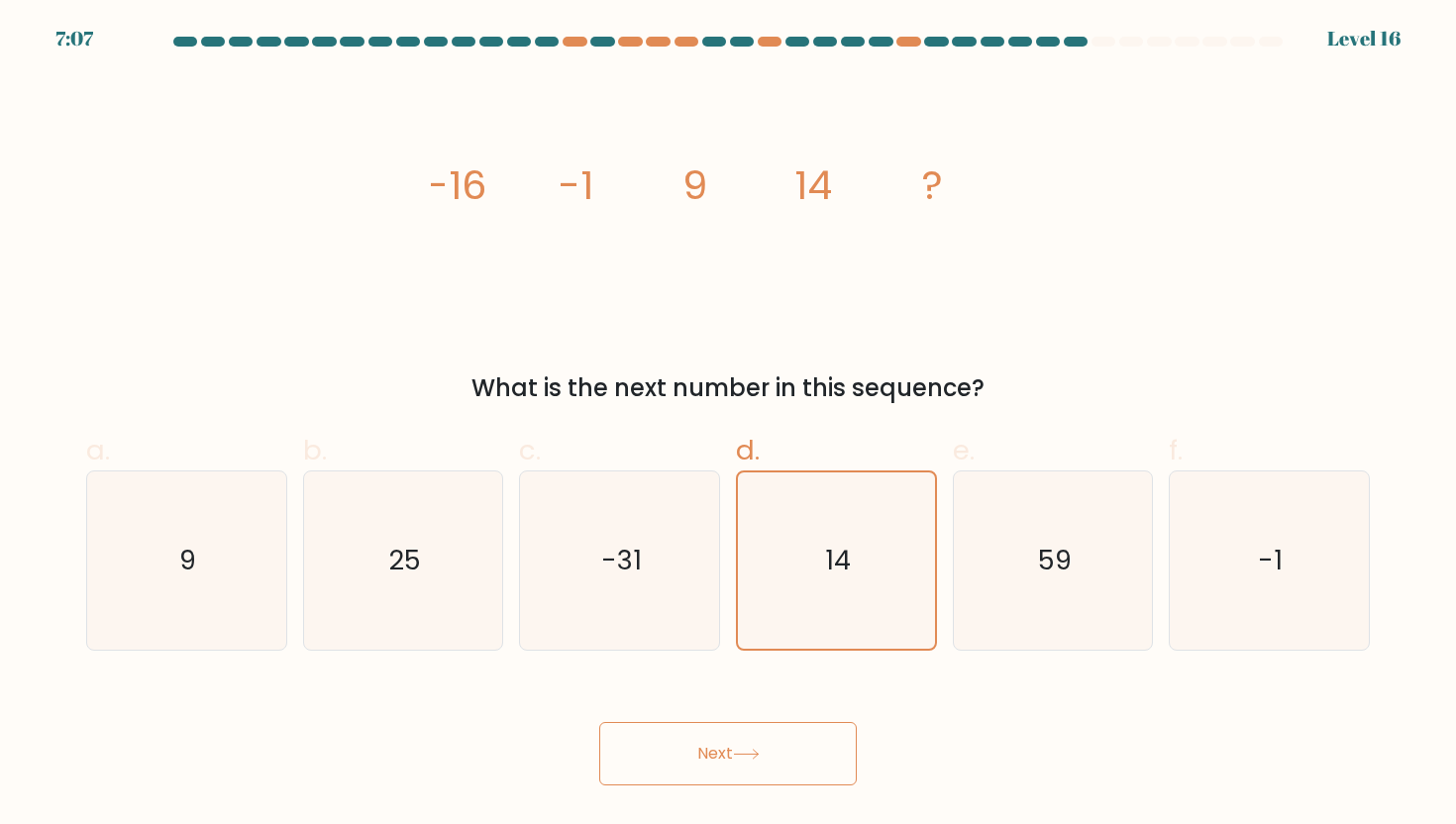 click on "Next" at bounding box center (728, 754) 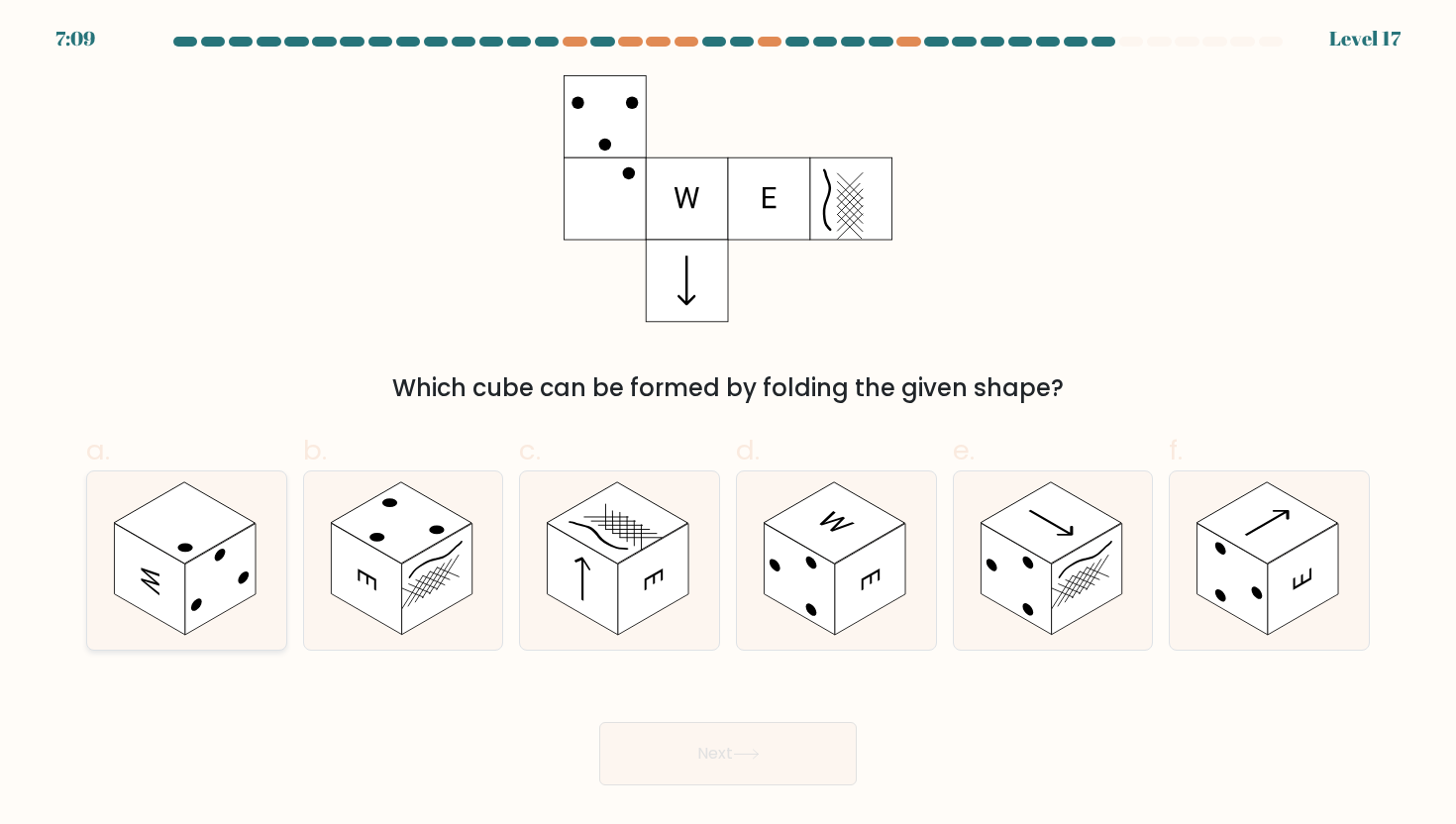click at bounding box center (150, 578) 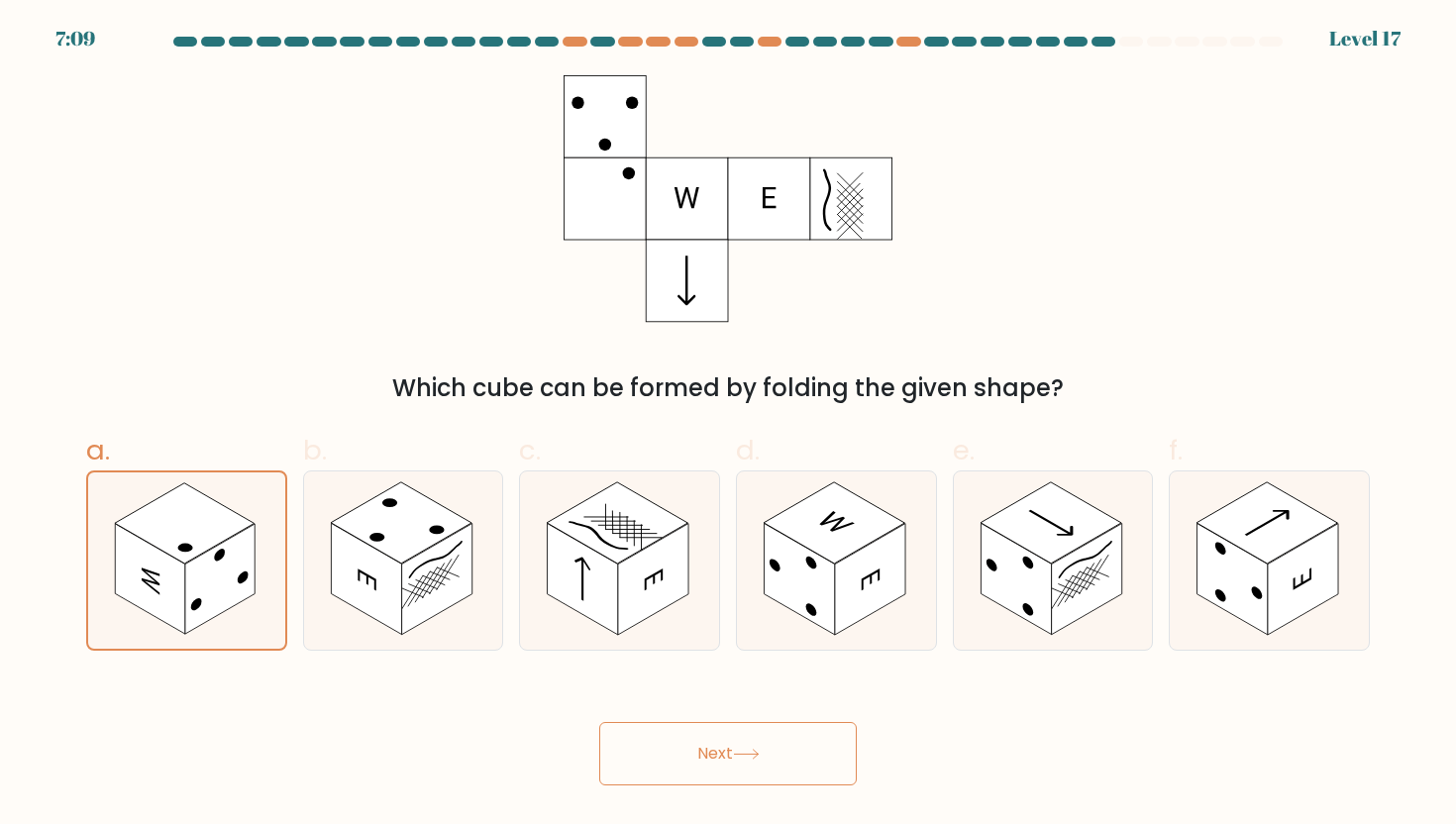 click on "Next" at bounding box center (728, 754) 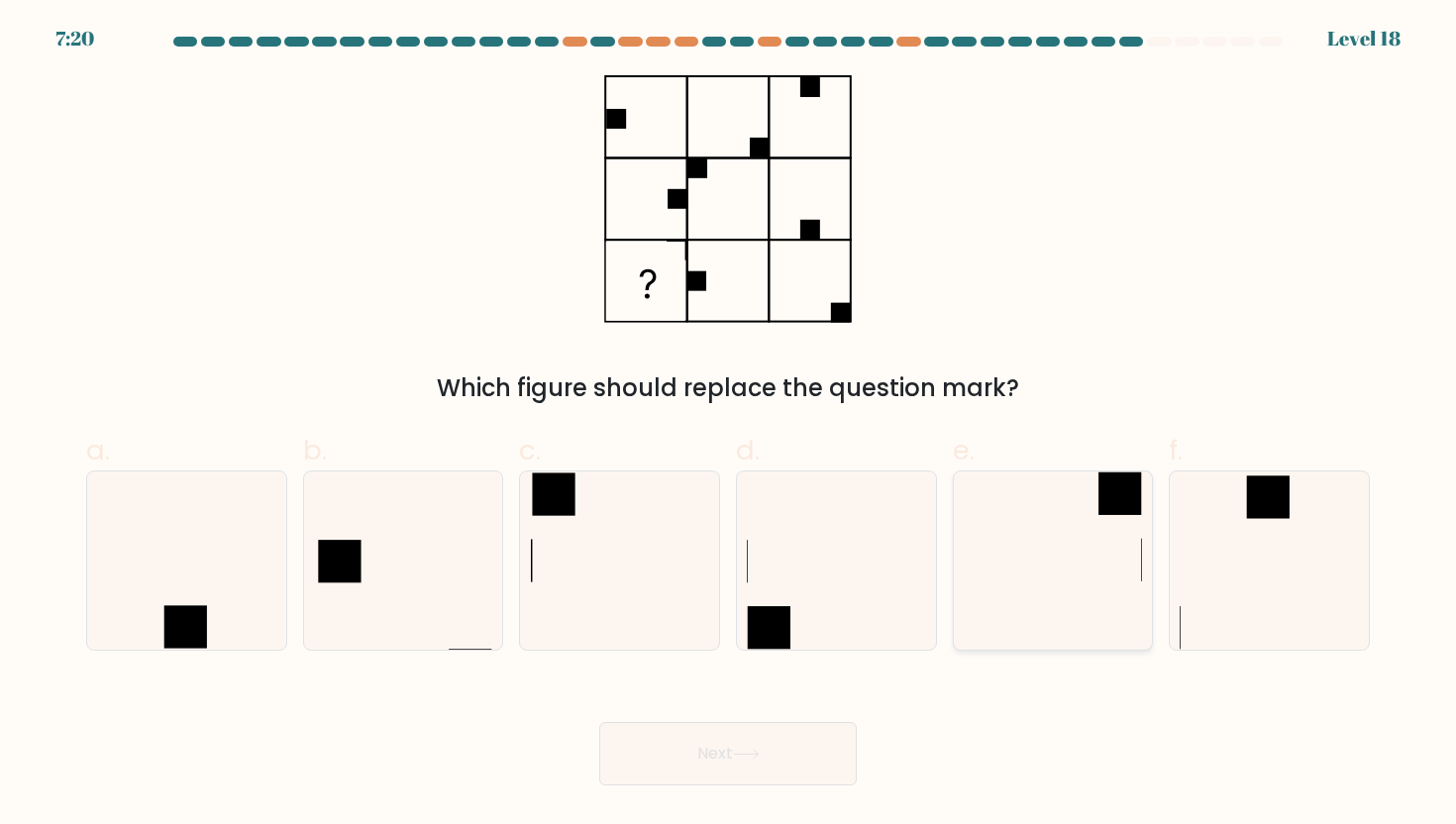 click at bounding box center (1053, 561) 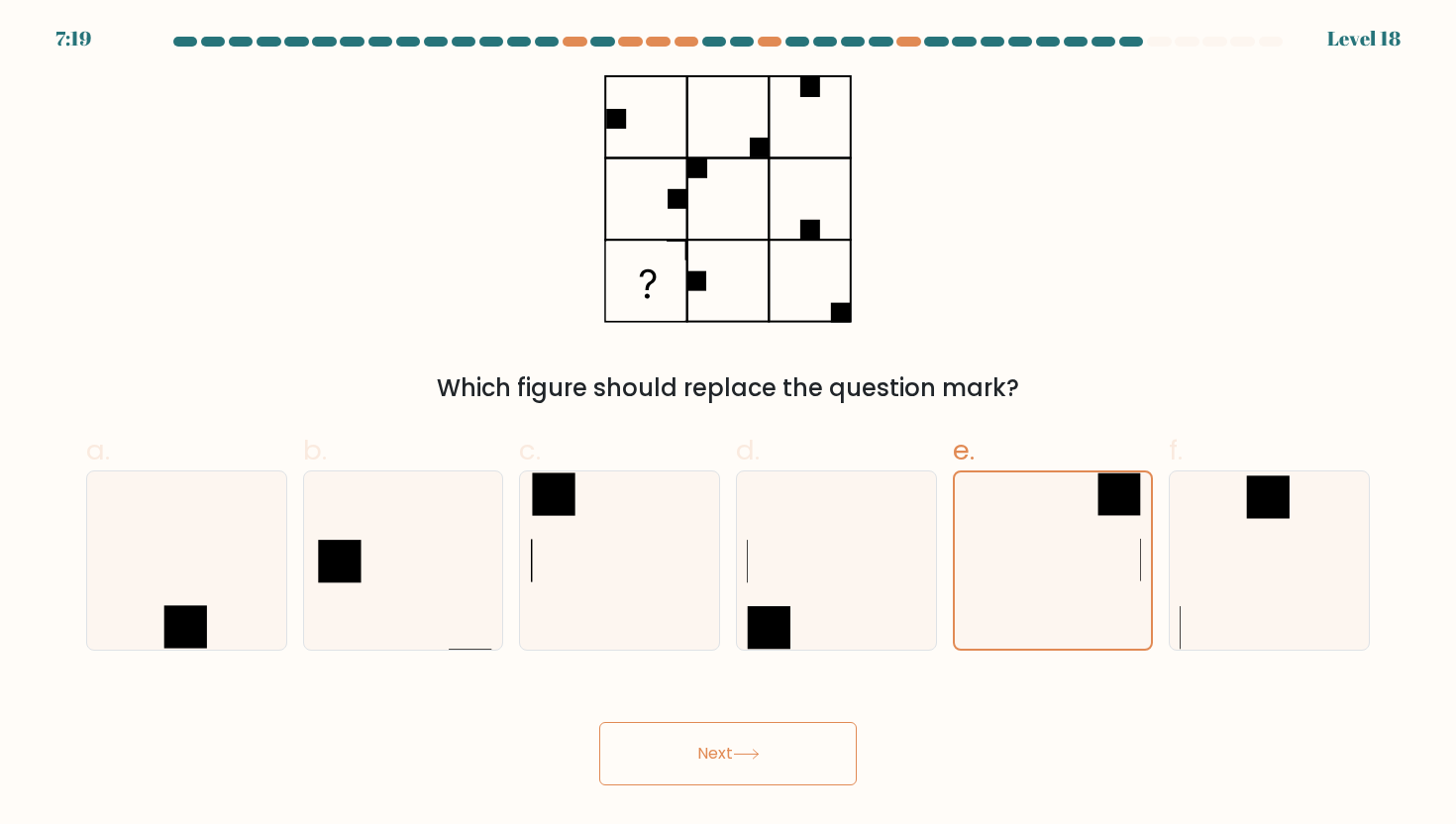 click on "Next" at bounding box center [728, 754] 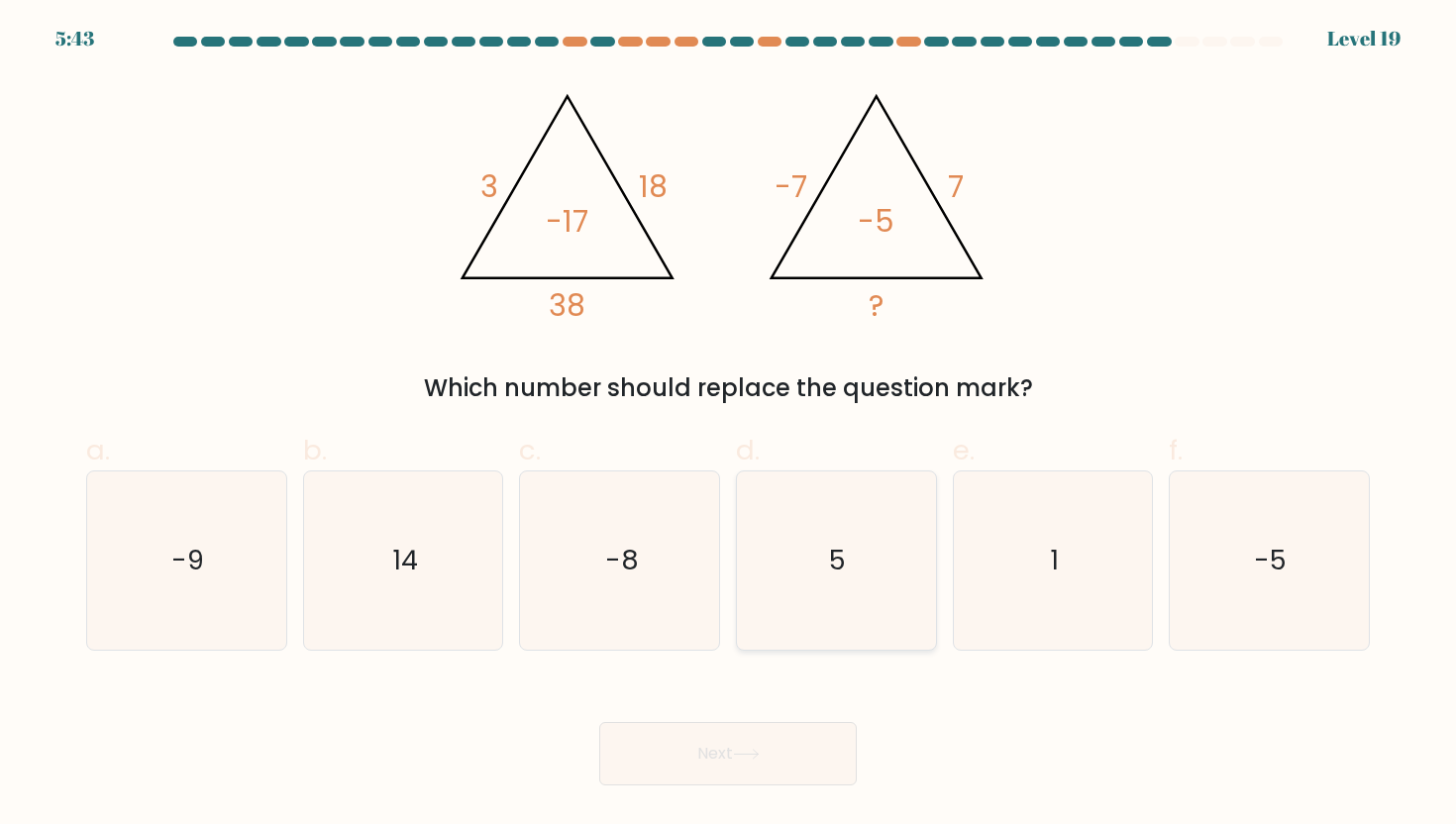 click on "5" at bounding box center [836, 561] 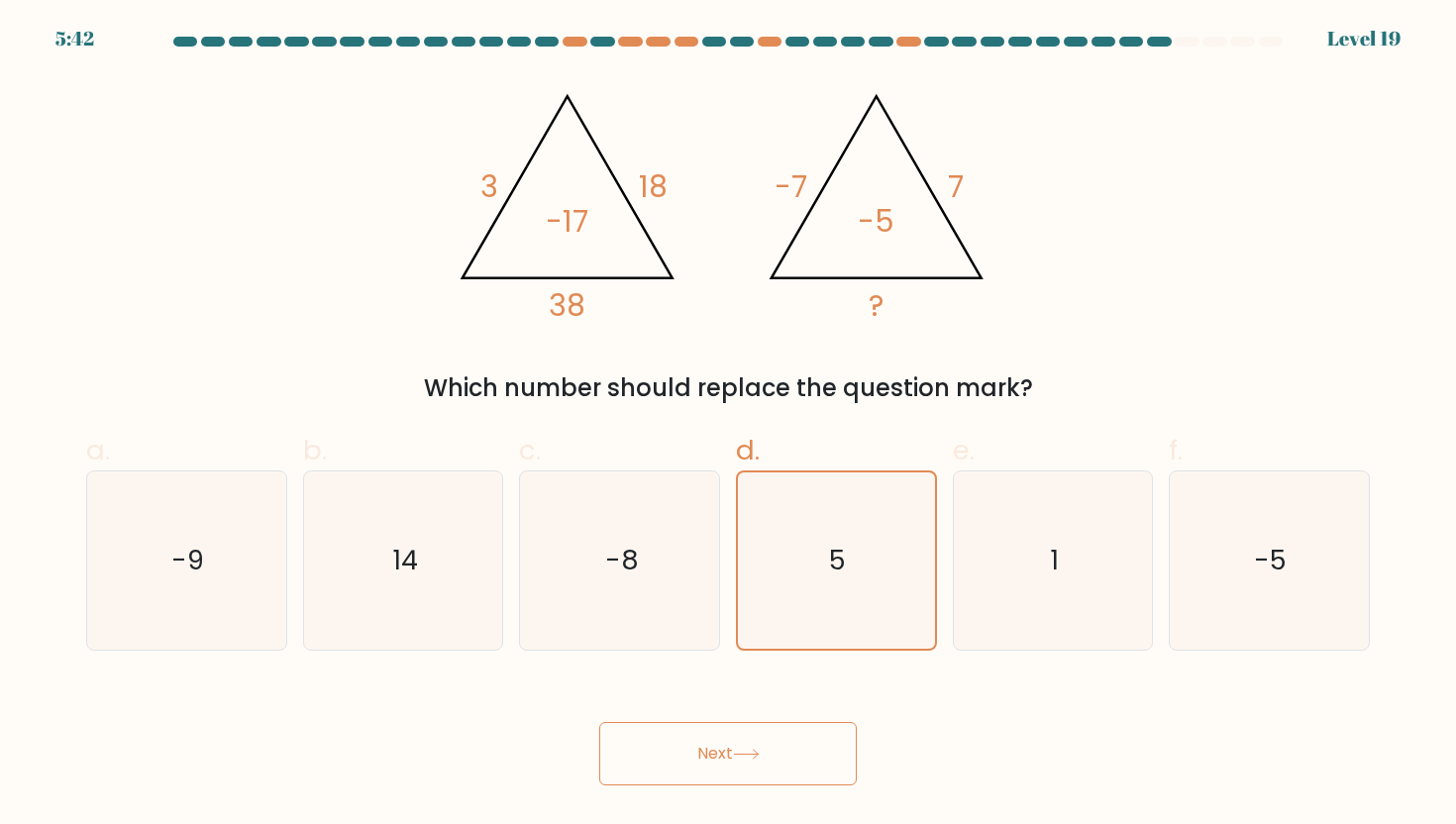 click on "Next" at bounding box center [728, 754] 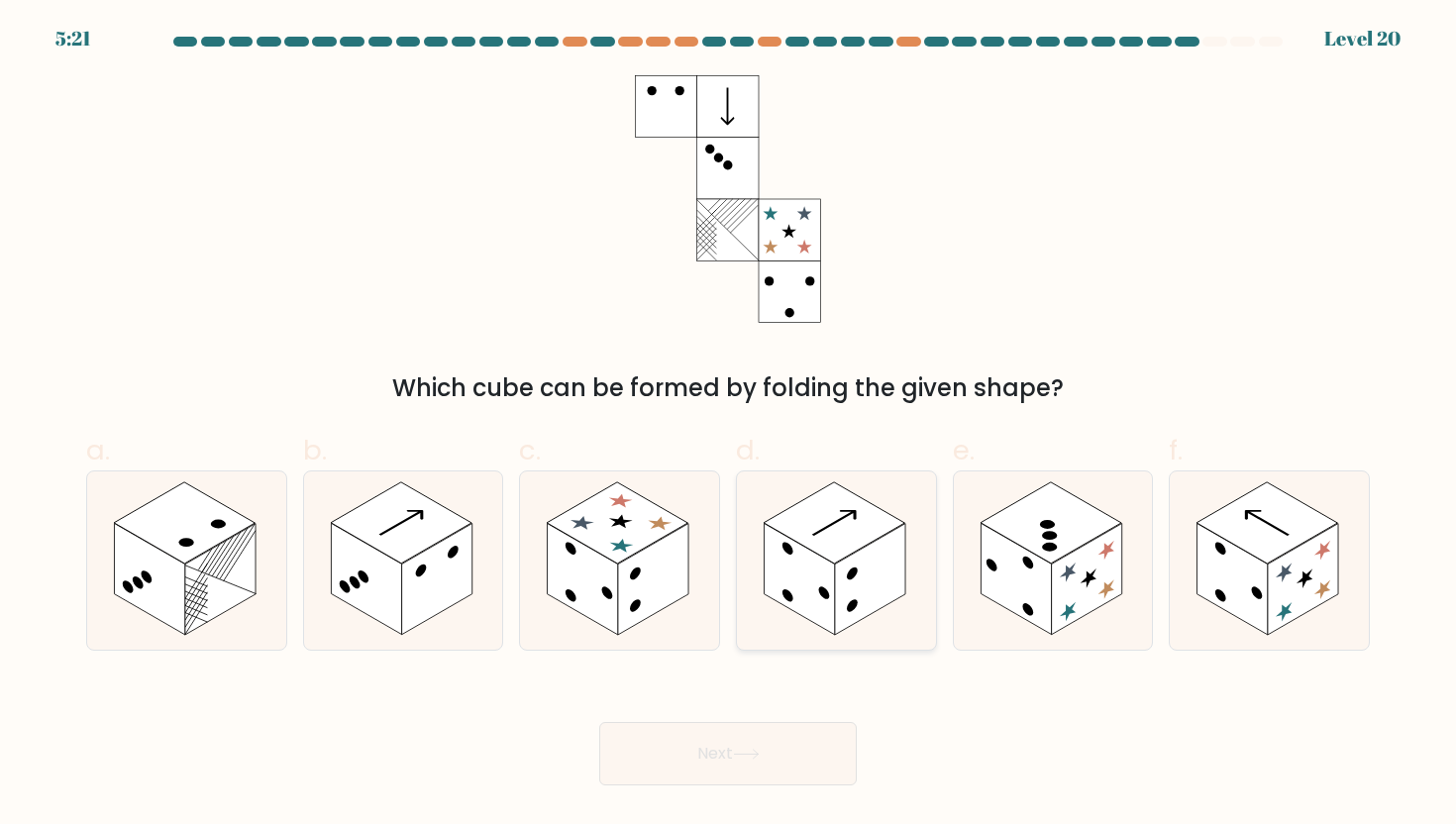 click at bounding box center [798, 578] 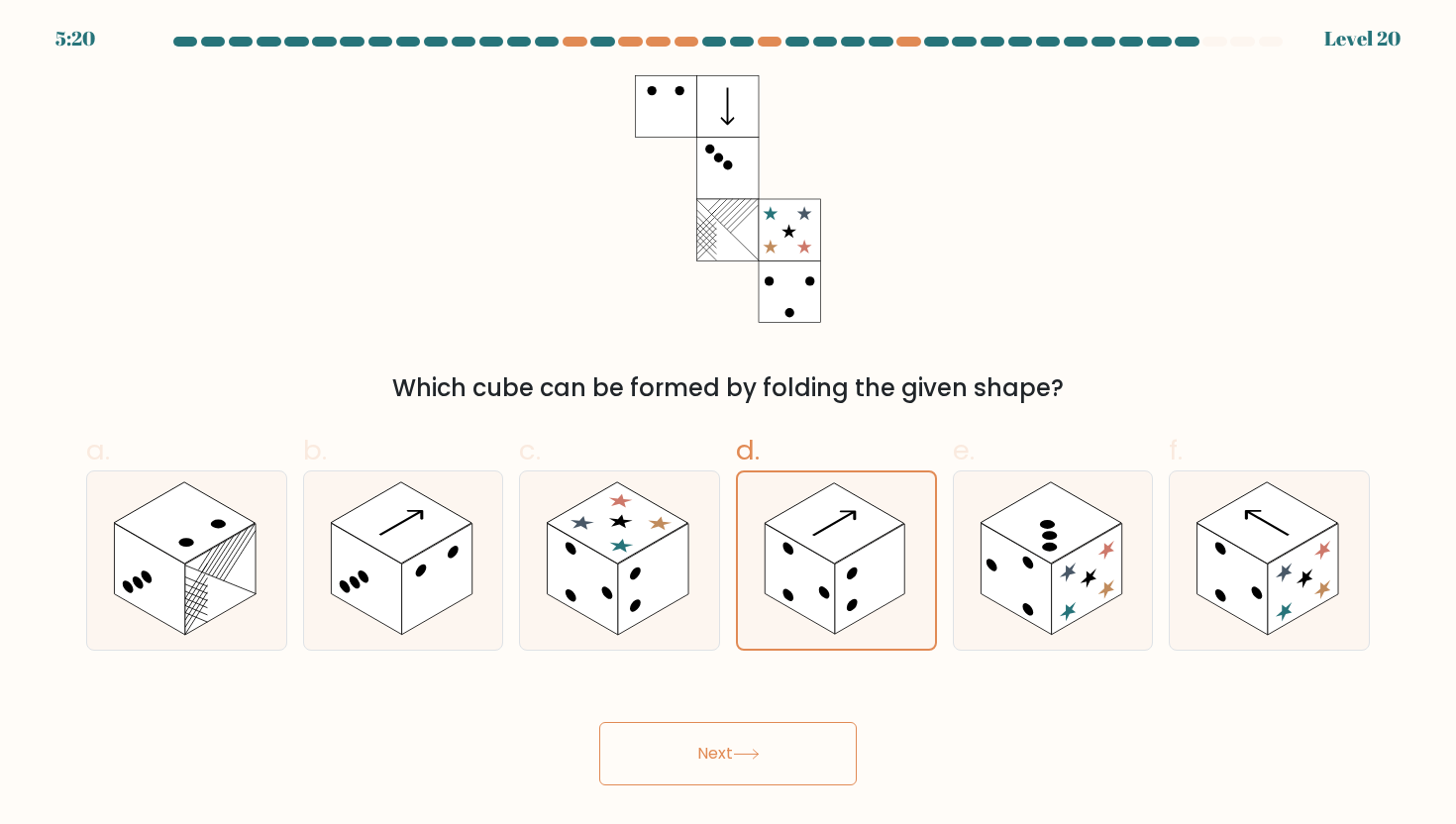 click on "Next" at bounding box center (728, 754) 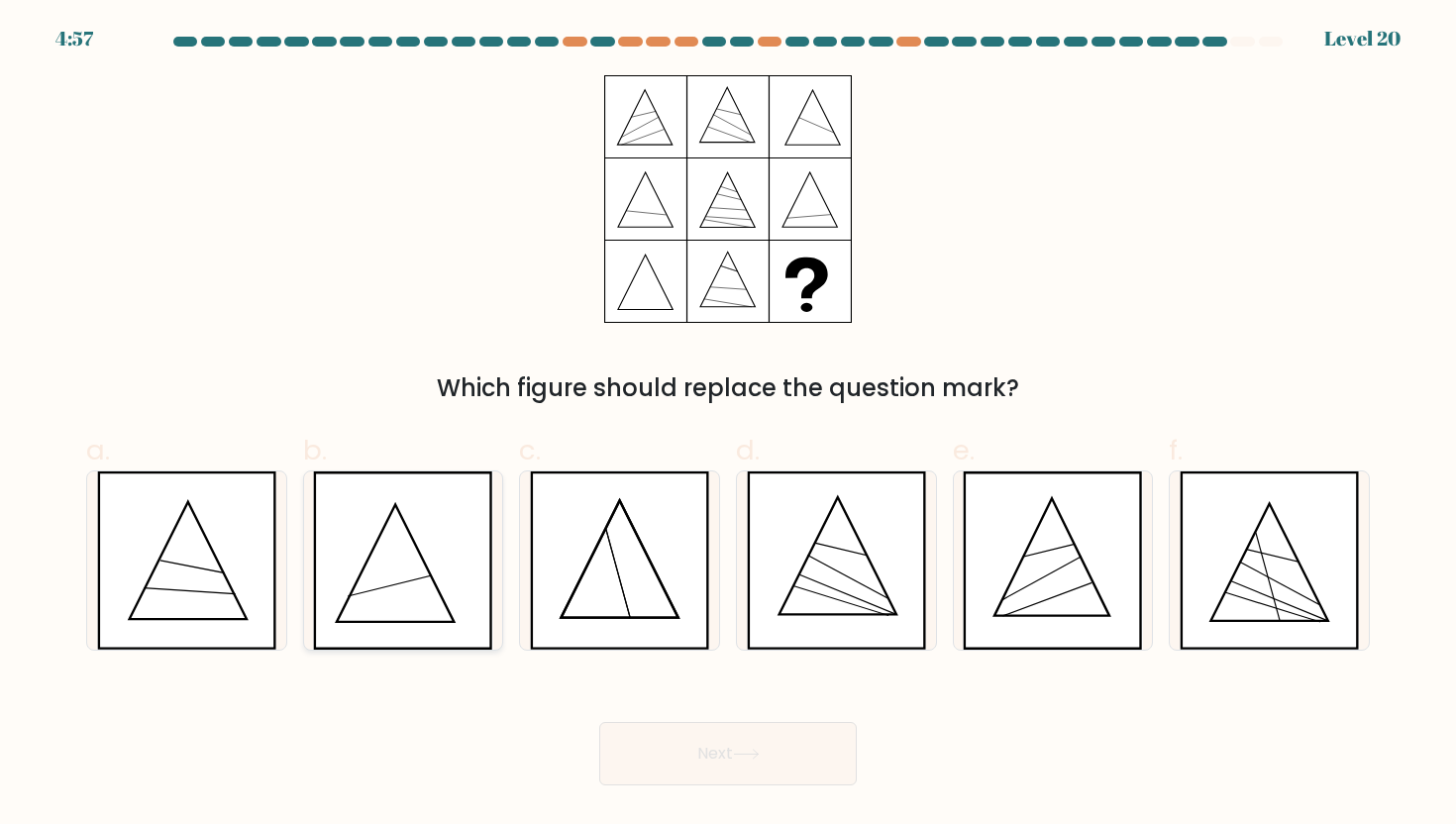 click at bounding box center (402, 561) 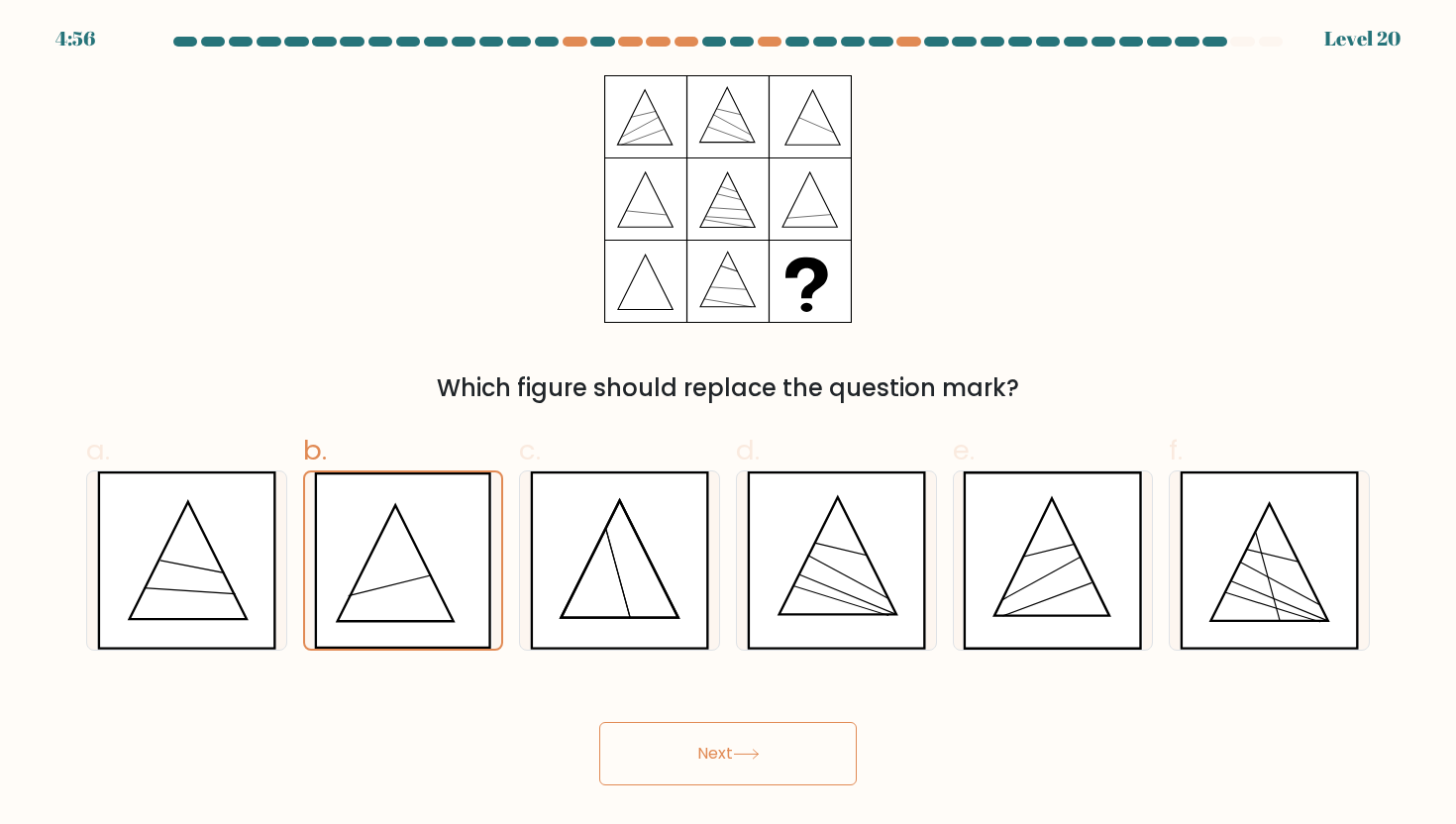 click on "Next" at bounding box center [728, 754] 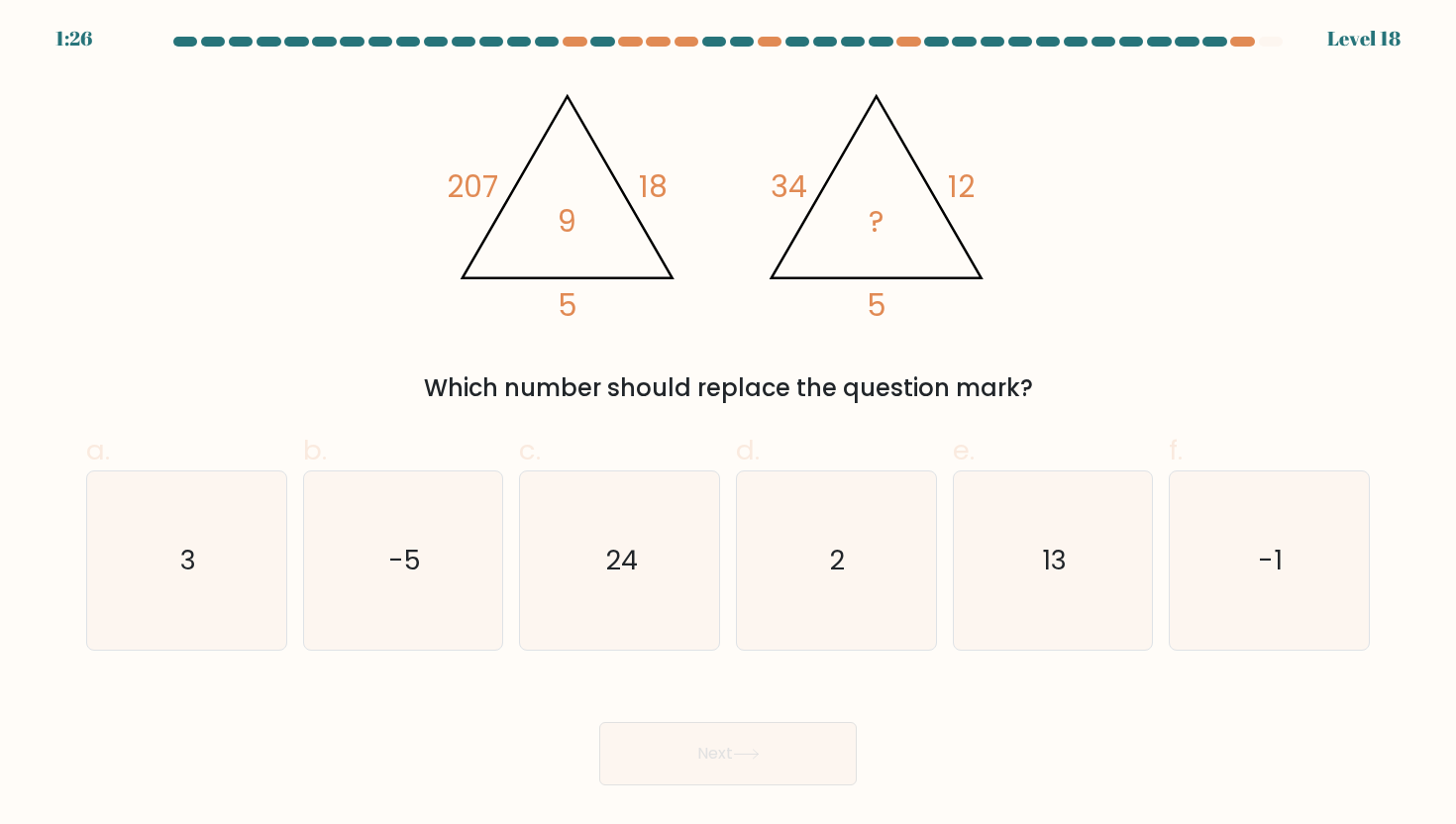 click on "@import url('https://fonts.googleapis.com/css?family=Abril+Fatface:400,100,100italic,300,300italic,400italic,500,500italic,700,700italic,900,900italic');                        207       18       5       9                                       @import url('https://fonts.googleapis.com/css?family=Abril+Fatface:400,100,100italic,300,300italic,400italic,500,500italic,700,700italic,900,900italic');                        34       12       5       ?" at bounding box center (728, 199) 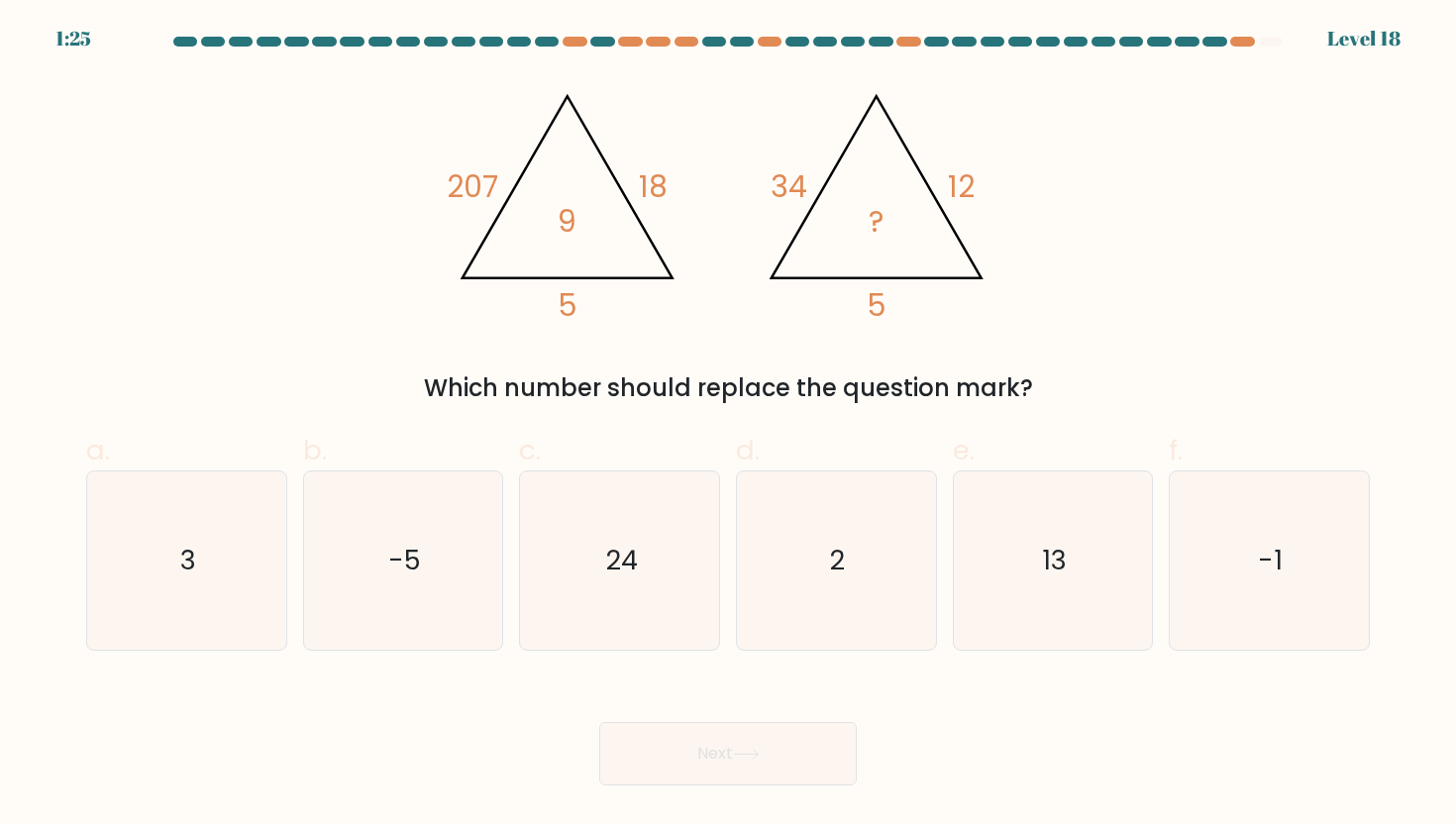 click on "@import url('https://fonts.googleapis.com/css?family=Abril+Fatface:400,100,100italic,300,300italic,400italic,500,500italic,700,700italic,900,900italic');                        207       18       5       9                                       @import url('https://fonts.googleapis.com/css?family=Abril+Fatface:400,100,100italic,300,300italic,400italic,500,500italic,700,700italic,900,900italic');                        34       12       5       ?" at bounding box center [728, 199] 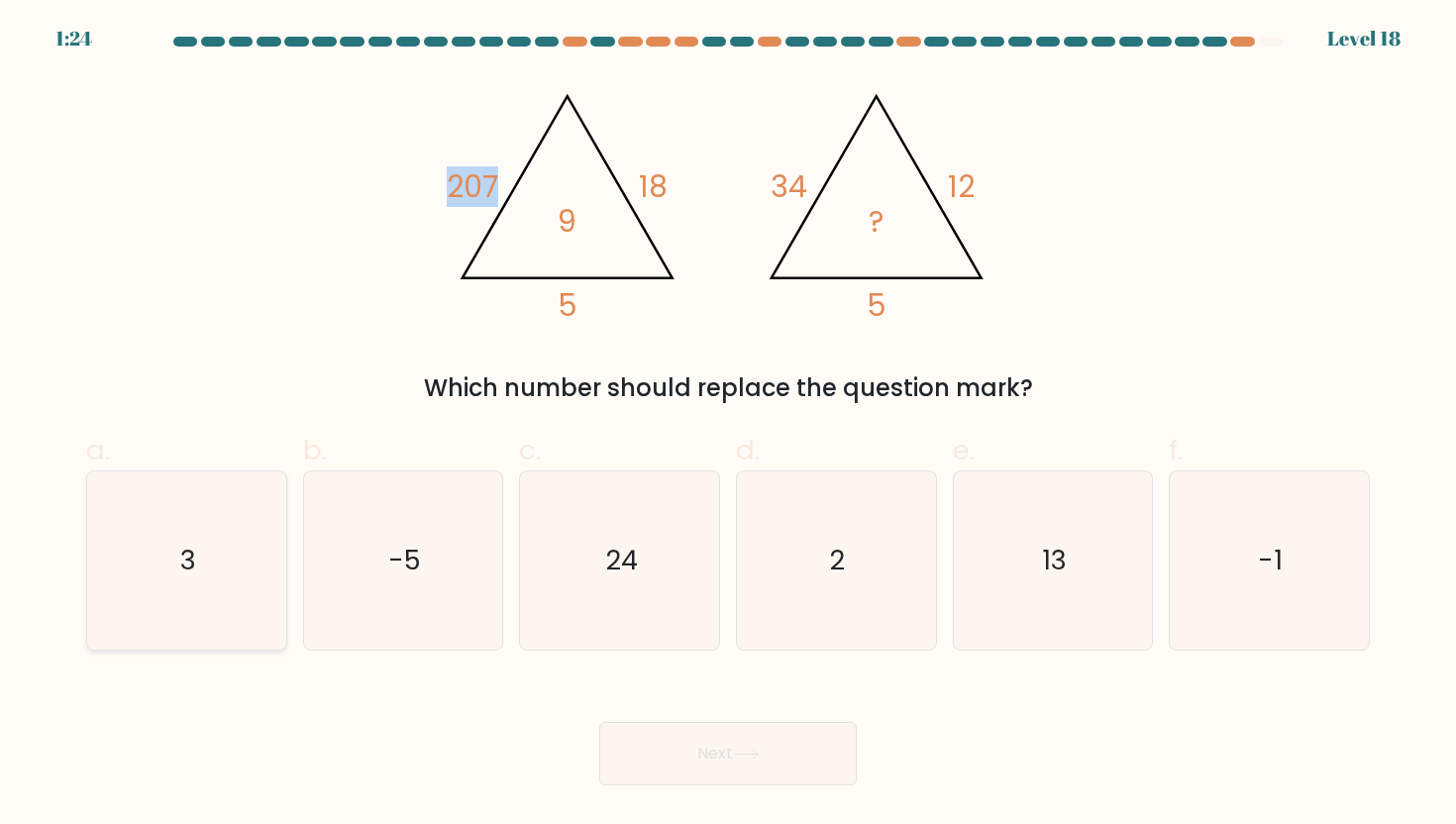 click on "3" at bounding box center (186, 561) 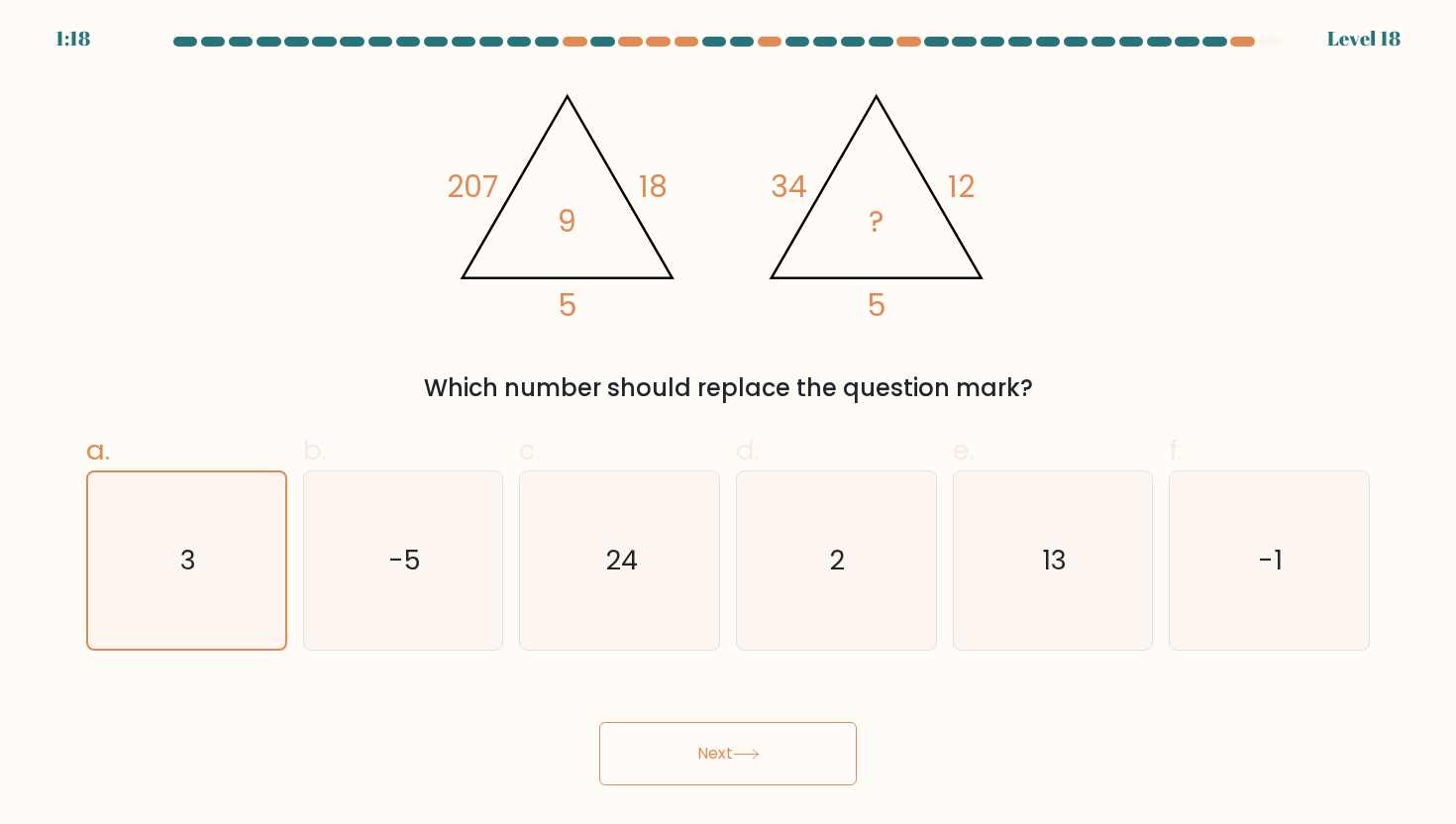 click on "Next" at bounding box center (728, 754) 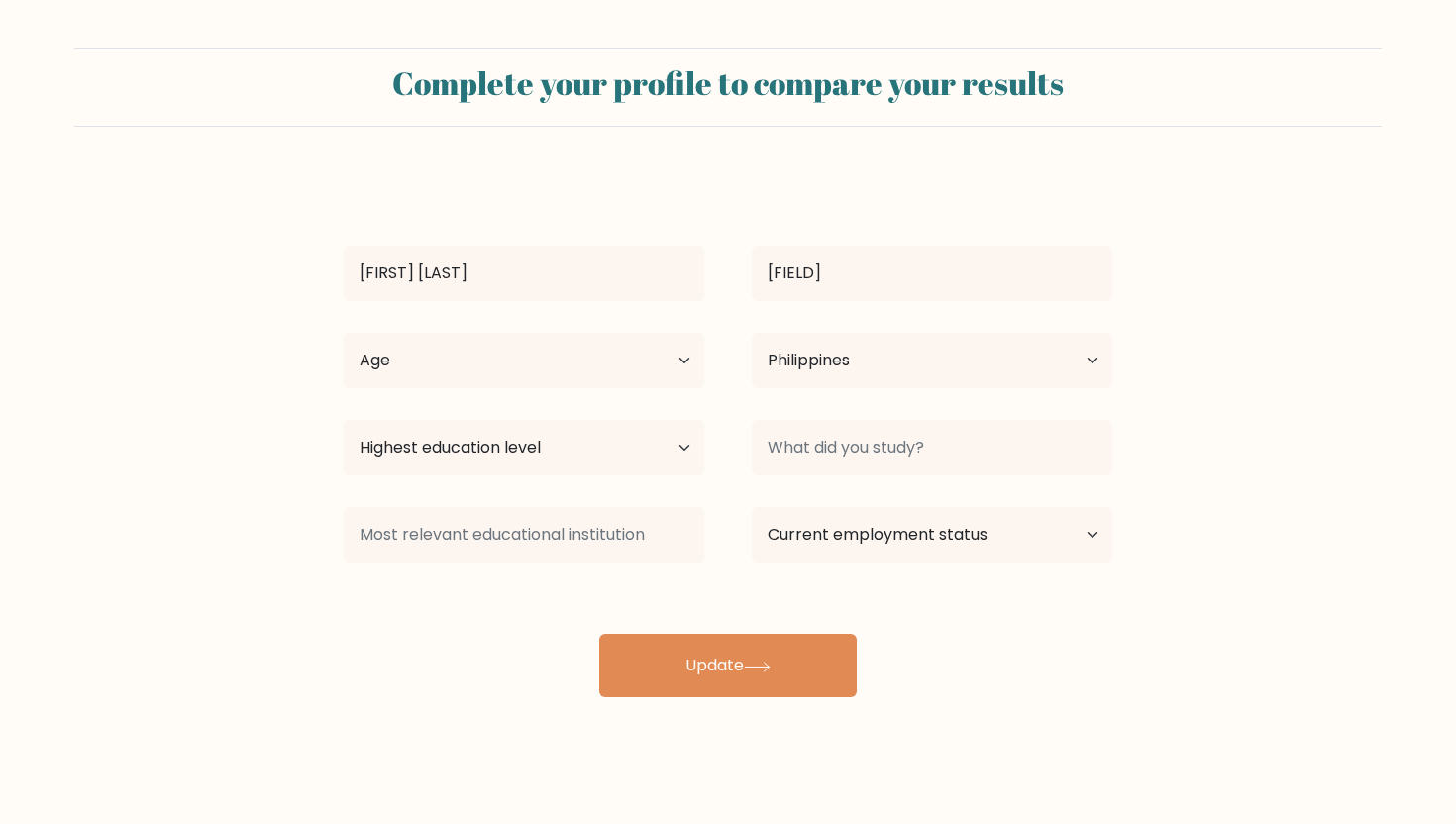 scroll, scrollTop: 0, scrollLeft: 0, axis: both 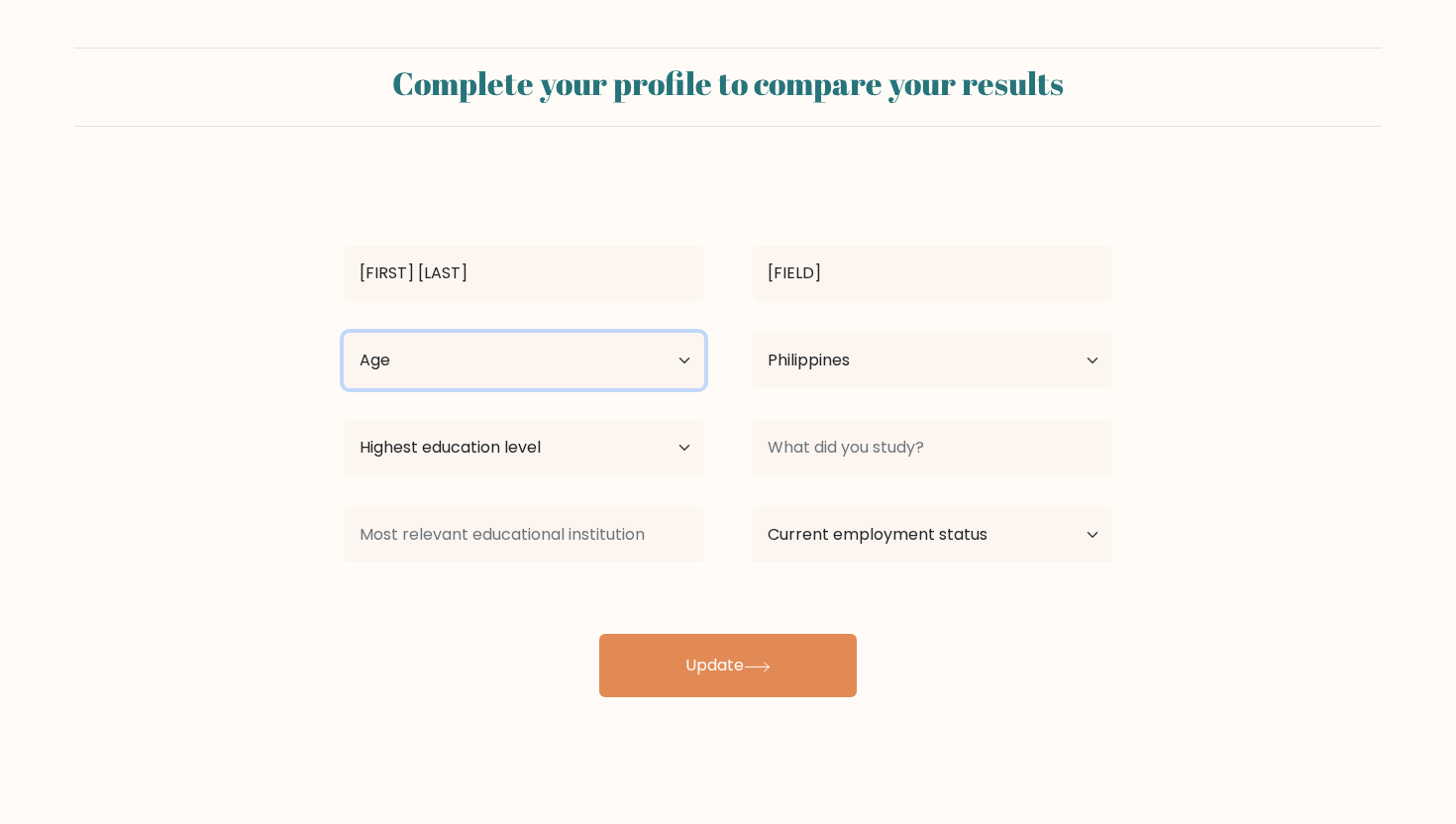 click on "Age
Under 18 years old
18-24 years old
25-34 years old
35-44 years old
45-54 years old
55-64 years old
65 years old and above" at bounding box center [524, 360] 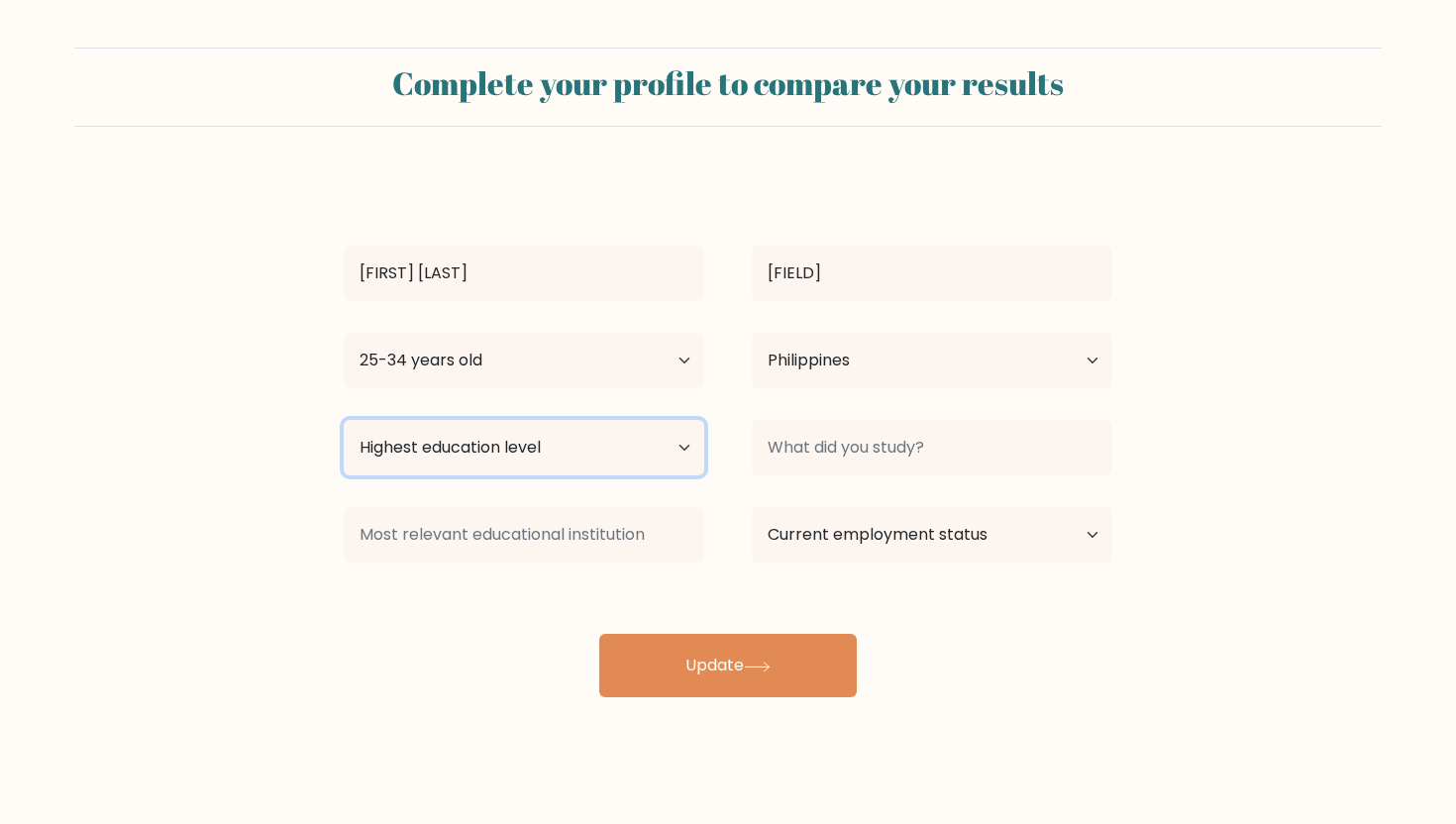click on "Highest education level
No schooling
Primary
Lower Secondary
Upper Secondary
Occupation Specific
Bachelor's degree
Master's degree
Doctoral degree" at bounding box center [524, 448] 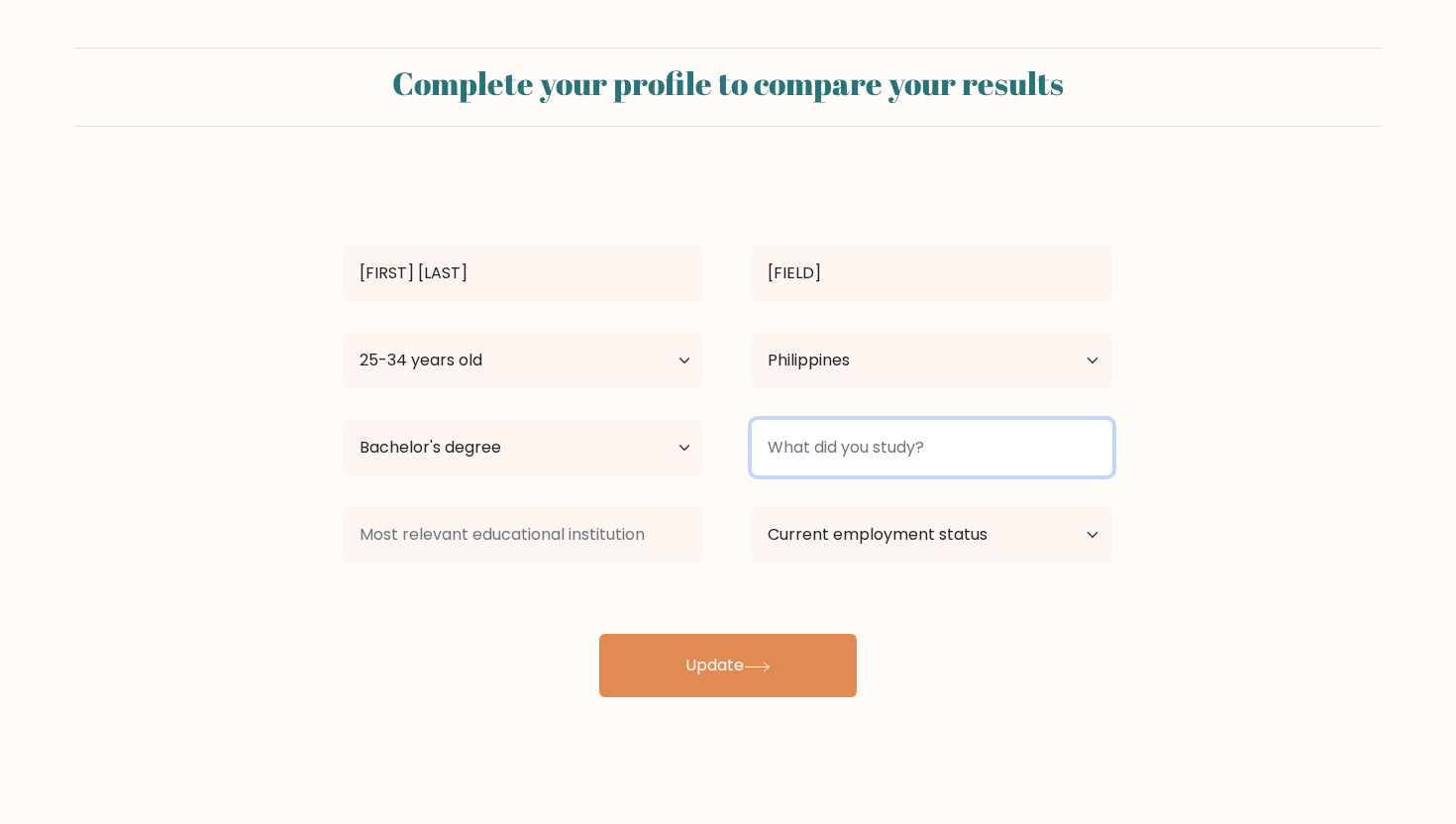 click at bounding box center (932, 448) 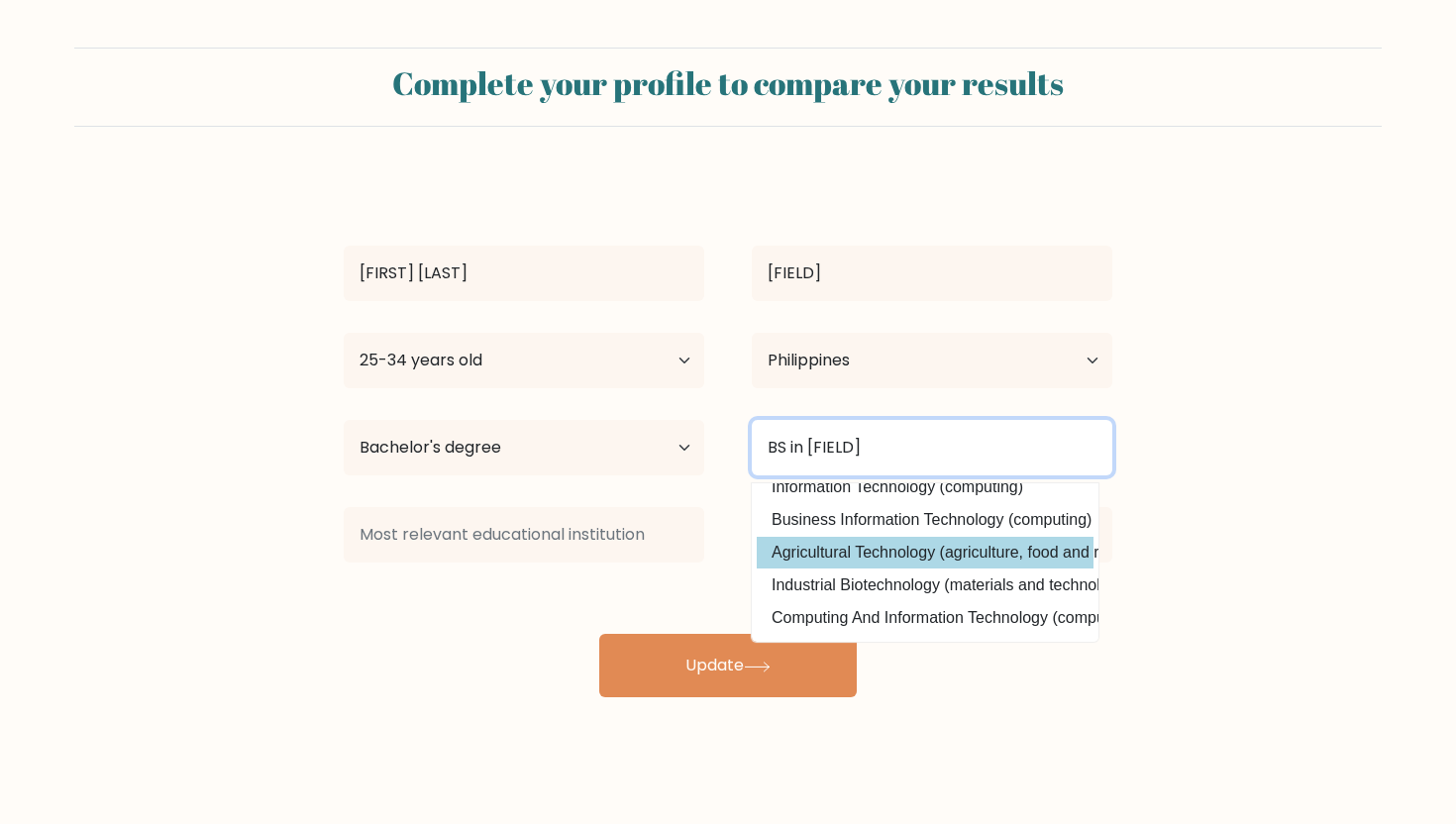 scroll, scrollTop: 0, scrollLeft: 0, axis: both 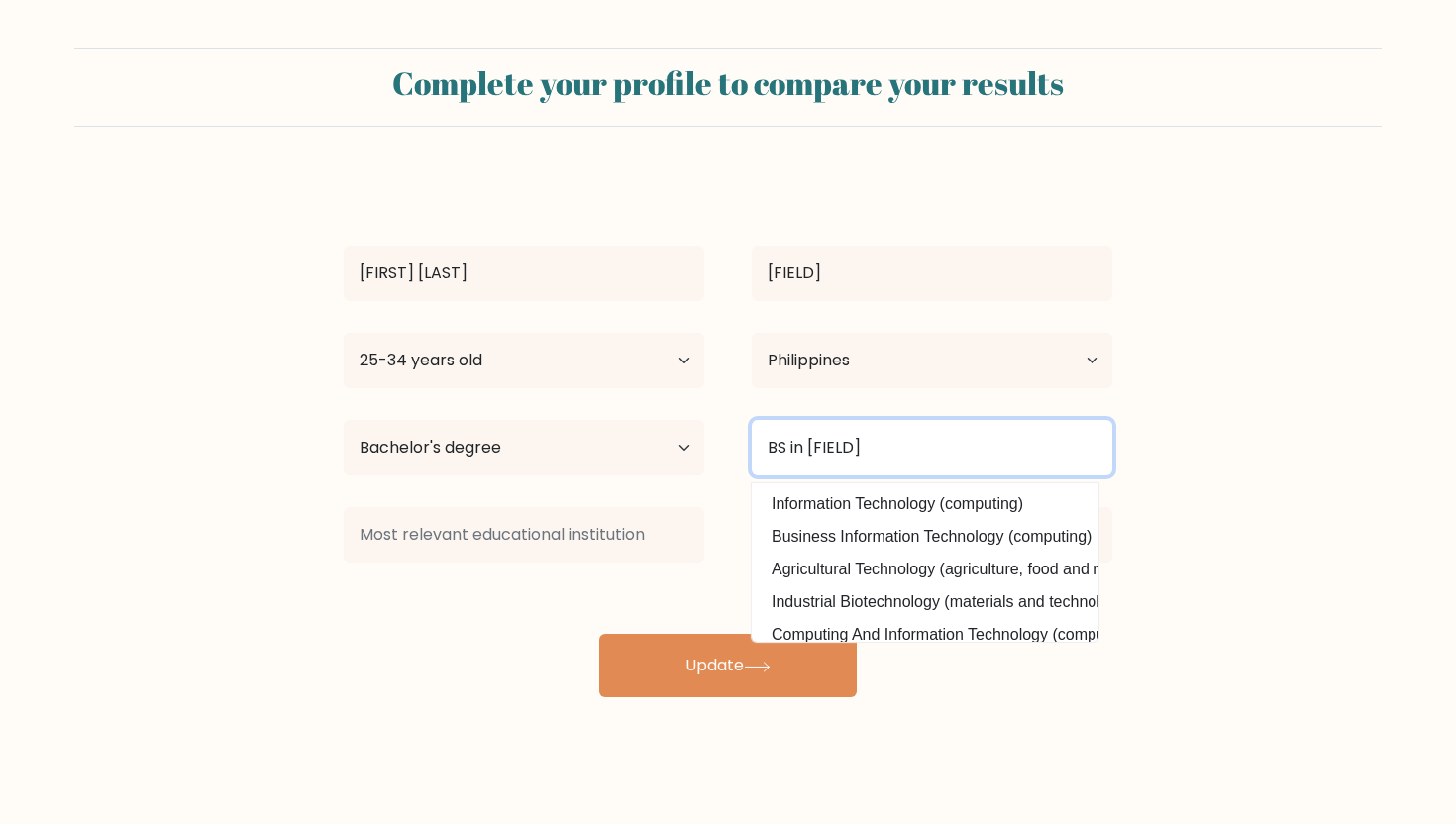 click on "BS in [FIELD]" at bounding box center [932, 448] 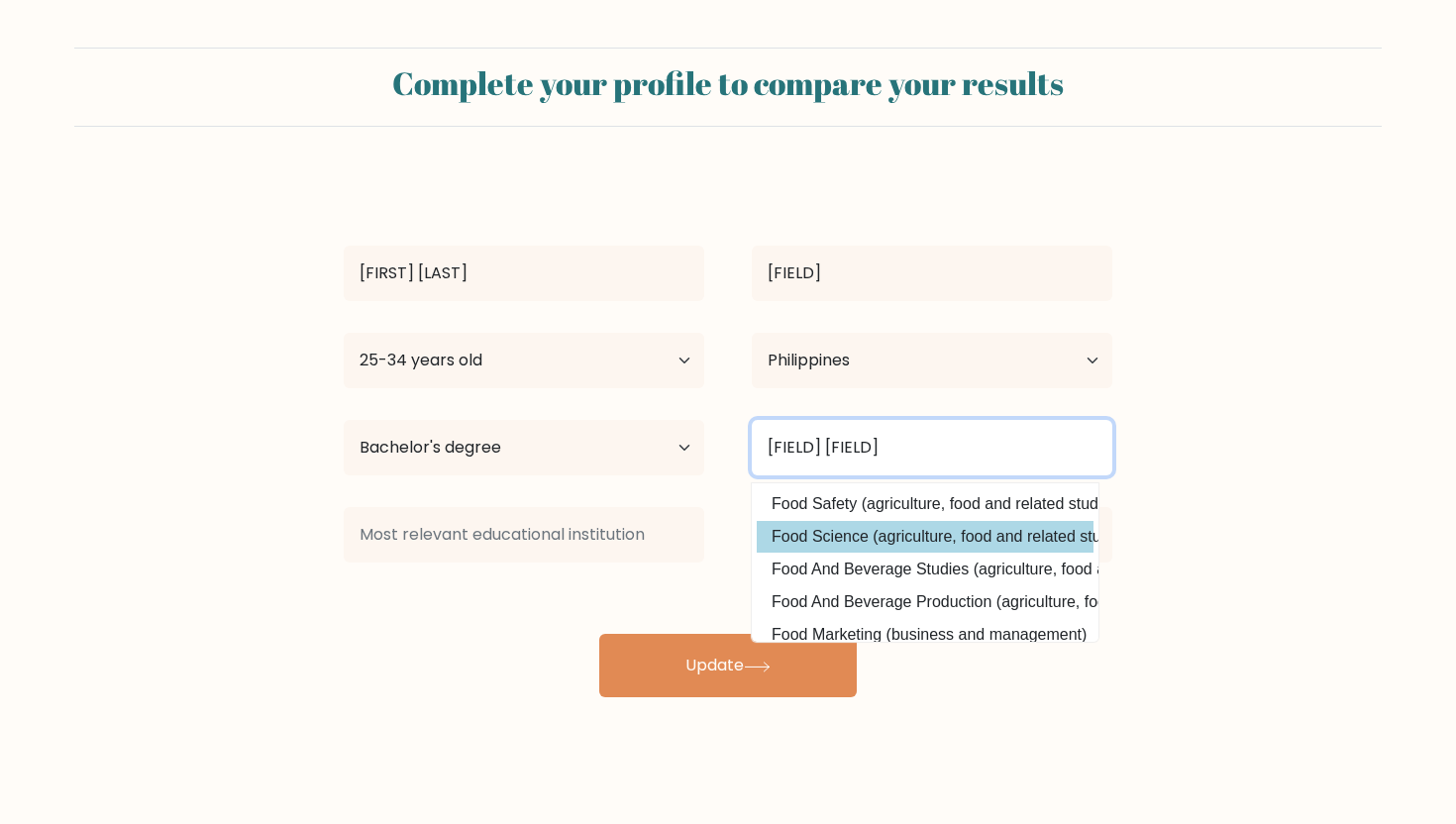 type on "[FIELD] [FIELD]" 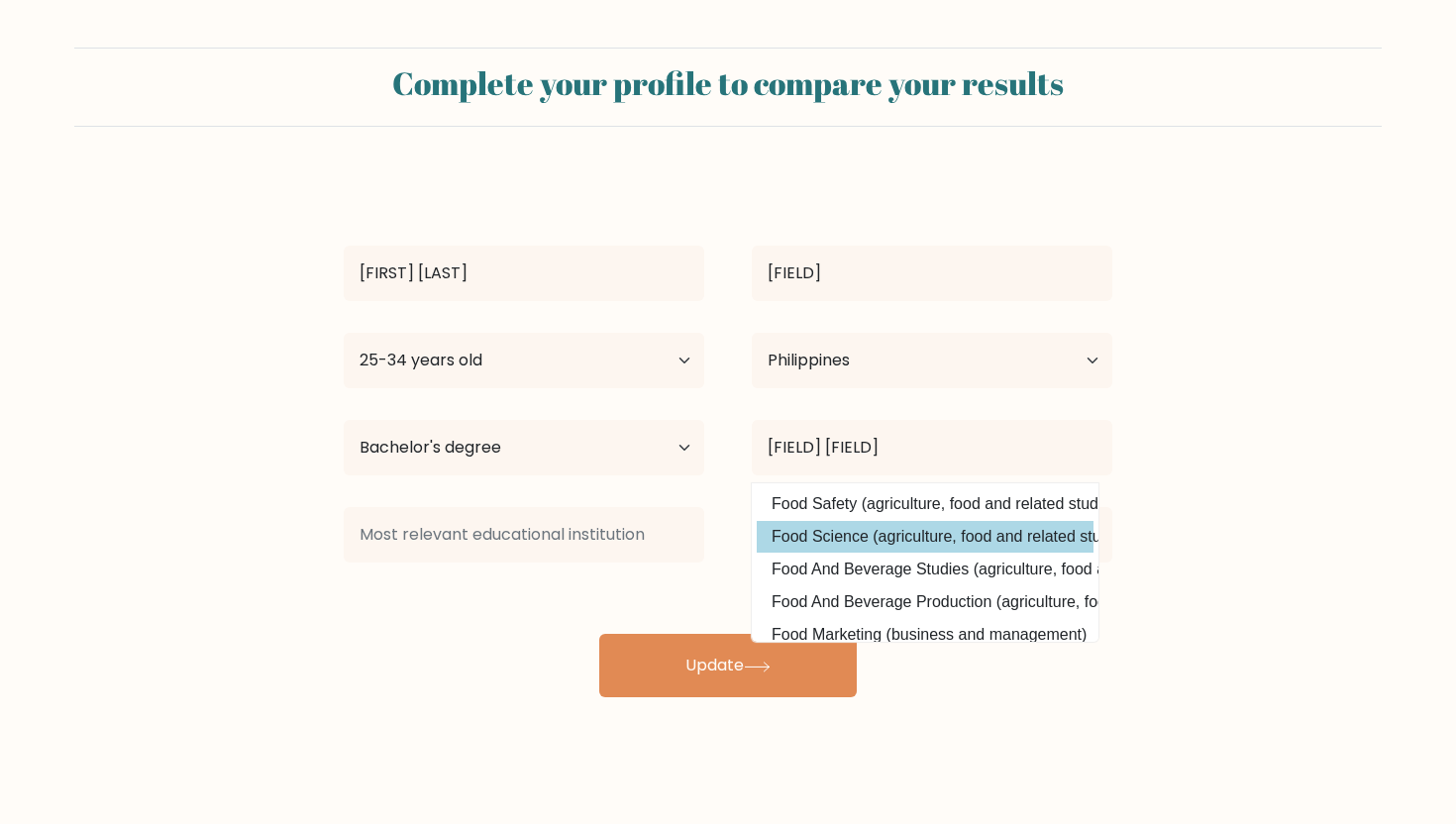 click on "Food Science (agriculture, food and related studies)" at bounding box center [925, 537] 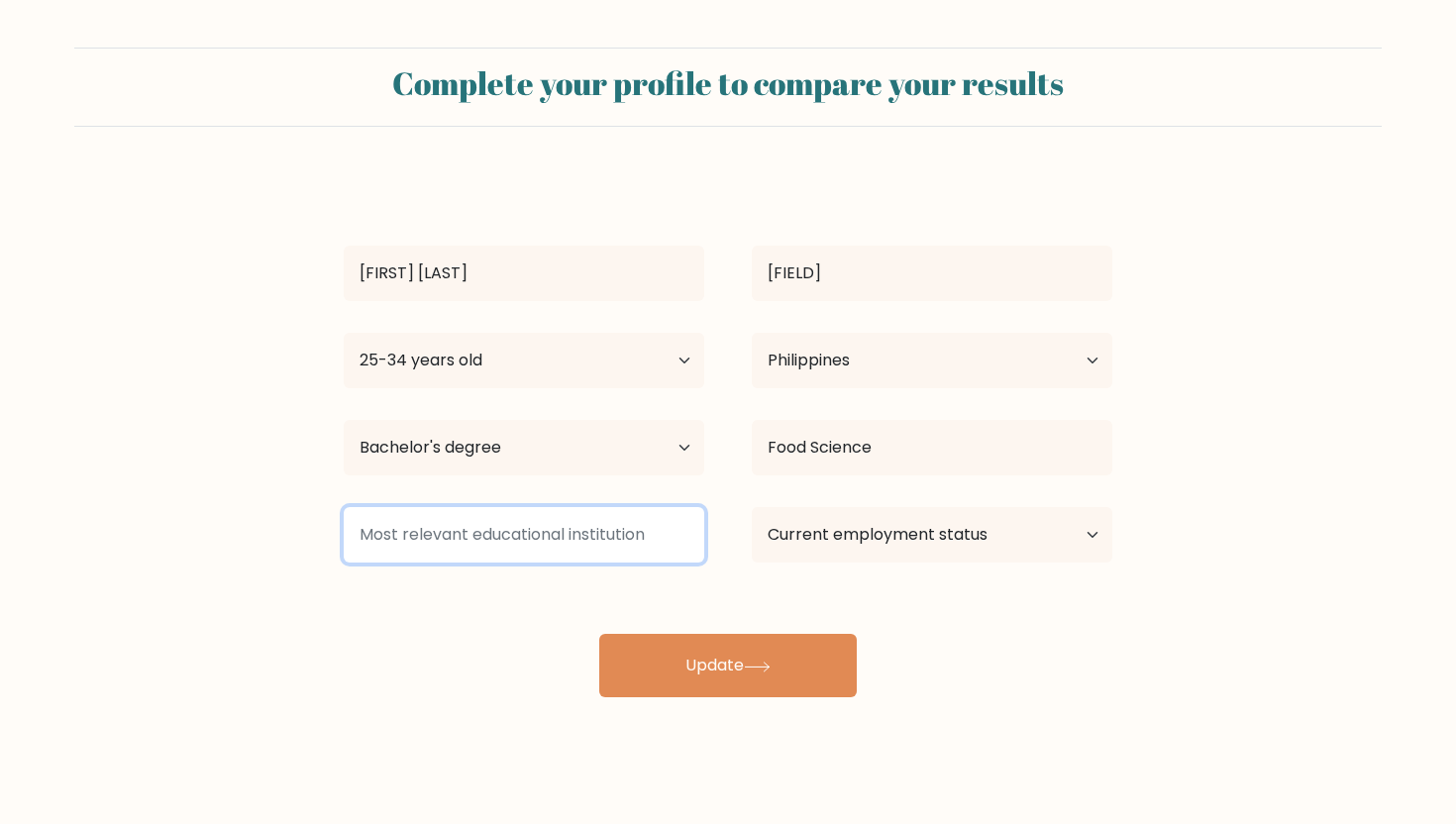 click at bounding box center (524, 535) 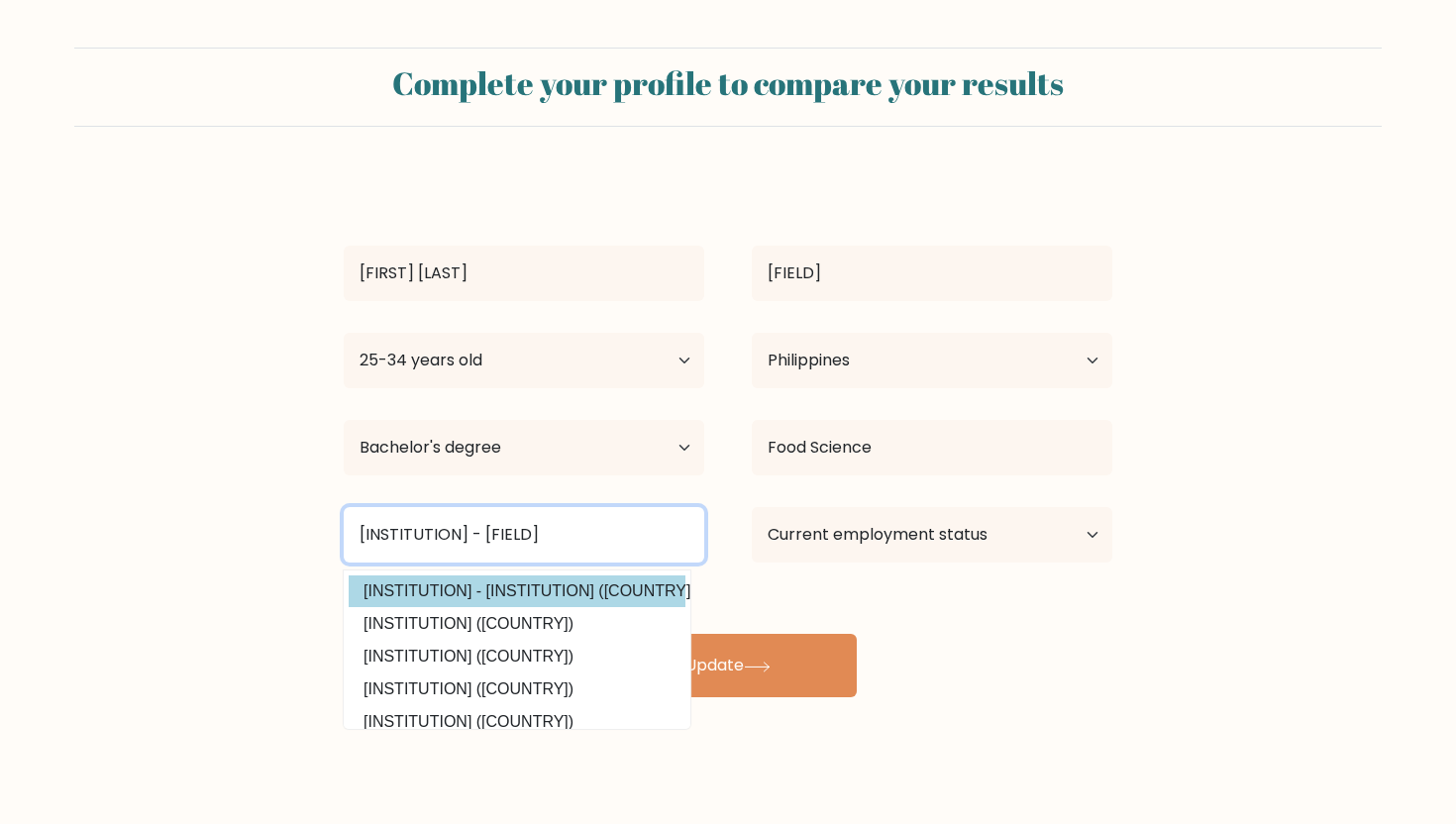 type on "Xavier University - Ateneo" 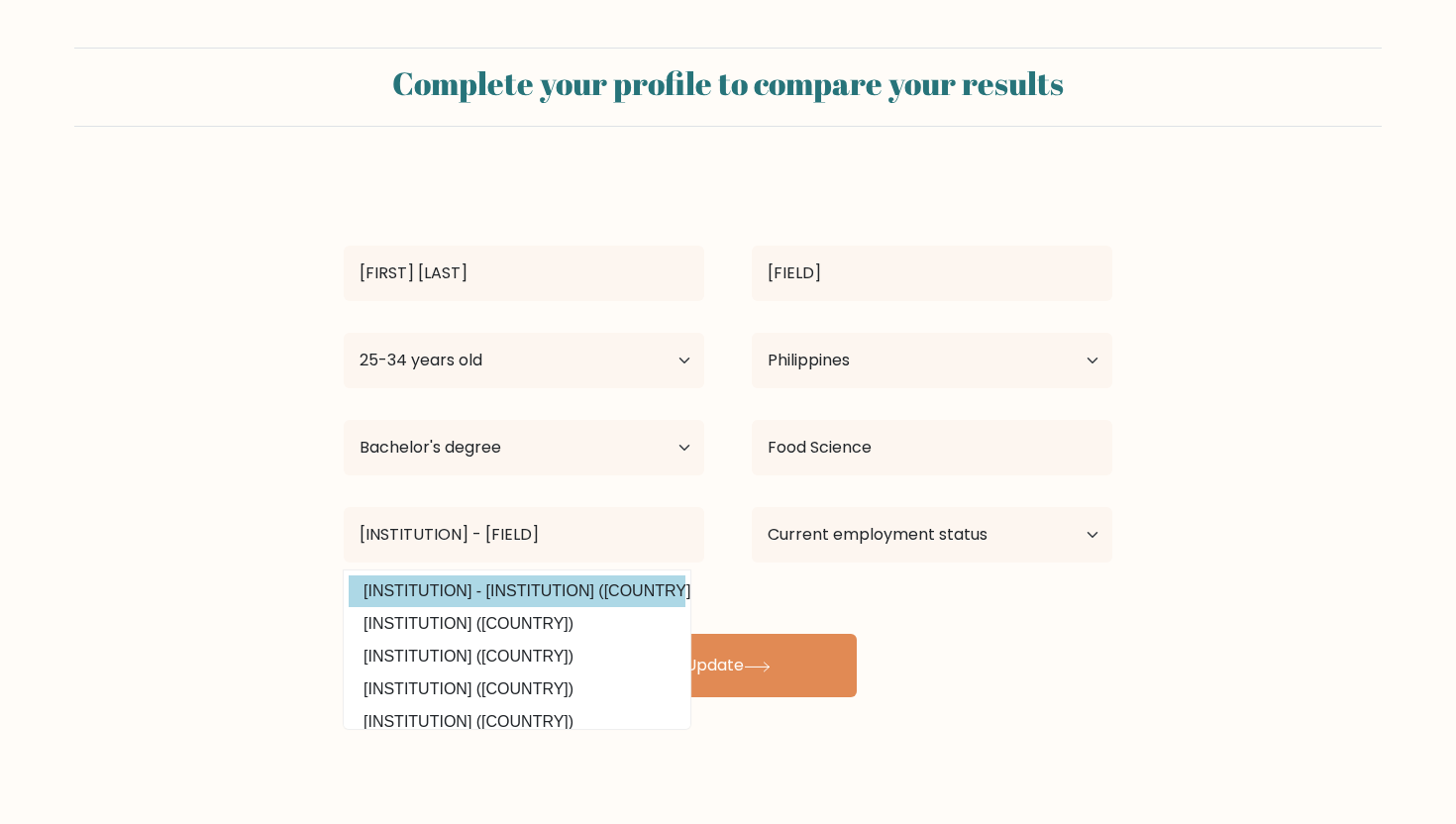click on "Xavier University-Ateneo de Cagayan (Philippines)" at bounding box center [517, 591] 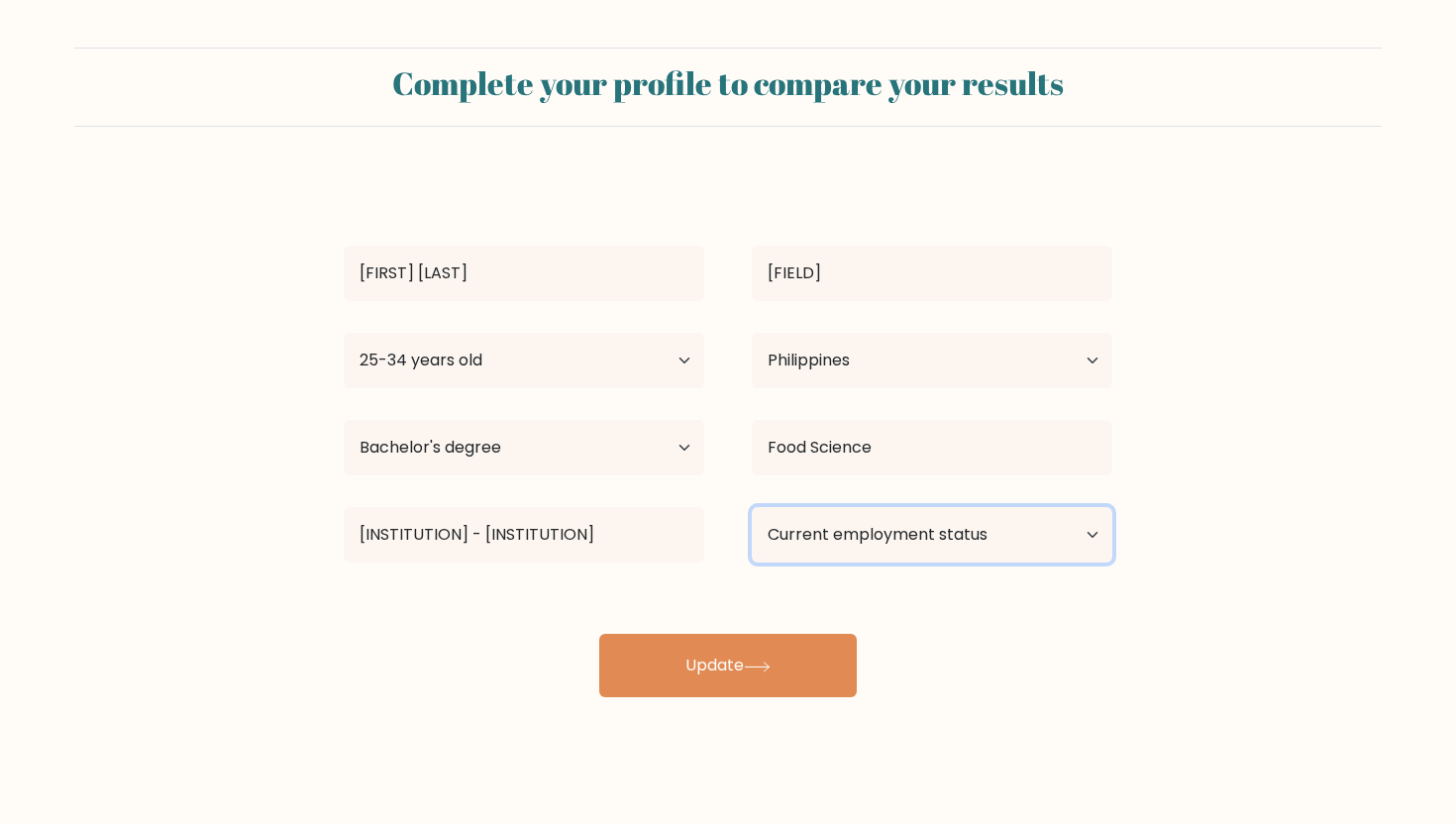 click on "Current employment status
Employed
Student
Retired
Other / prefer not to answer" at bounding box center (932, 535) 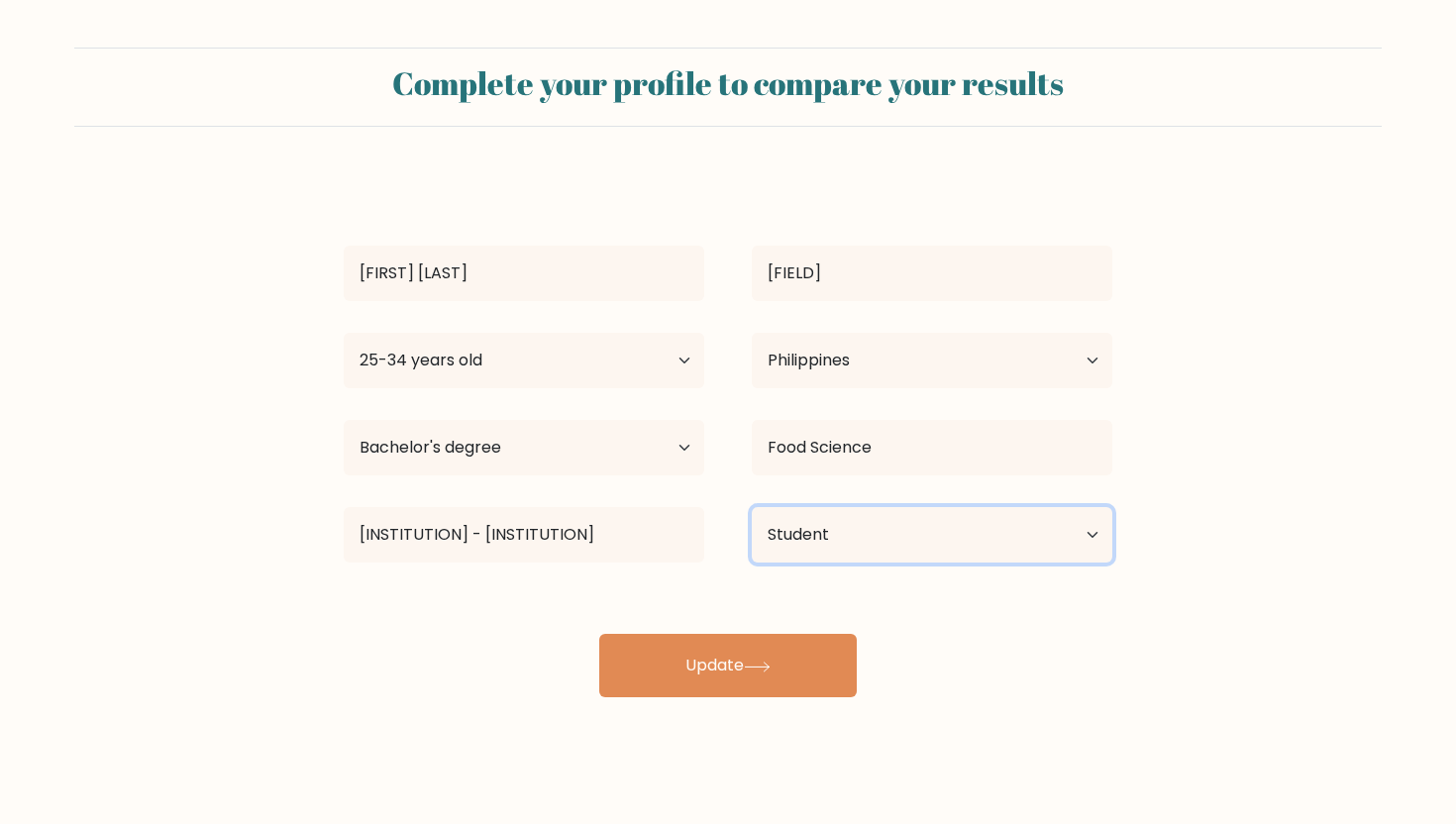 click on "Current employment status
Employed
Student
Retired
Other / prefer not to answer" at bounding box center [932, 535] 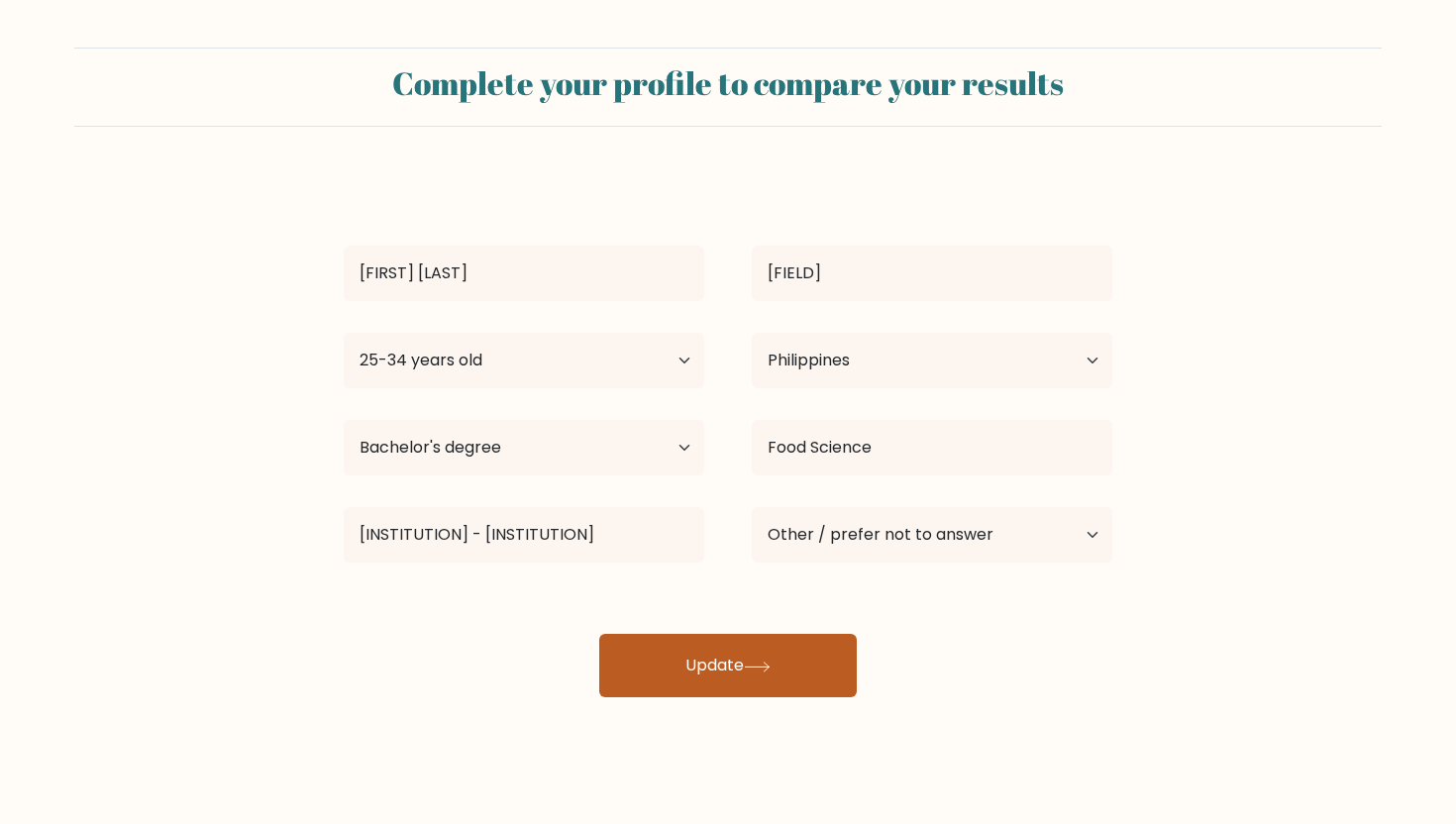 click on "Update" at bounding box center [728, 666] 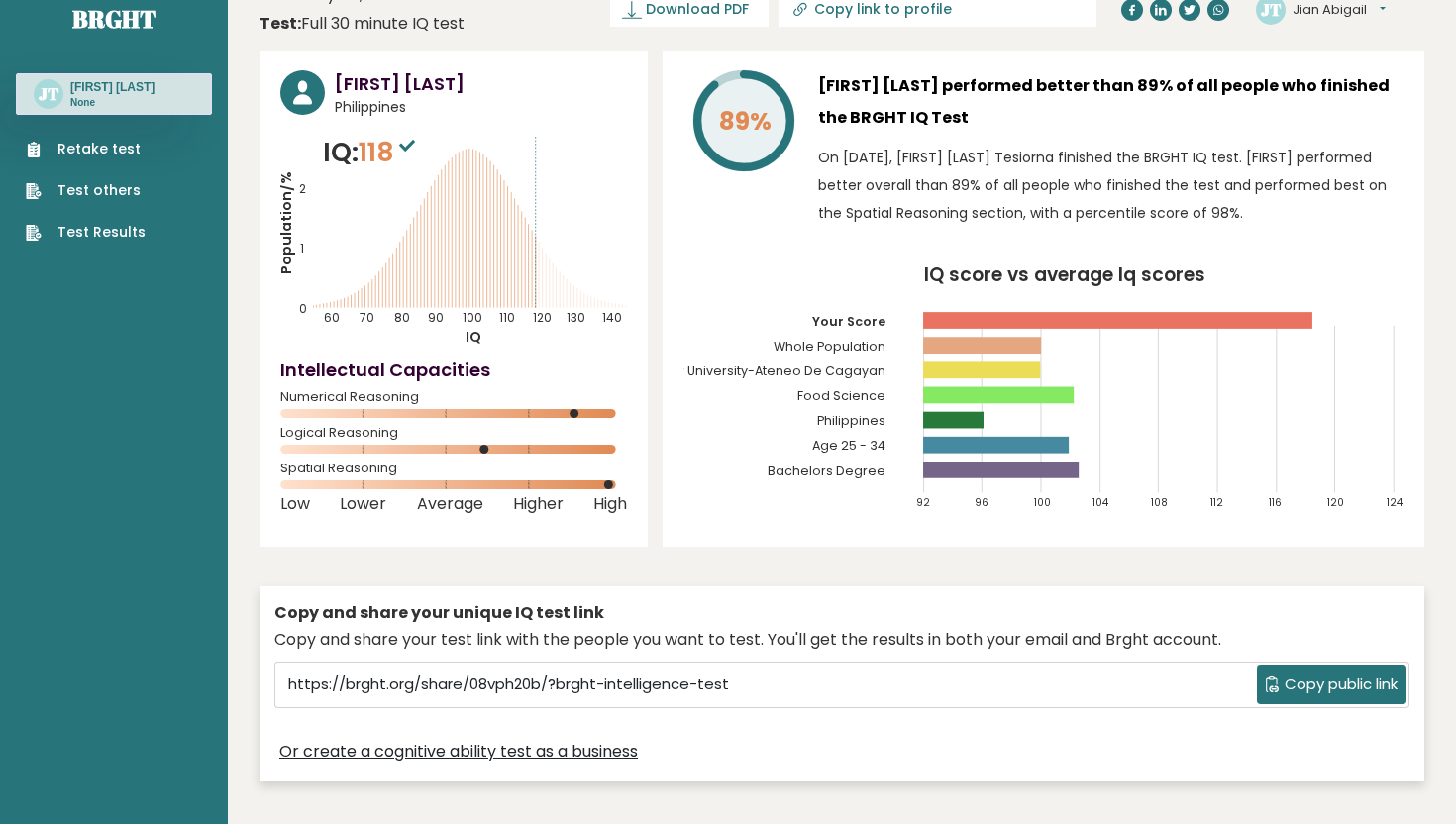 scroll, scrollTop: 0, scrollLeft: 0, axis: both 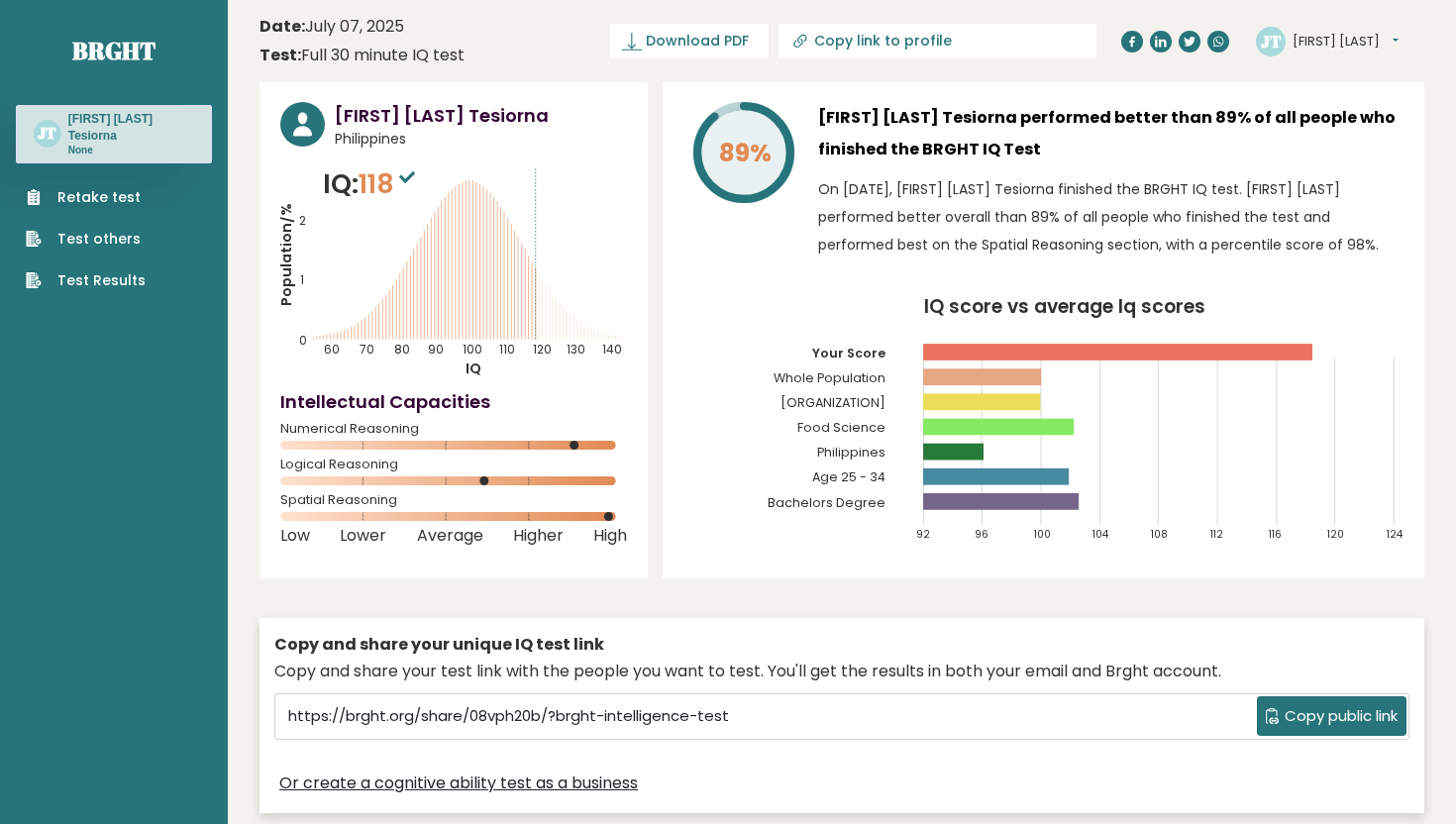 click on "[FIRST] [LAST] Tesiorna" at bounding box center (131, 127) 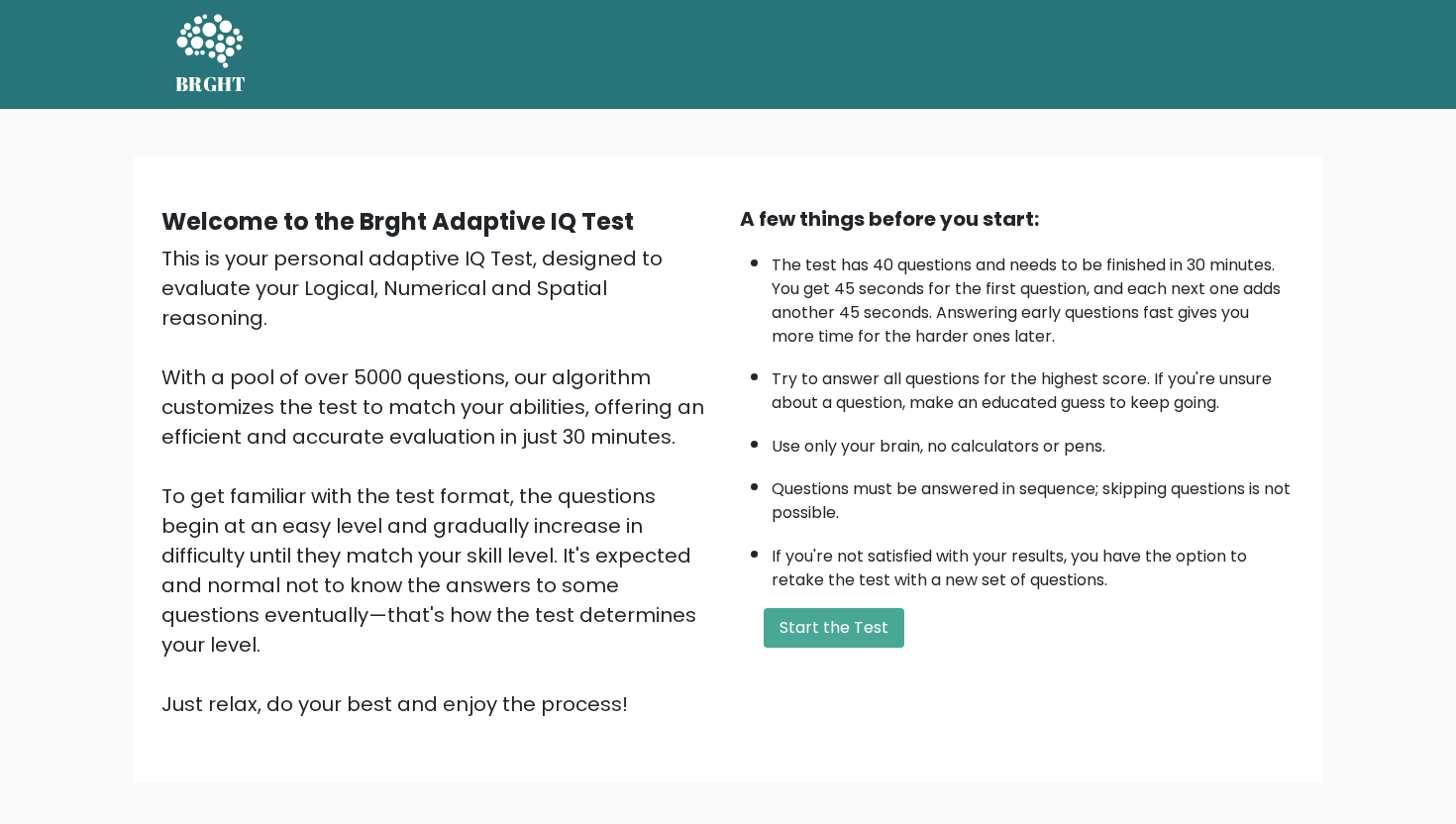 scroll, scrollTop: 0, scrollLeft: 0, axis: both 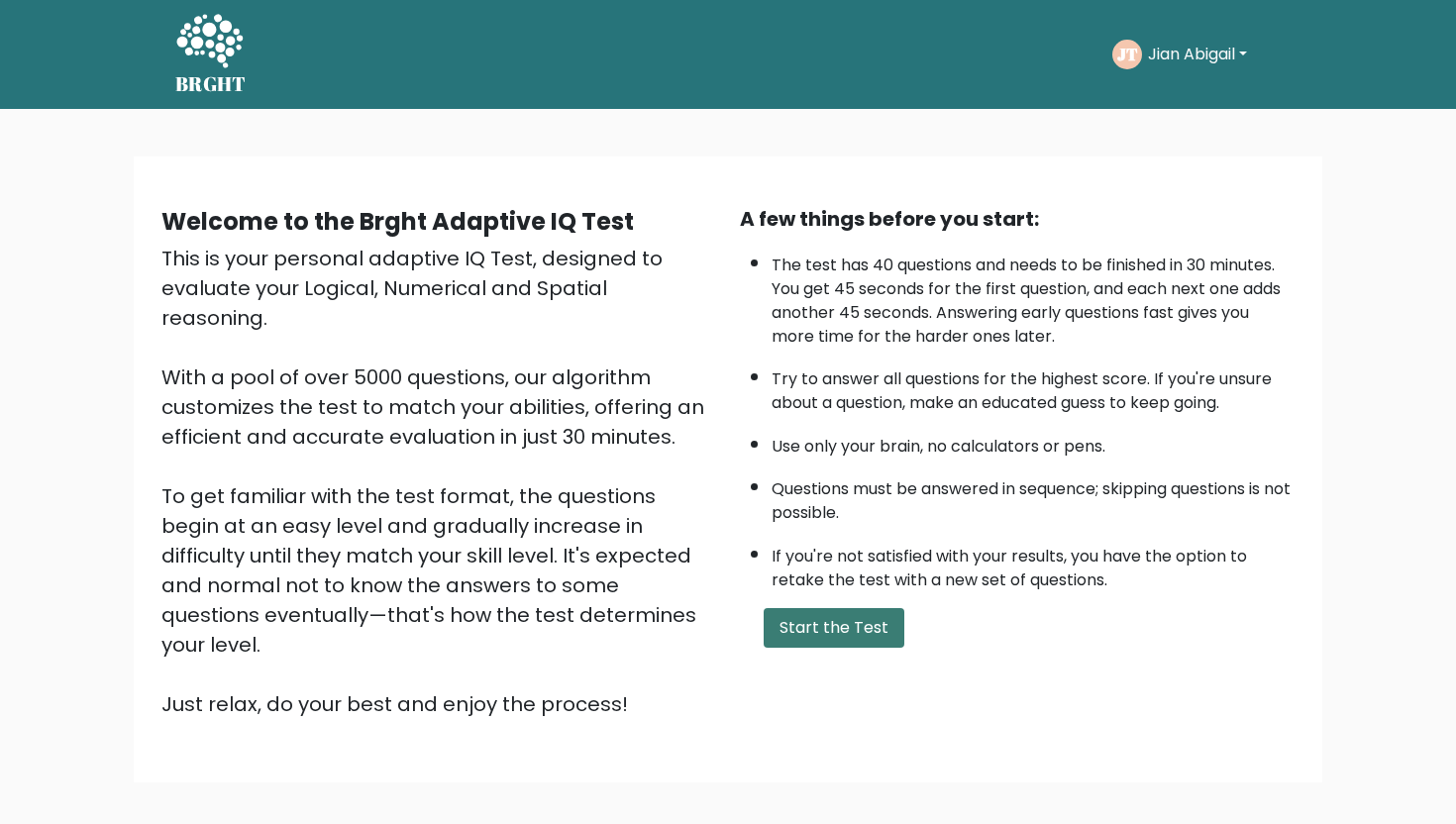 click on "Start the Test" at bounding box center [834, 628] 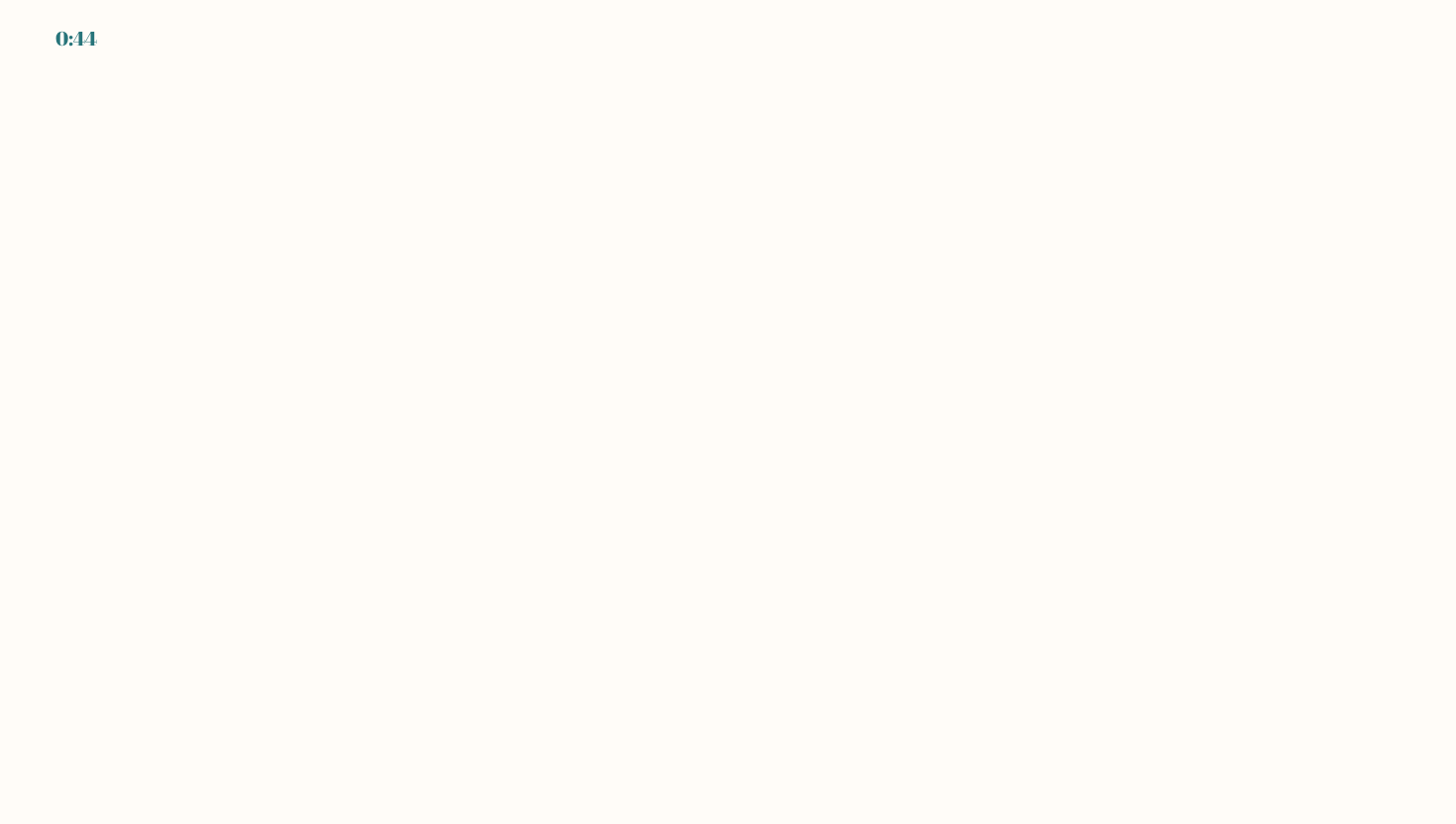 scroll, scrollTop: 0, scrollLeft: 0, axis: both 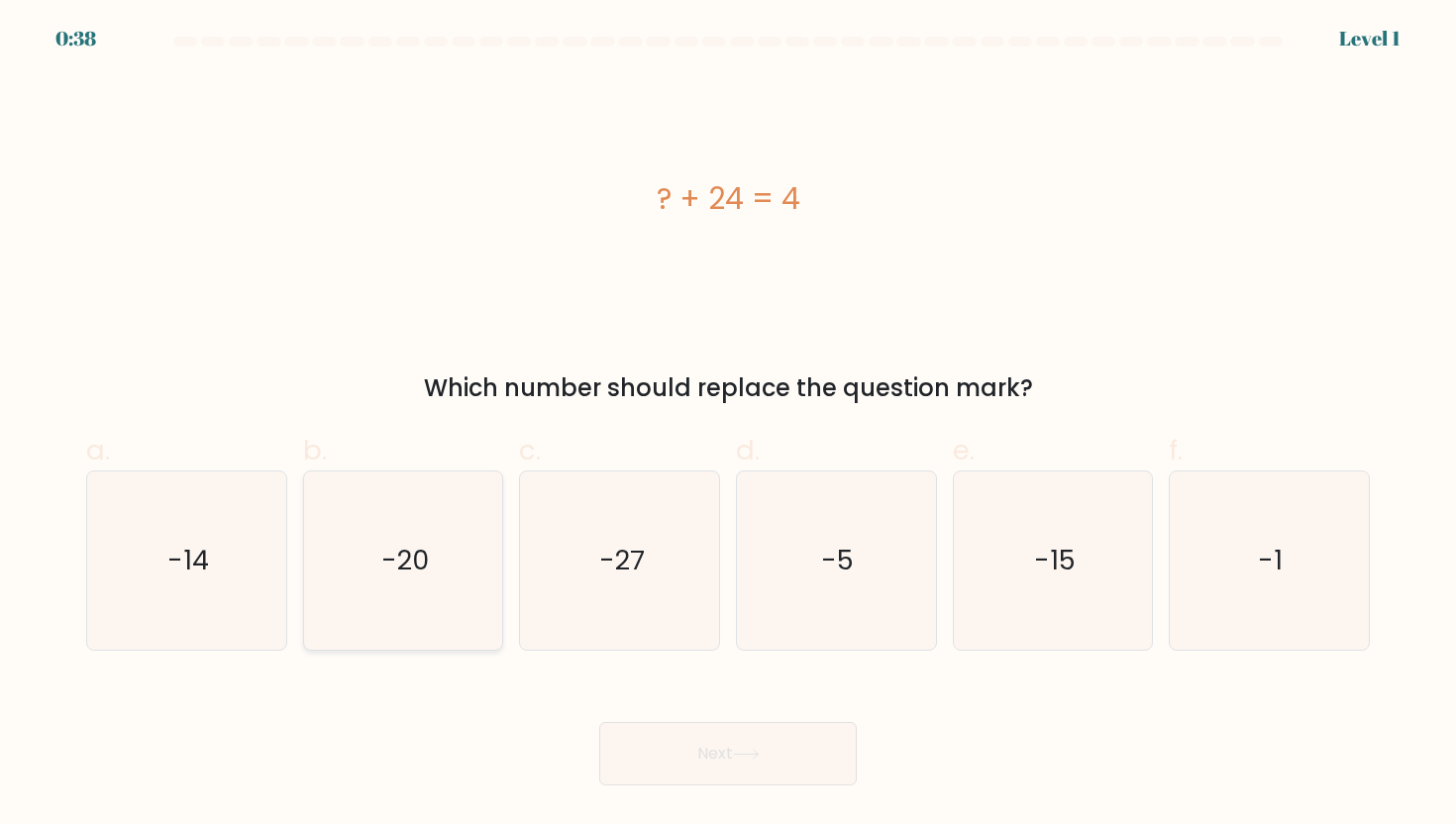 click on "-20" at bounding box center (403, 561) 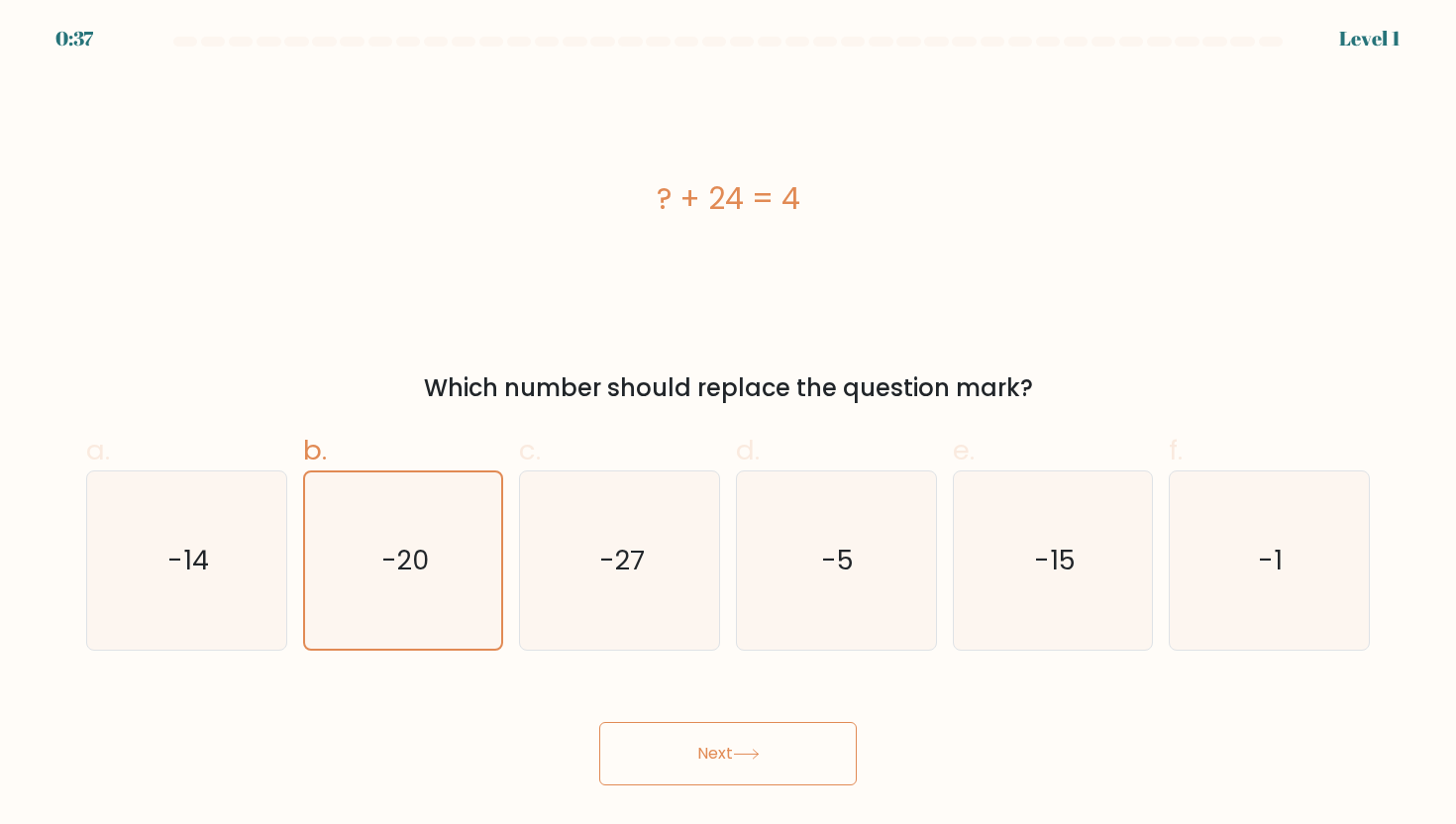 click on "Next" at bounding box center (728, 754) 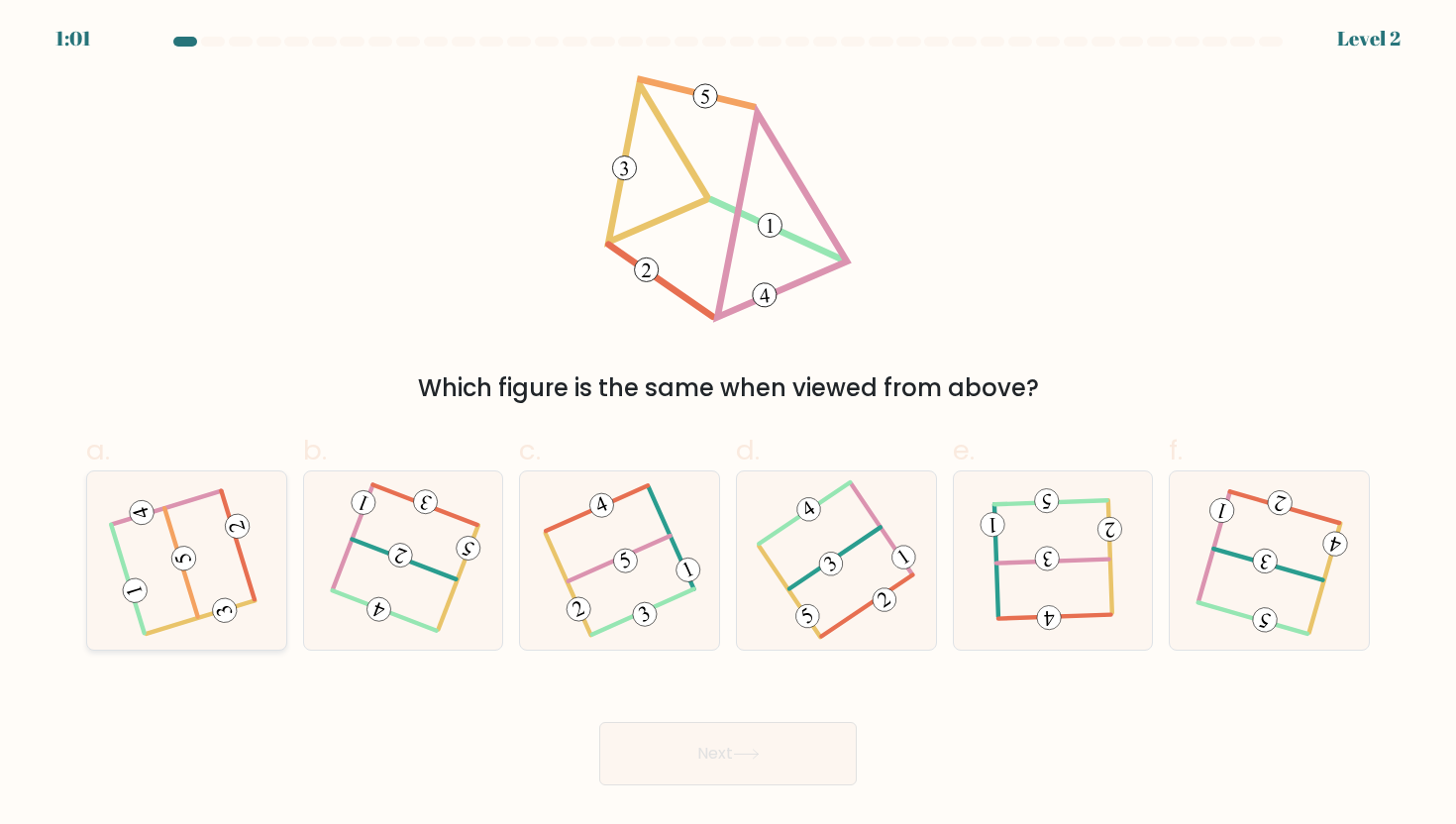 click at bounding box center (186, 561) 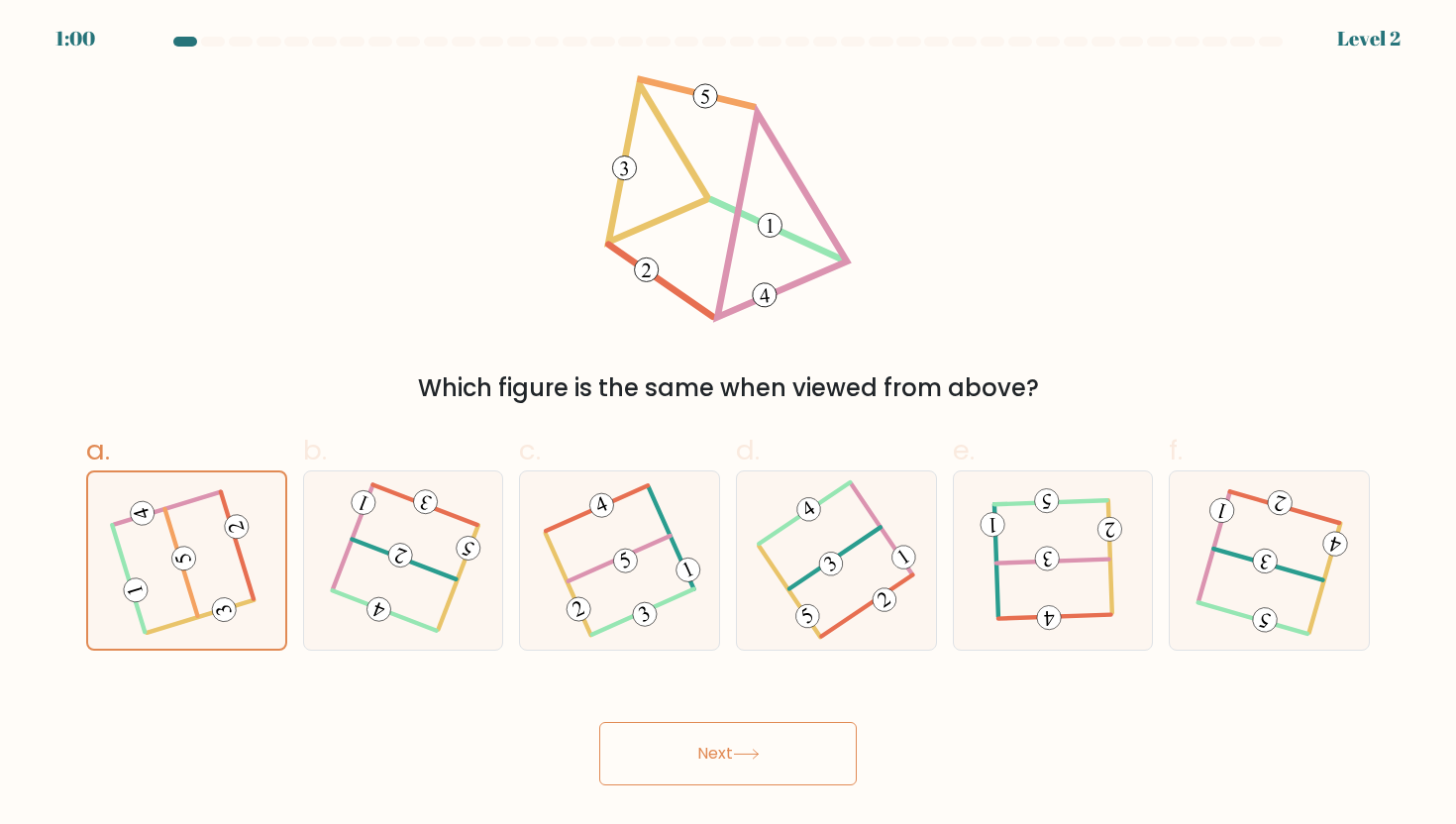click at bounding box center (746, 754) 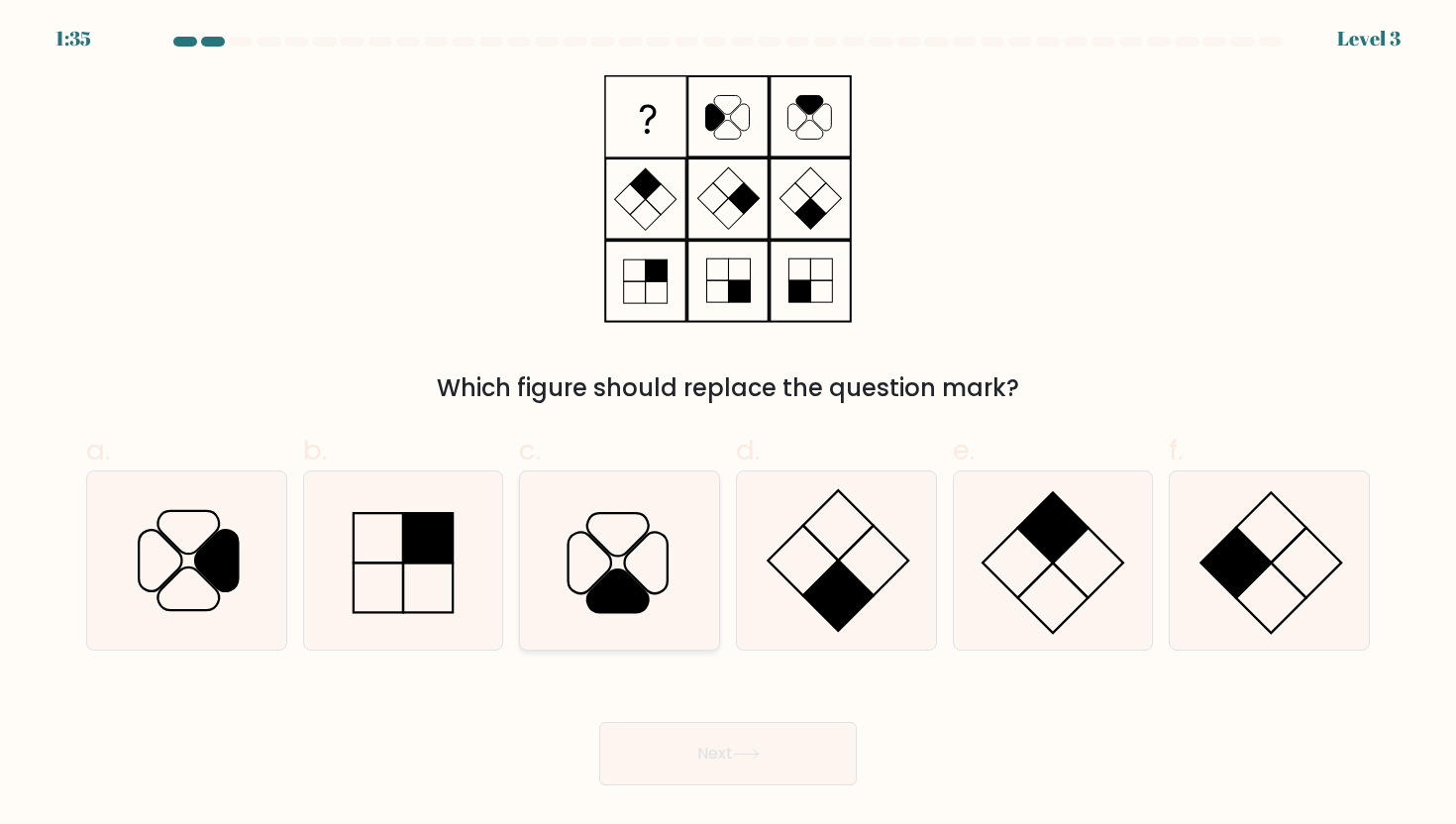 click at bounding box center (645, 563) 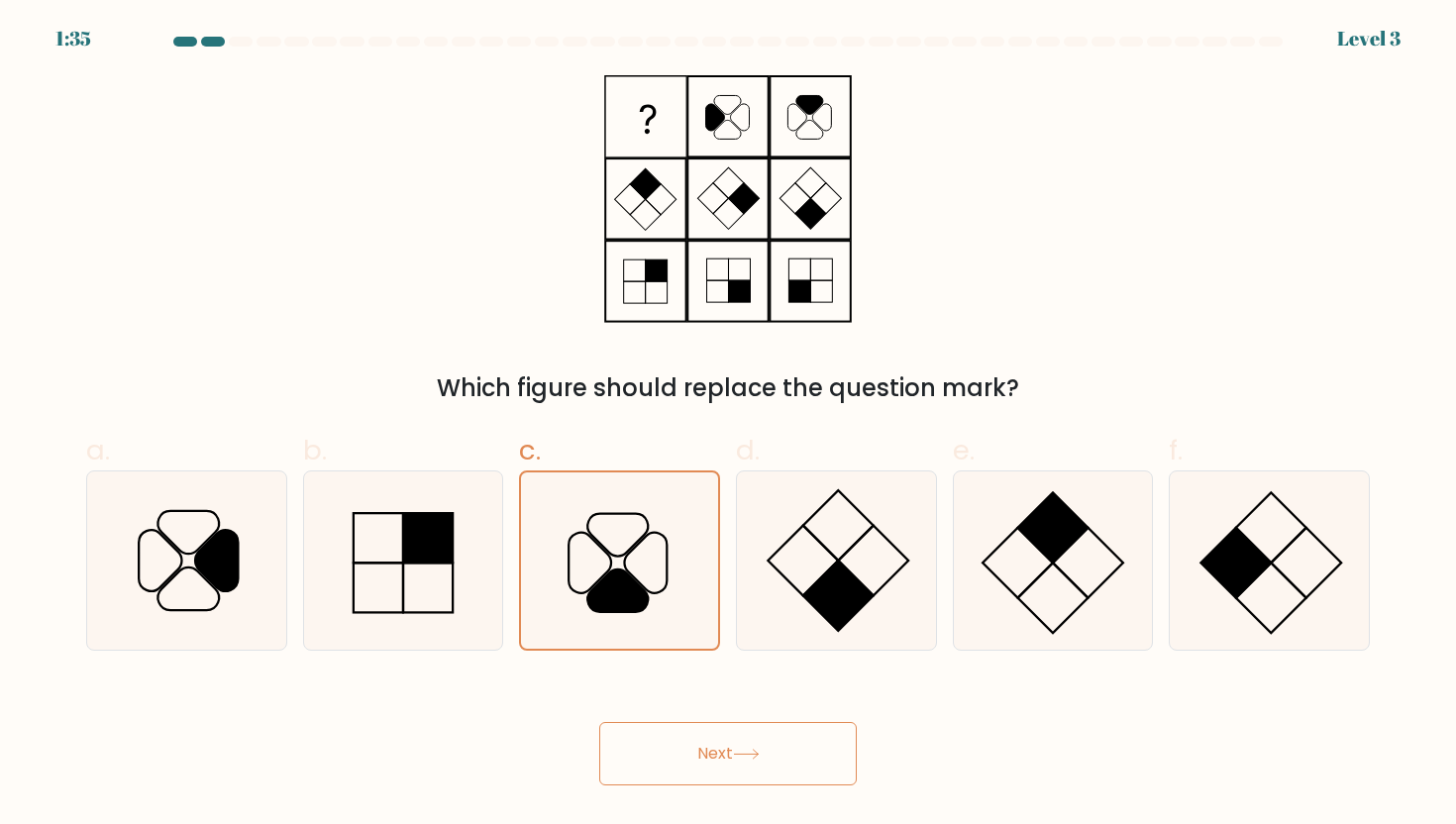 click on "Next" at bounding box center (728, 754) 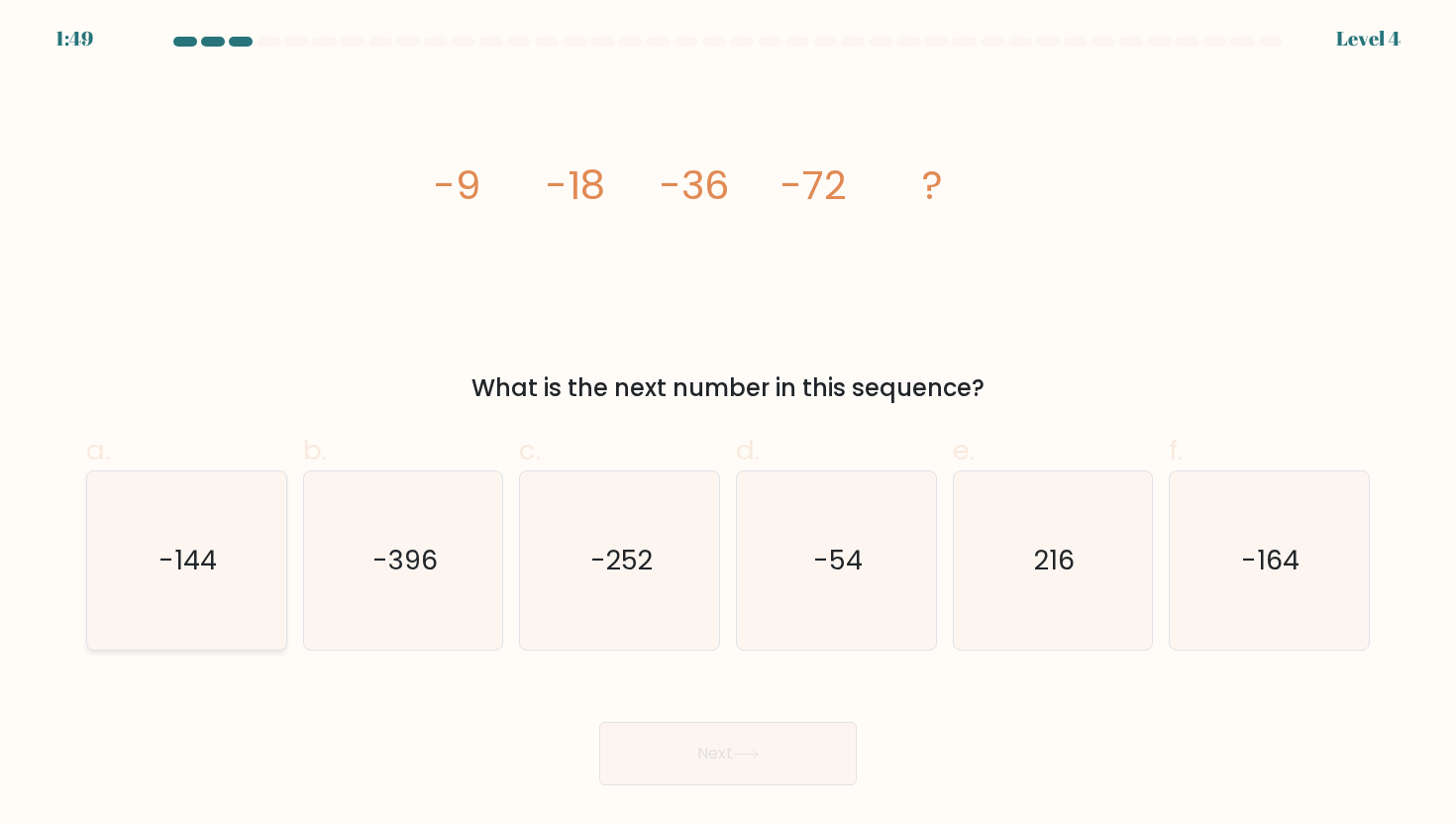 click on "-144" at bounding box center (186, 561) 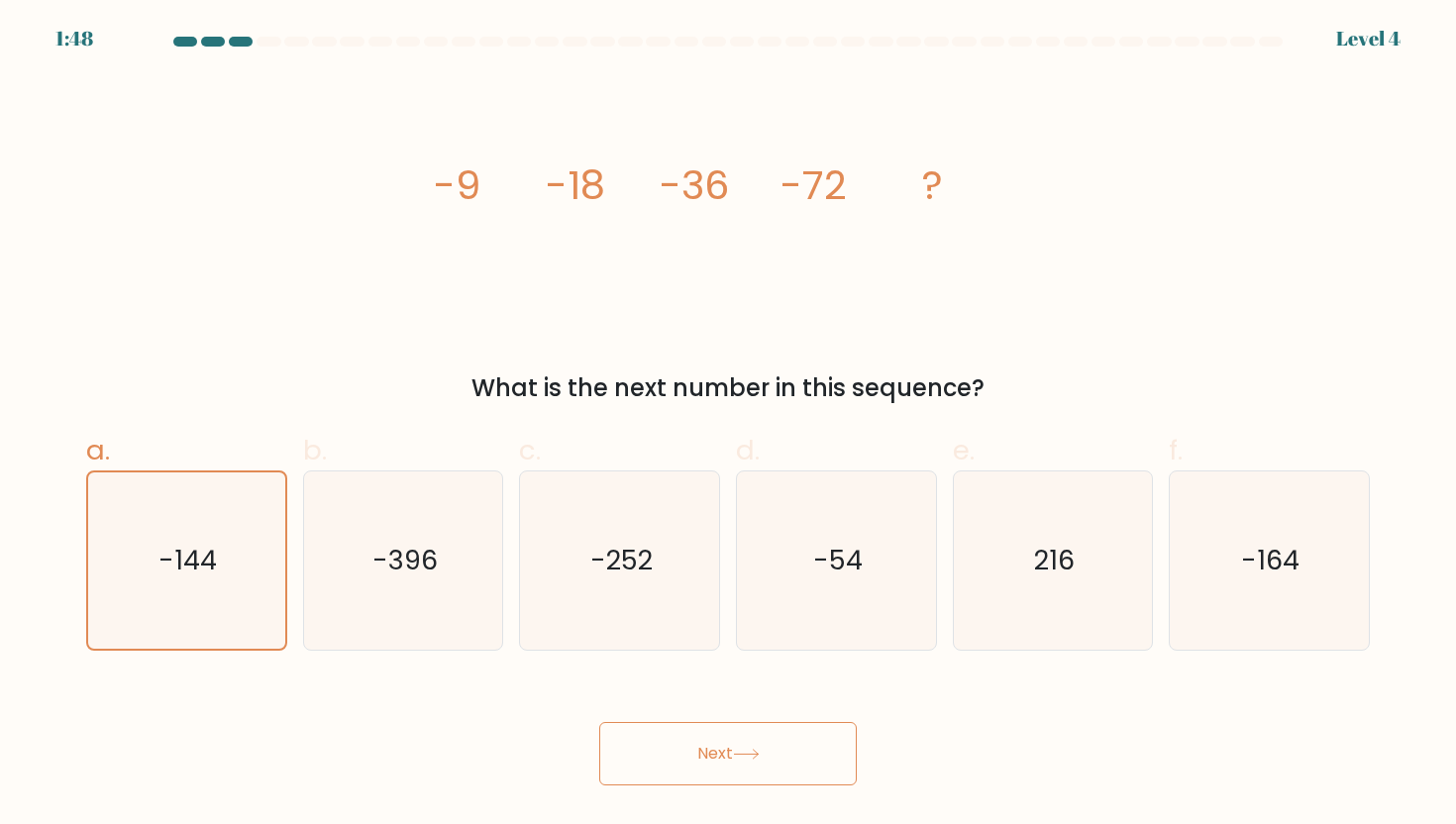 click on "Next" at bounding box center [728, 754] 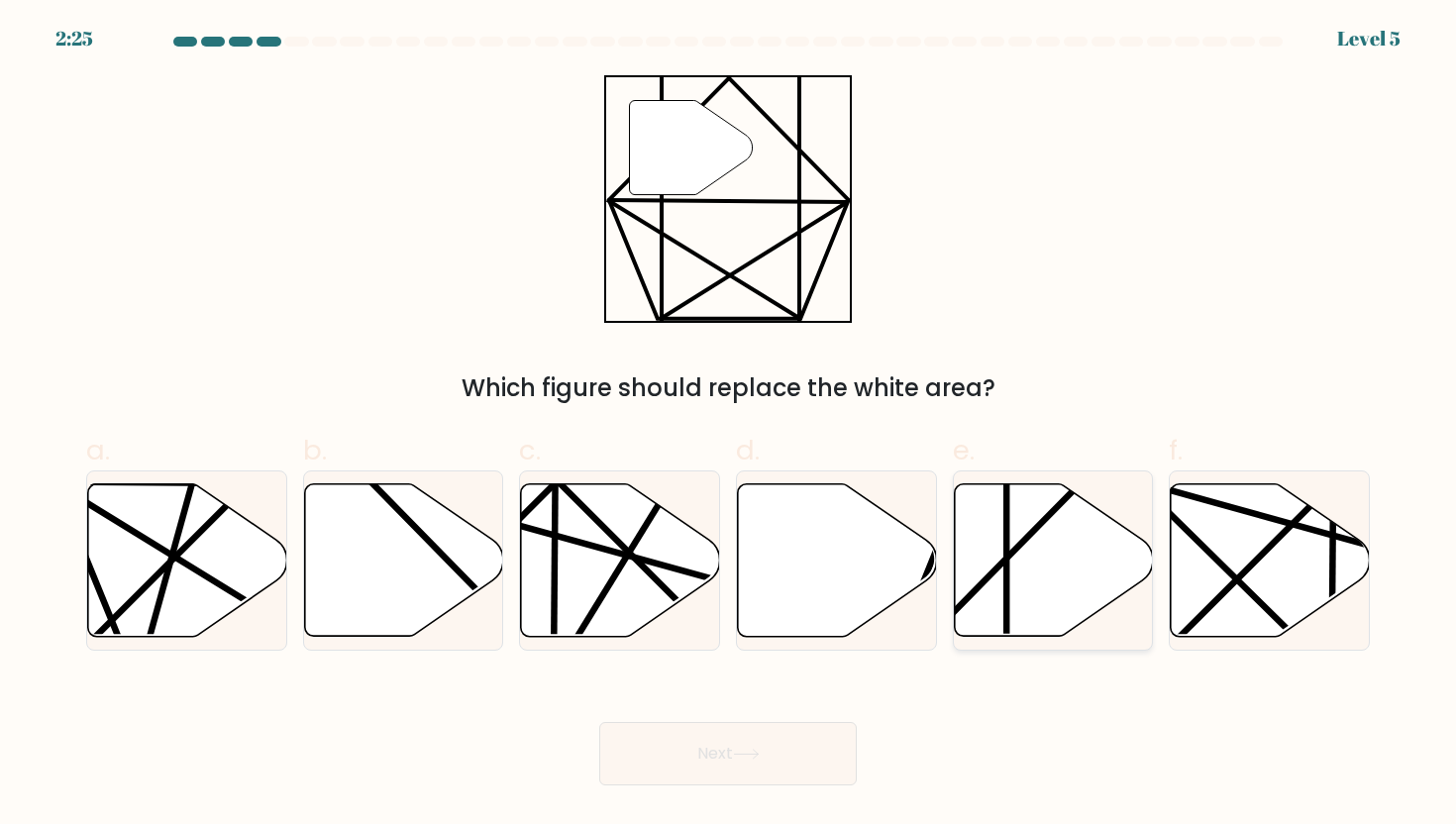 click at bounding box center [1053, 560] 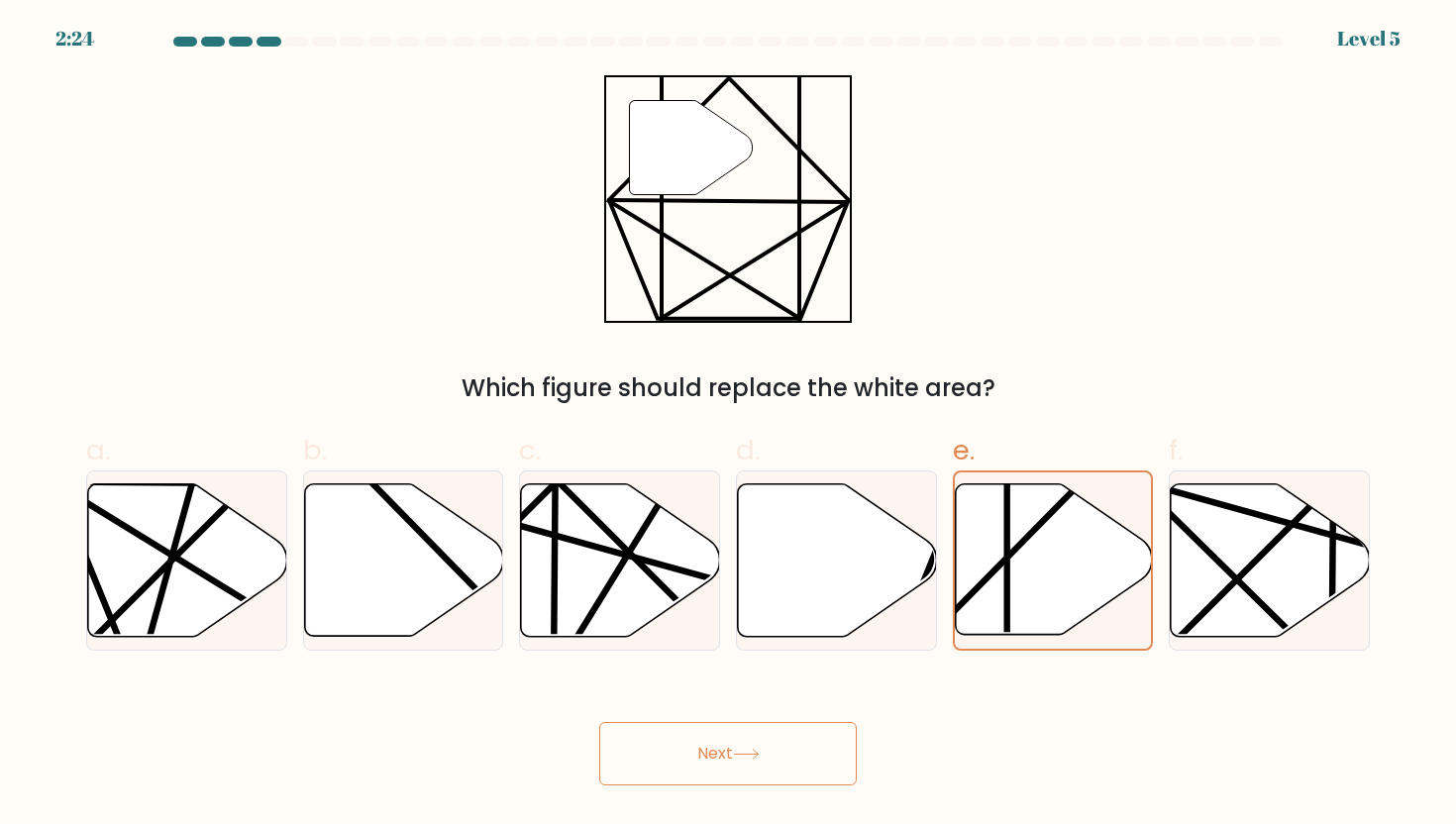 click on "Next" at bounding box center (728, 754) 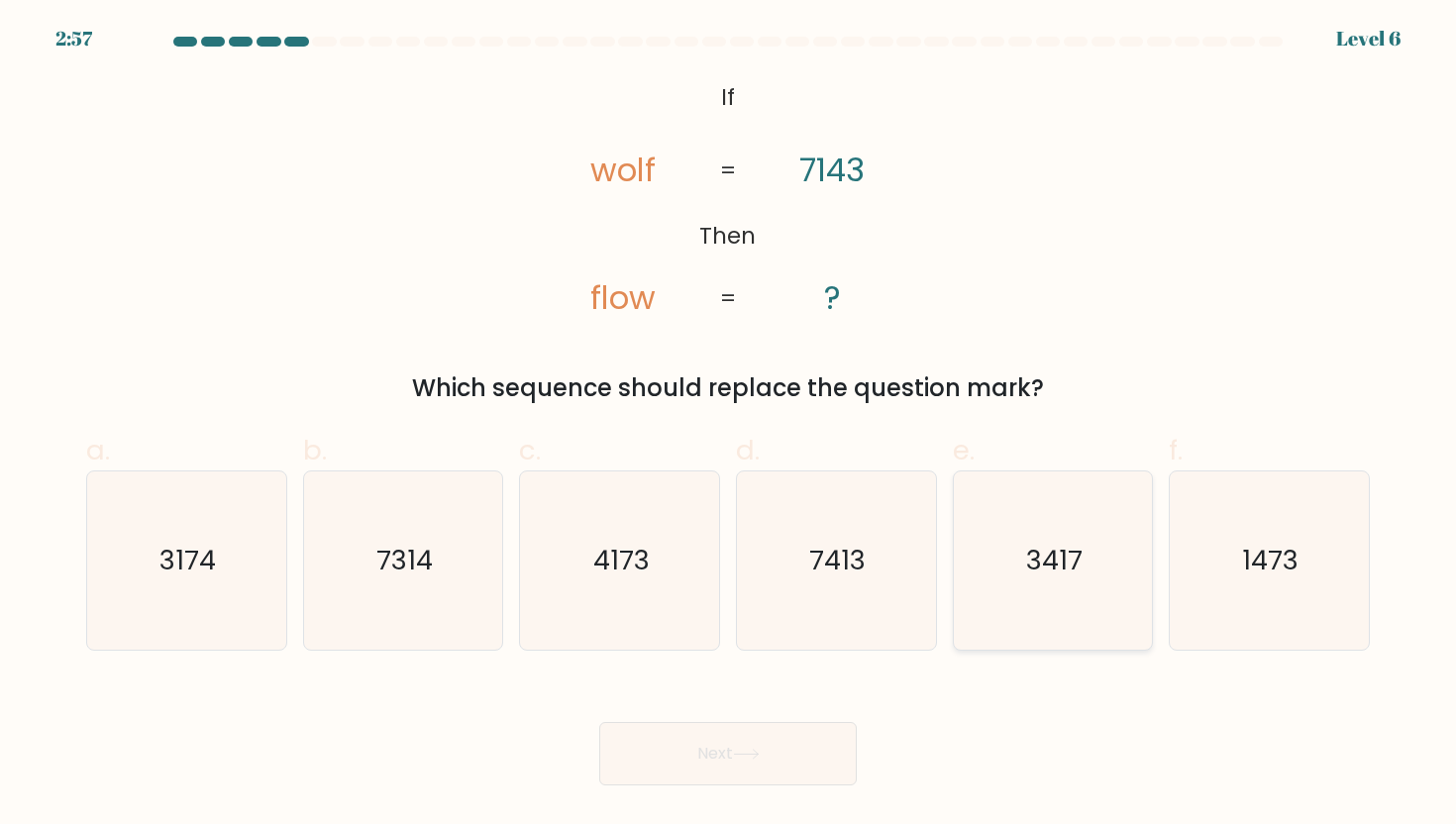 click on "3417" at bounding box center (1053, 561) 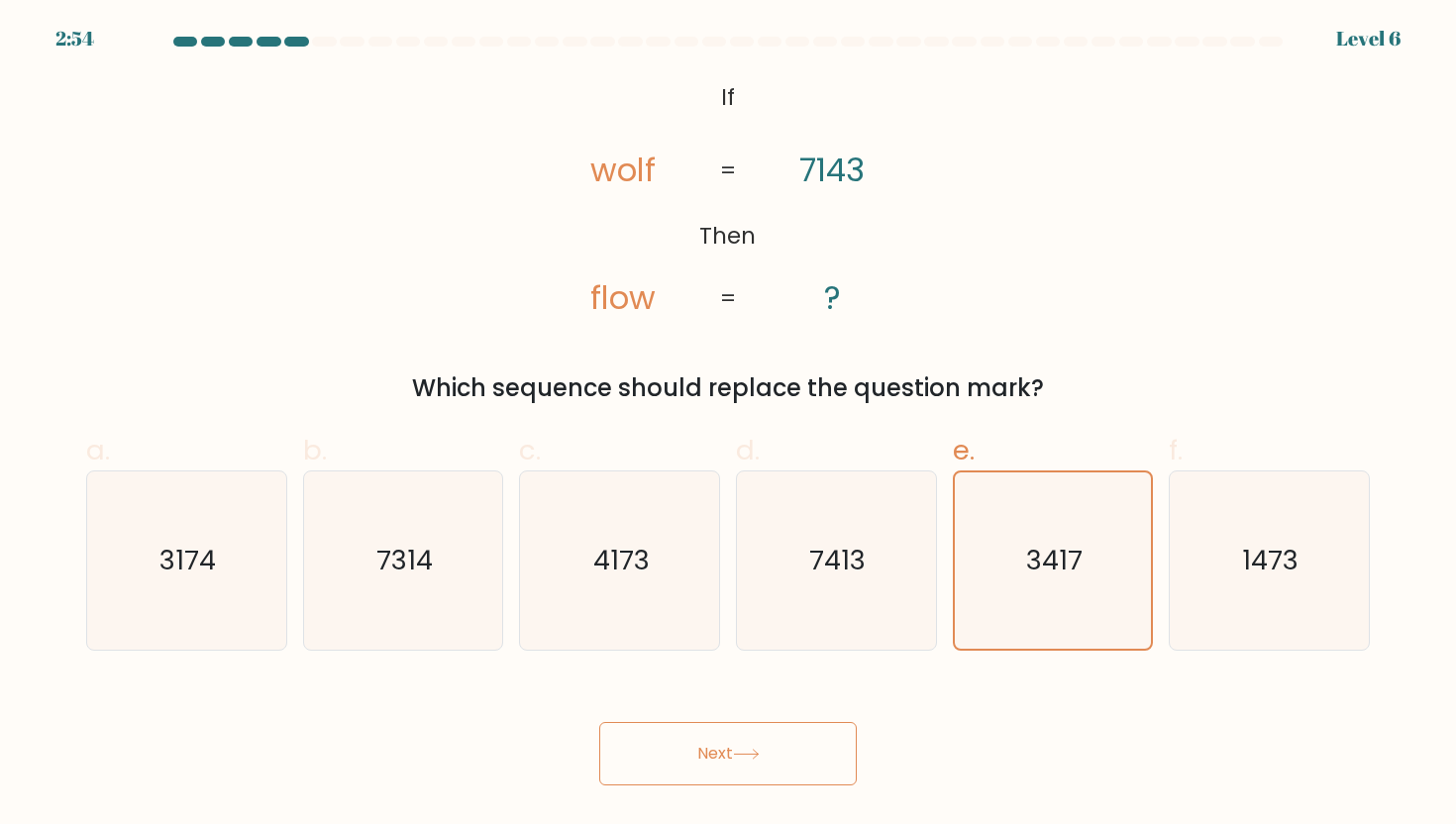 click on "Next" at bounding box center [728, 754] 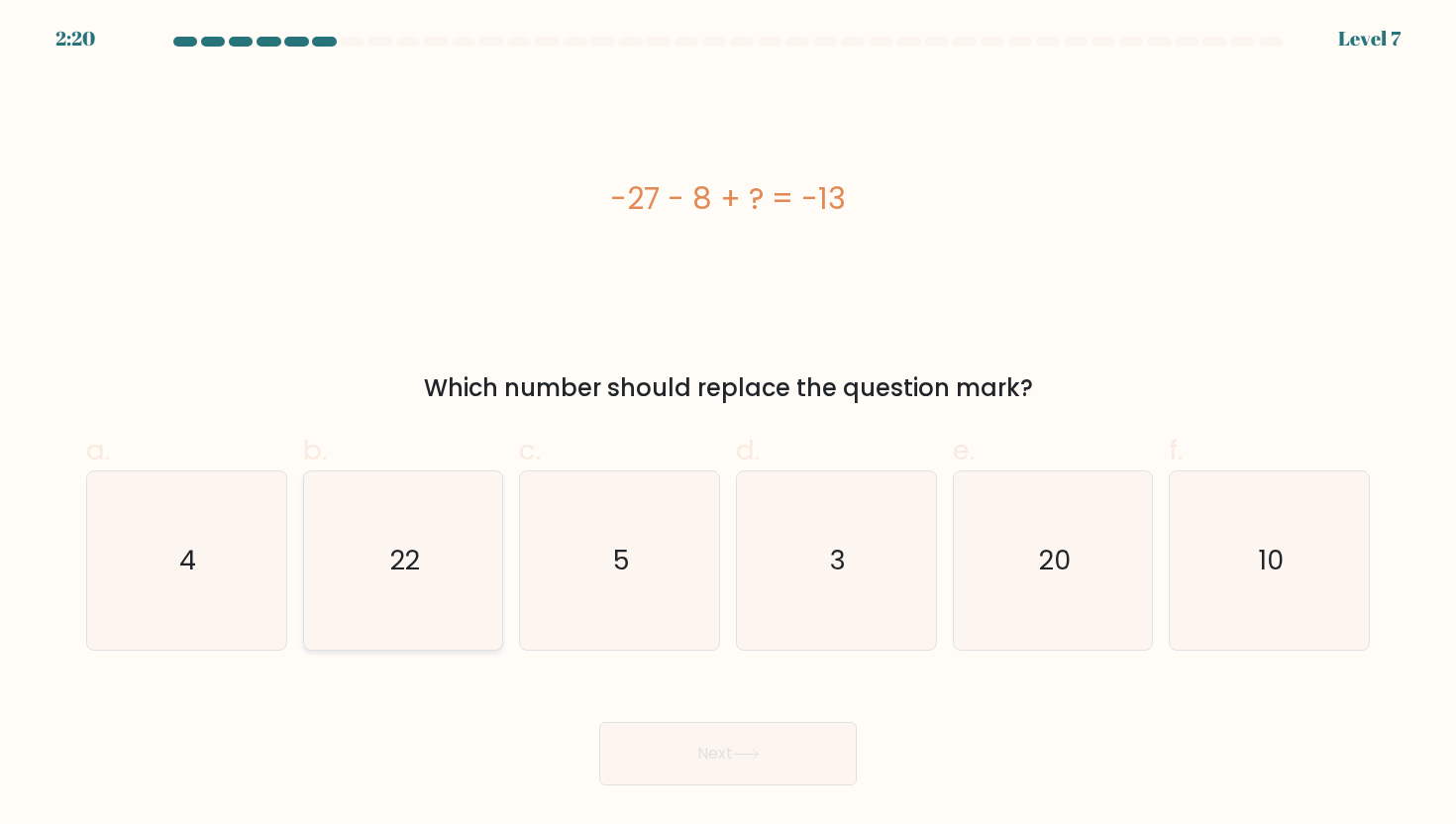click on "22" at bounding box center [403, 561] 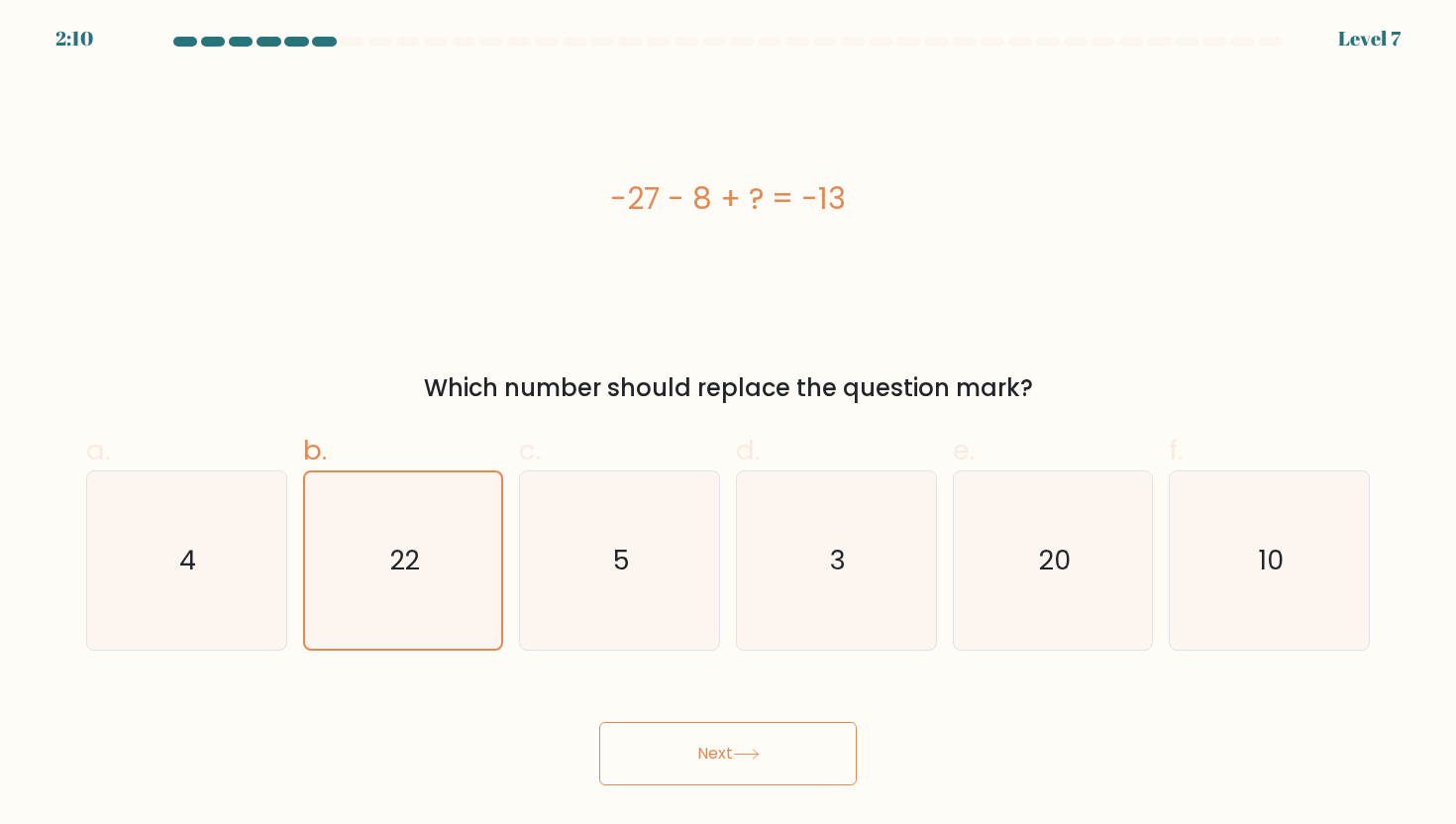 click on "Next" at bounding box center (728, 754) 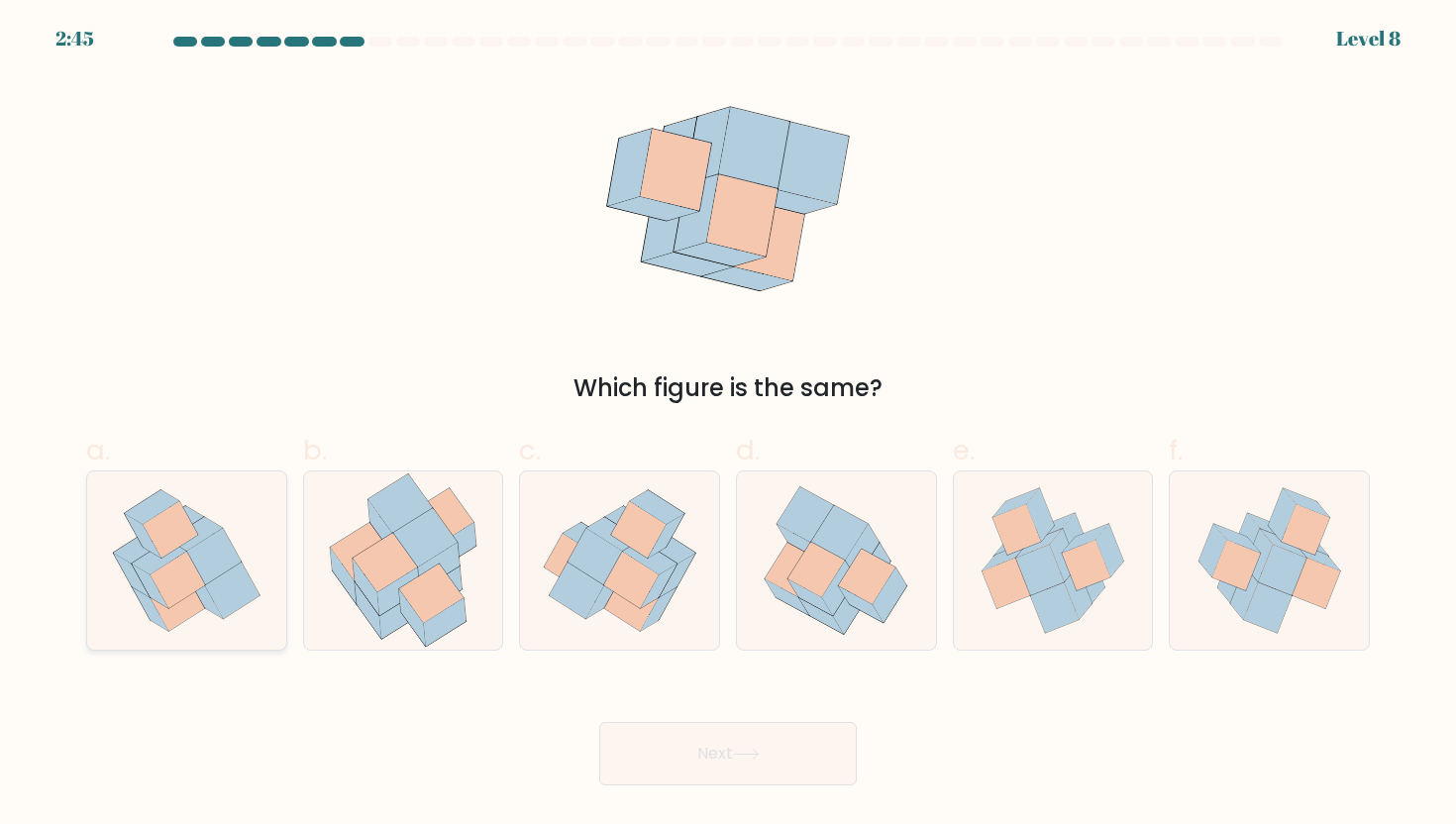 click at bounding box center (186, 561) 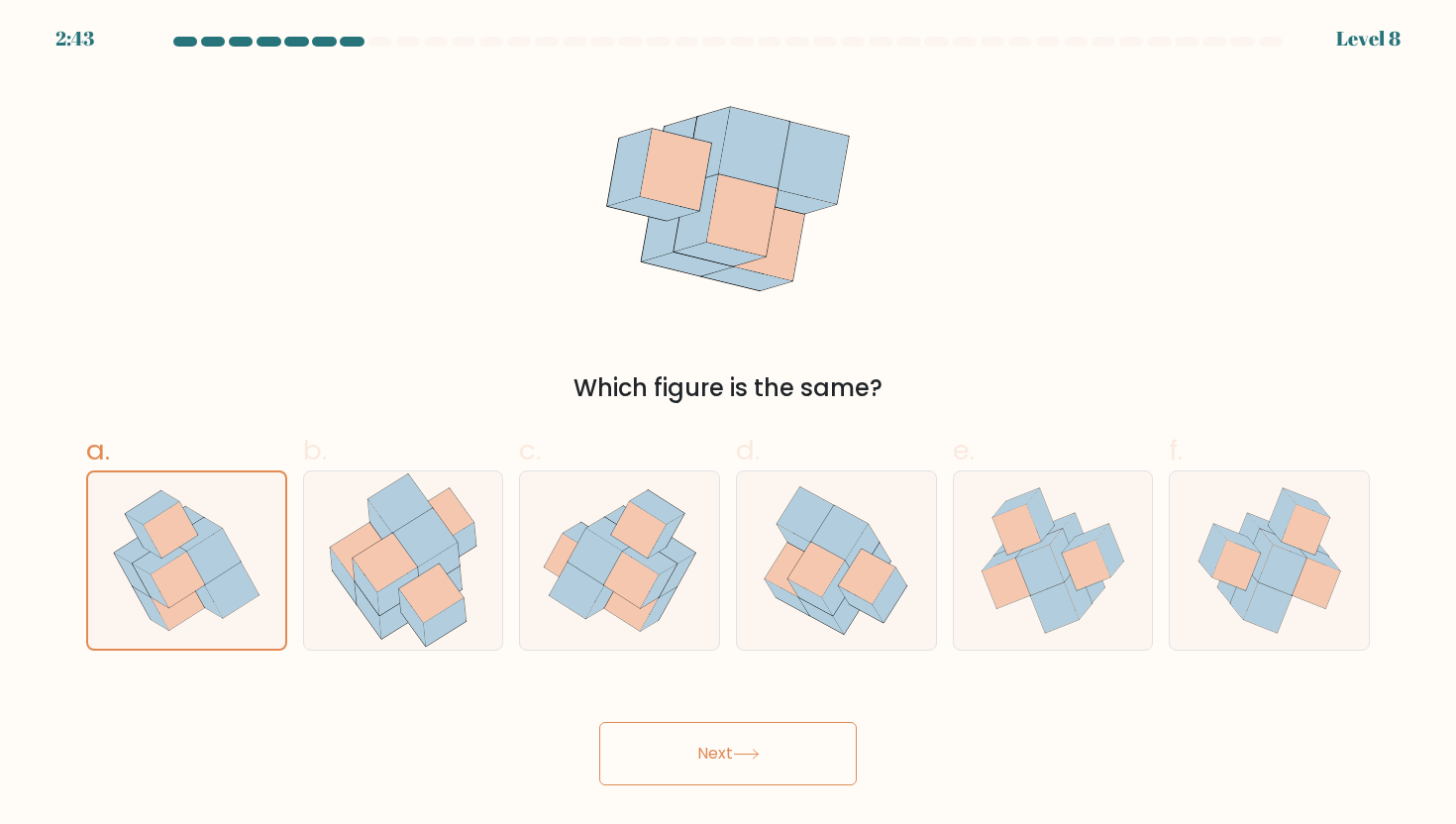 click on "Next" at bounding box center [728, 754] 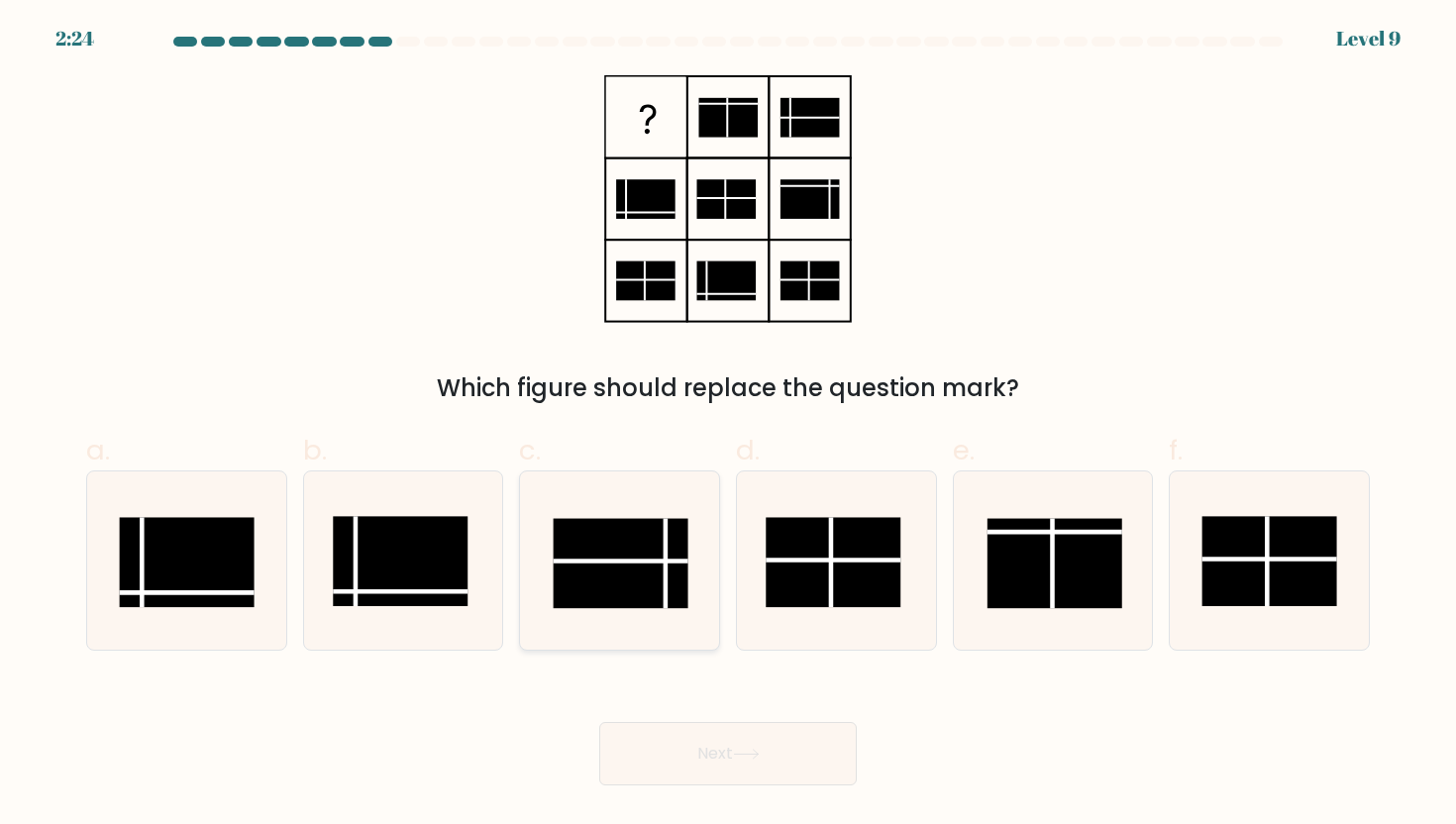 click at bounding box center [620, 561] 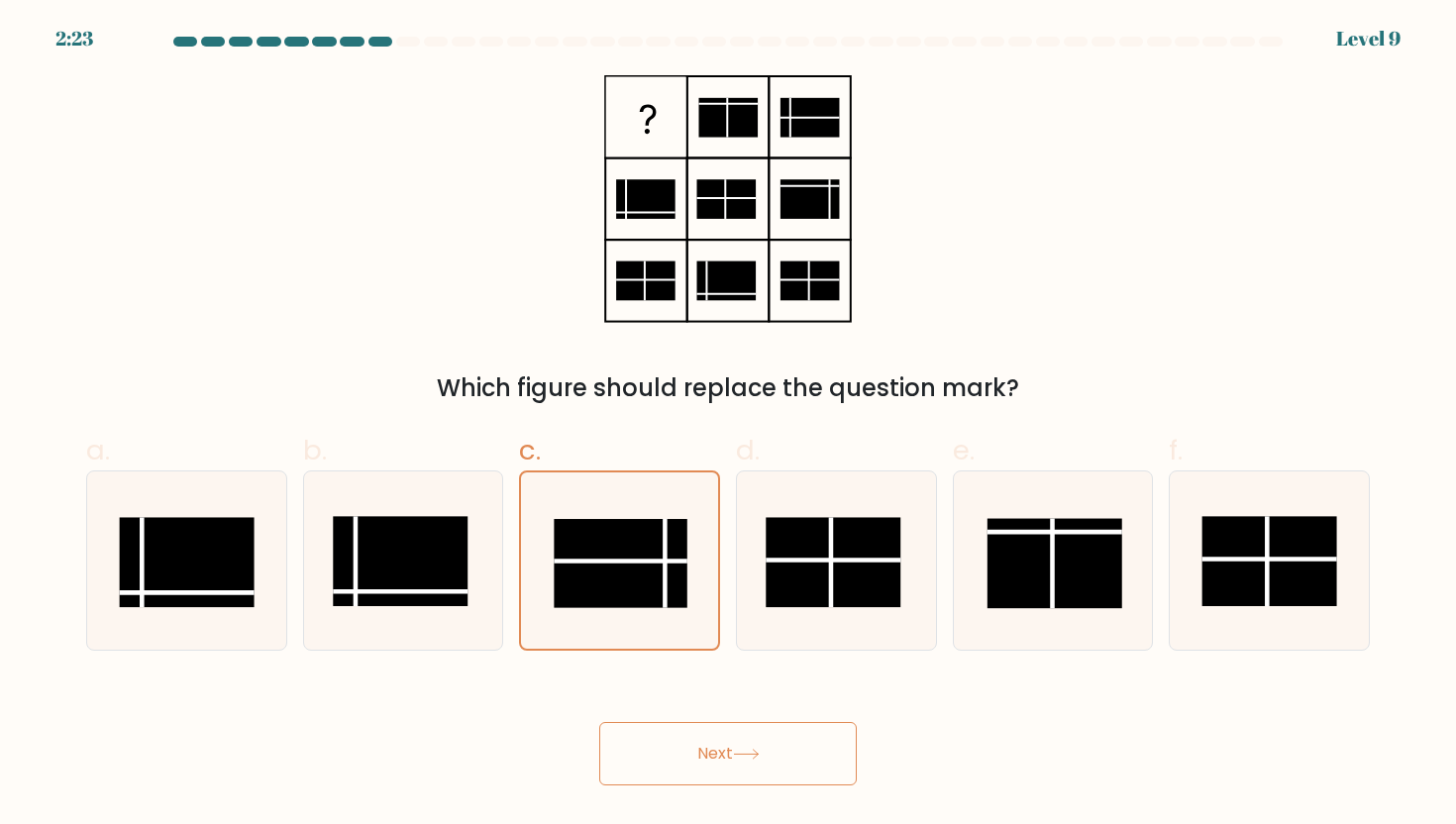 click on "Next" at bounding box center [728, 754] 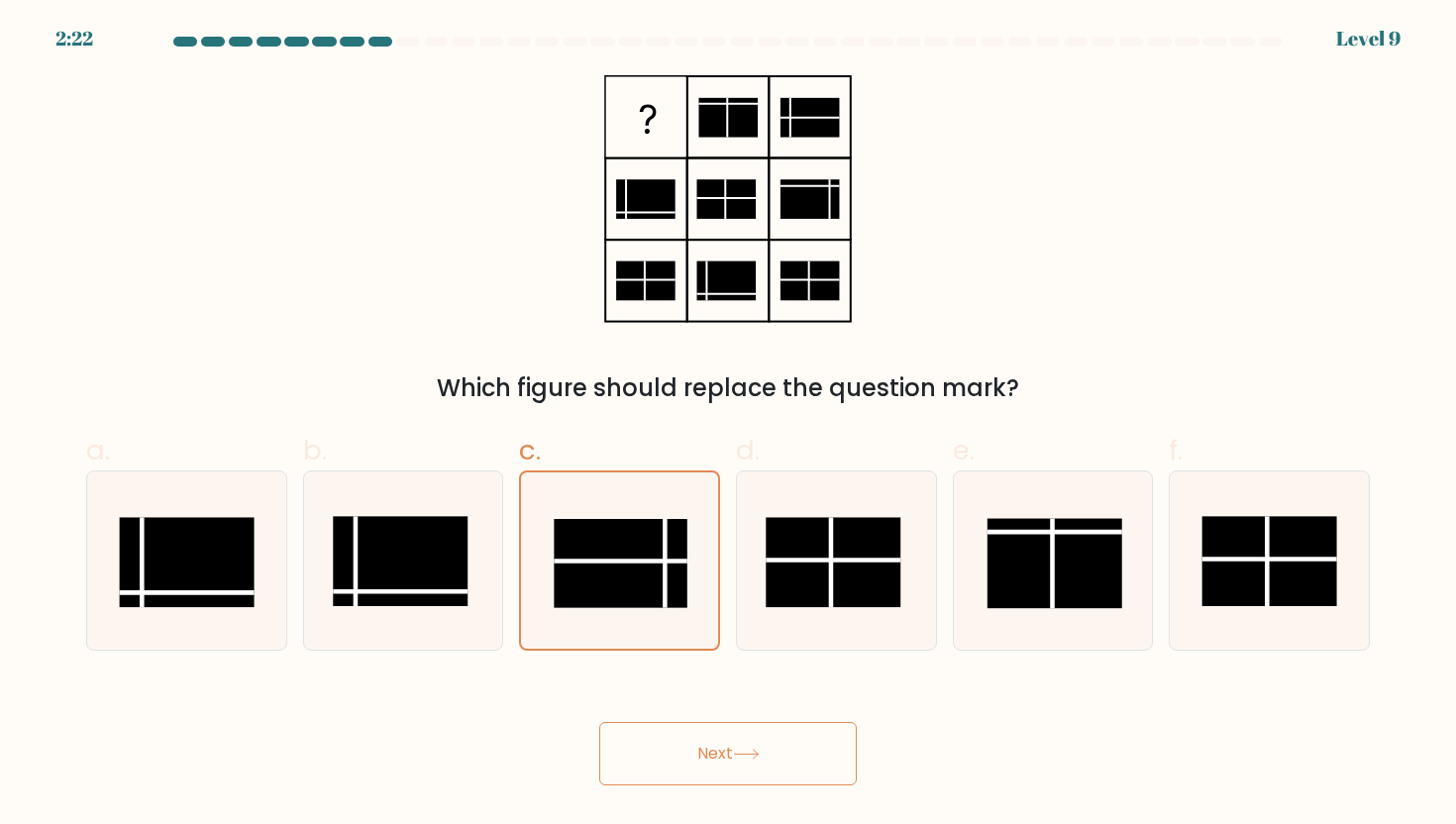 click at bounding box center (746, 754) 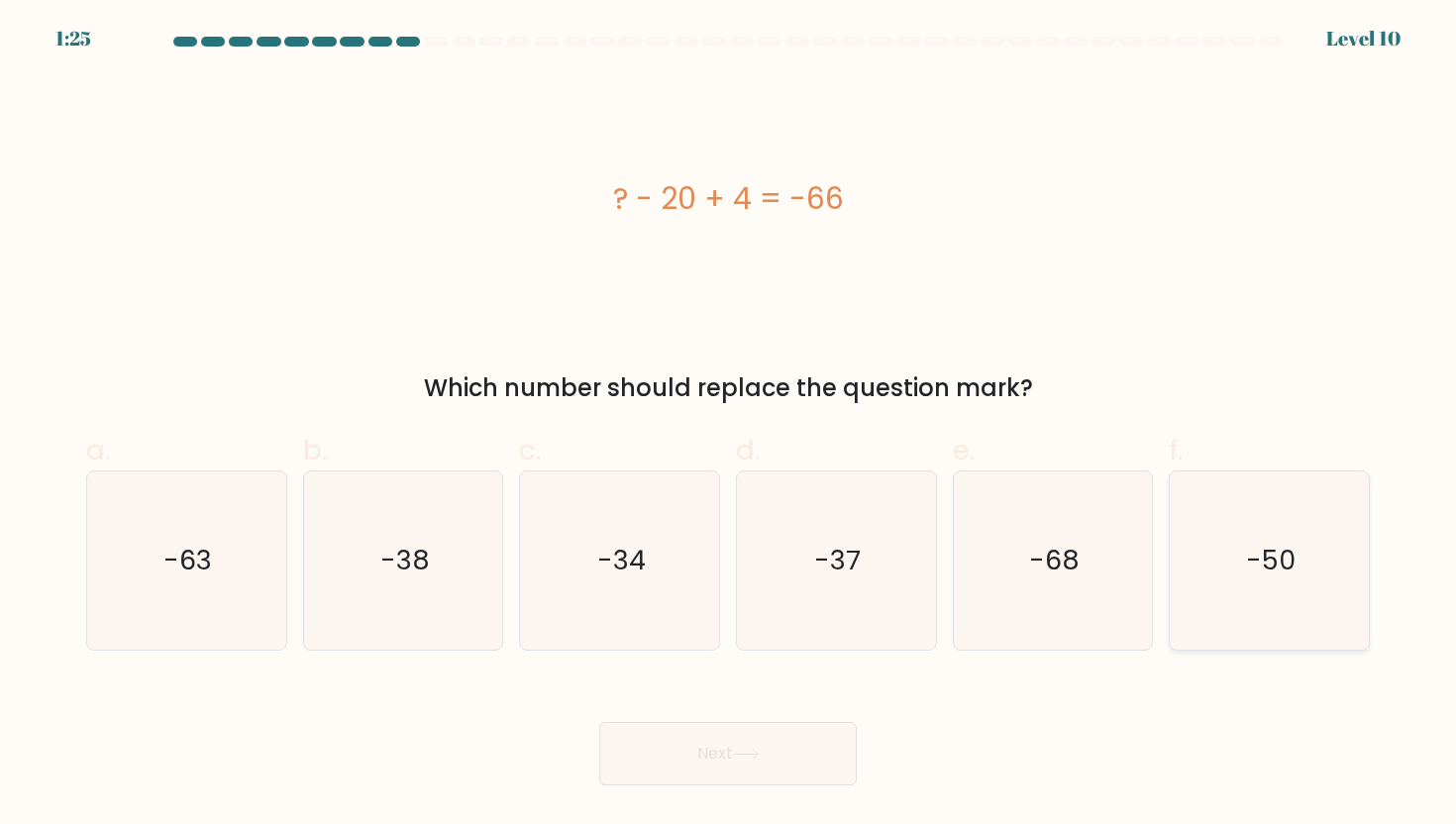click on "-50" at bounding box center [1269, 561] 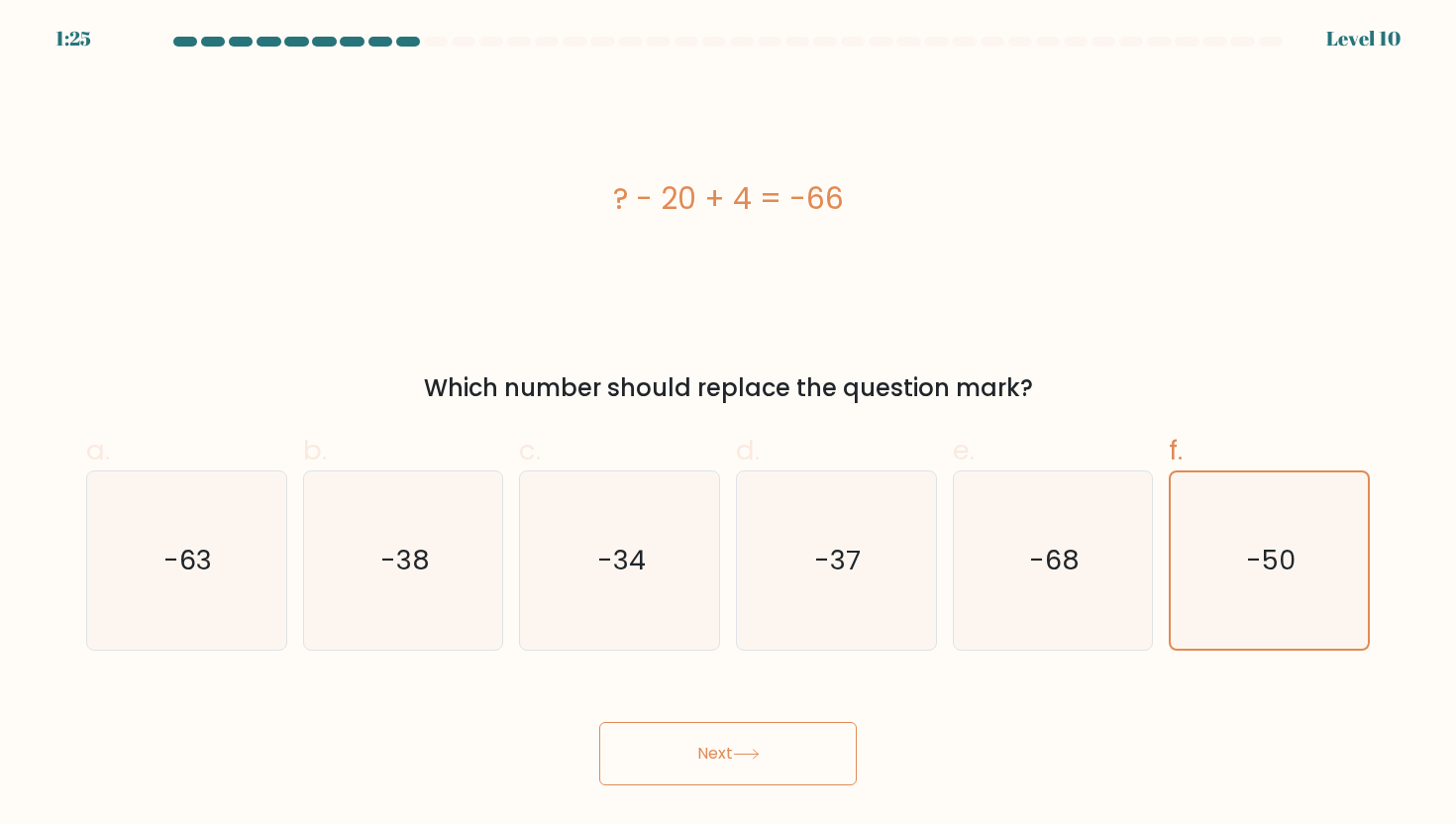 click on "Next" at bounding box center (728, 754) 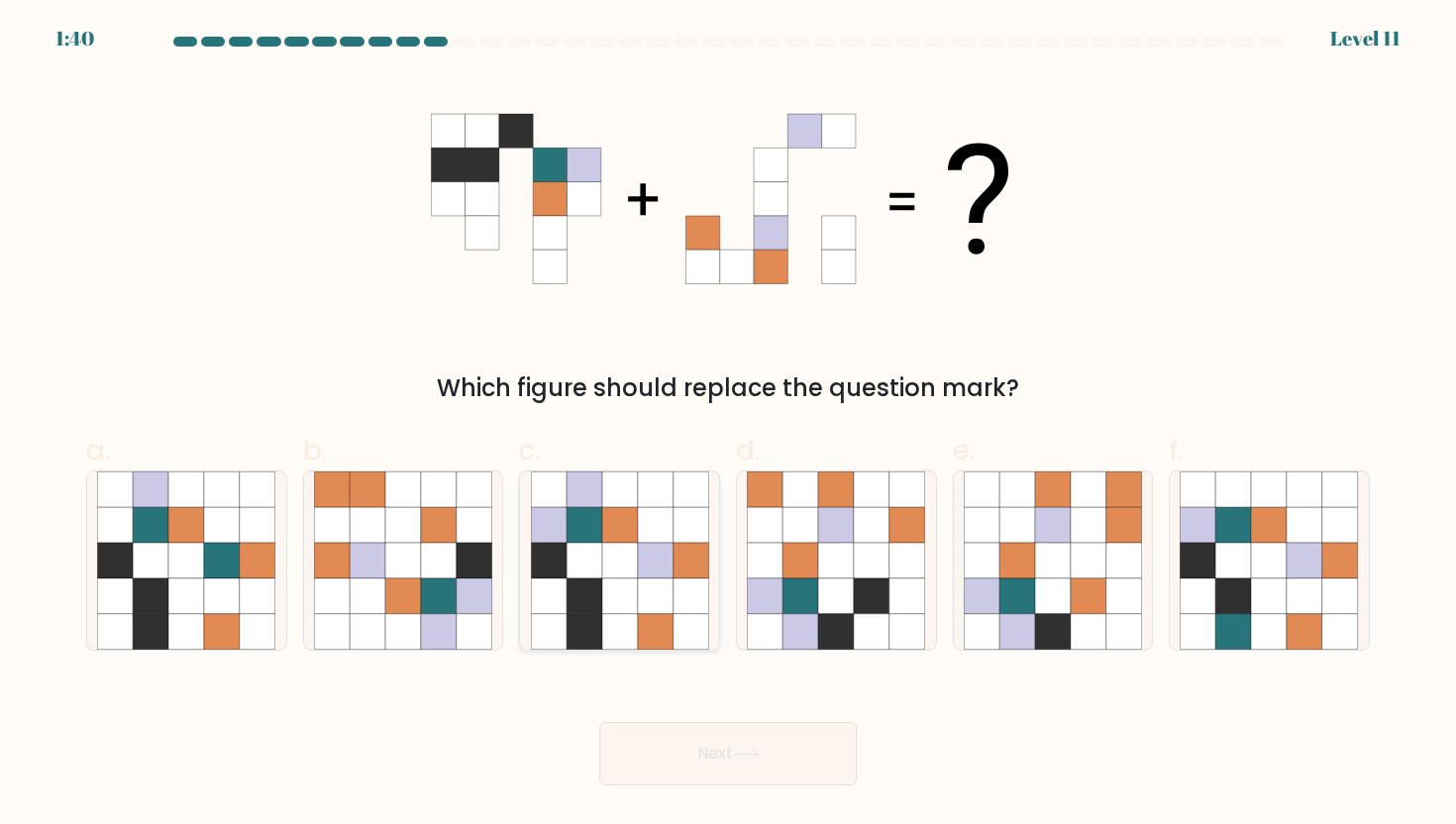 click at bounding box center (656, 596) 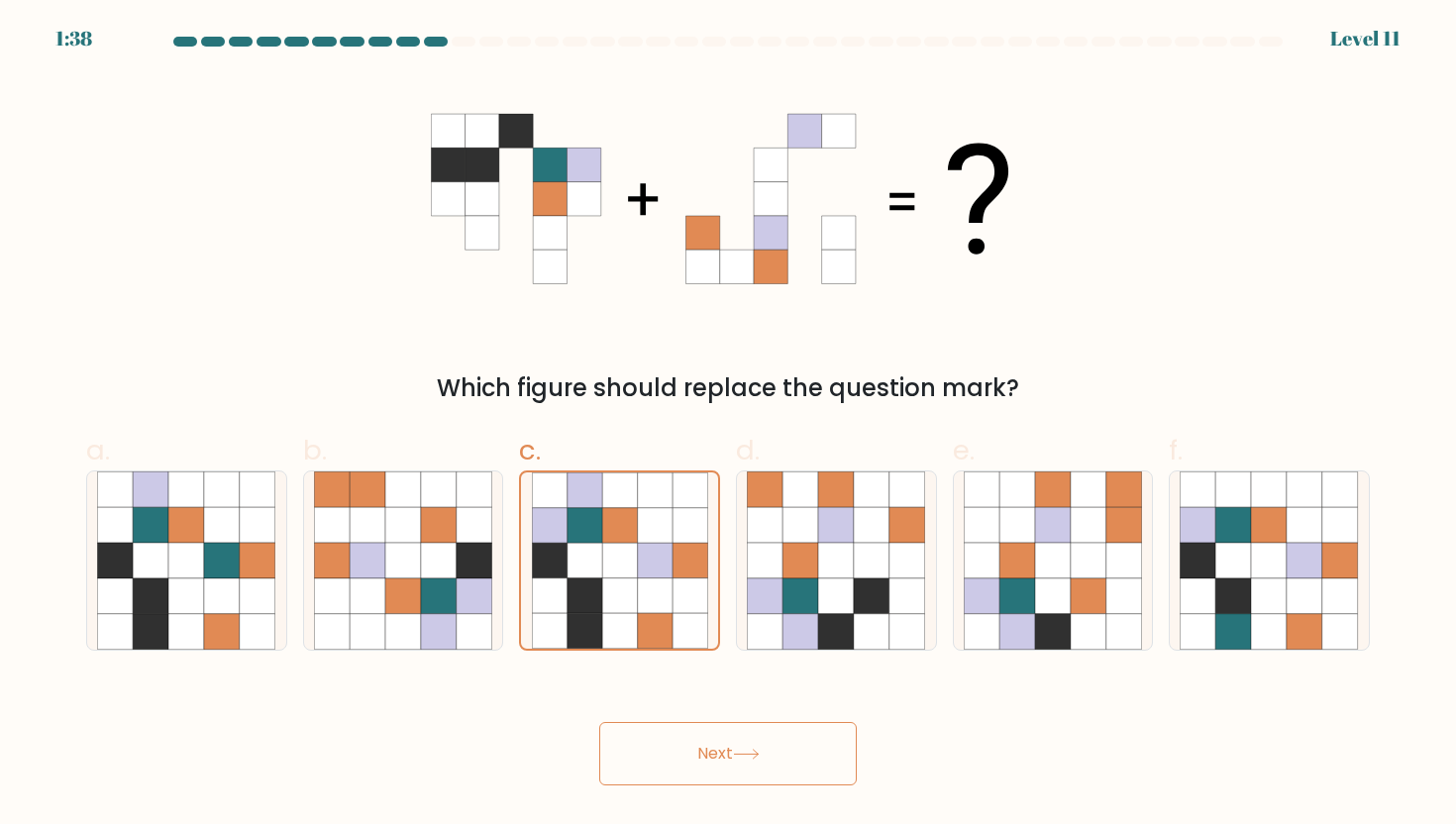 click on "Next" at bounding box center [728, 754] 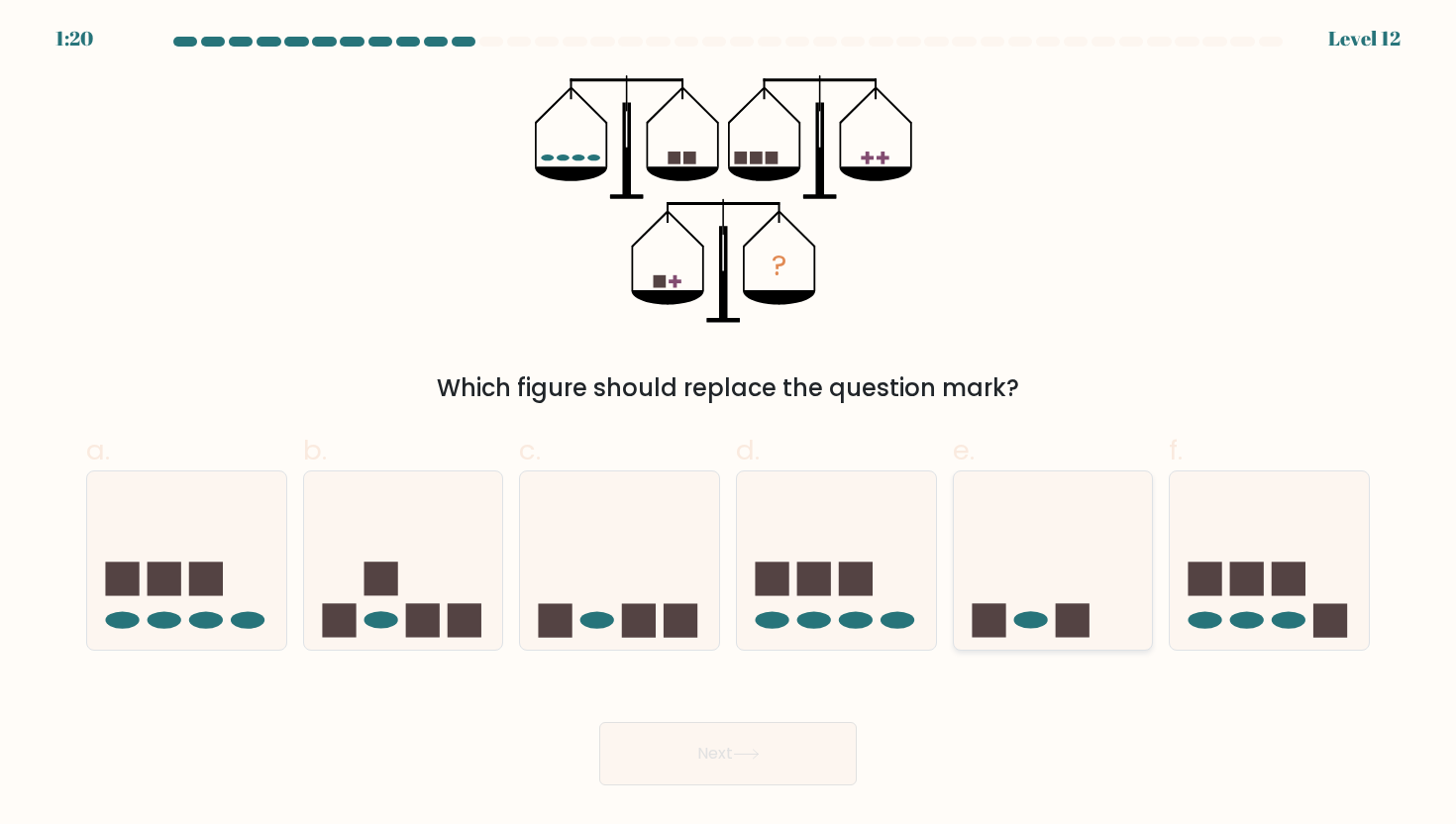 click at bounding box center (1053, 561) 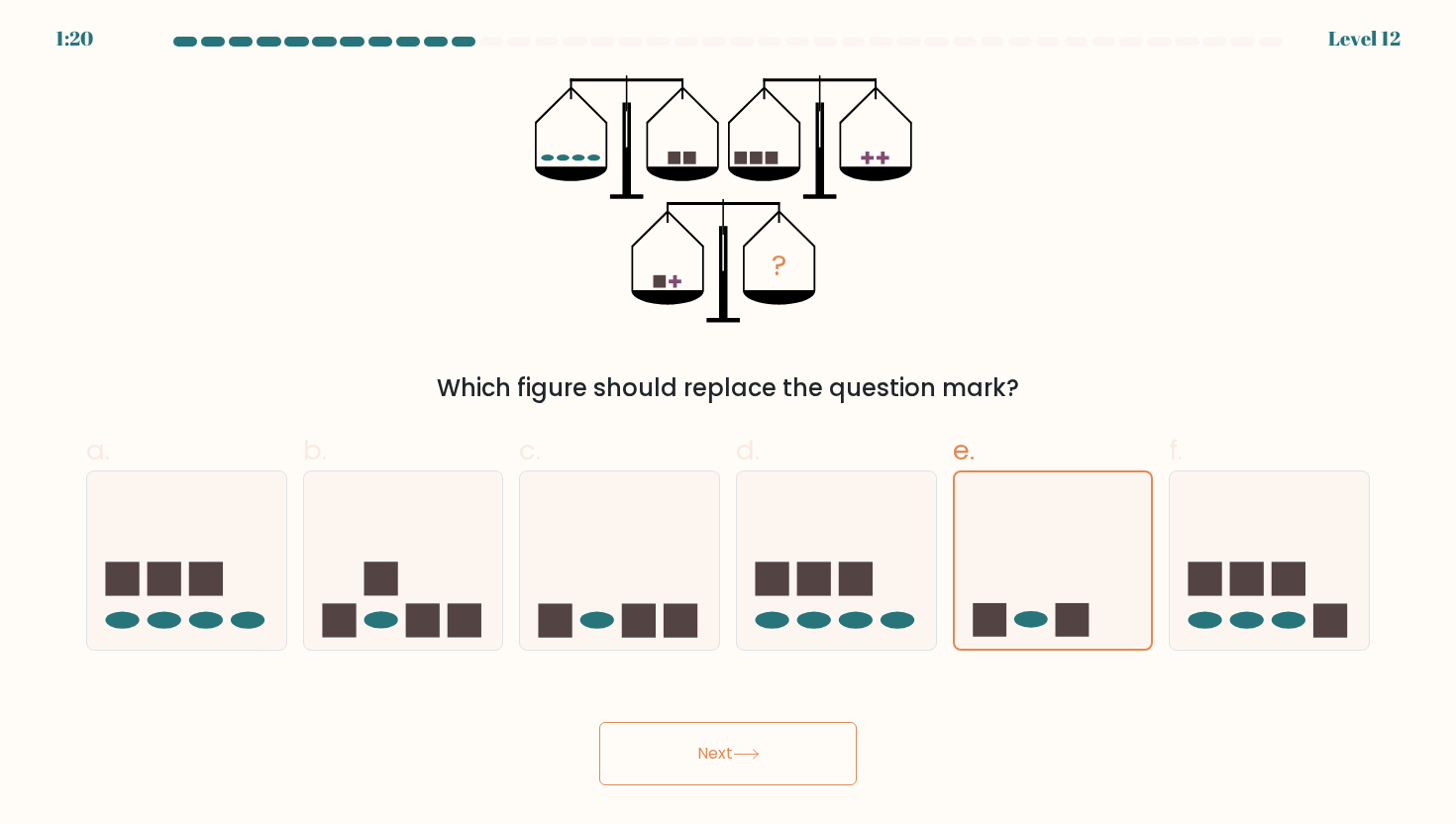 click on "Next" at bounding box center (728, 754) 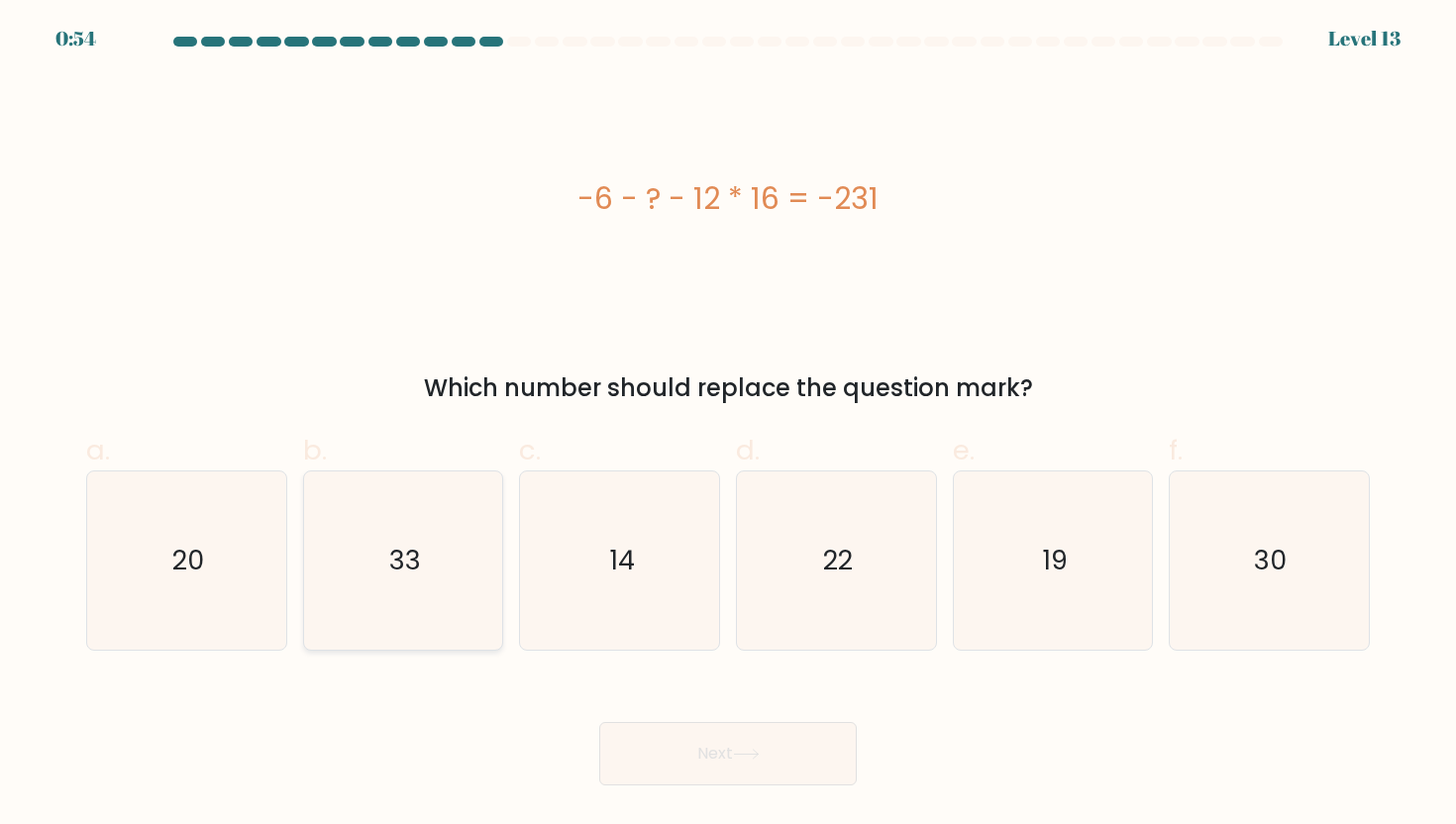 click on "33" at bounding box center [403, 561] 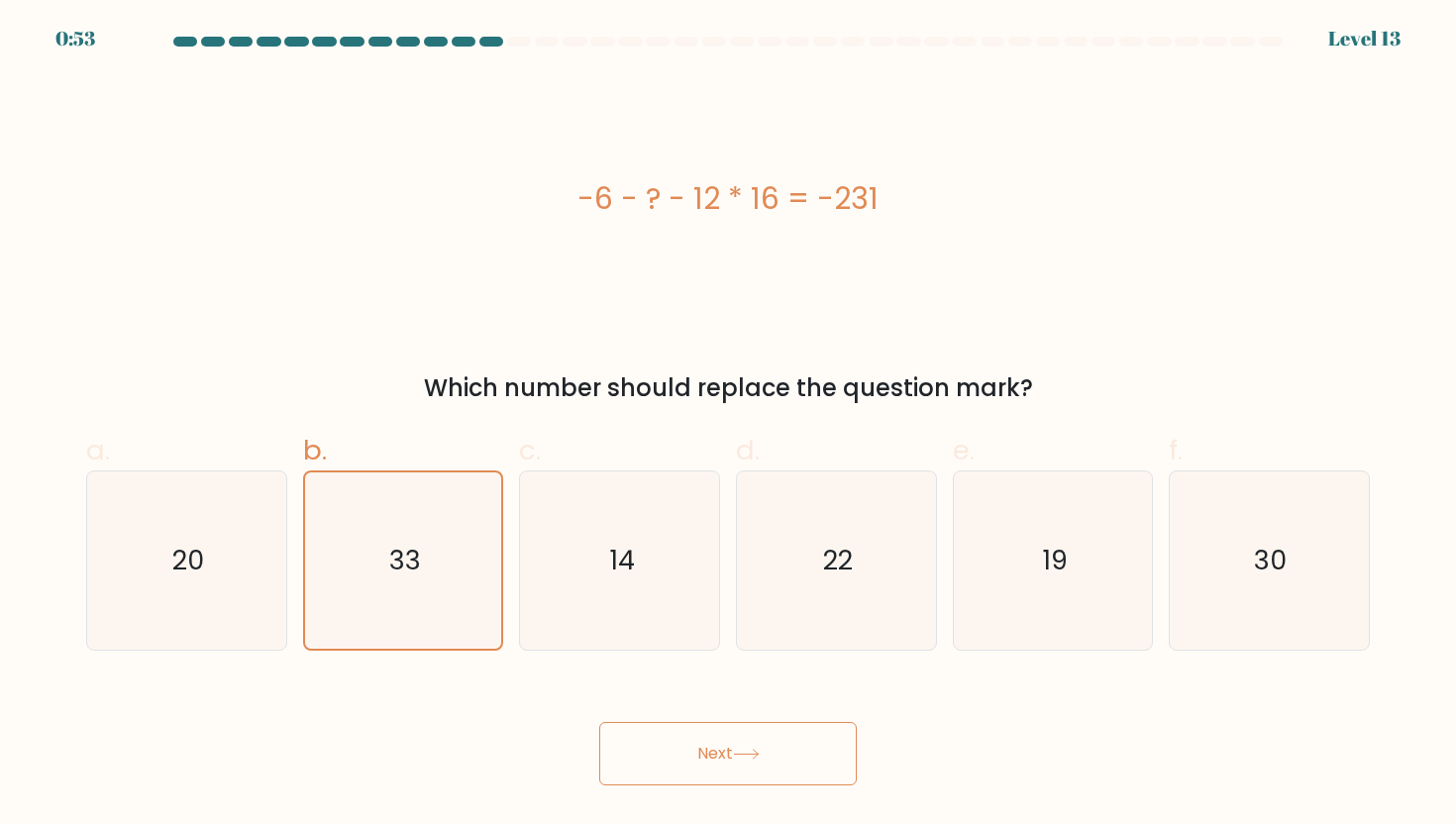 click on "Next" at bounding box center (728, 754) 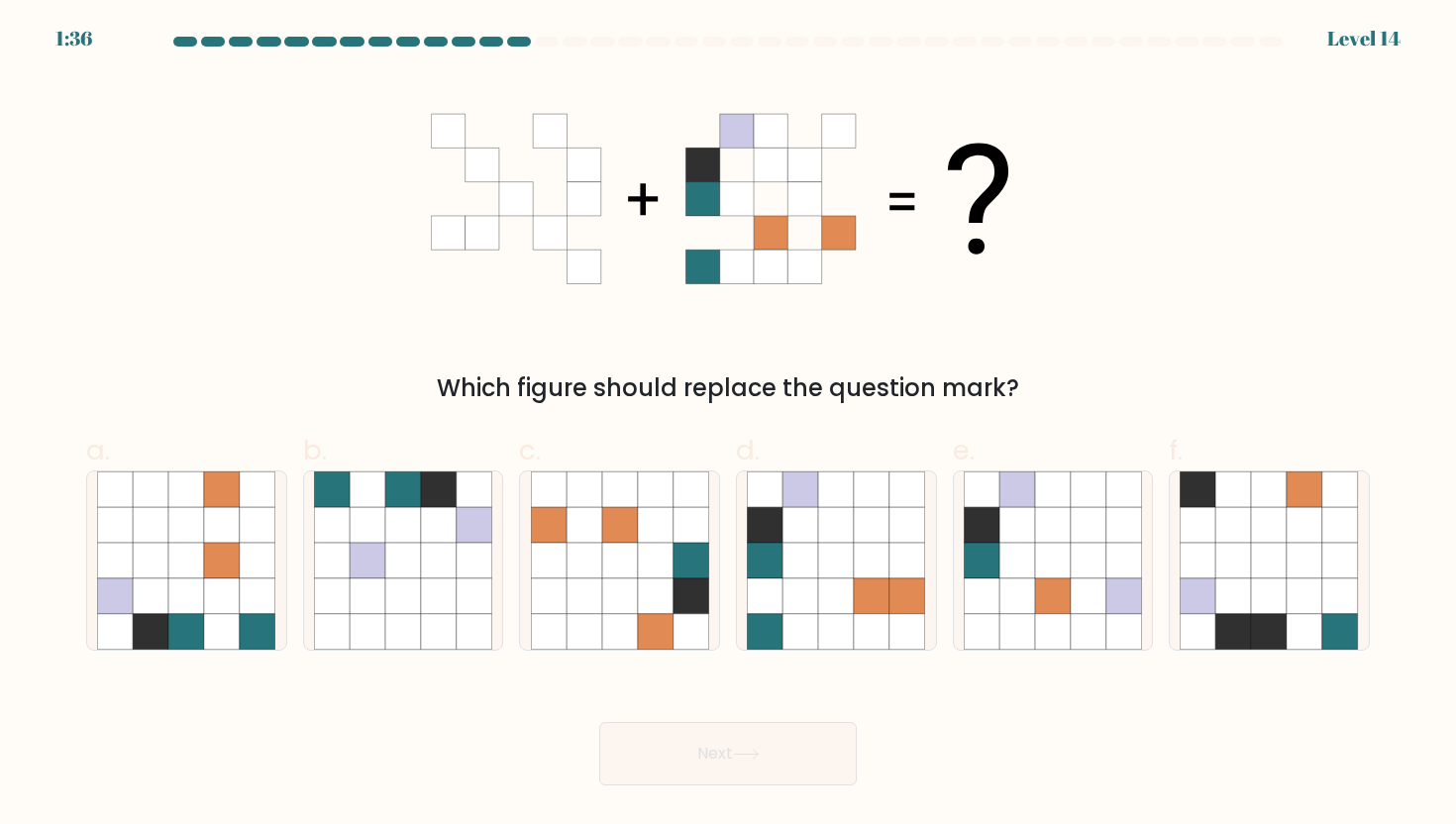 click on "Next" at bounding box center [728, 754] 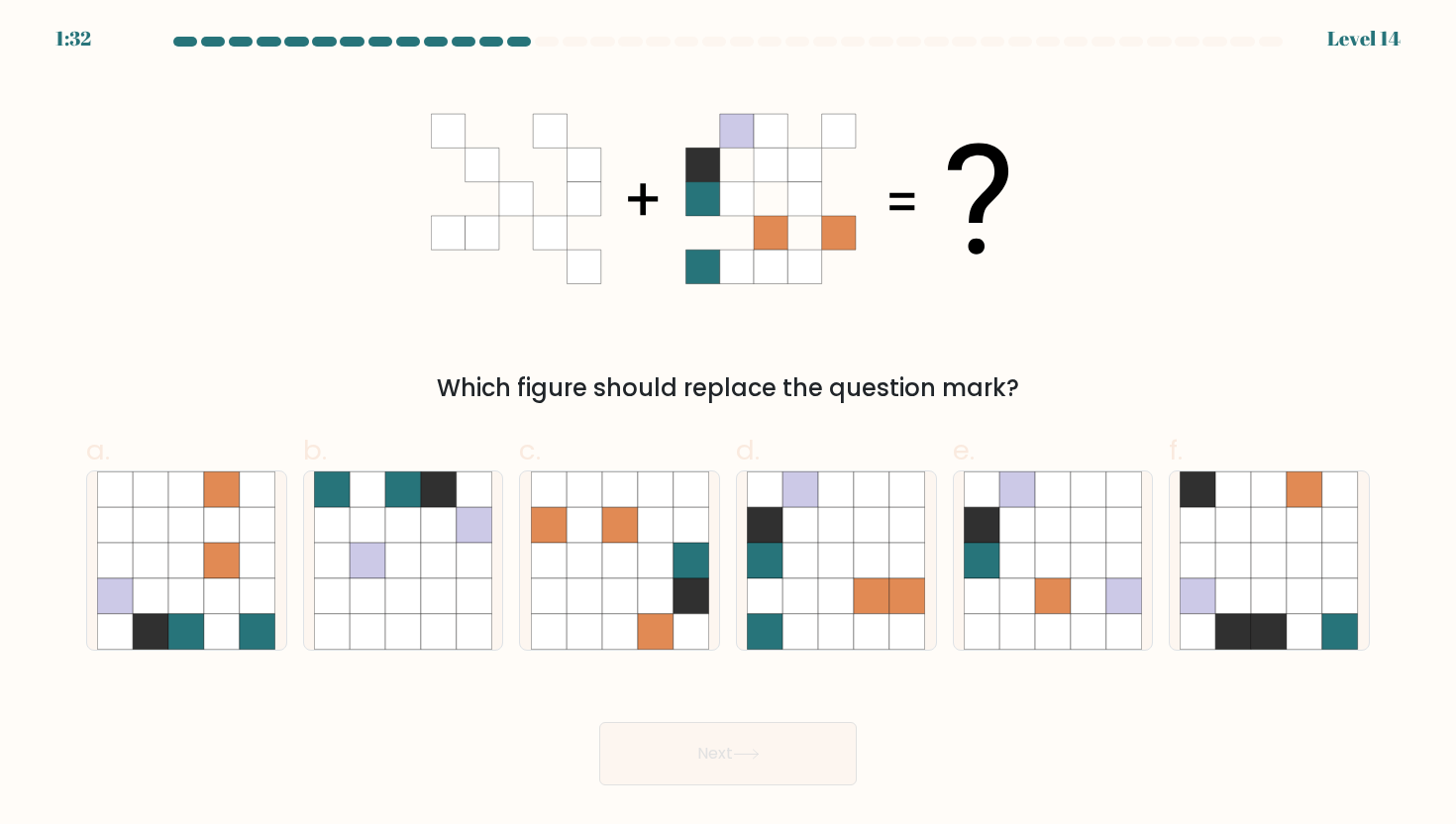 click at bounding box center [448, 199] 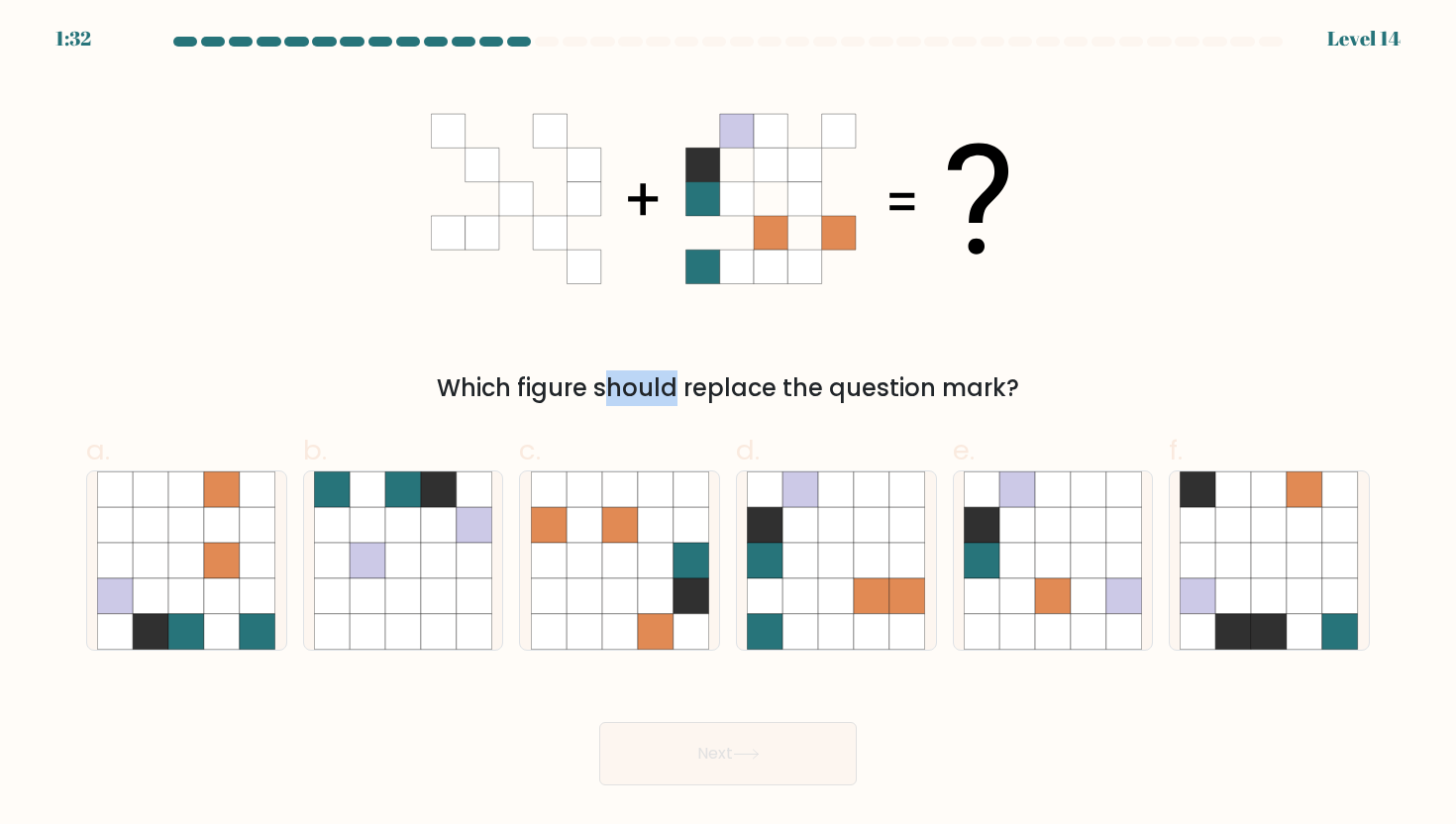 click at bounding box center (448, 199) 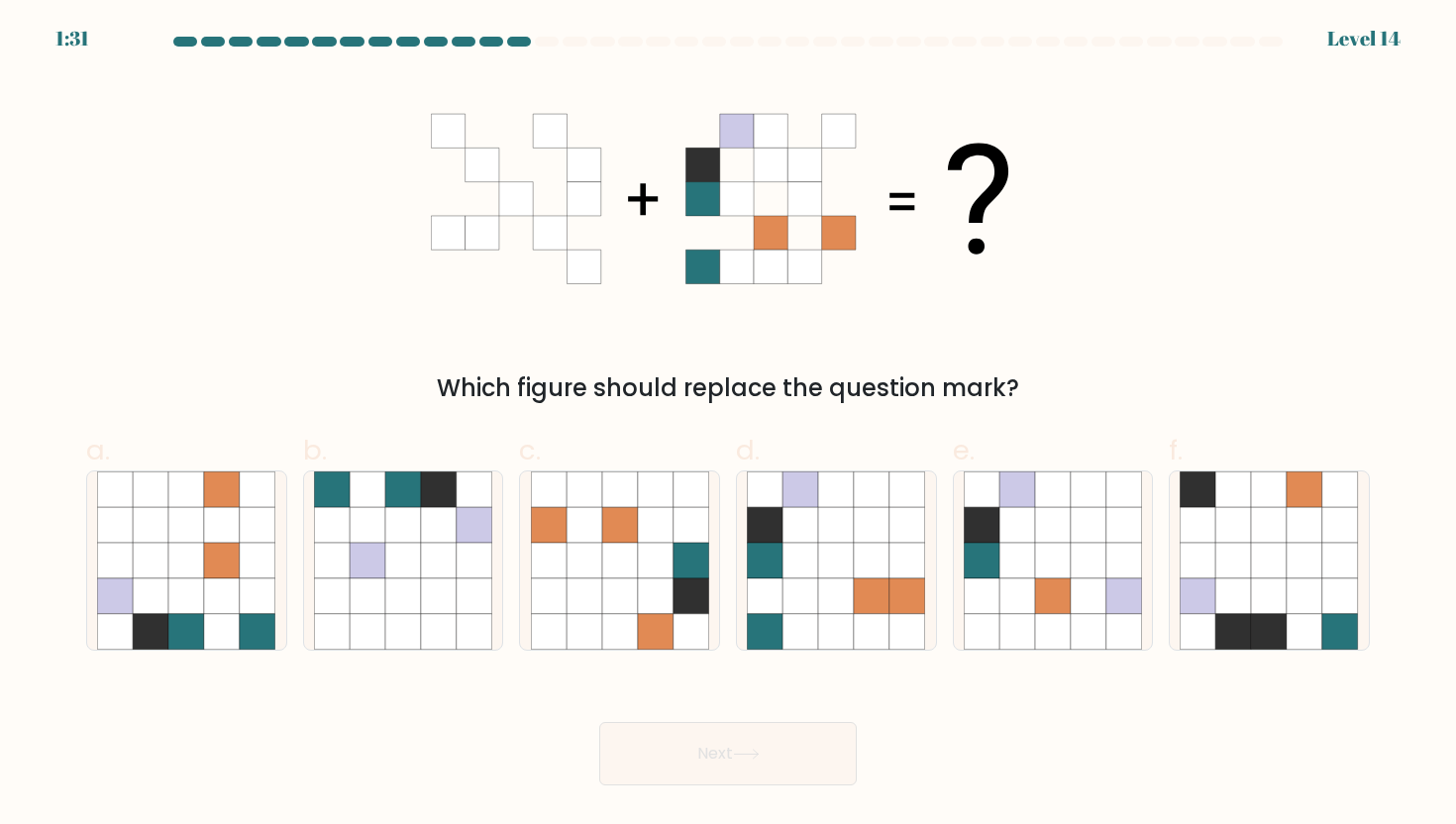 click at bounding box center [448, 199] 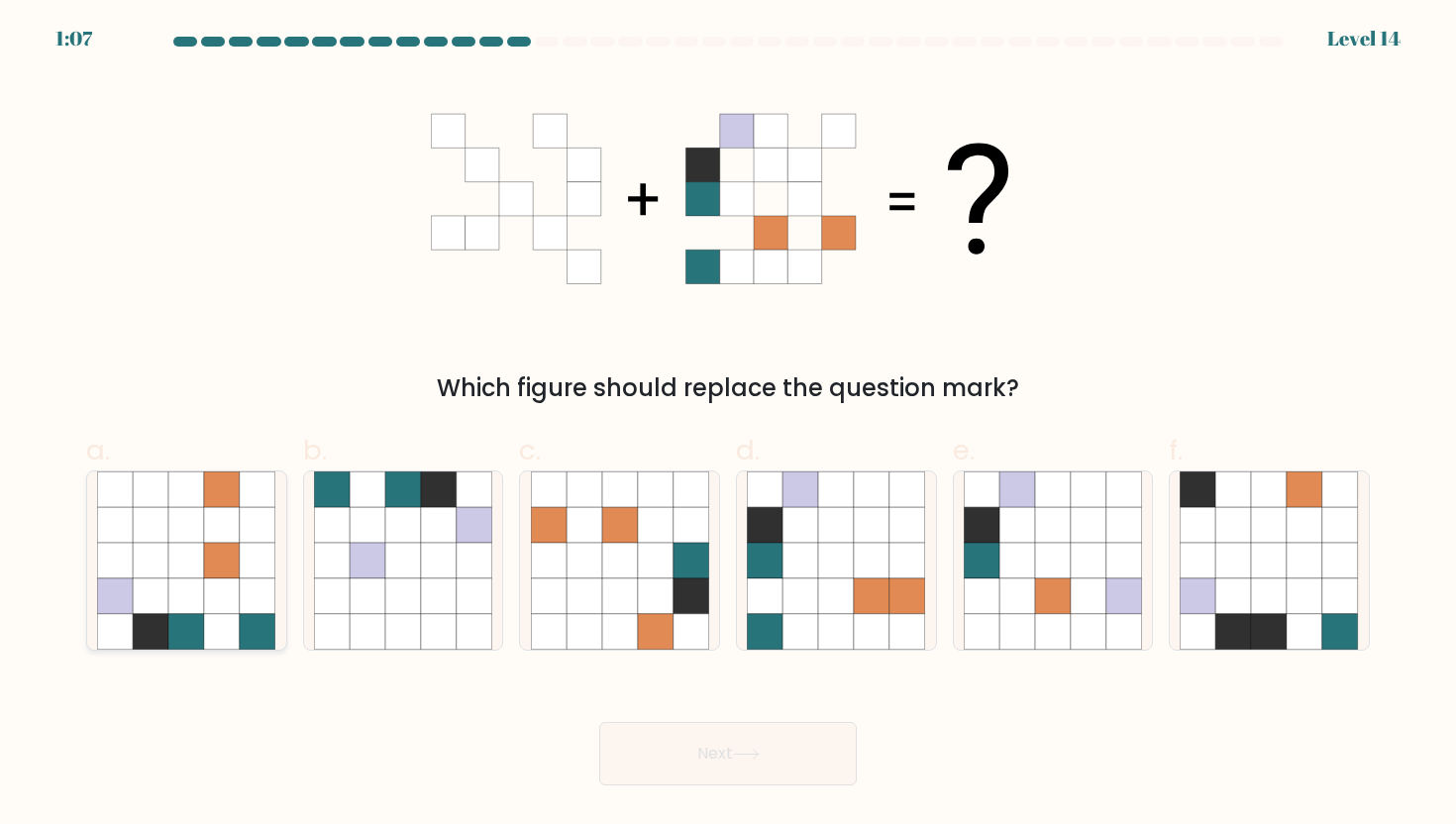 click at bounding box center [151, 525] 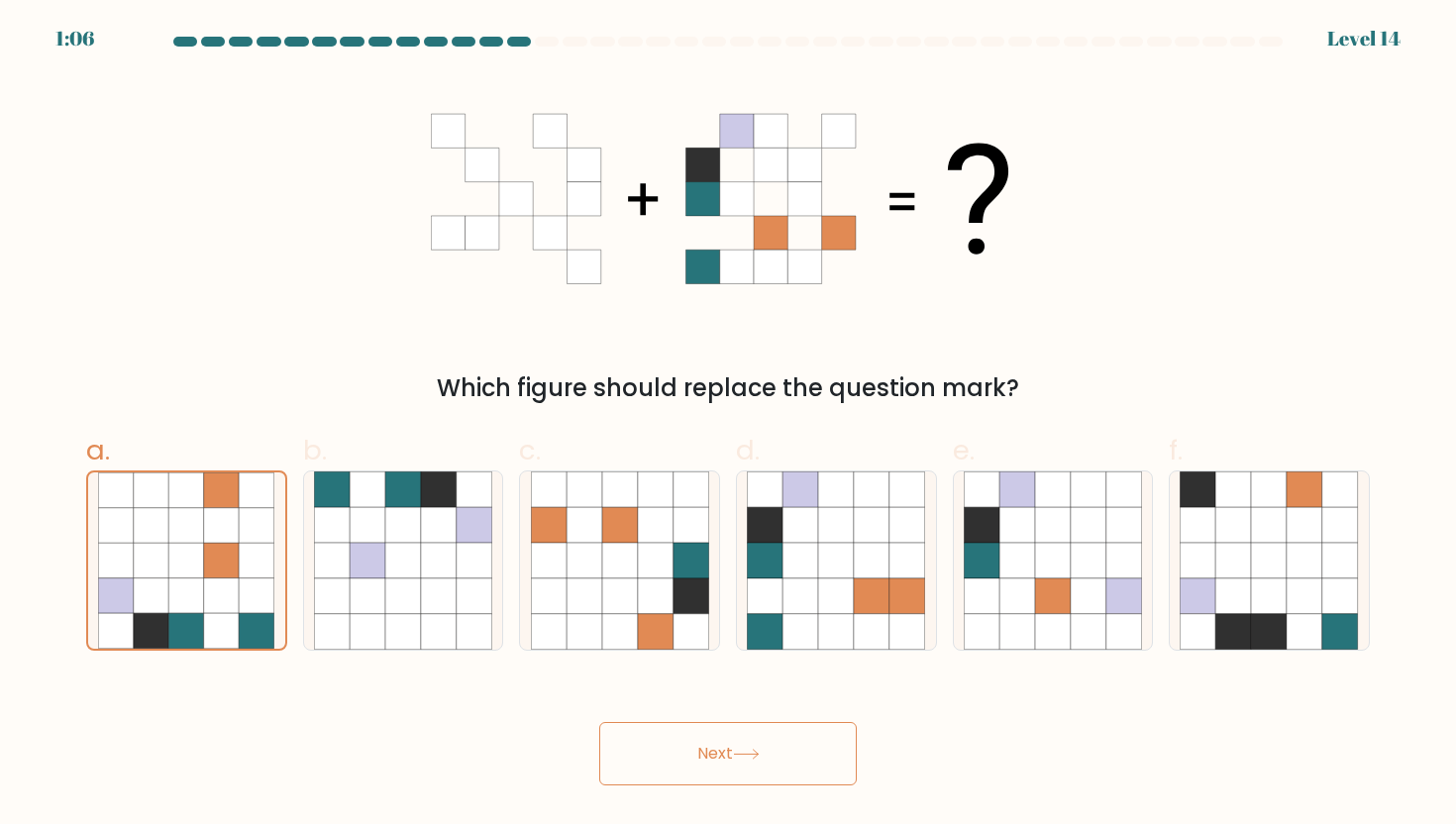 click on "Next" at bounding box center [728, 754] 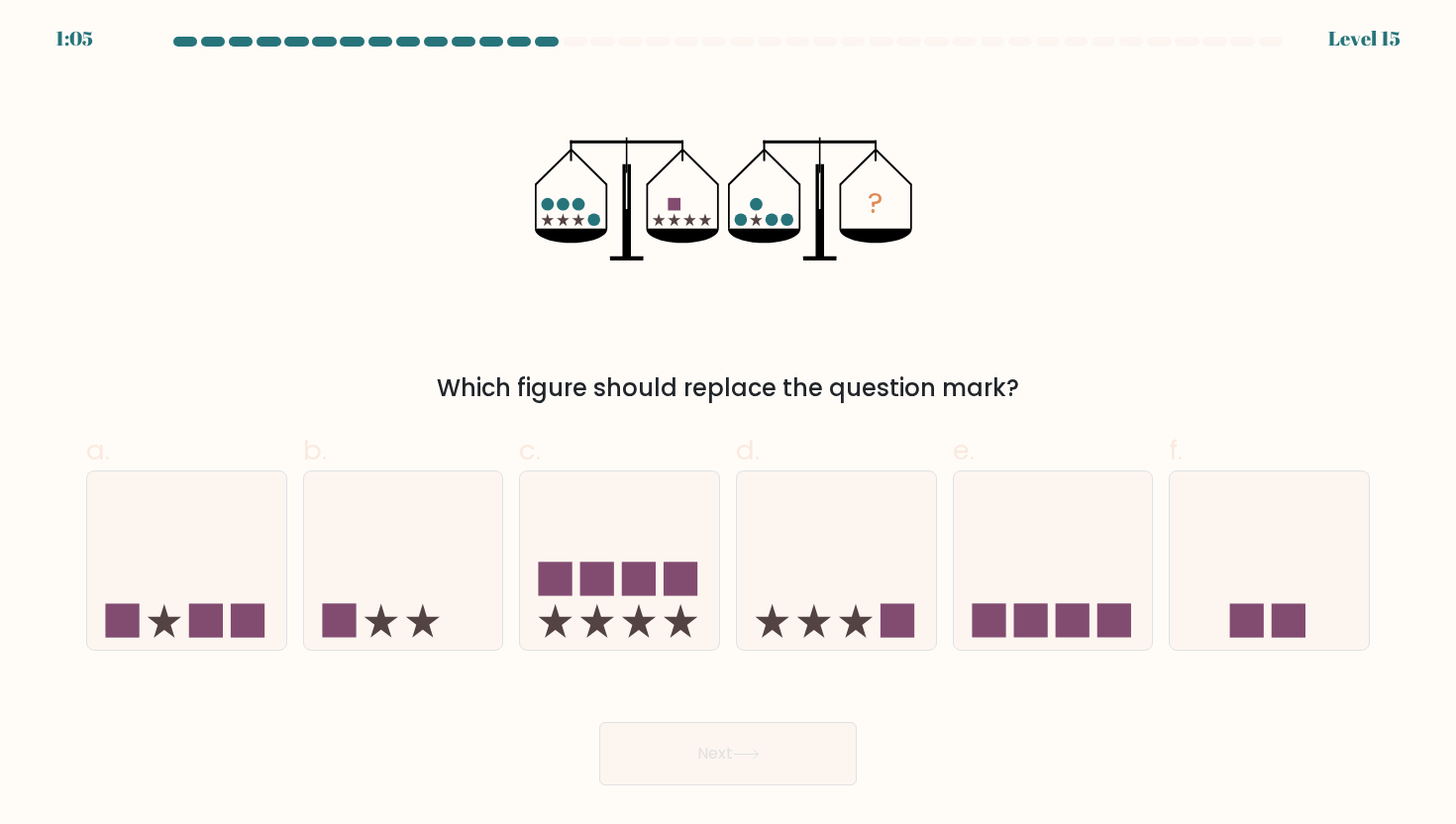 click on "Next" at bounding box center (728, 754) 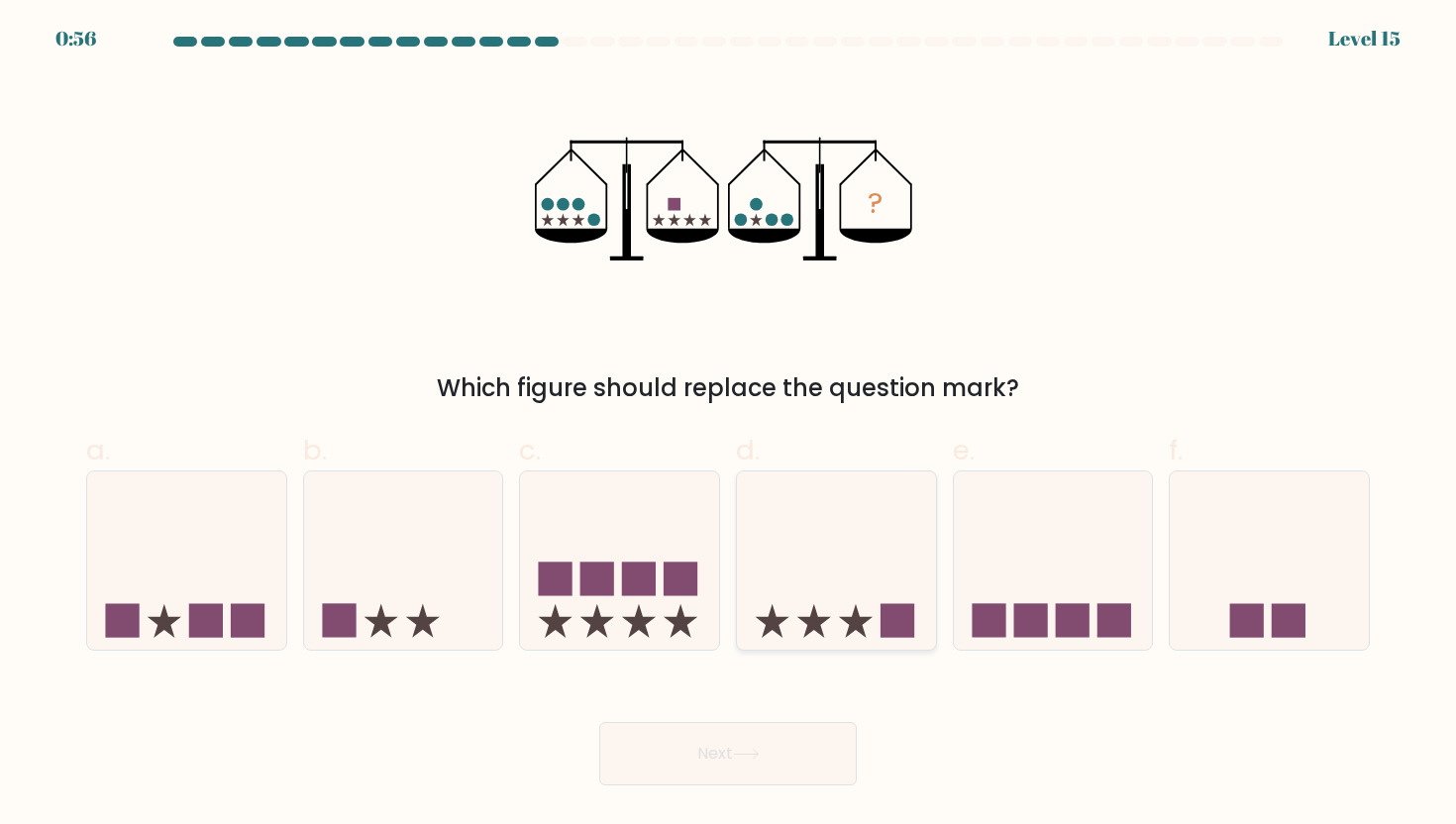 click at bounding box center [836, 561] 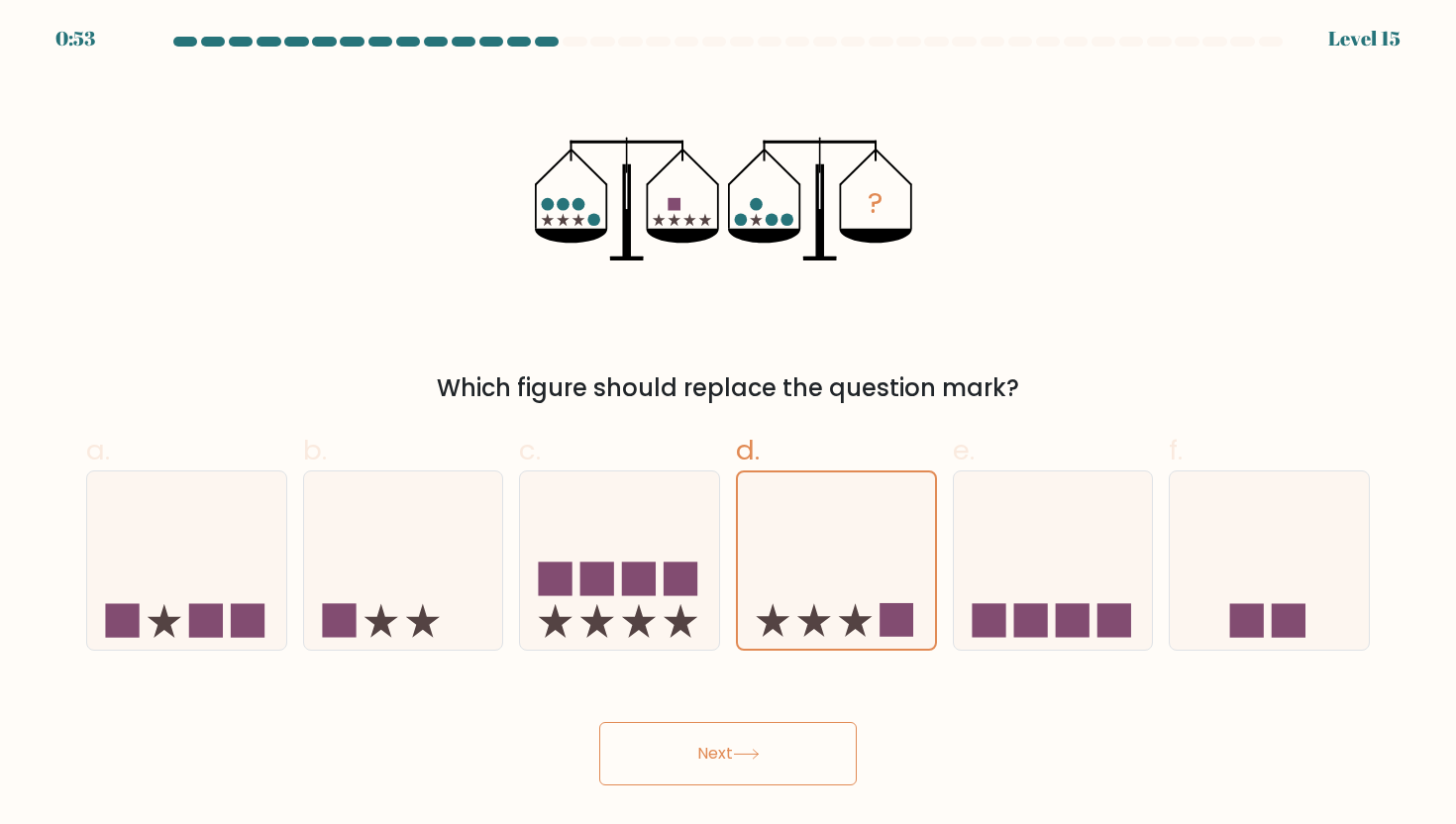 click on "Next" at bounding box center [728, 754] 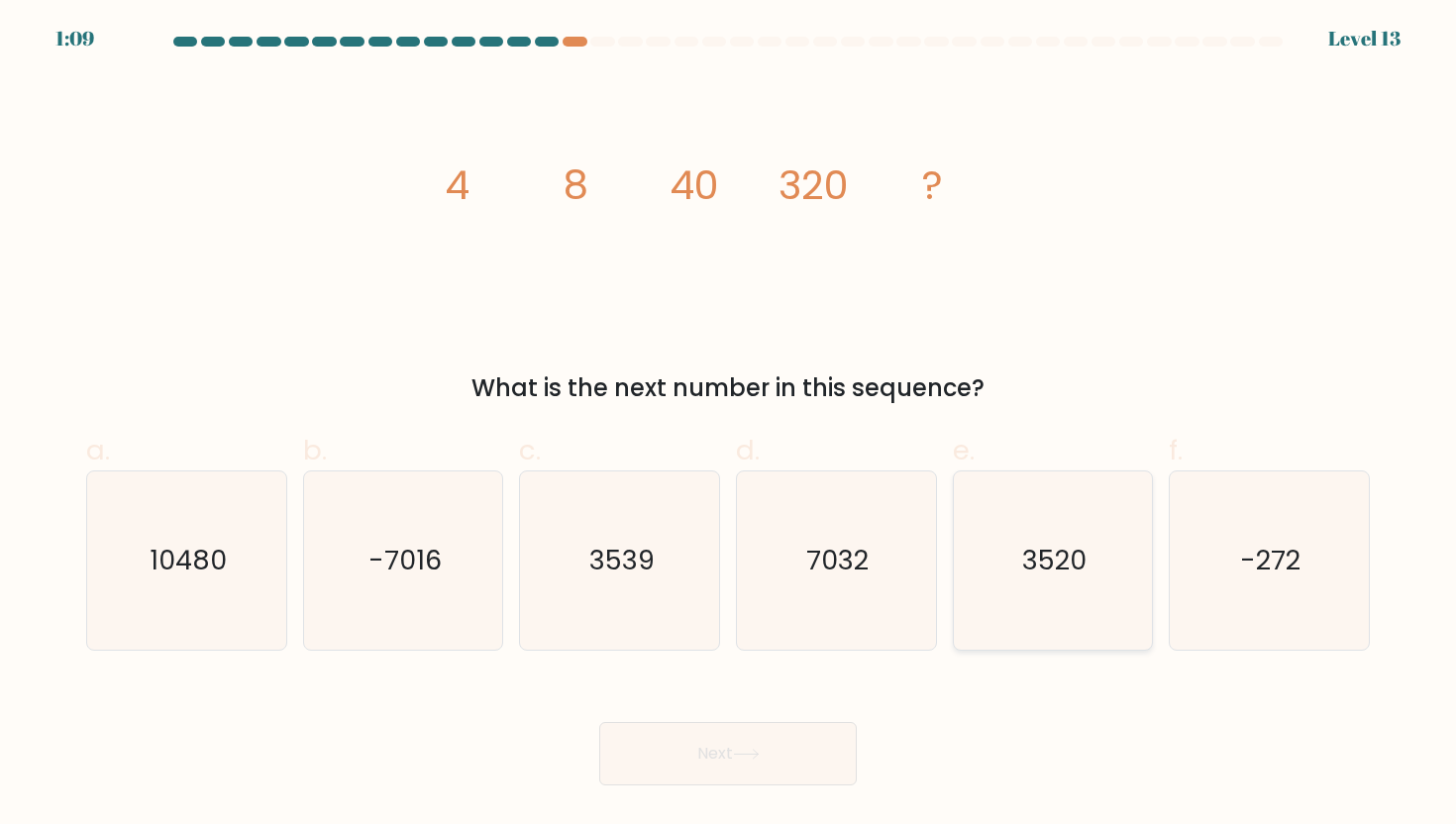 click on "3520" at bounding box center [1053, 561] 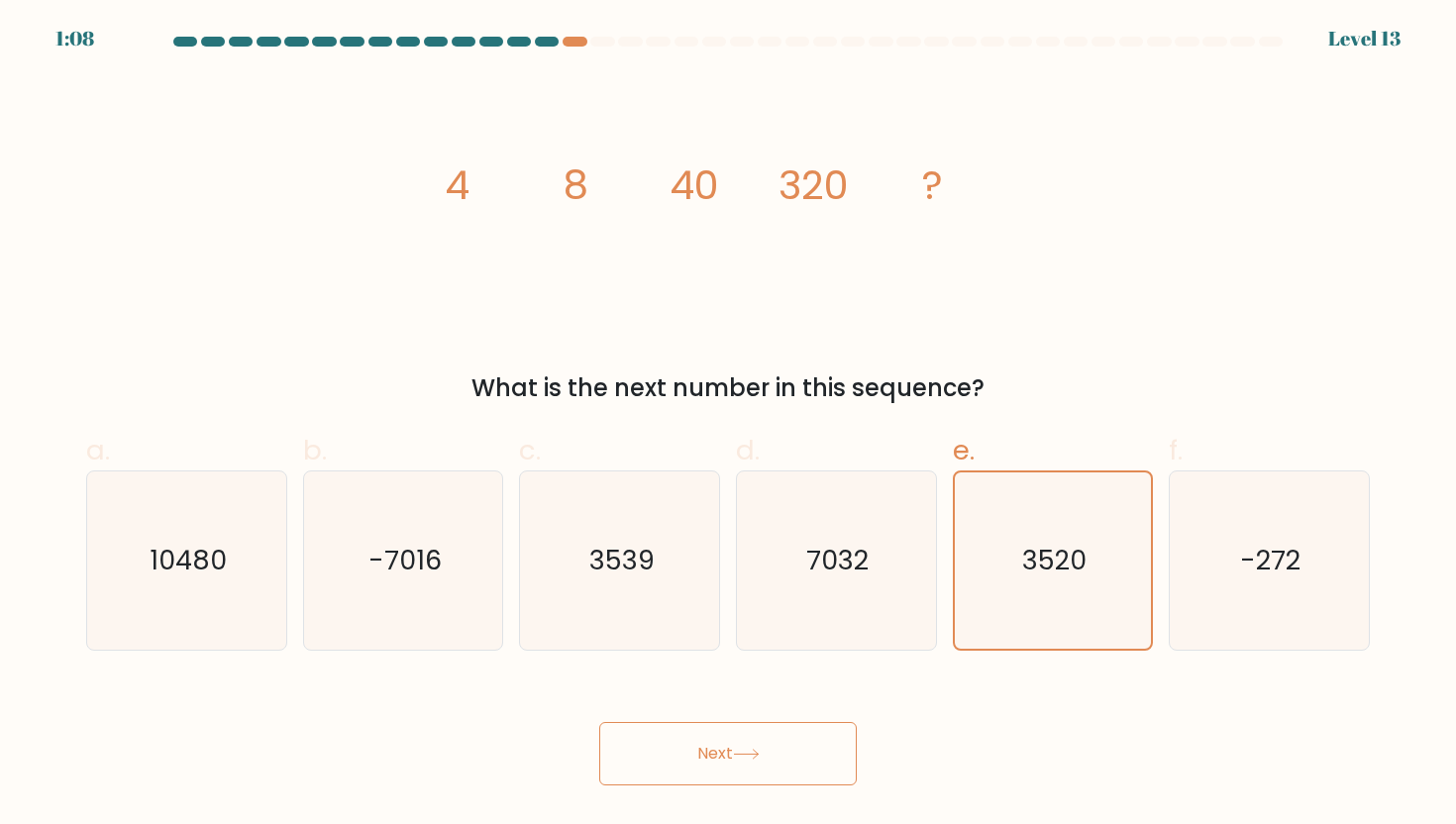 click on "Next" at bounding box center [728, 754] 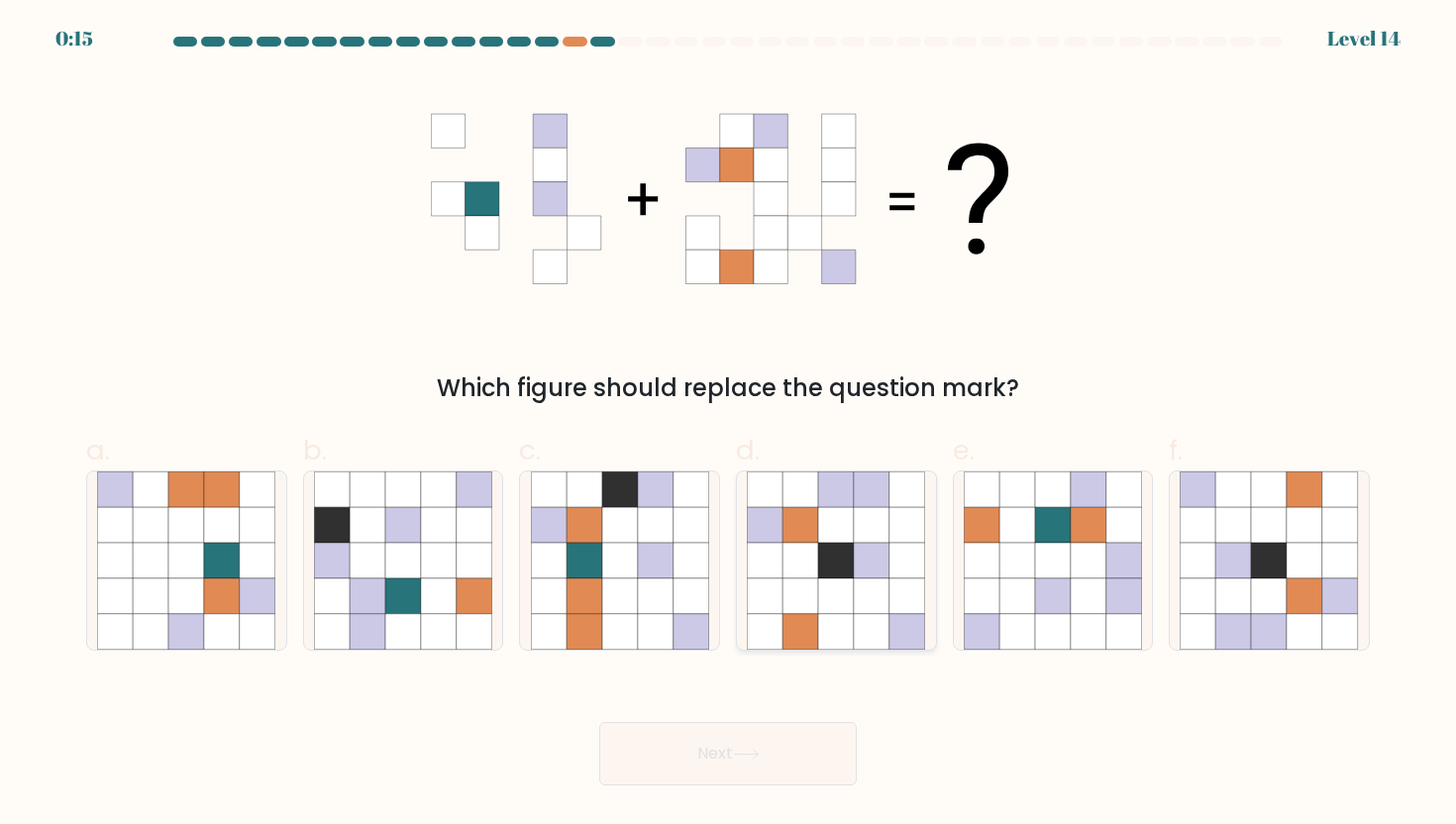 click at bounding box center (836, 632) 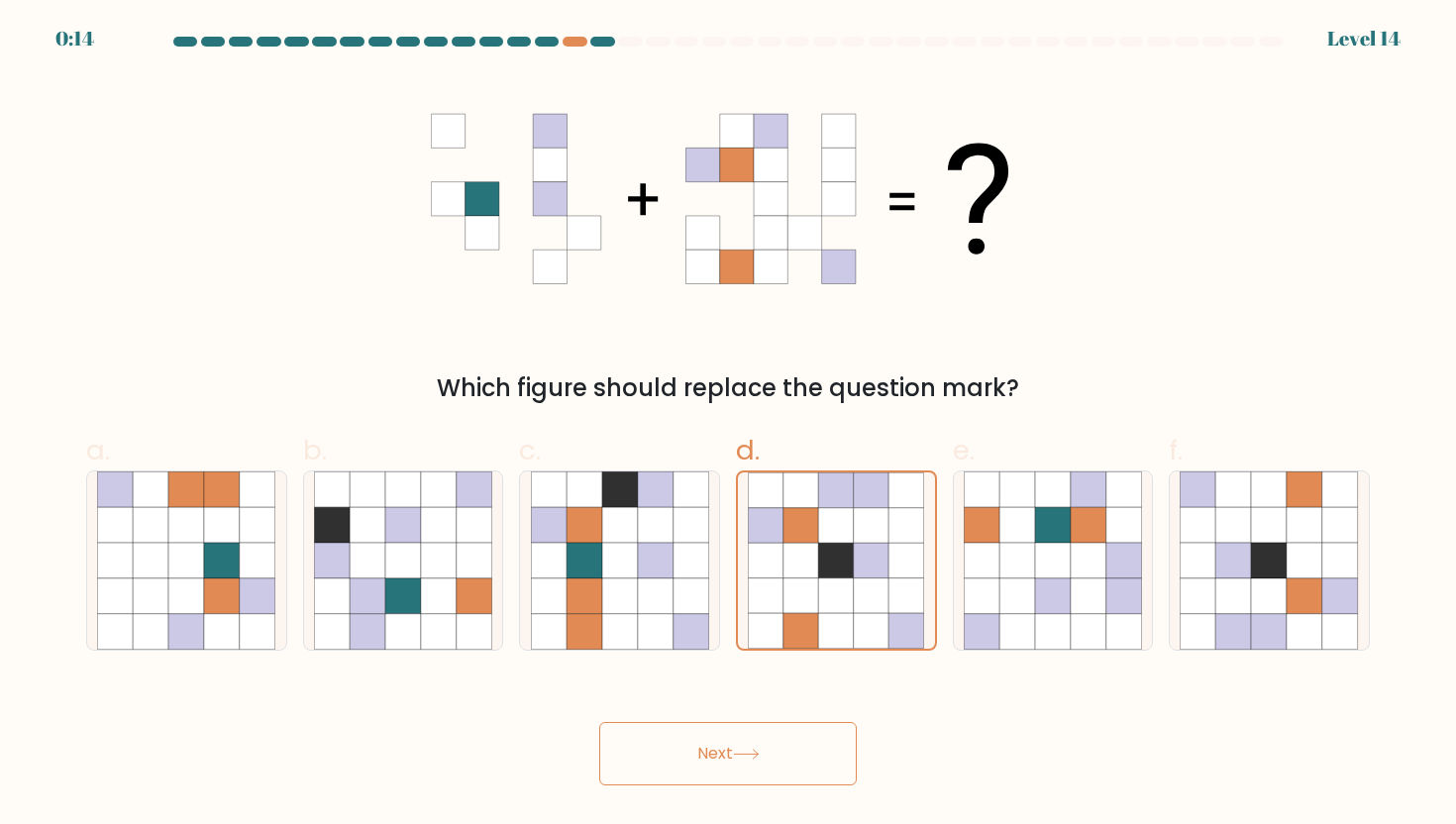 click on "Next" at bounding box center (728, 754) 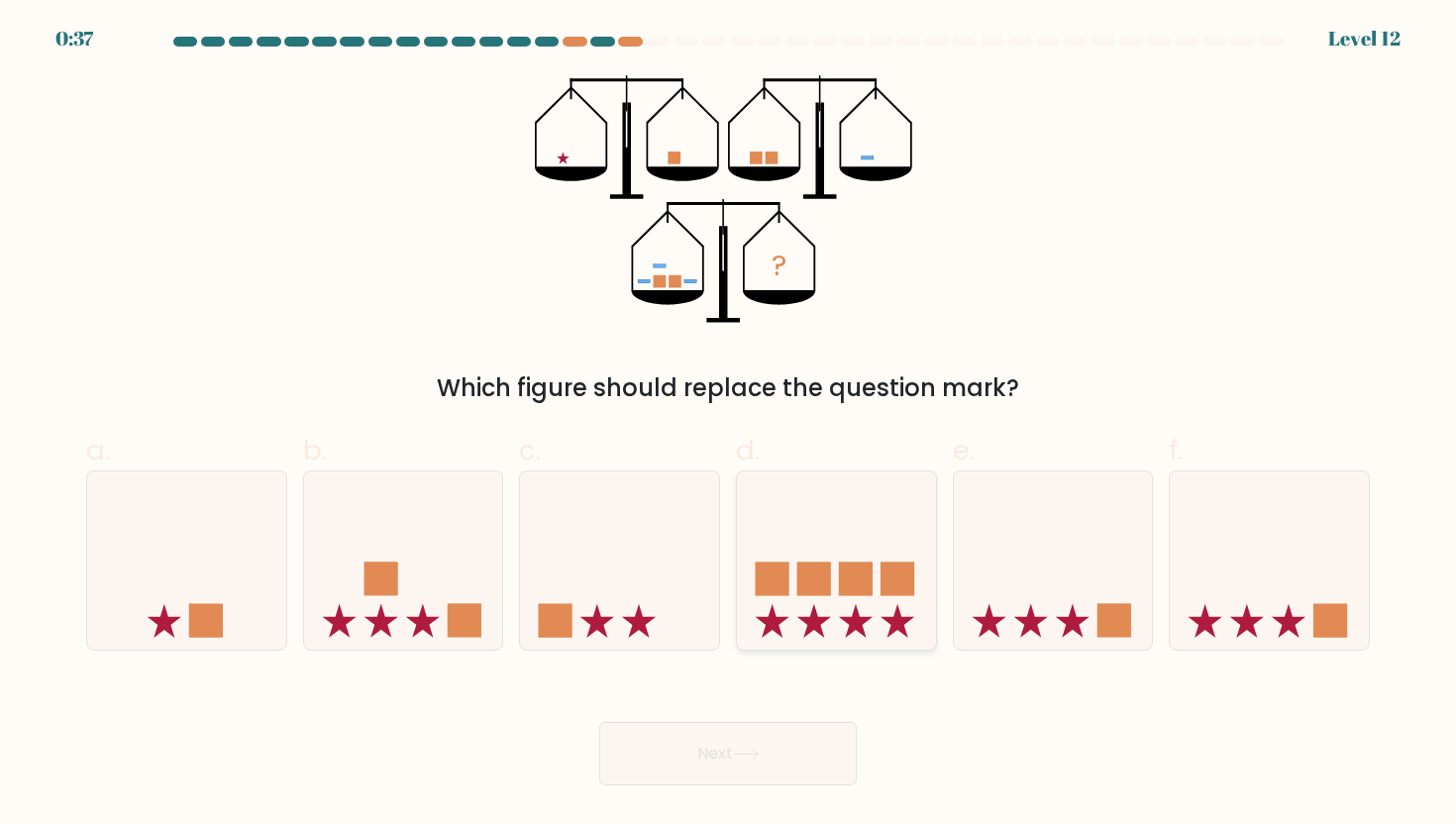 click at bounding box center [836, 561] 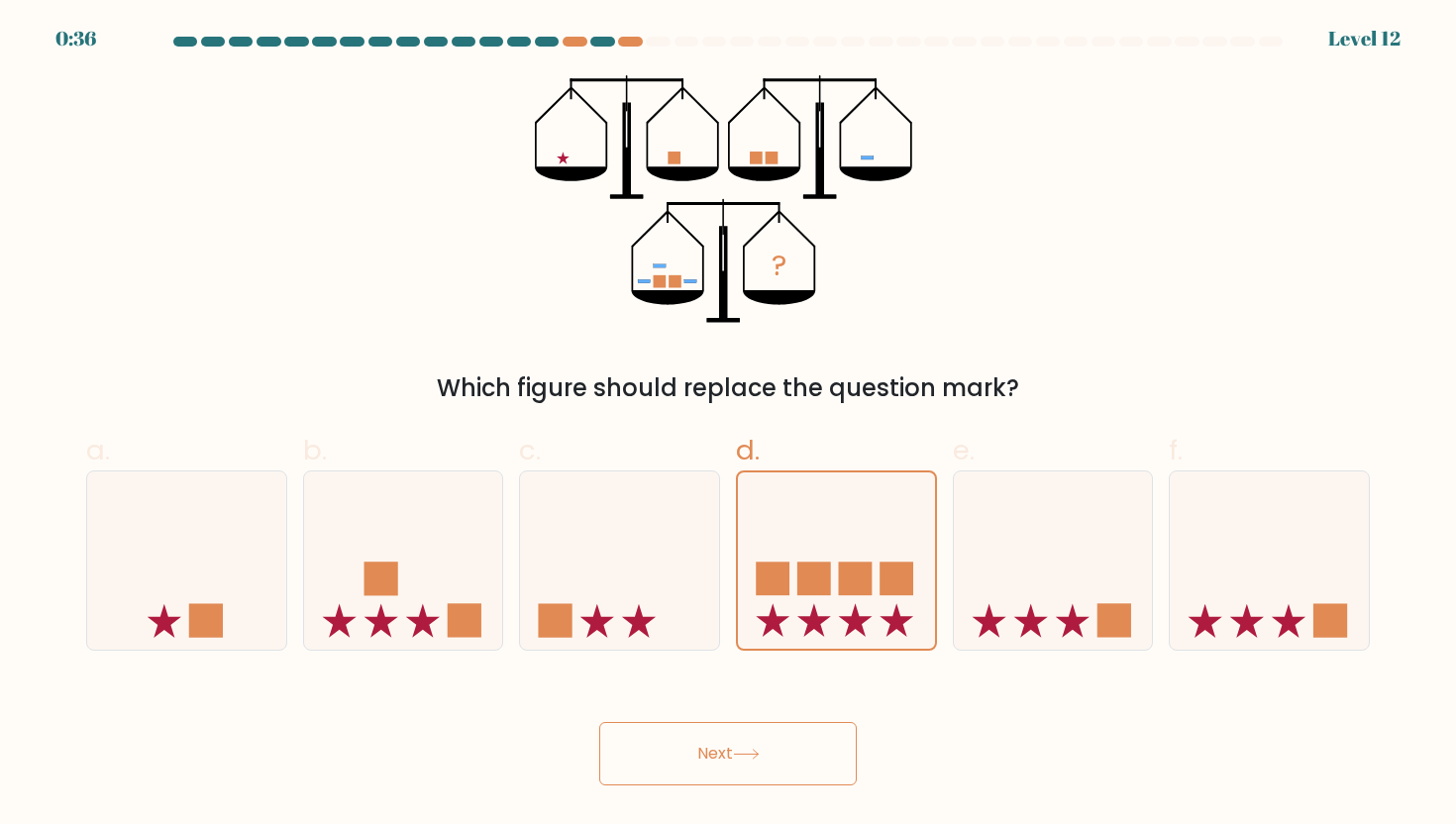 click on "Next" at bounding box center [728, 754] 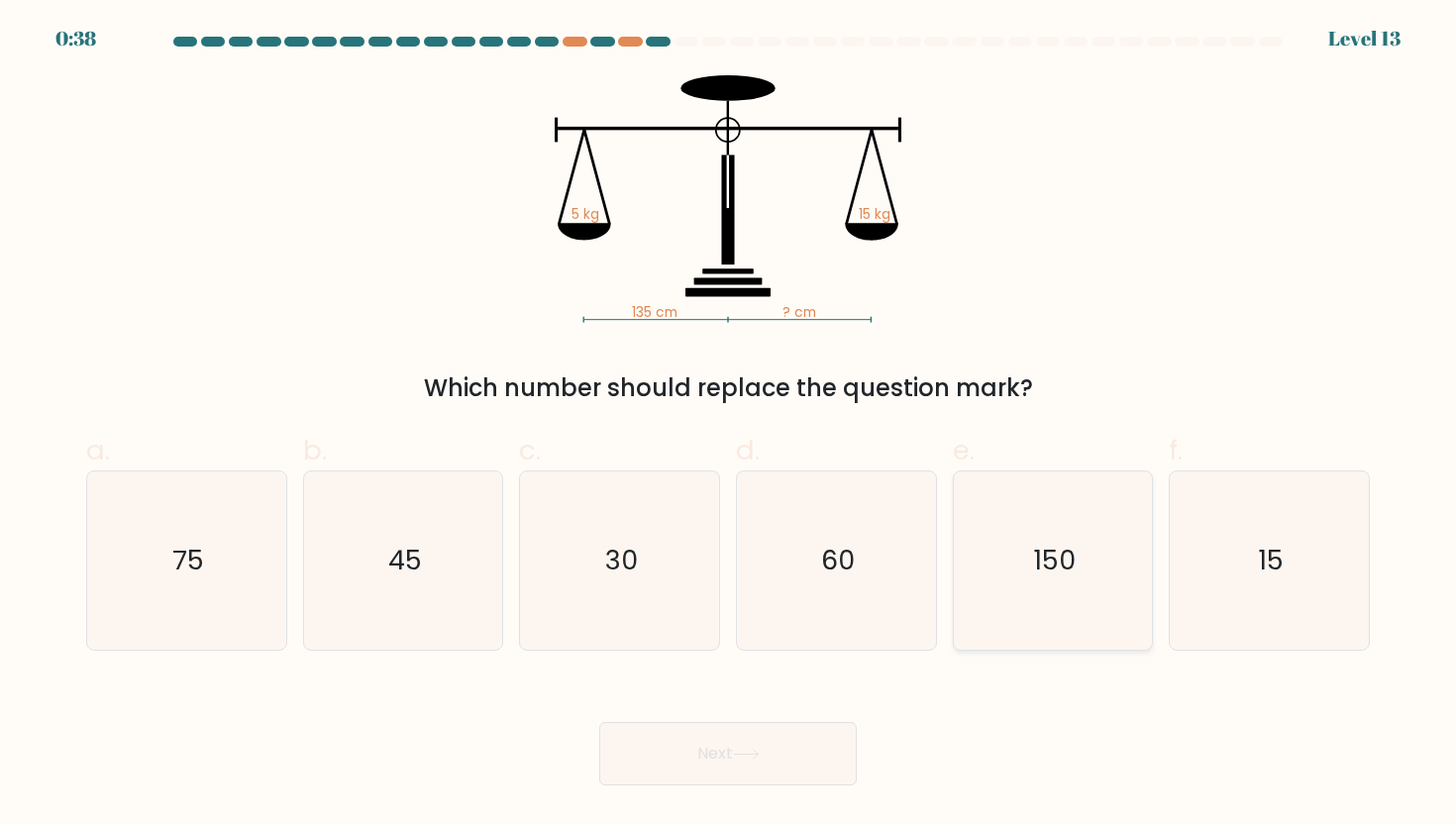 click on "150" at bounding box center (1053, 561) 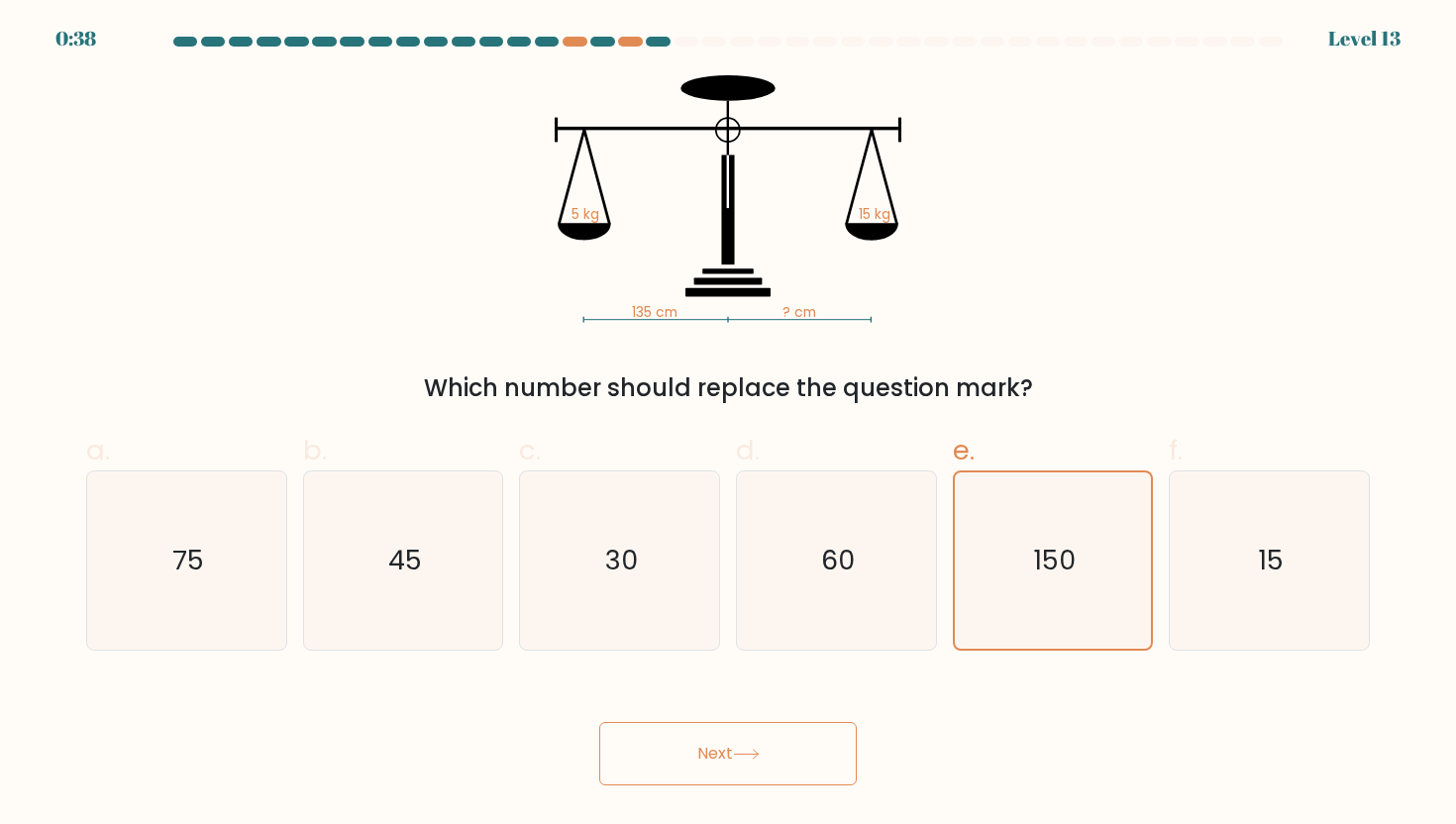 click on "Next" at bounding box center (728, 754) 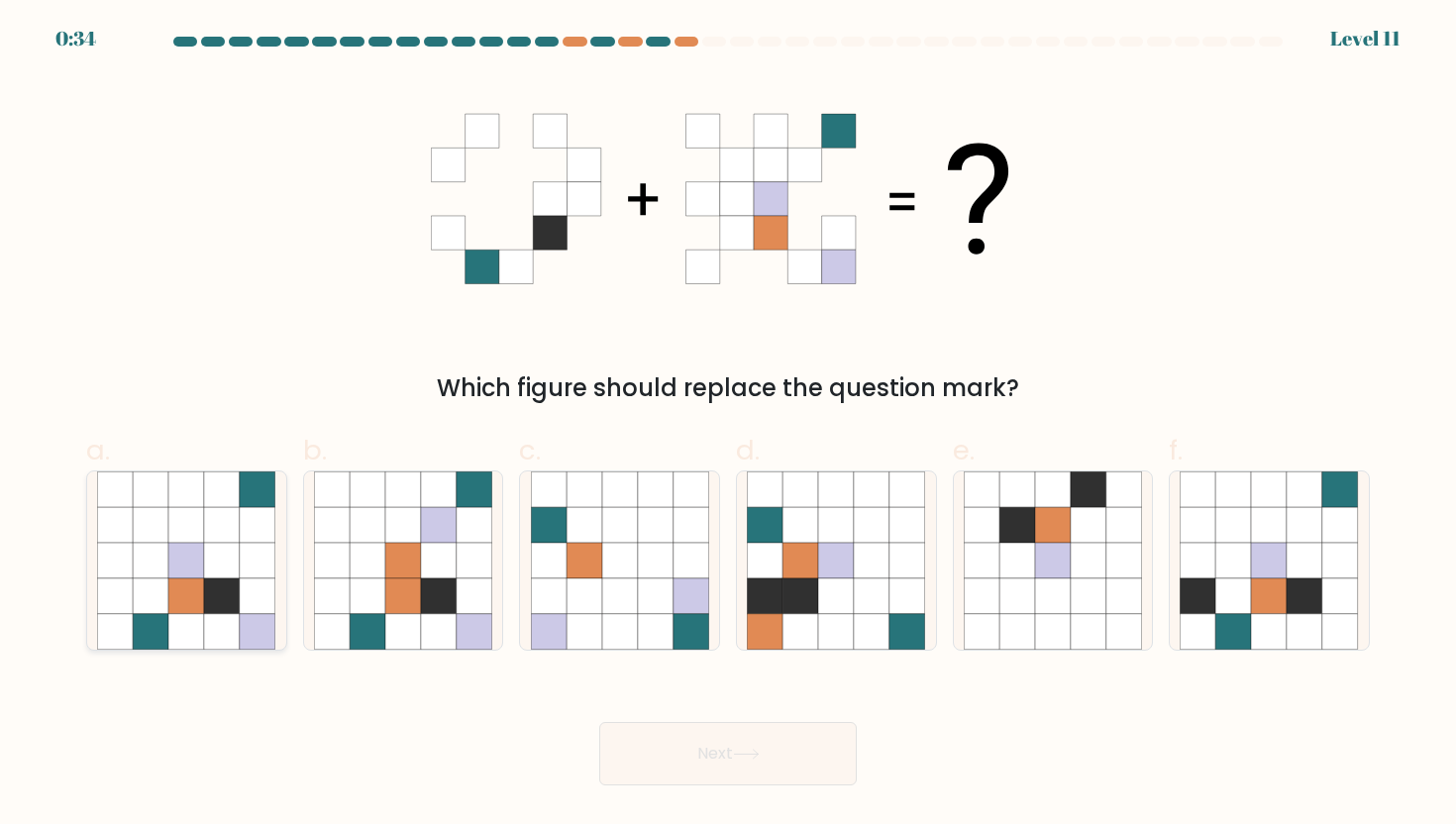 click at bounding box center [186, 561] 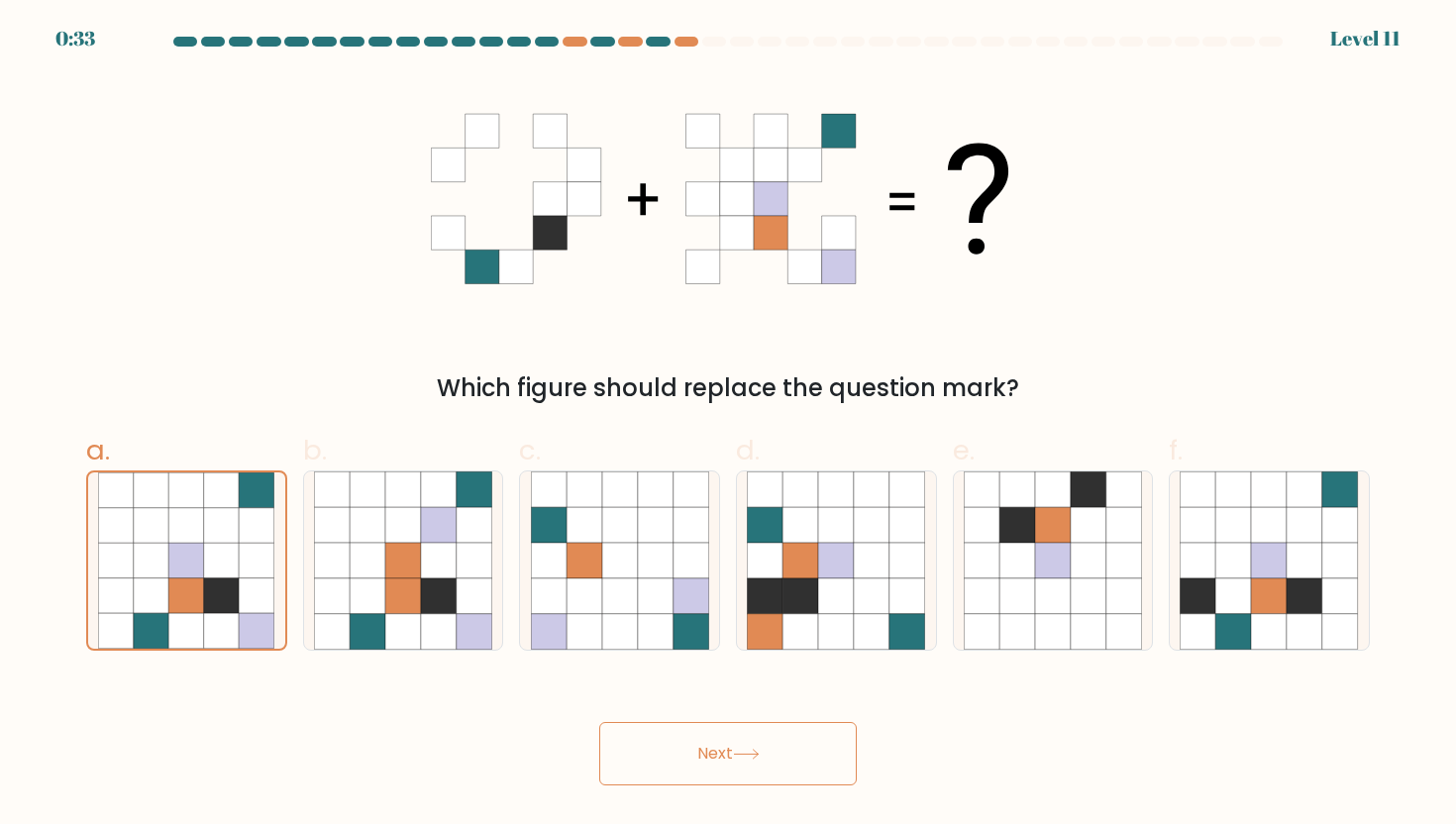 click on "Next" at bounding box center [728, 754] 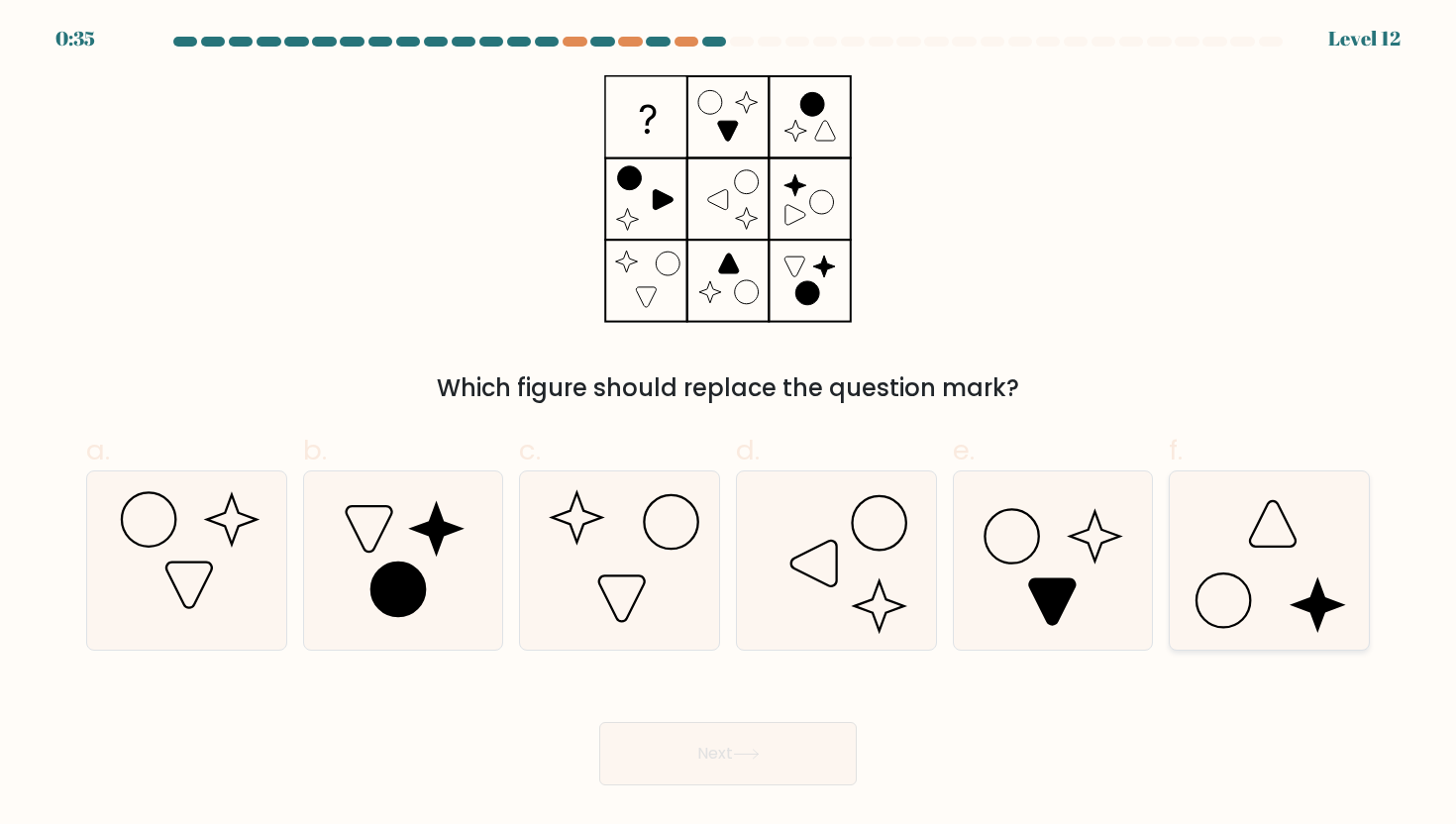 click at bounding box center [1269, 561] 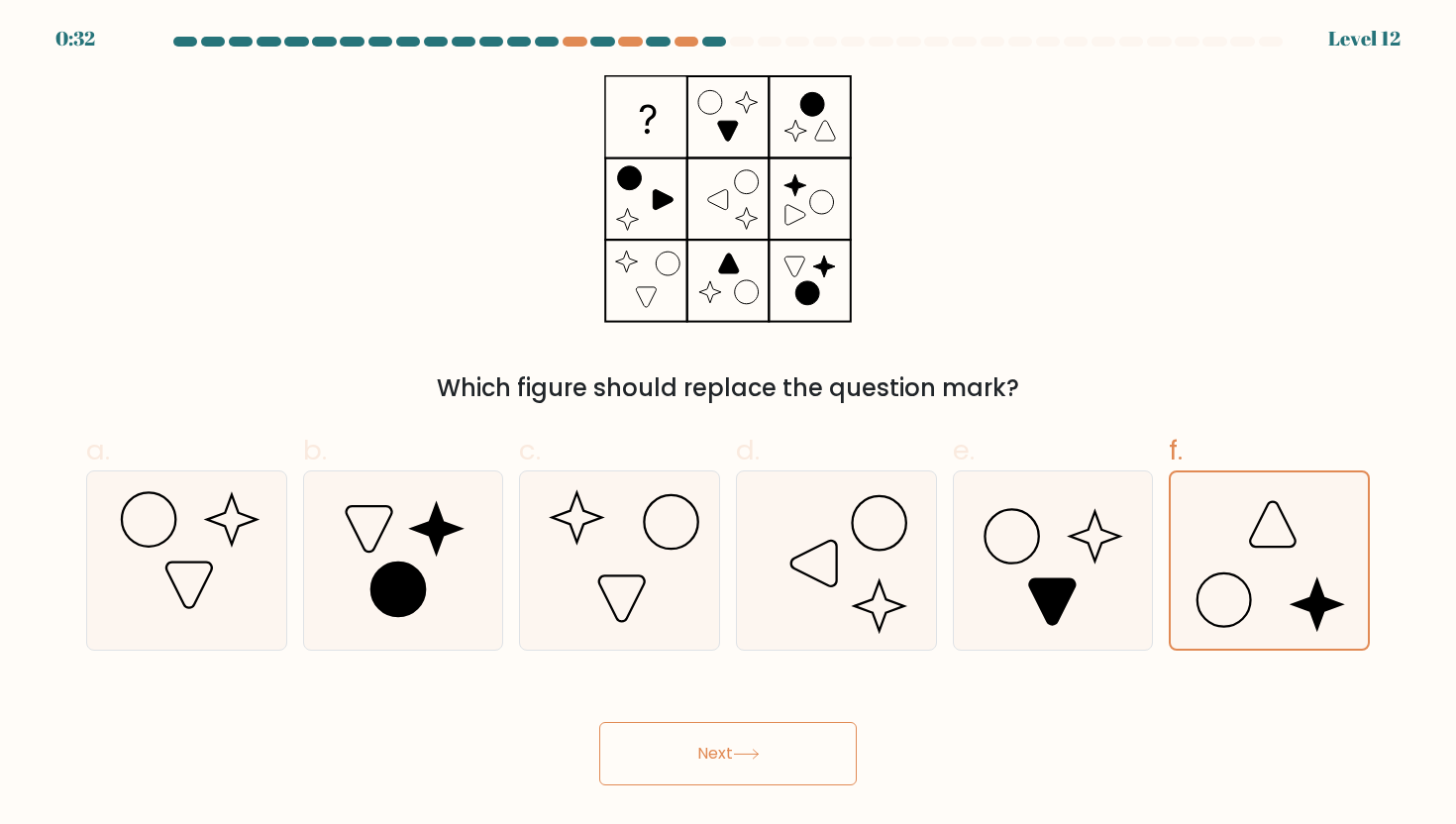 click on "Next" at bounding box center (728, 754) 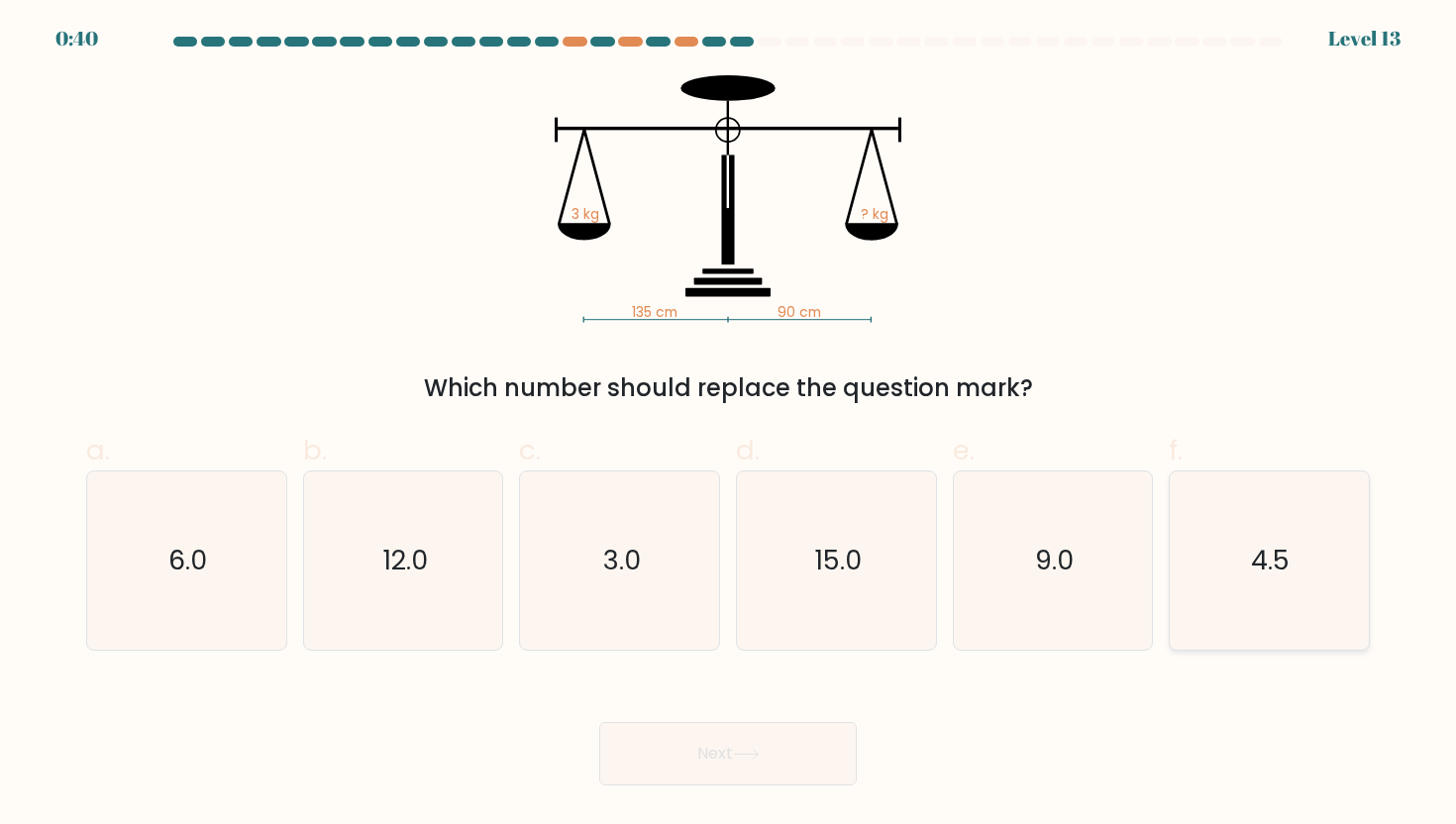 click on "4.5" at bounding box center [1269, 561] 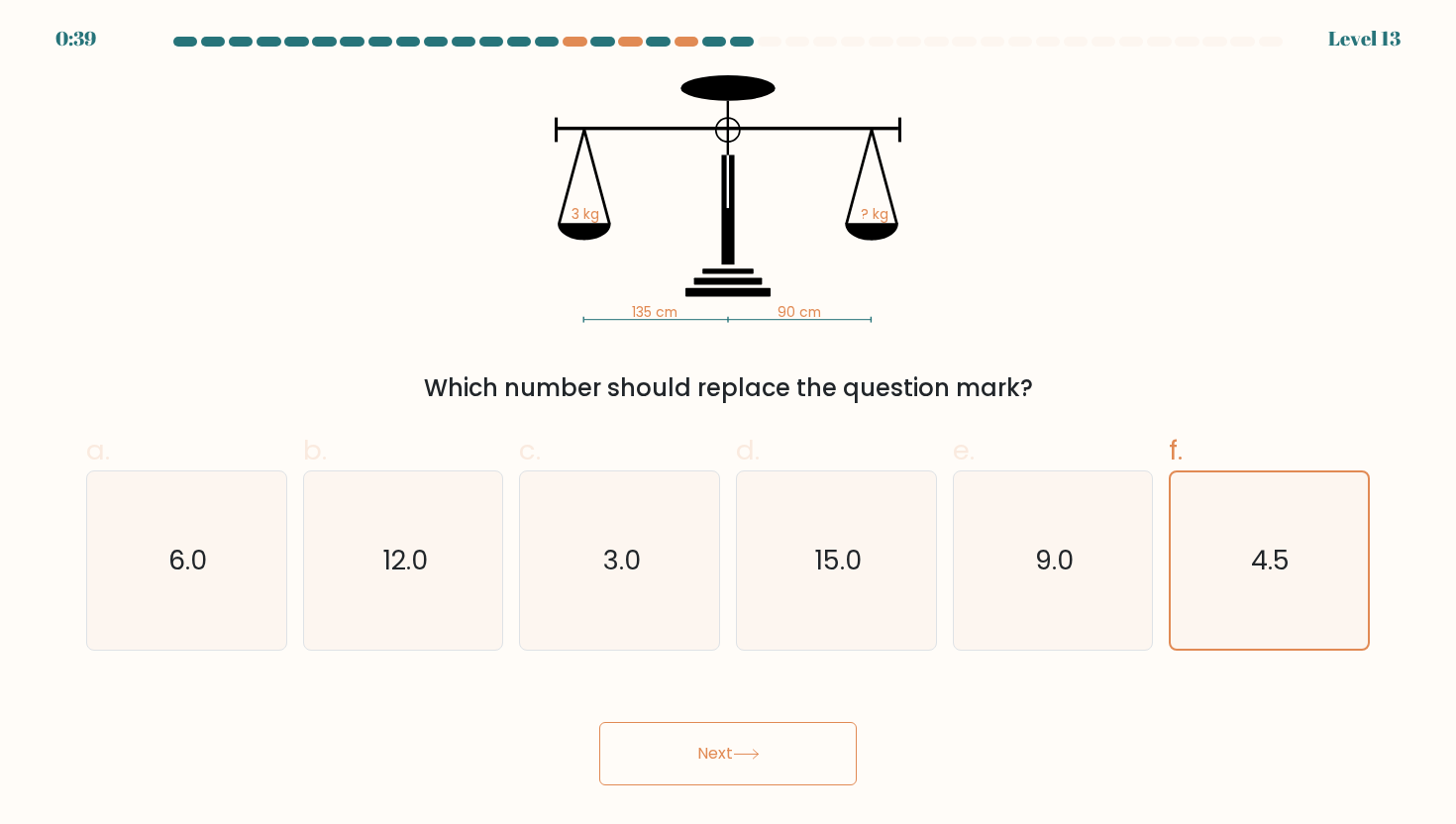 click on "Next" at bounding box center (728, 754) 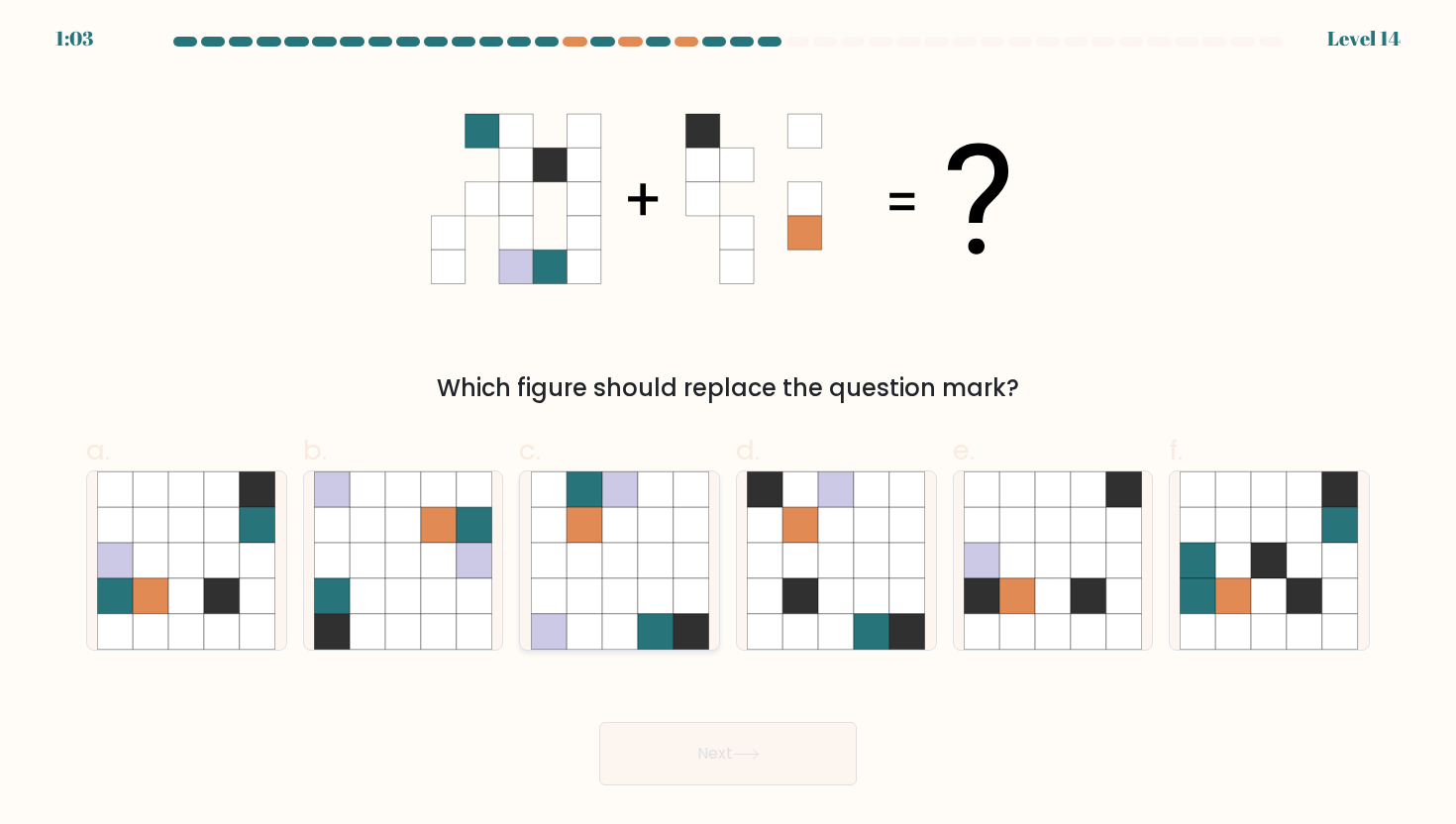 click at bounding box center [620, 596] 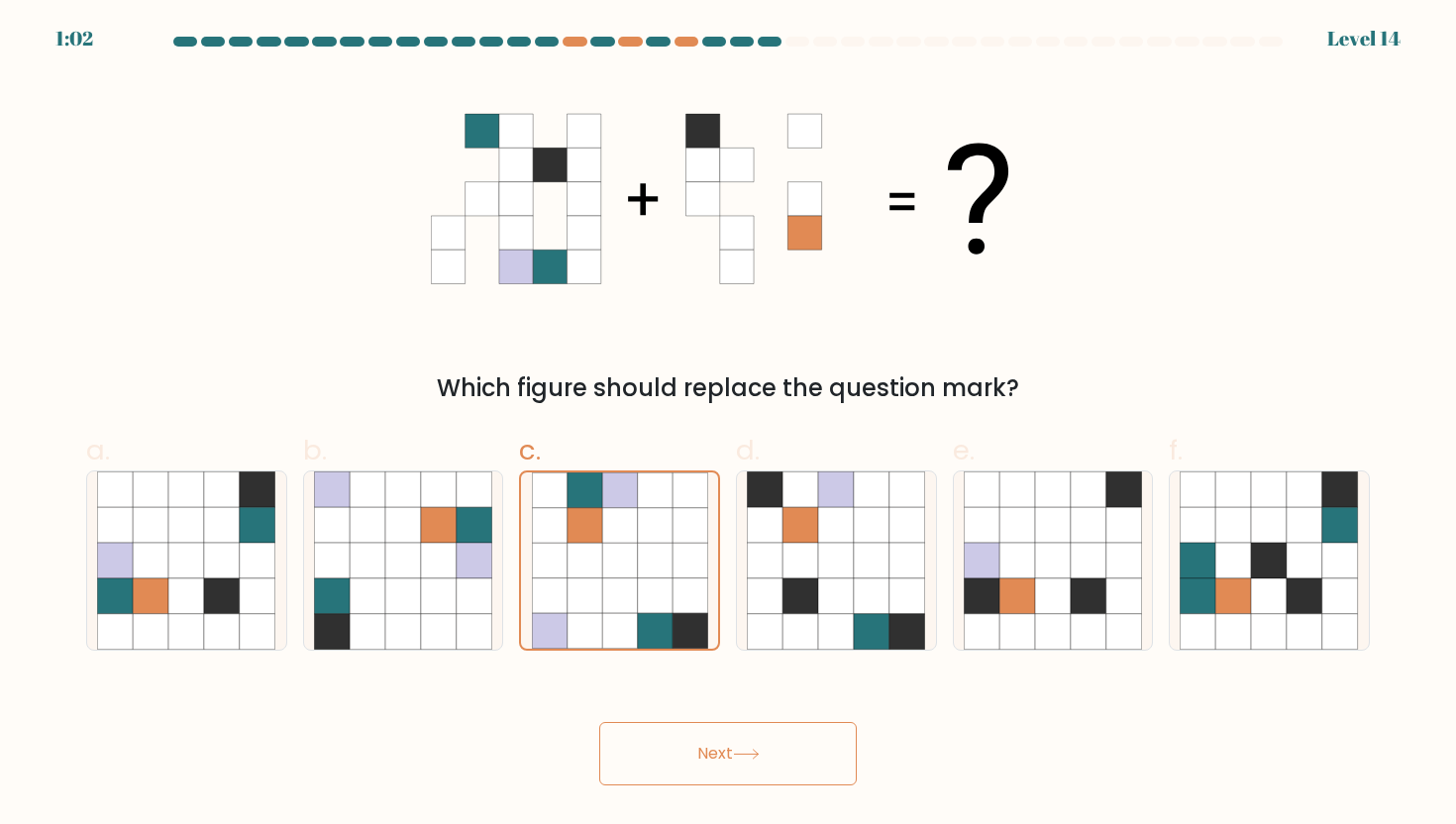 click on "Next" at bounding box center [728, 754] 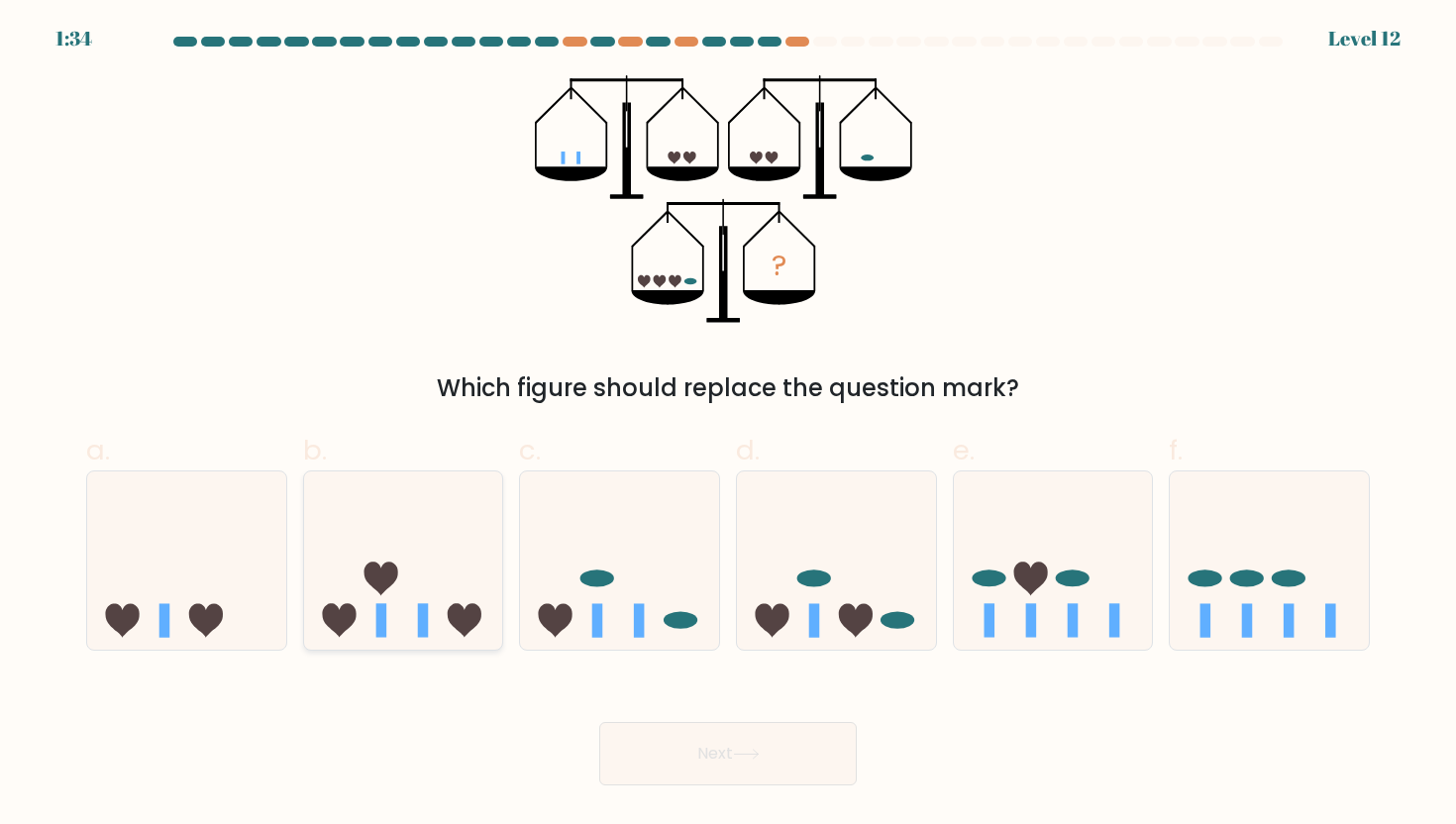 click at bounding box center [381, 621] 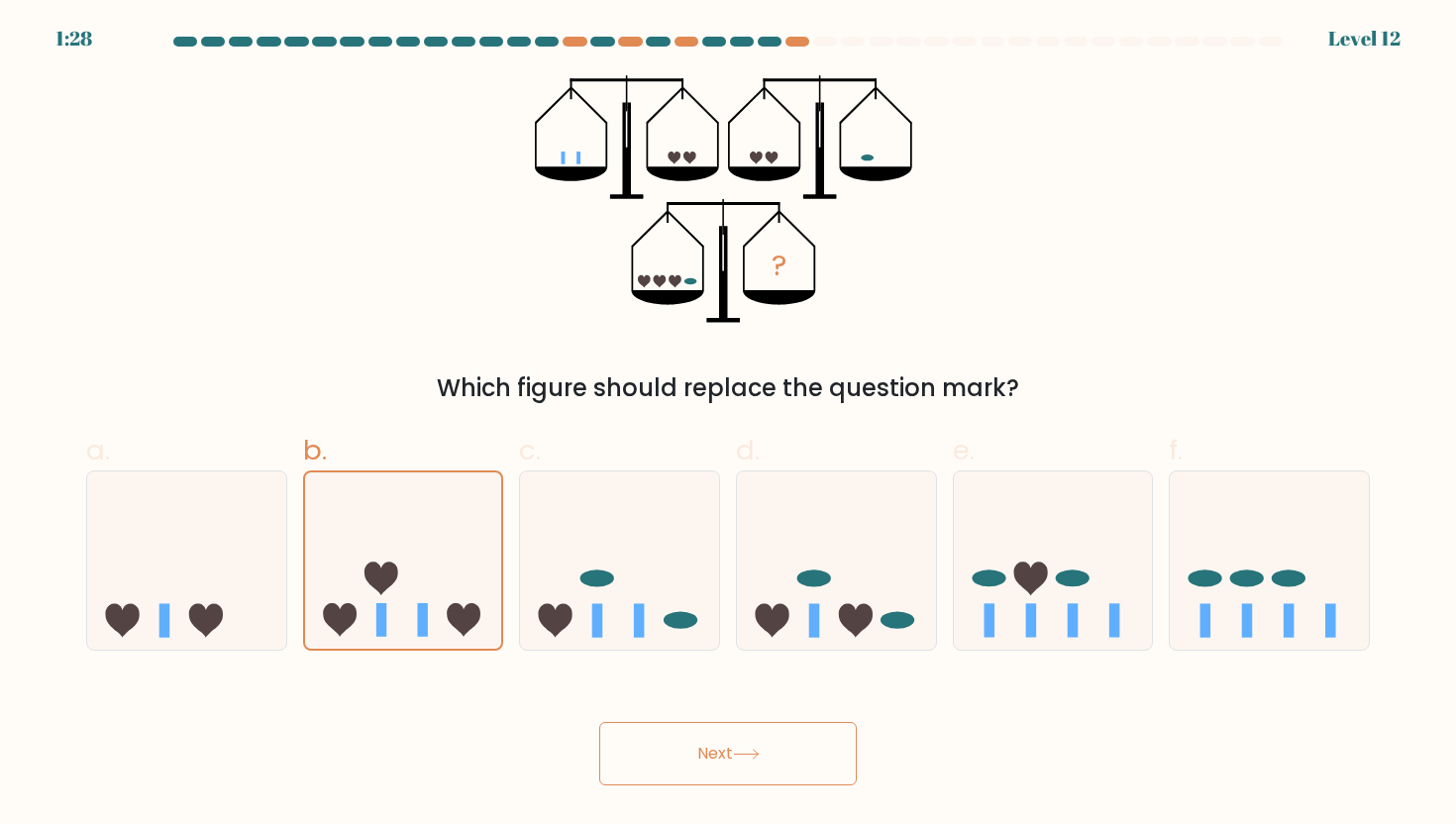 click on "Next" at bounding box center (728, 754) 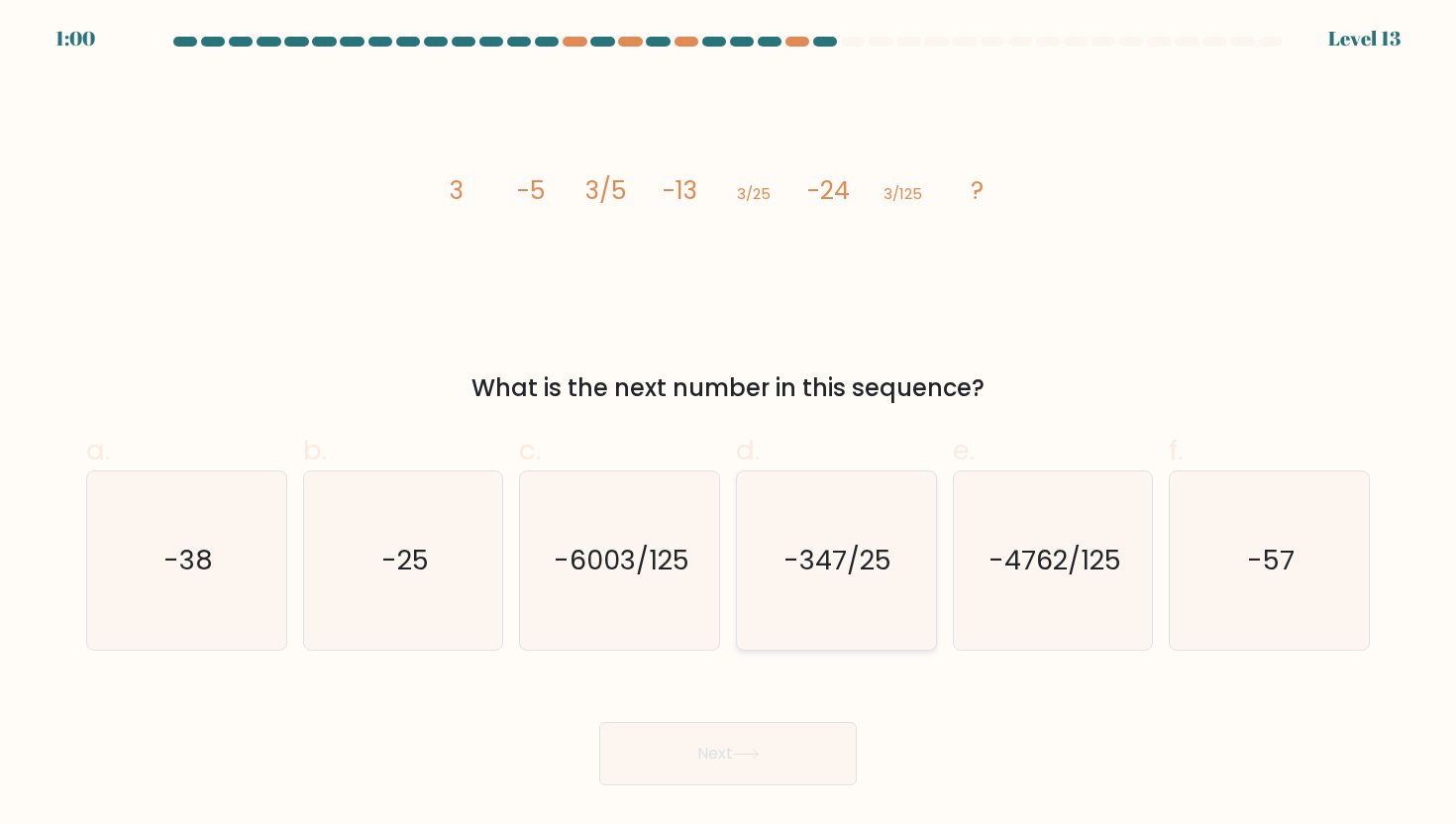 click on "-347/25" at bounding box center [836, 561] 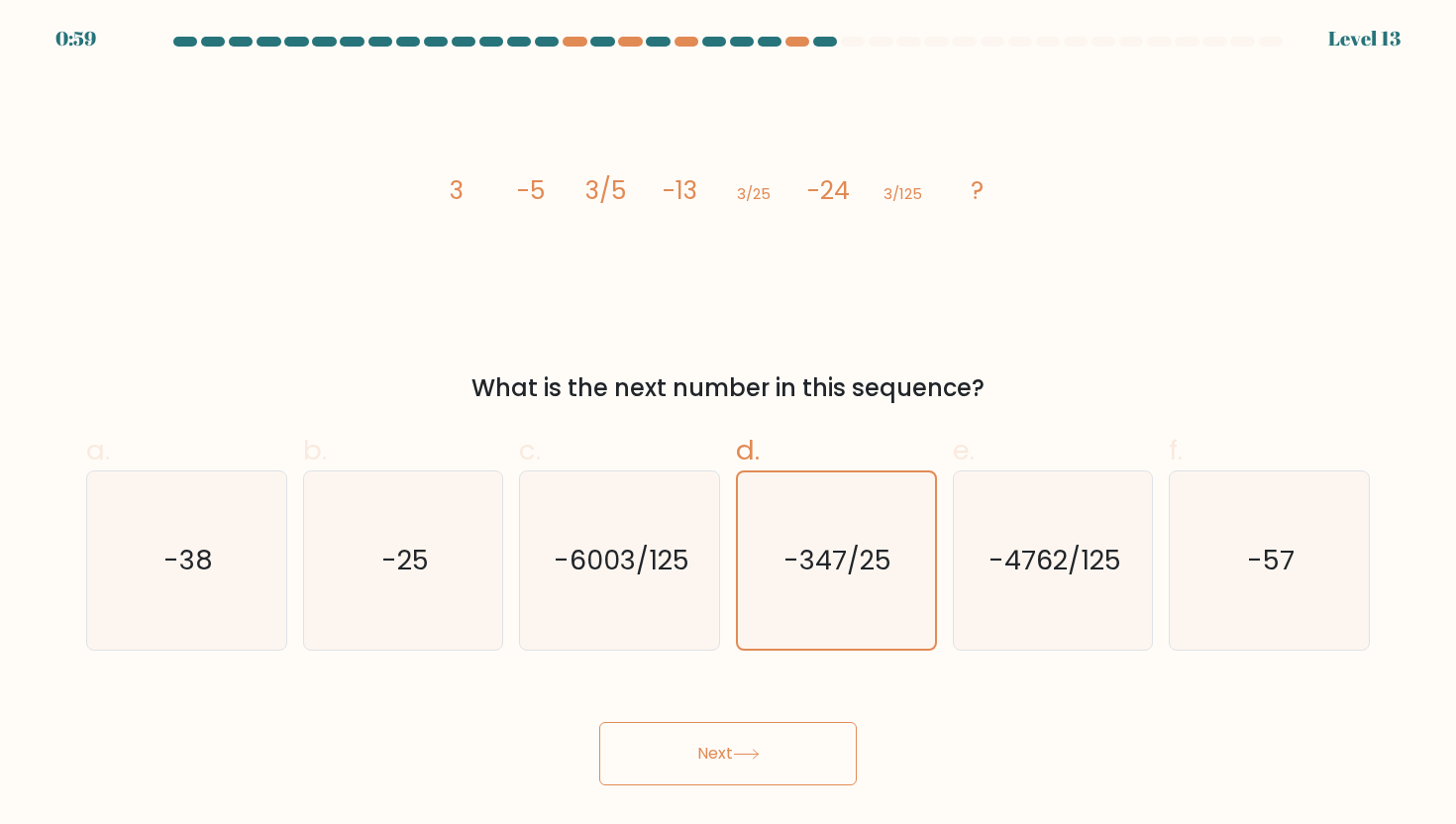 click on "Next" at bounding box center [728, 754] 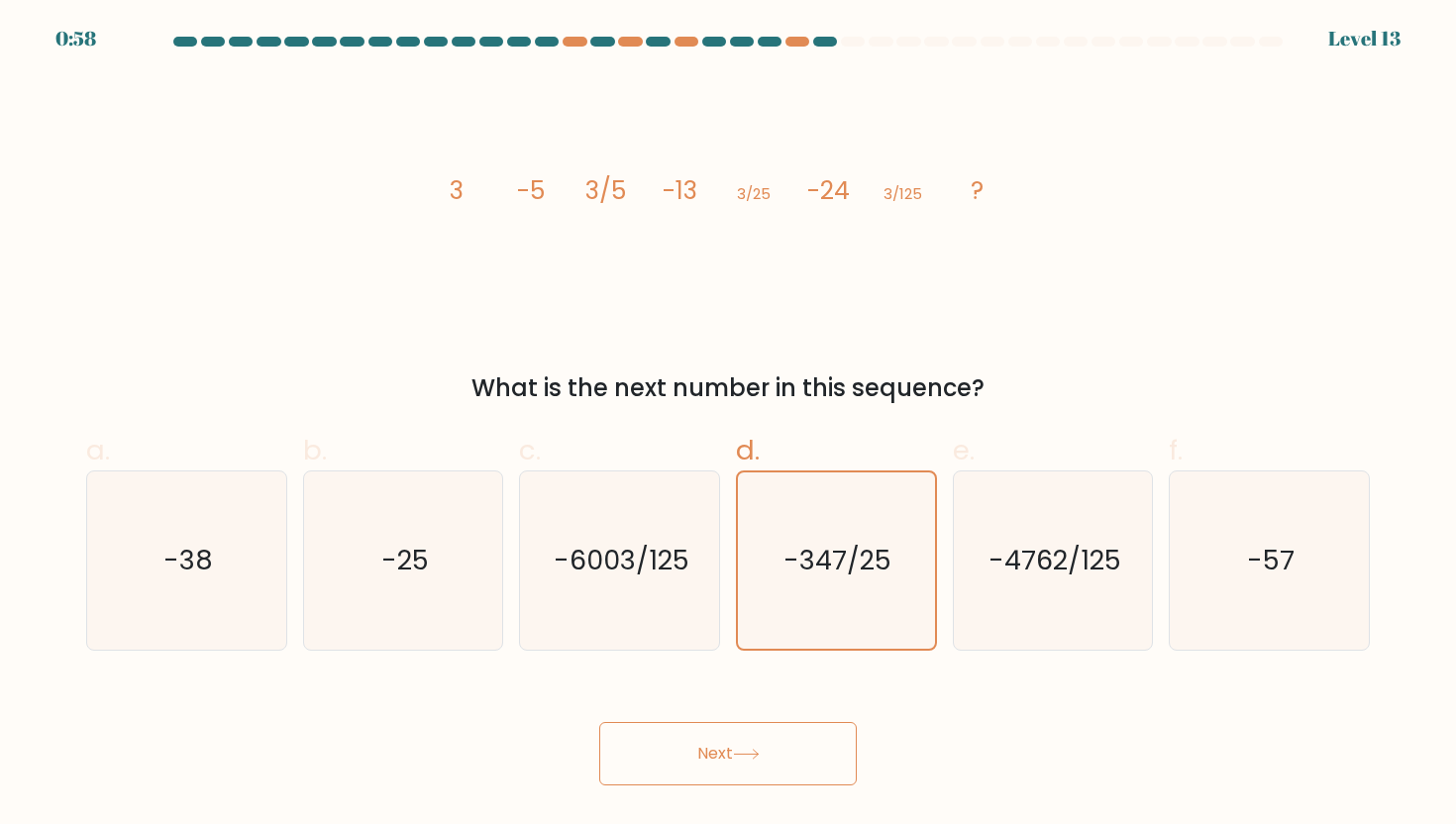 click on "Next" at bounding box center [728, 754] 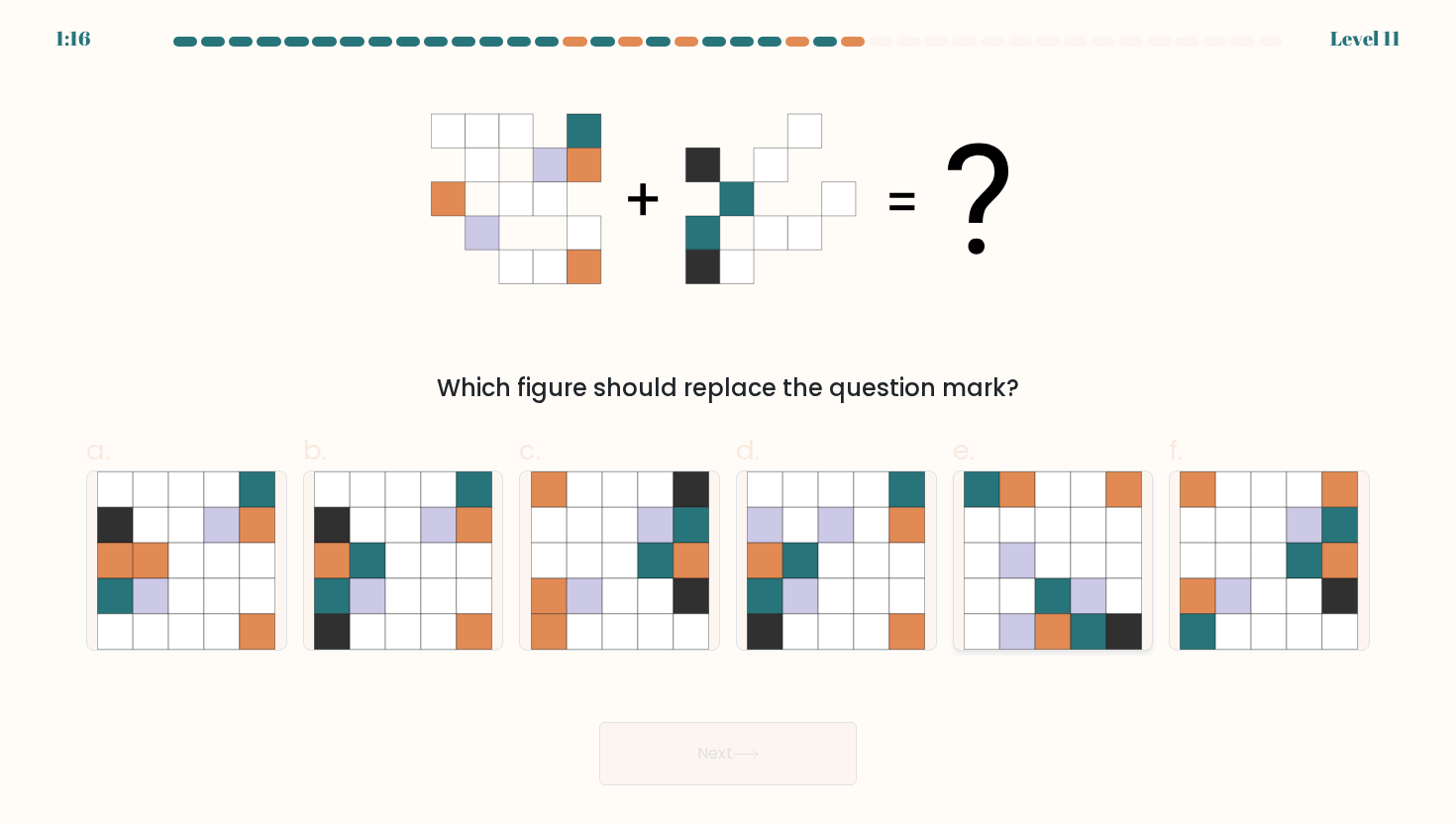 click at bounding box center [1053, 596] 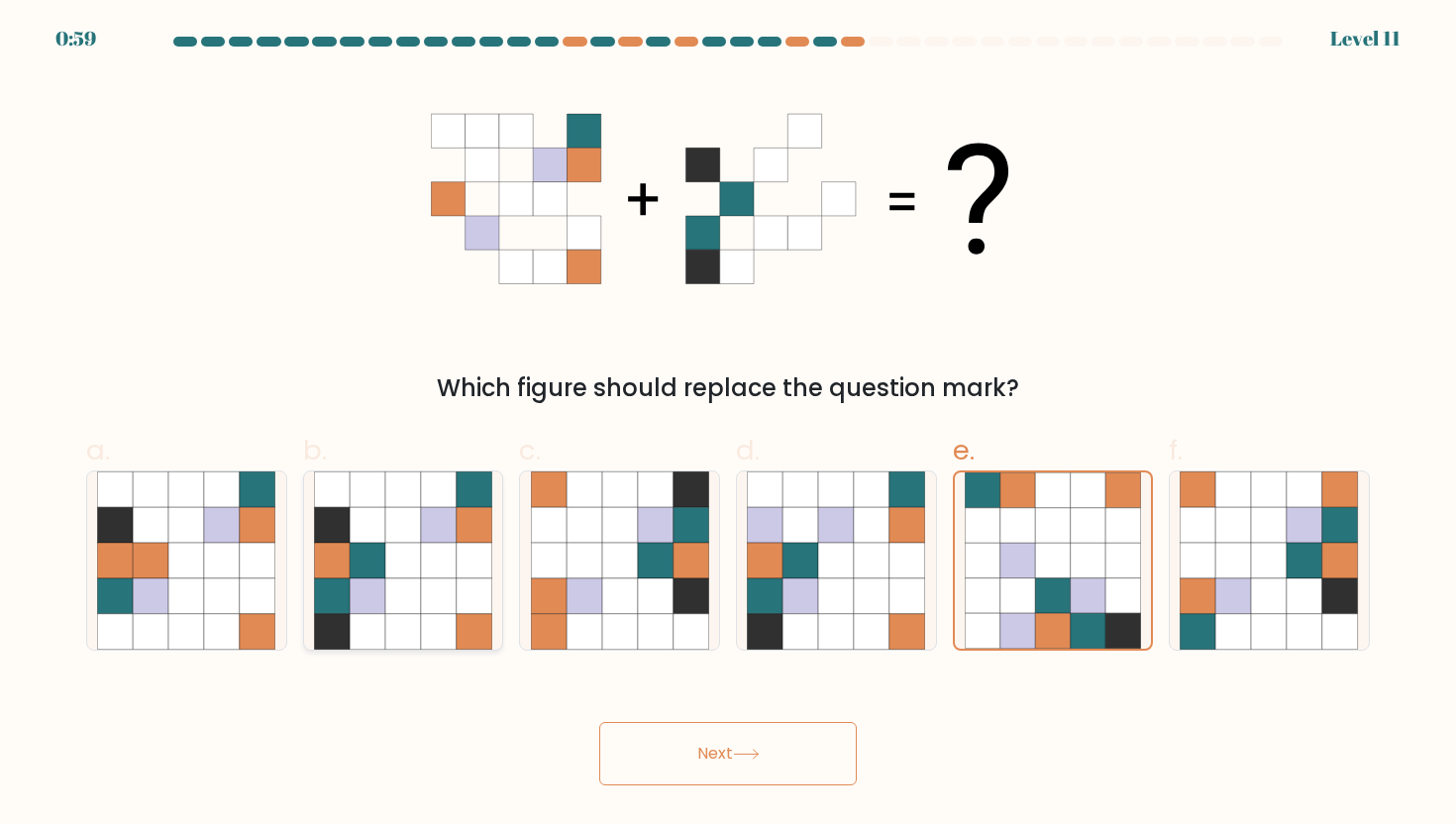 click at bounding box center [439, 561] 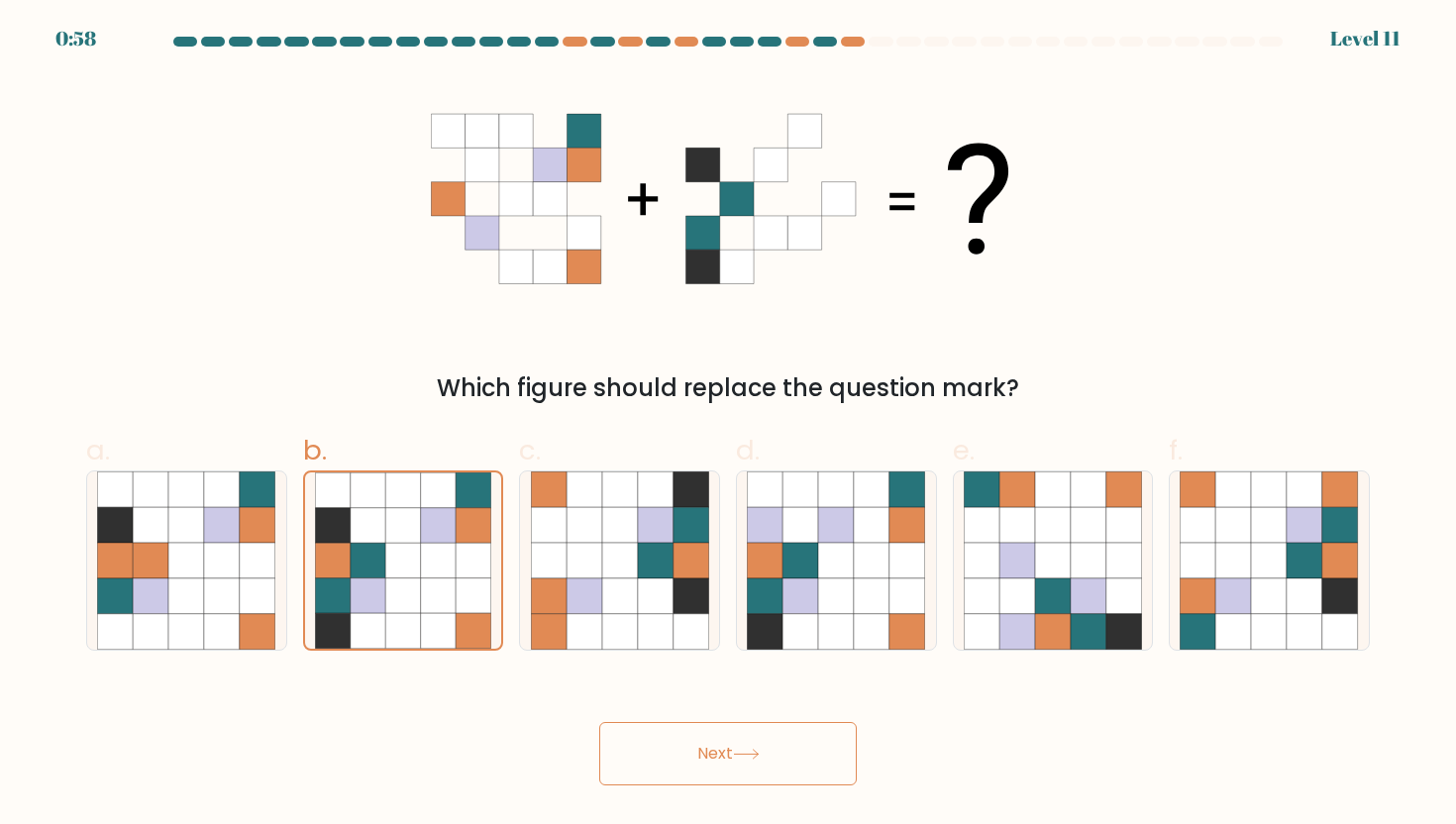 click at bounding box center (746, 754) 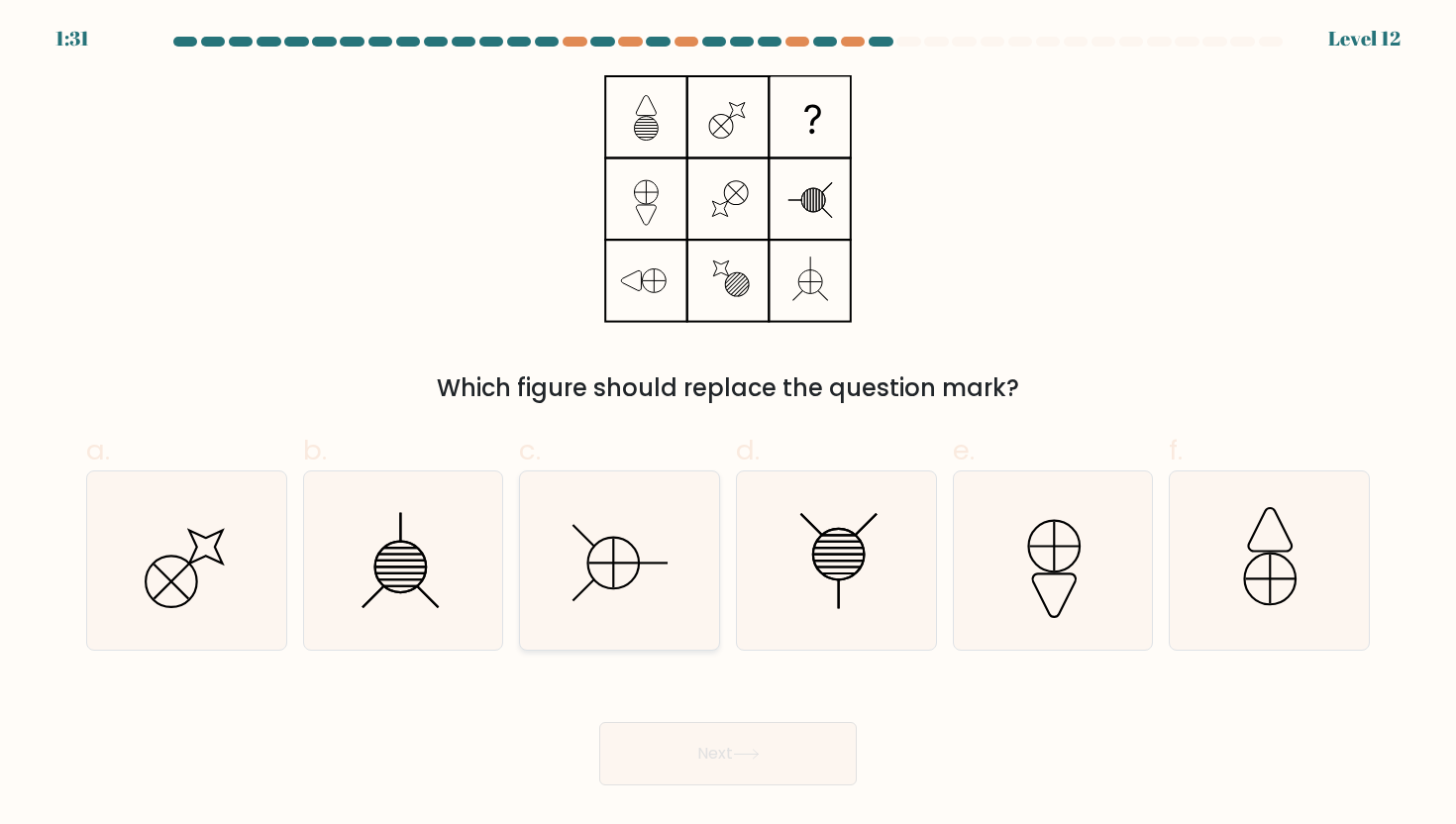 click at bounding box center (620, 561) 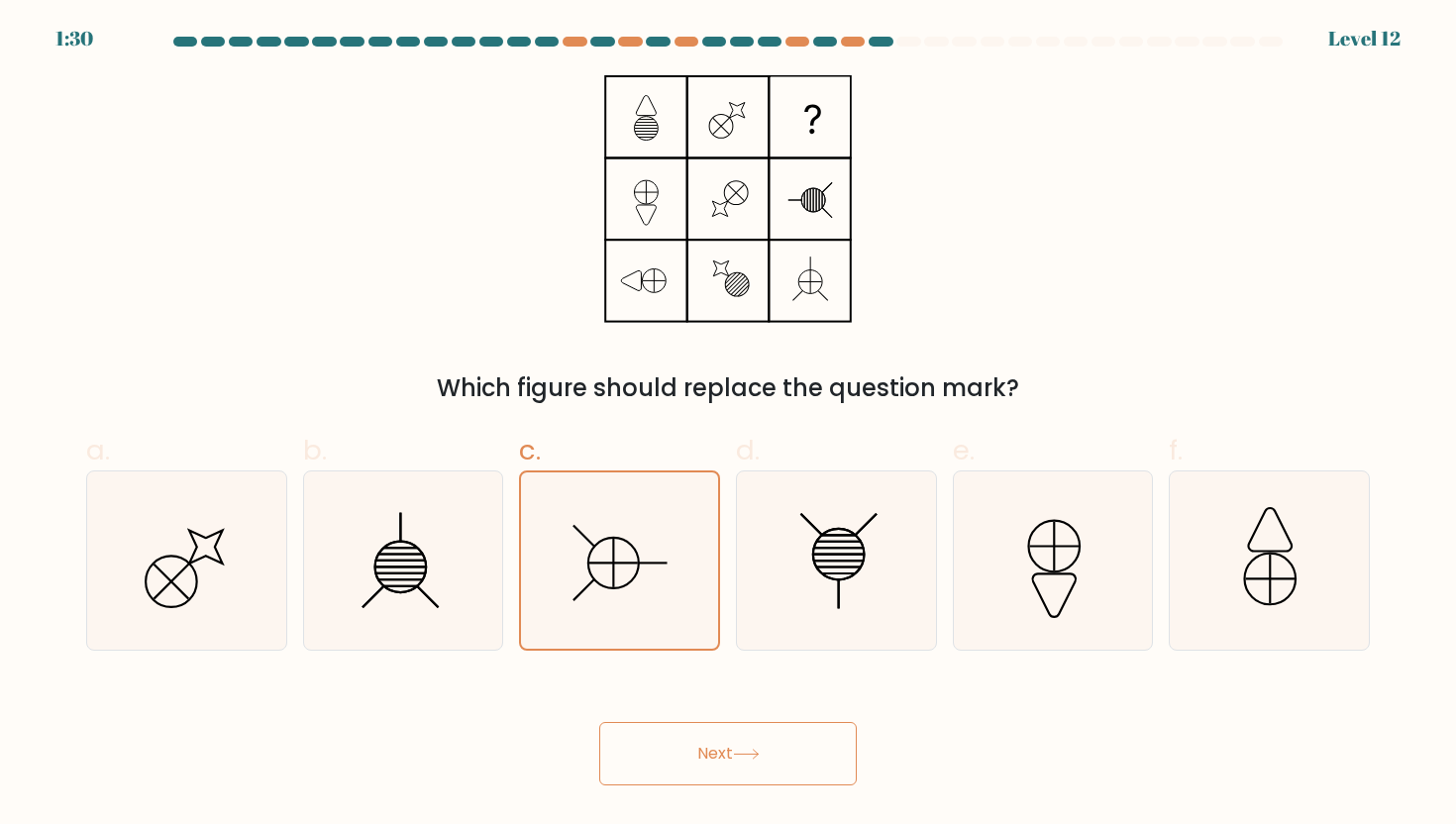 click on "Next" at bounding box center (728, 754) 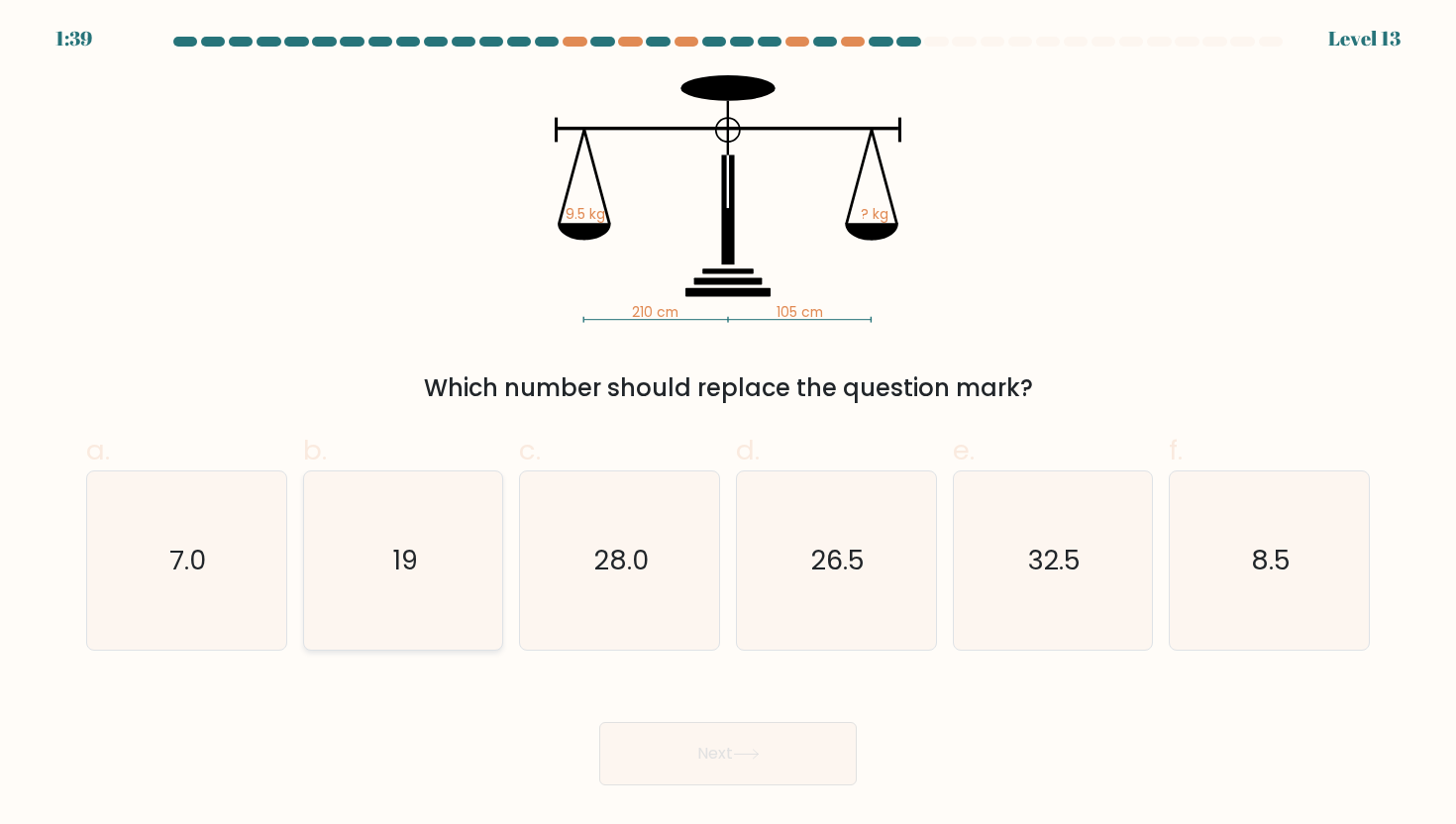click on "19" at bounding box center (403, 561) 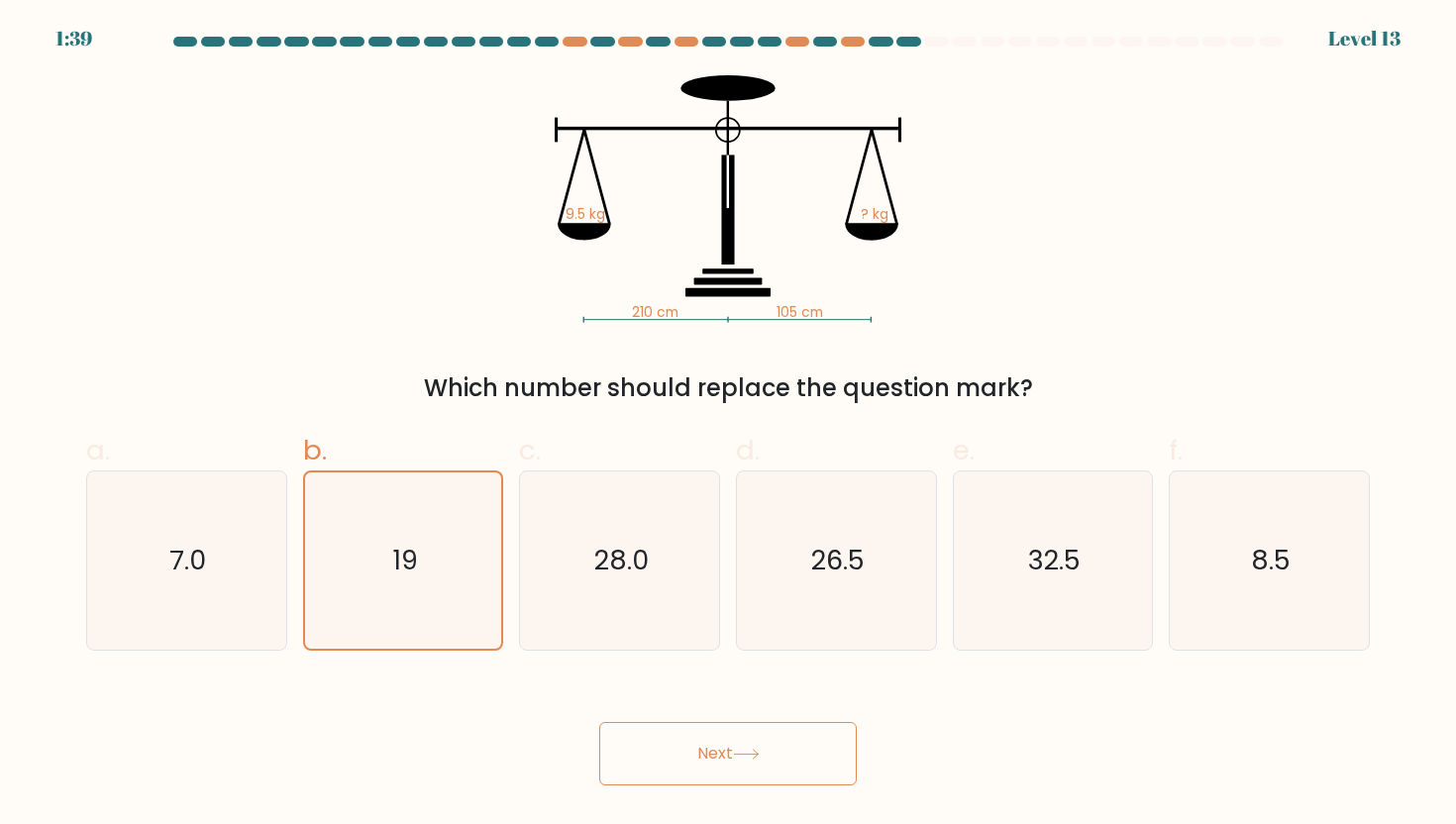 click on "Next" at bounding box center (728, 754) 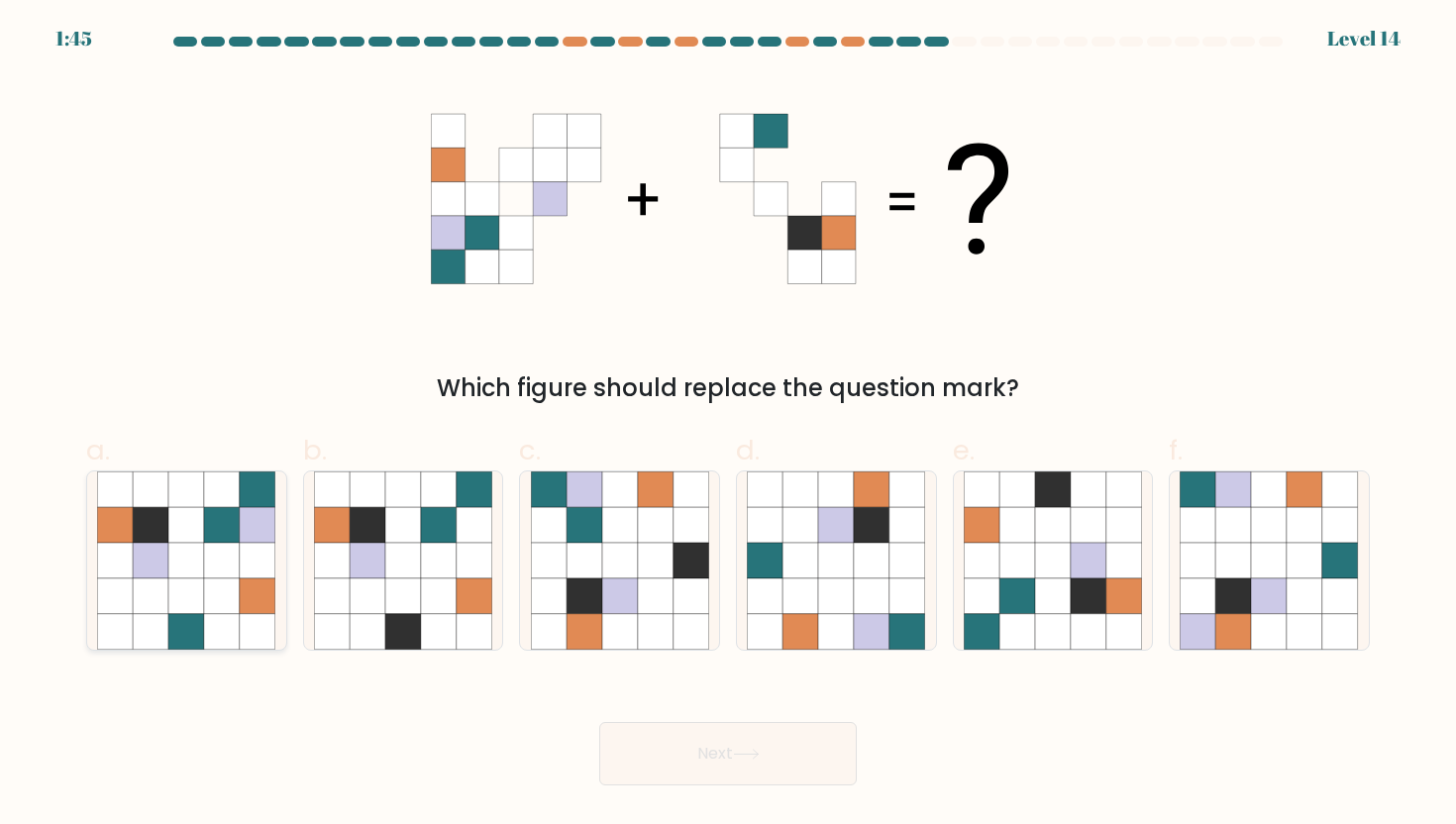 click at bounding box center [222, 561] 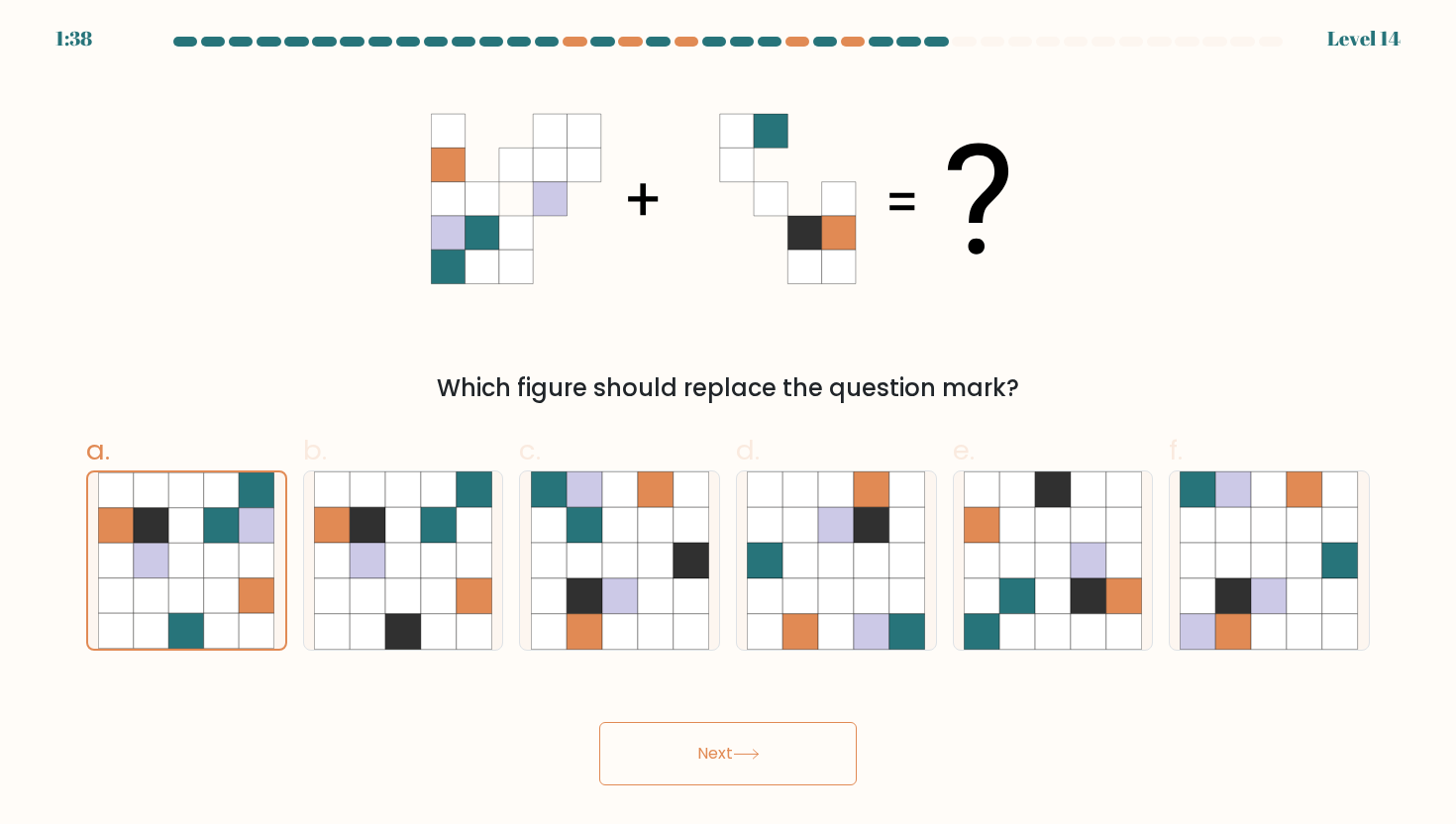 click on "Next" at bounding box center (728, 754) 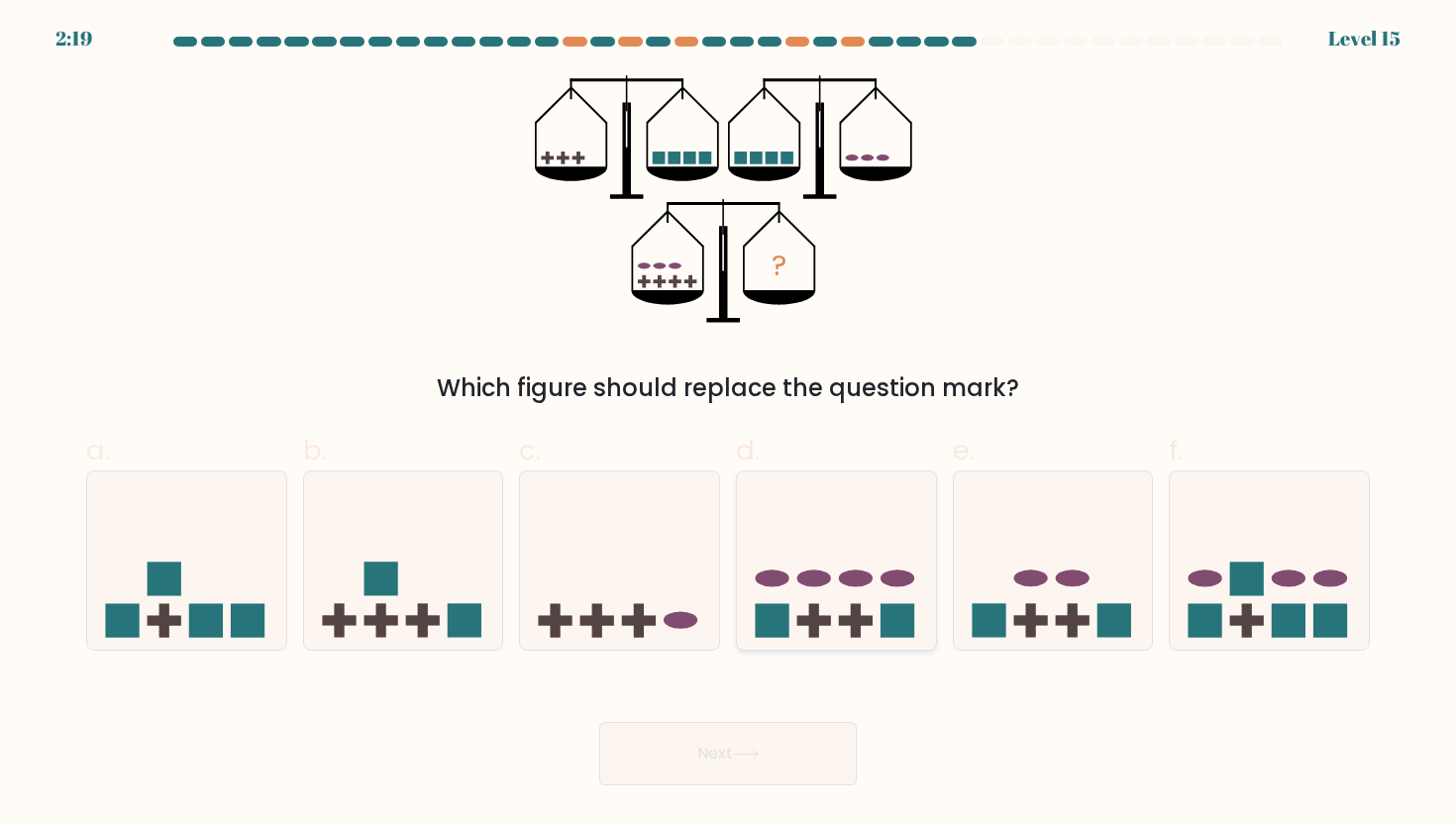 click at bounding box center (814, 621) 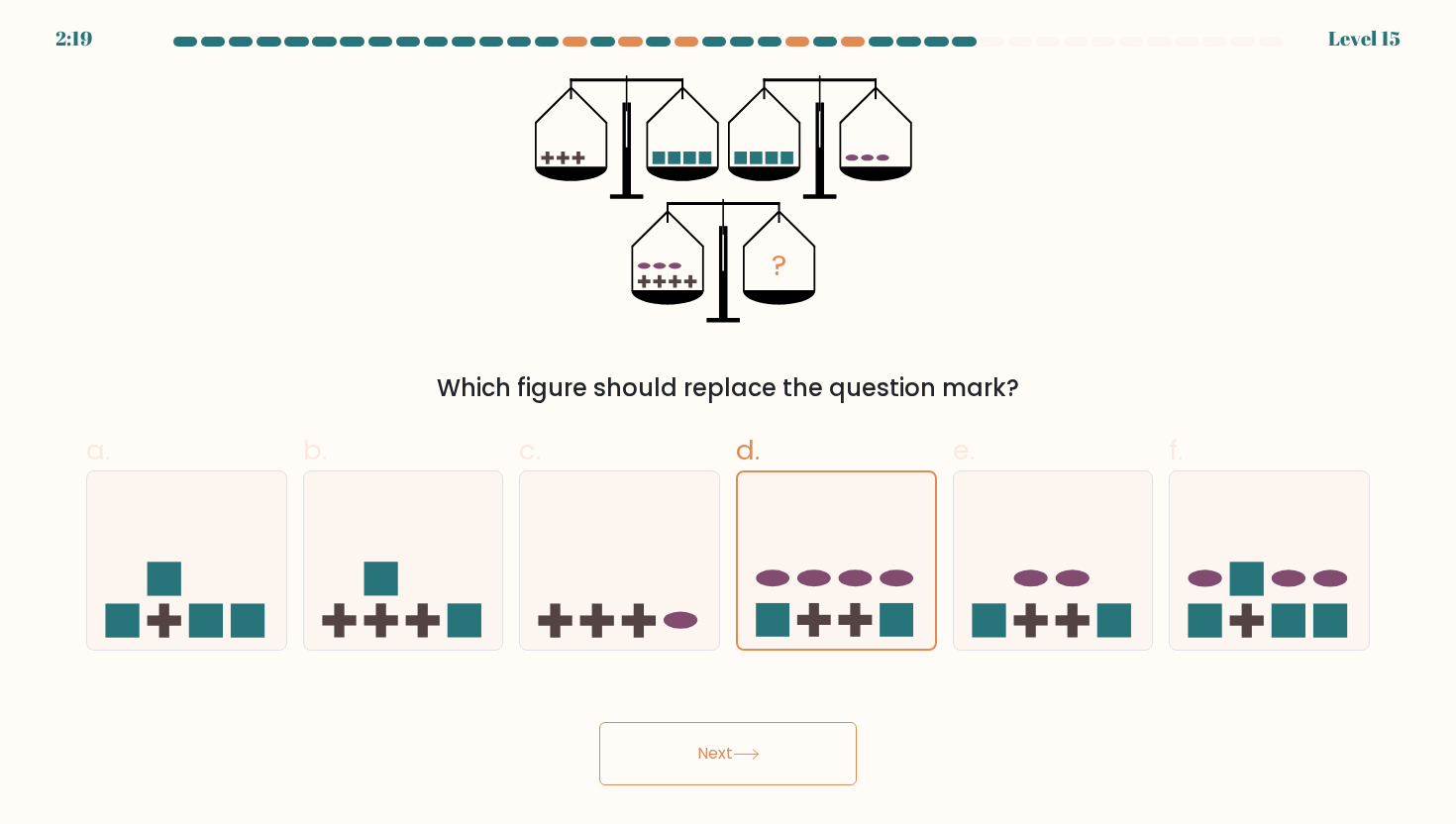 click on "Next" at bounding box center [728, 730] 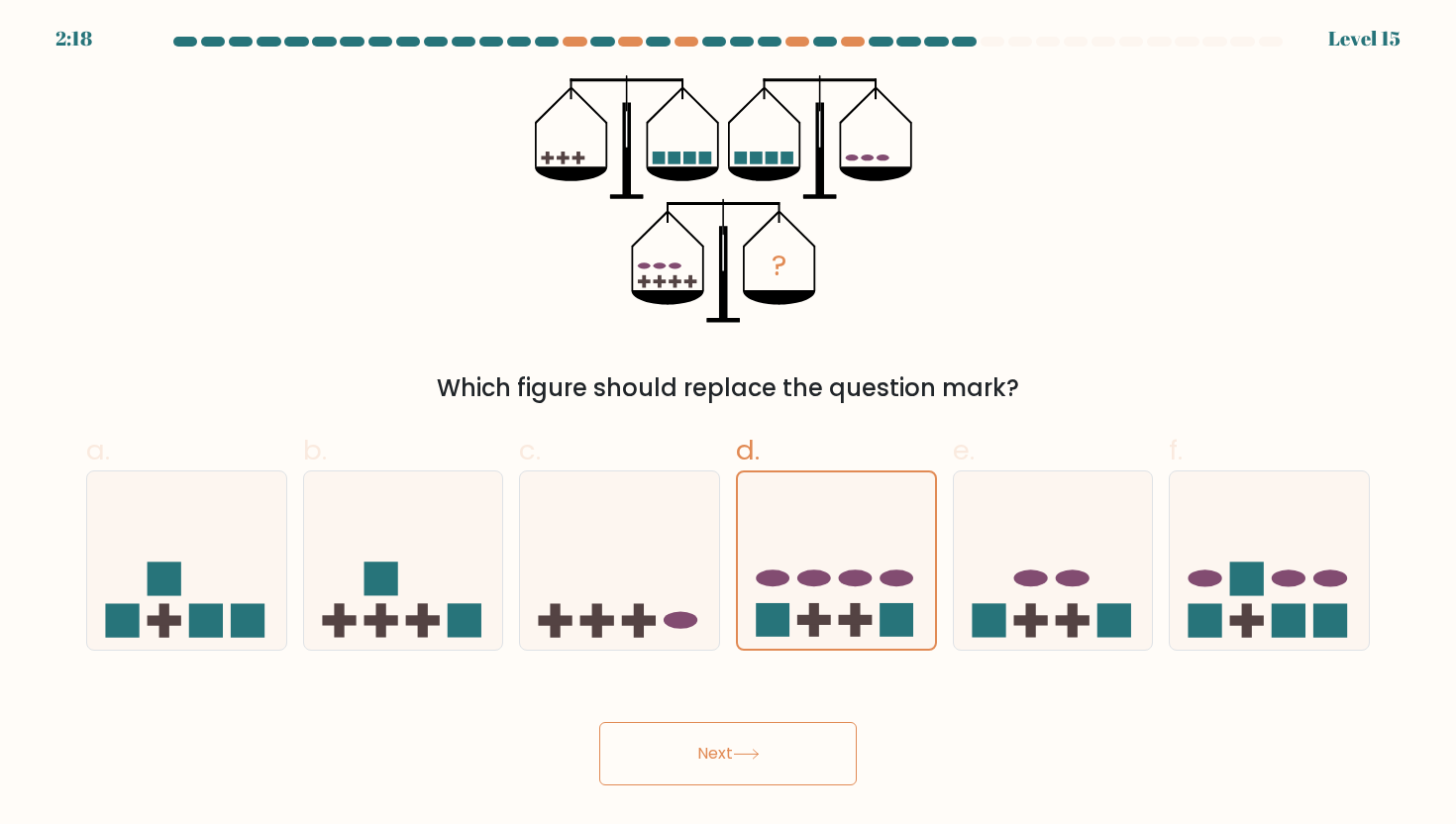 click on "Next" at bounding box center (728, 754) 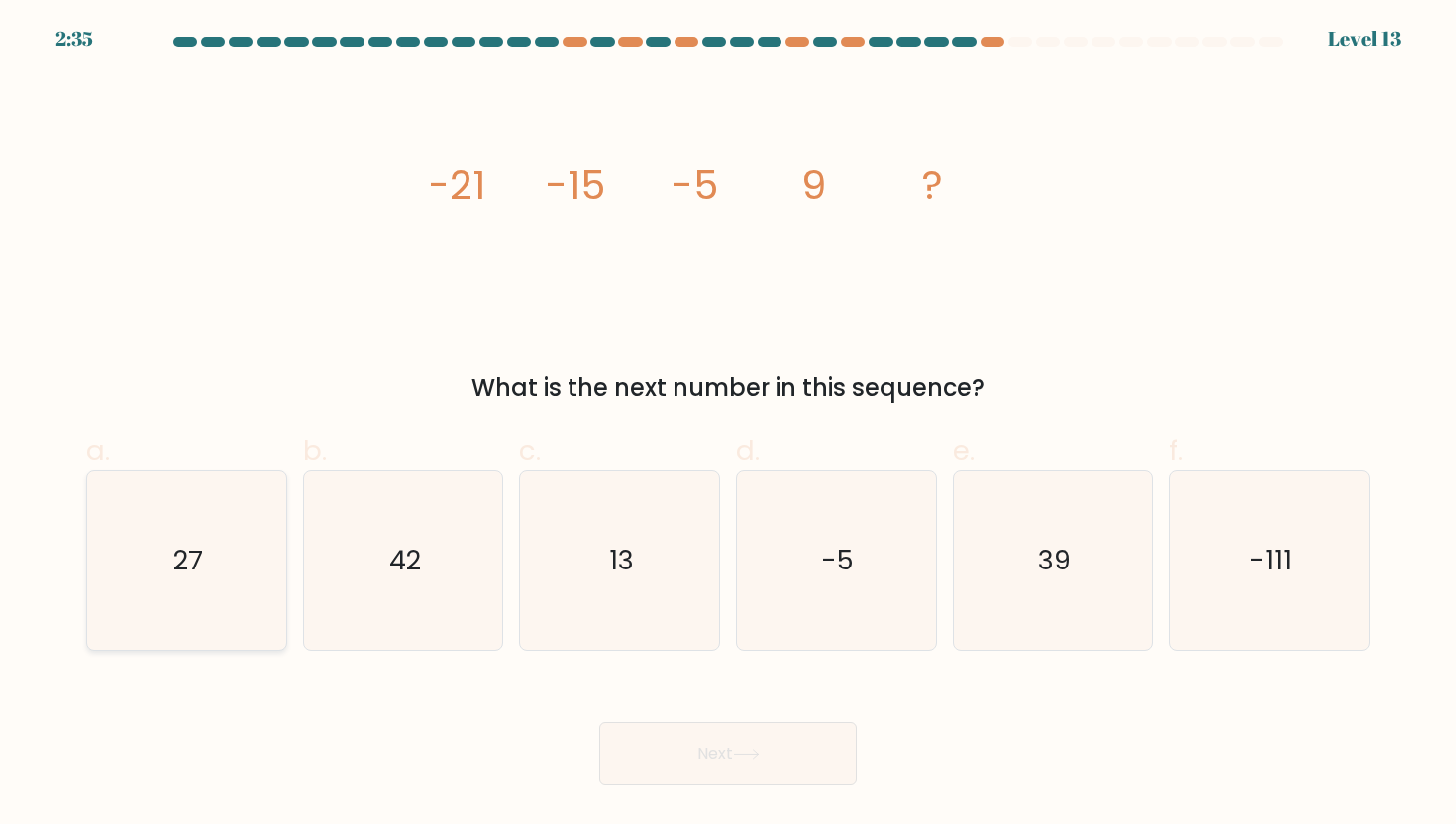 click on "27" at bounding box center (188, 560) 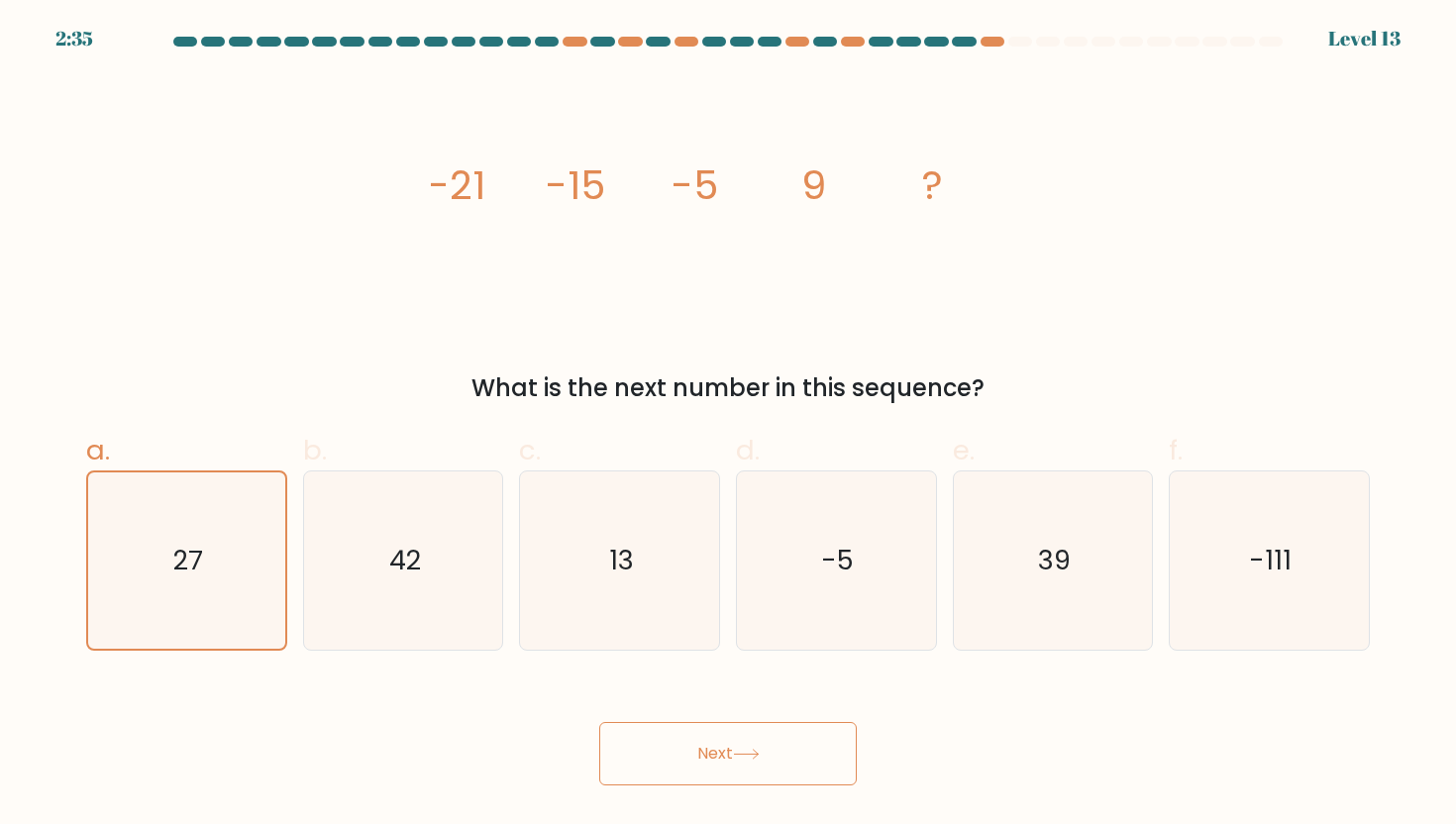 click on "Next" at bounding box center (728, 754) 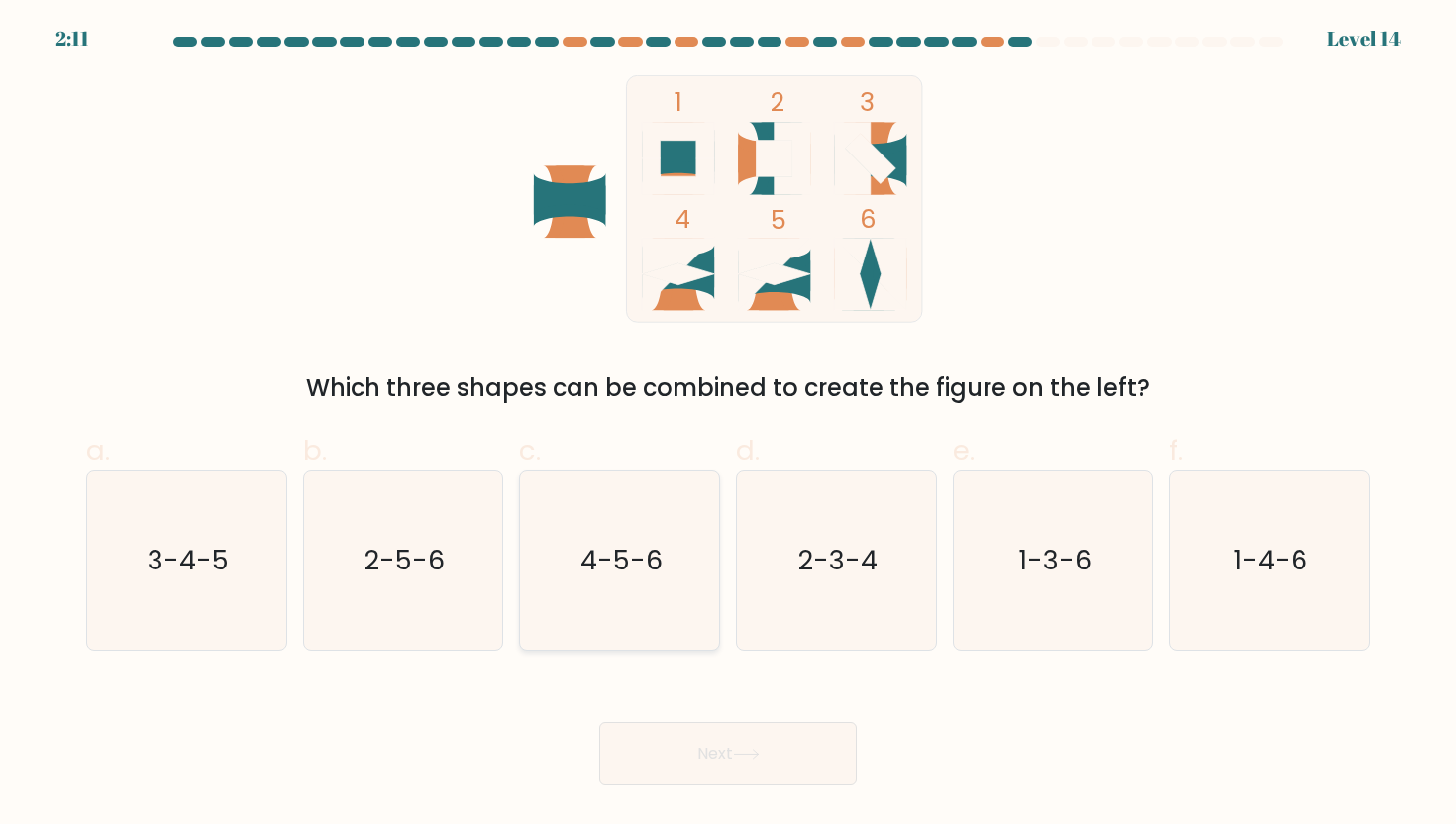 click on "4-5-6" at bounding box center (621, 560) 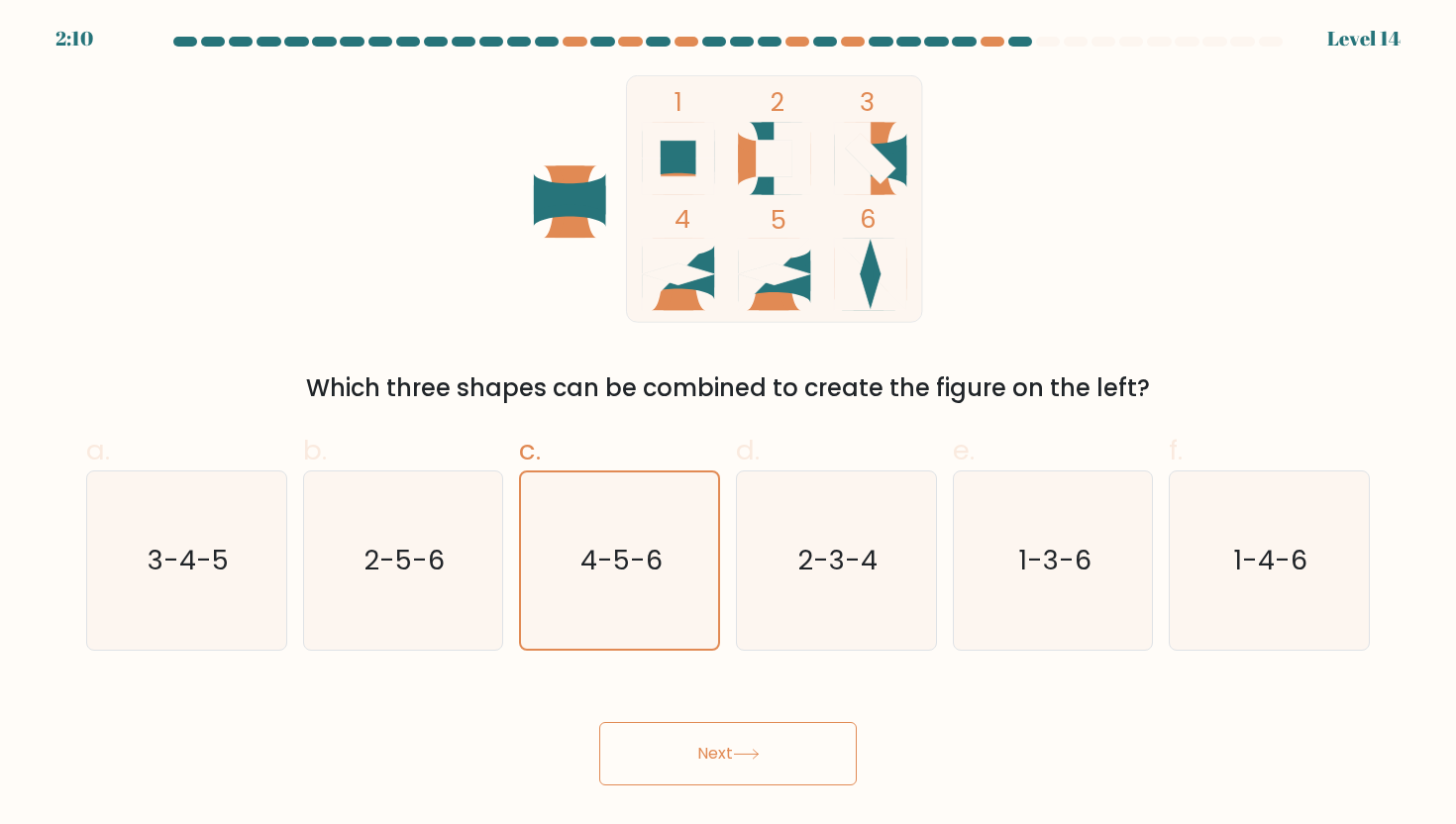 click on "Next" at bounding box center (728, 754) 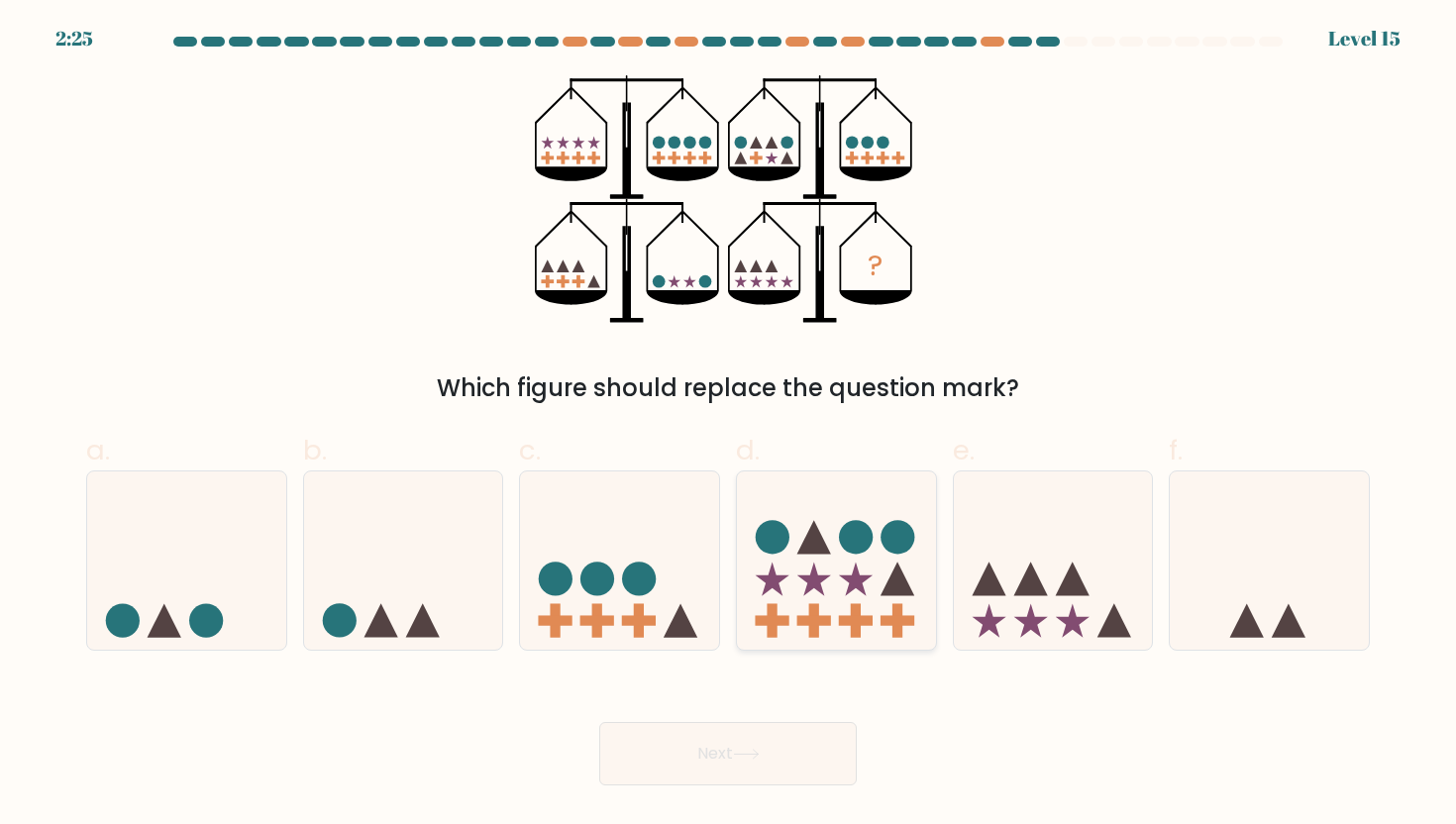 click at bounding box center [836, 561] 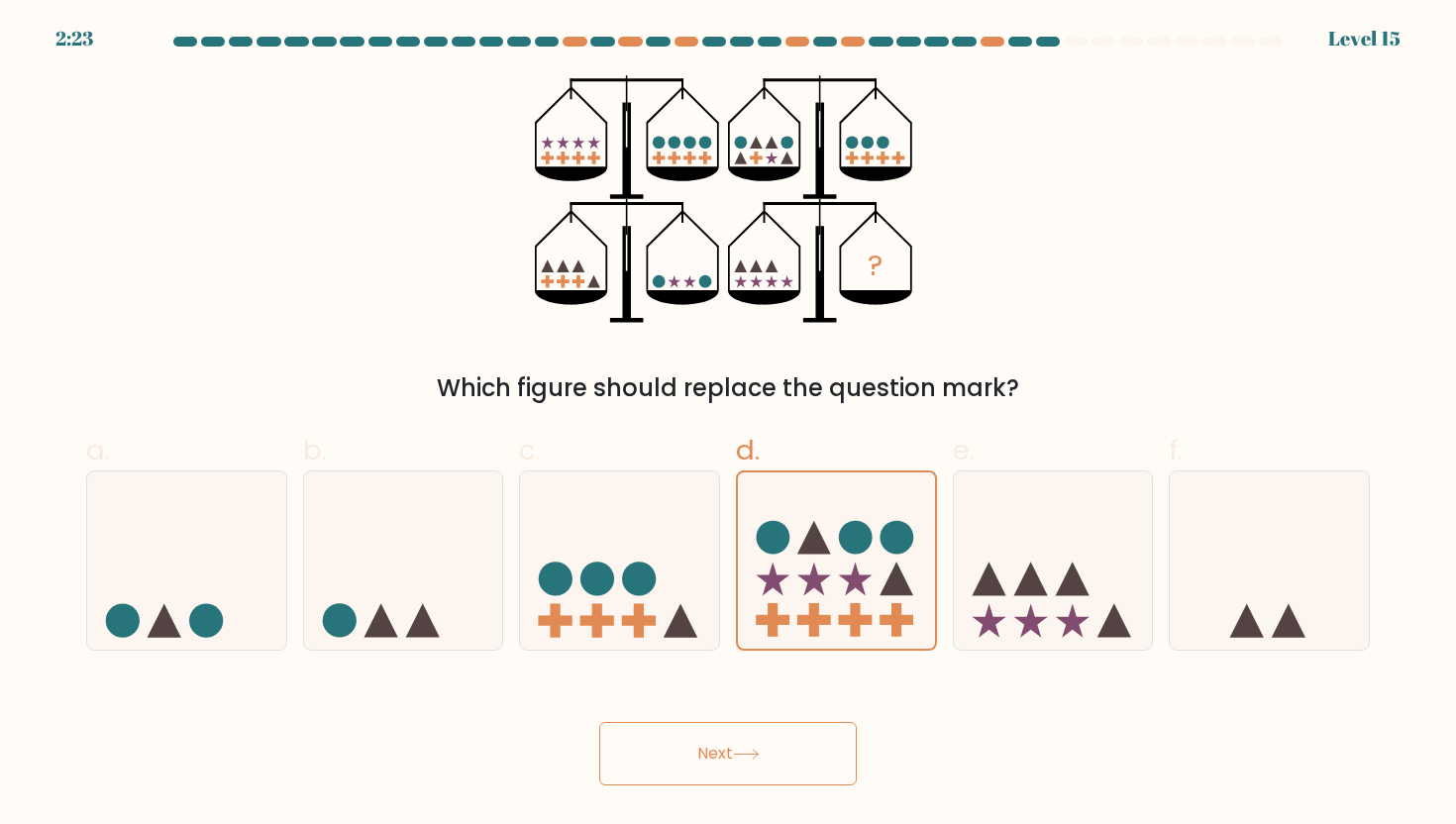 click on "Next" at bounding box center [728, 754] 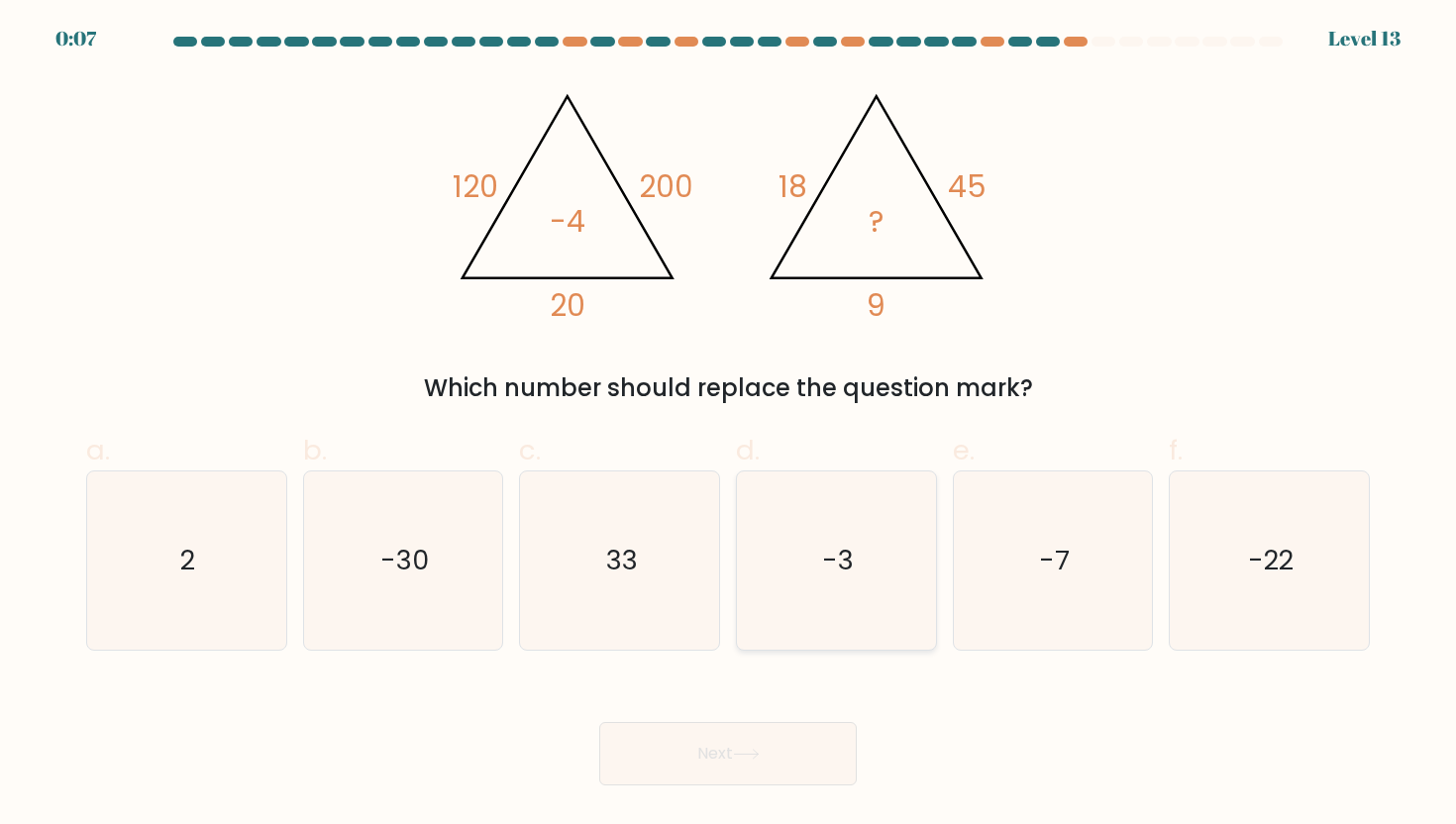 click on "-3" at bounding box center [836, 561] 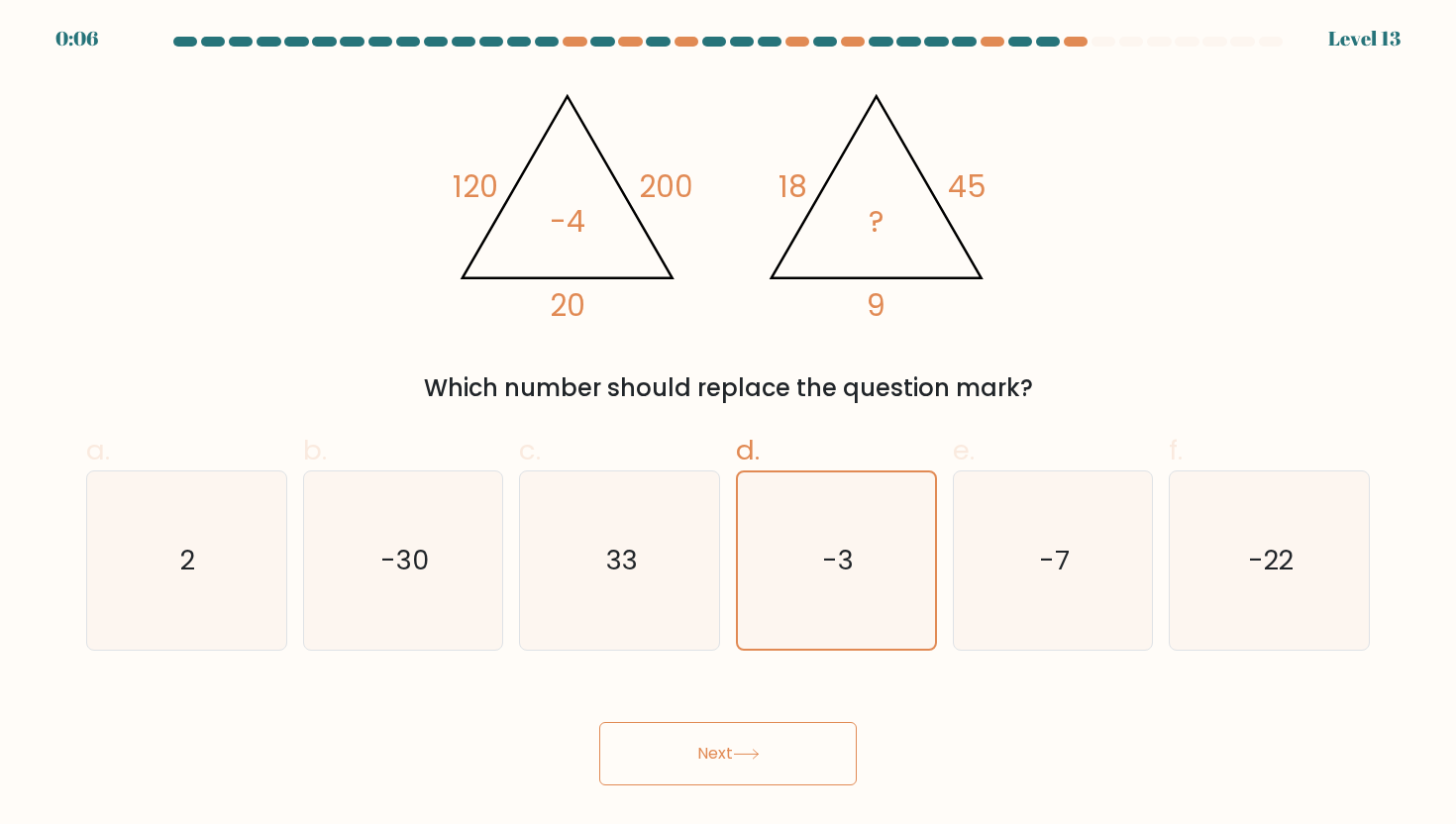 click on "Next" at bounding box center [728, 754] 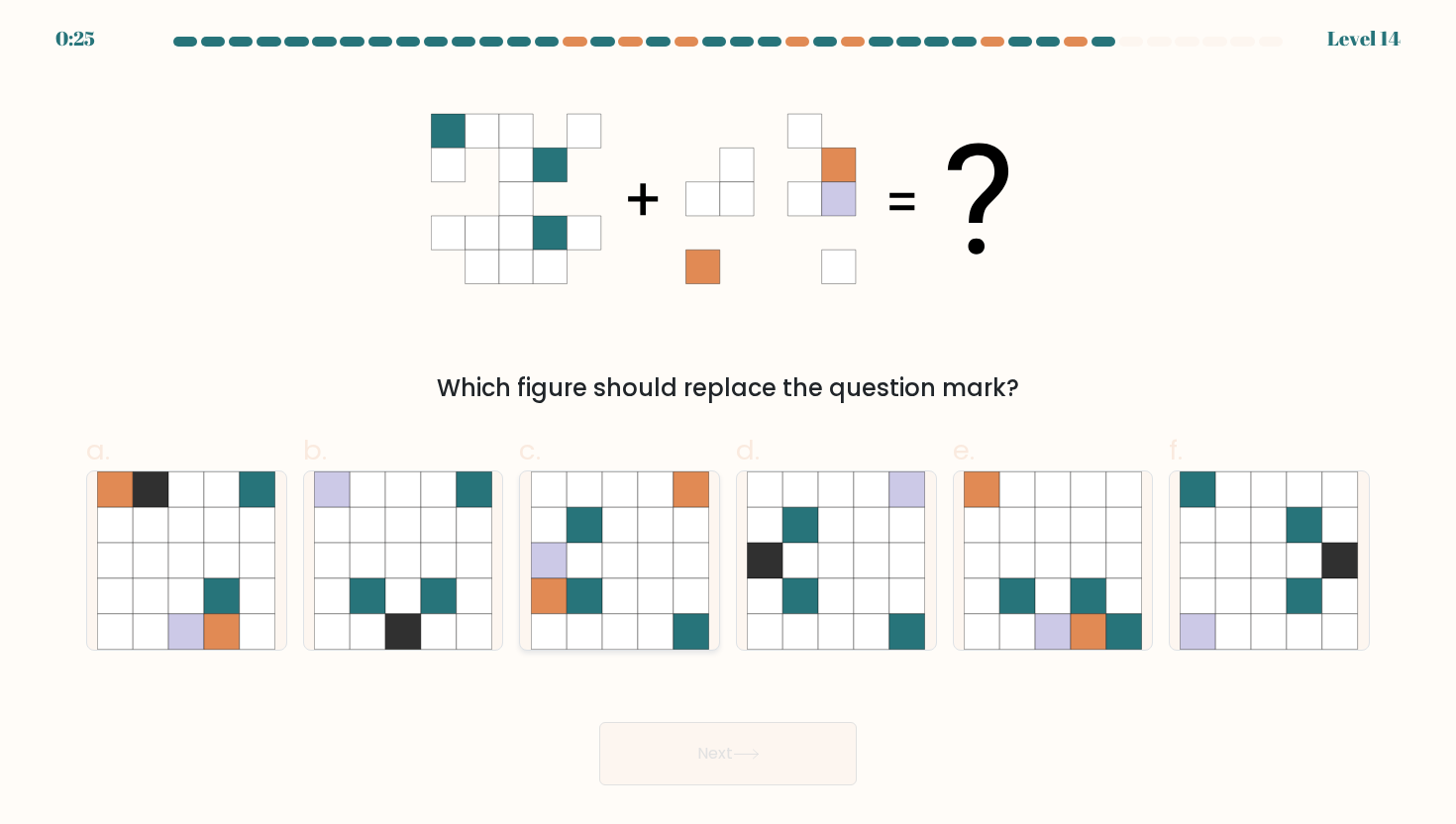 click at bounding box center (549, 561) 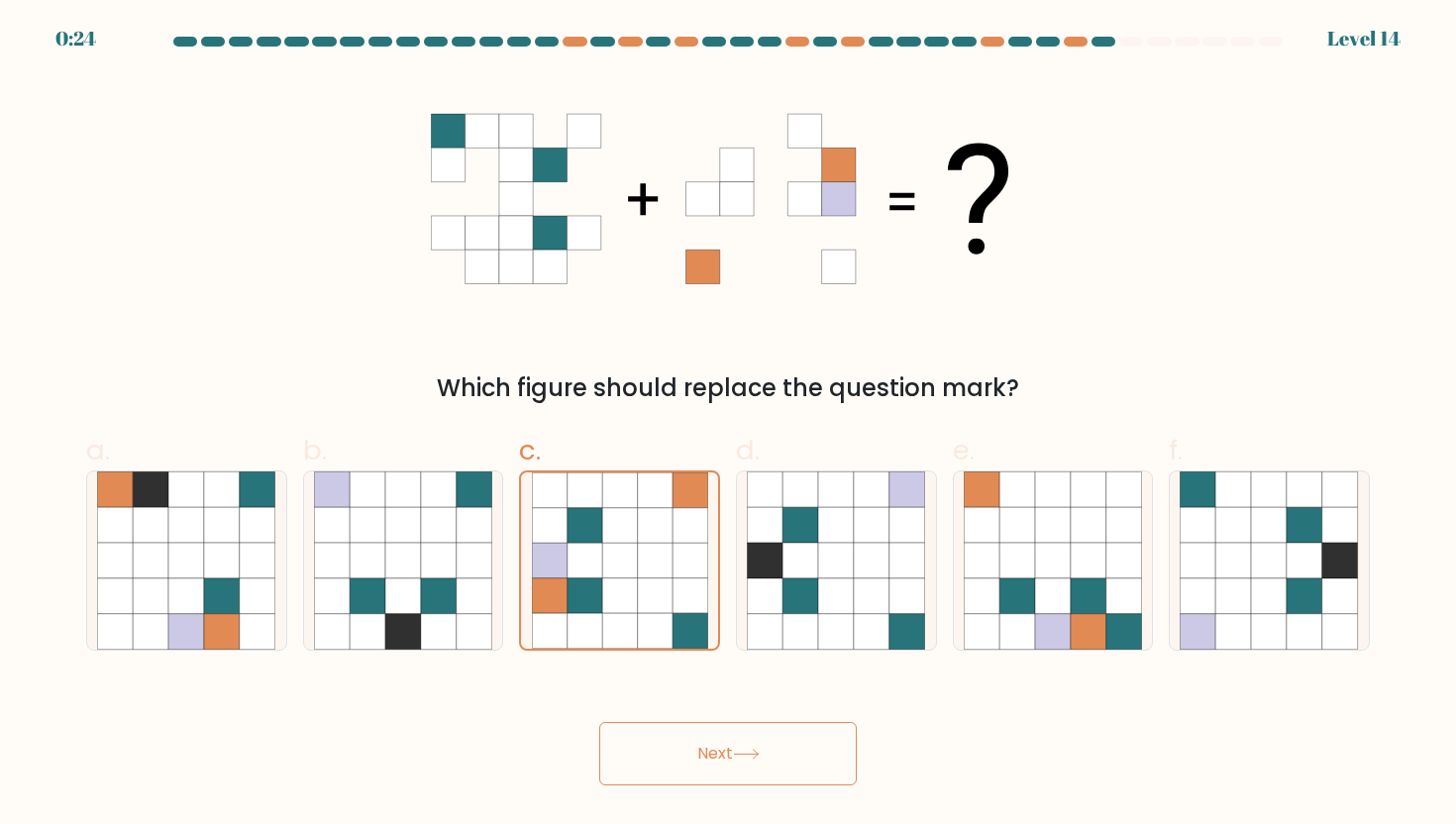 click on "Next" at bounding box center [728, 754] 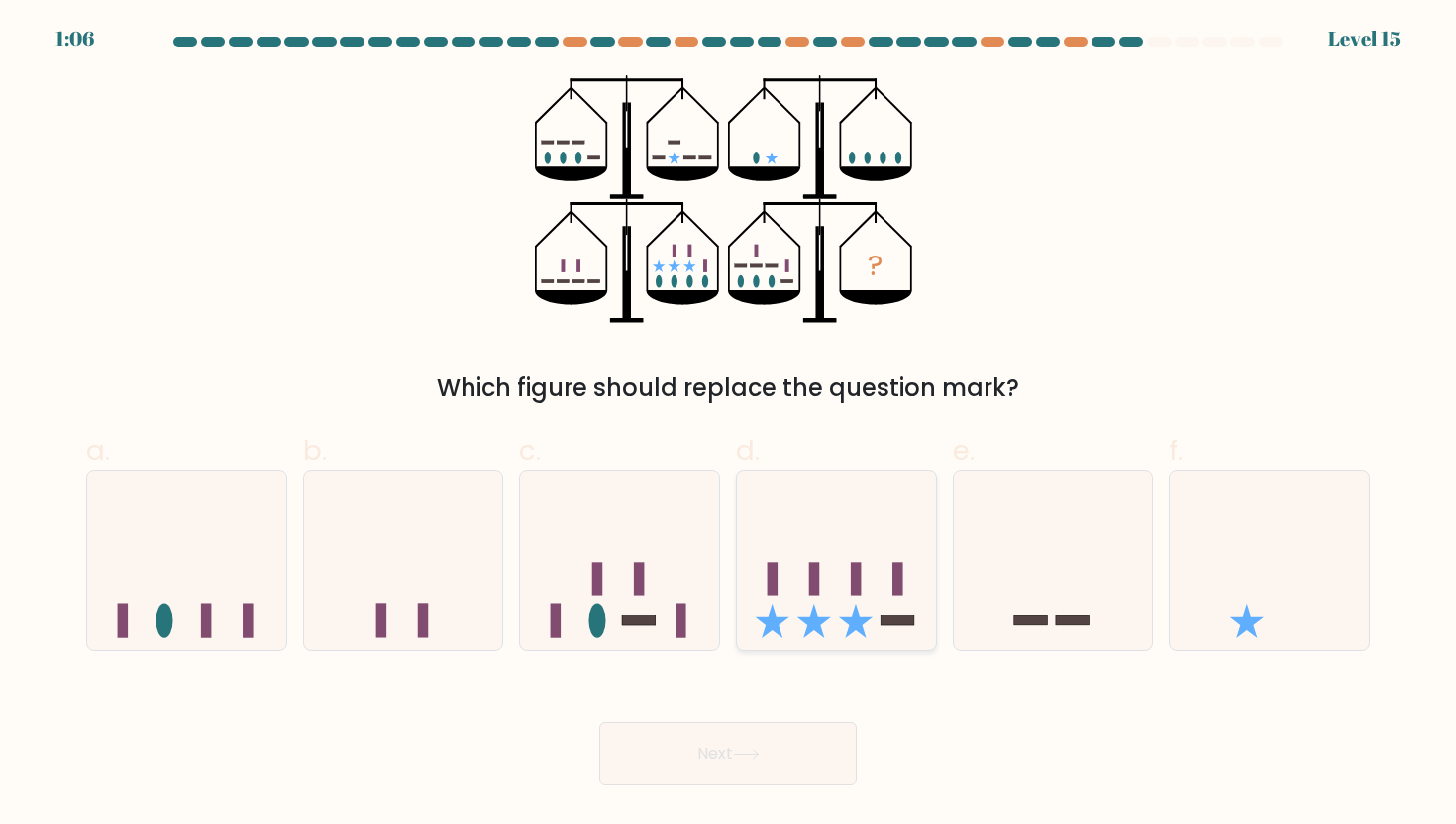 click at bounding box center (836, 561) 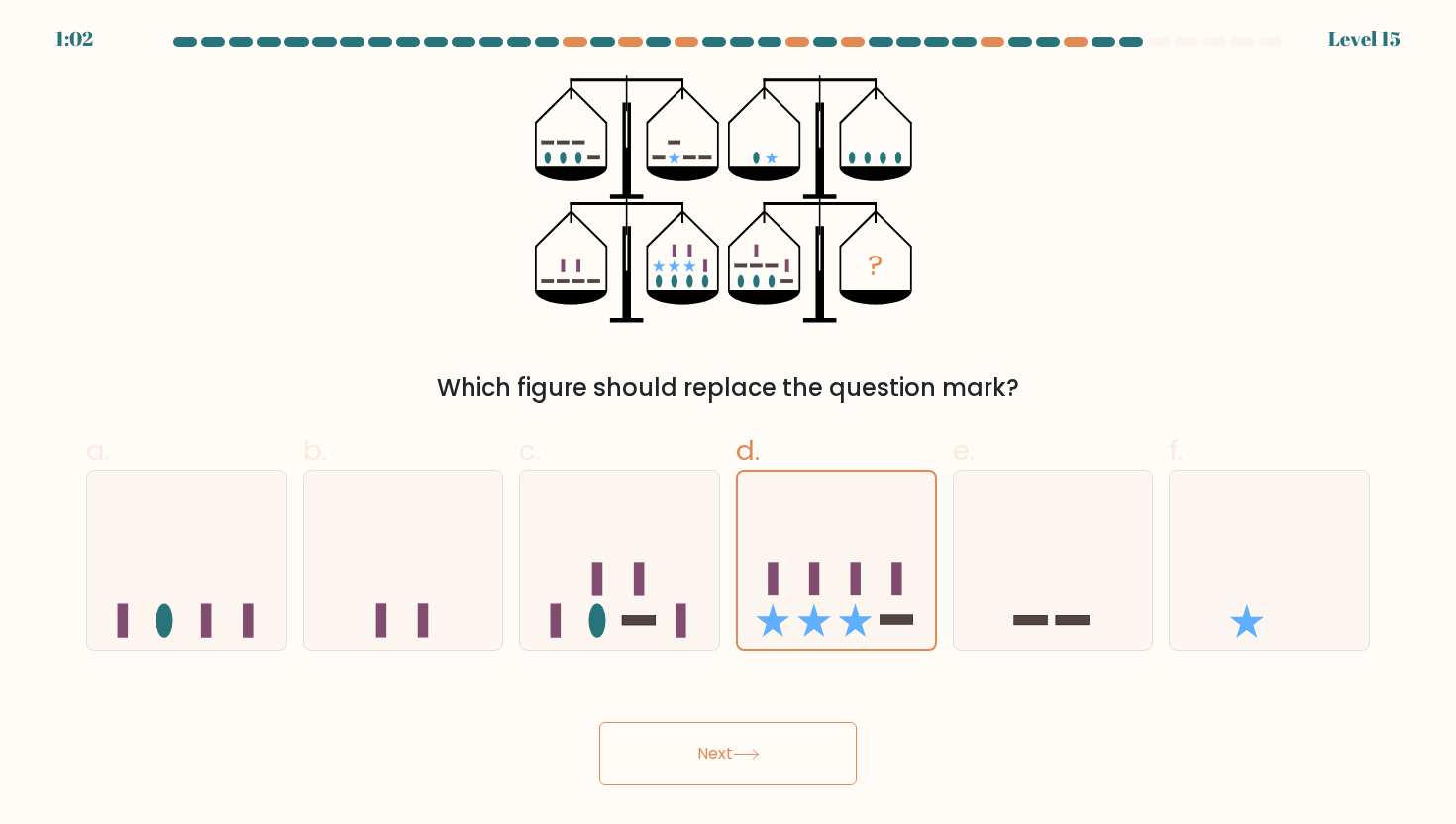 click on "Next" at bounding box center [728, 754] 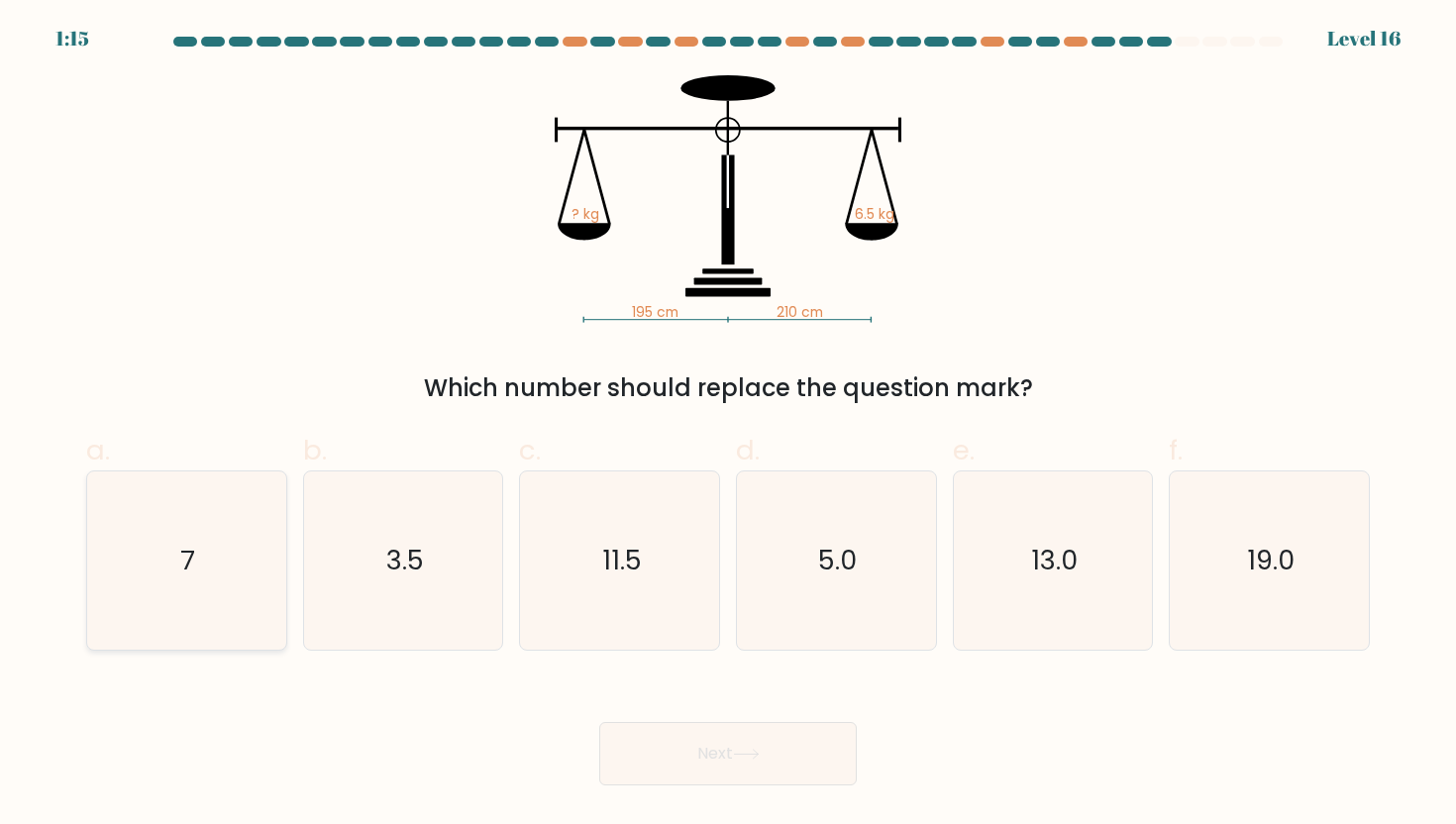 click on "7" at bounding box center (186, 561) 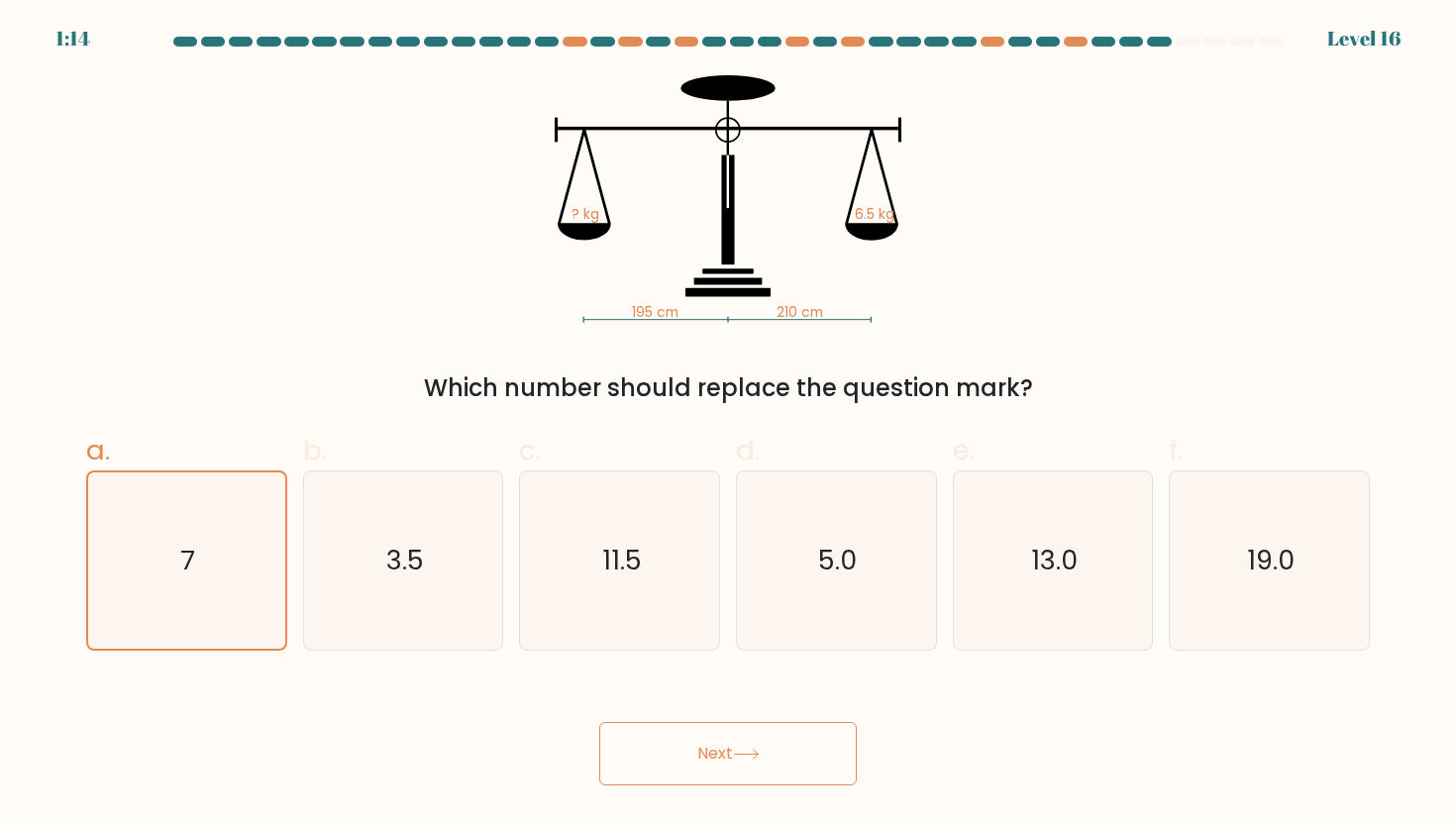 click on "Next" at bounding box center (728, 754) 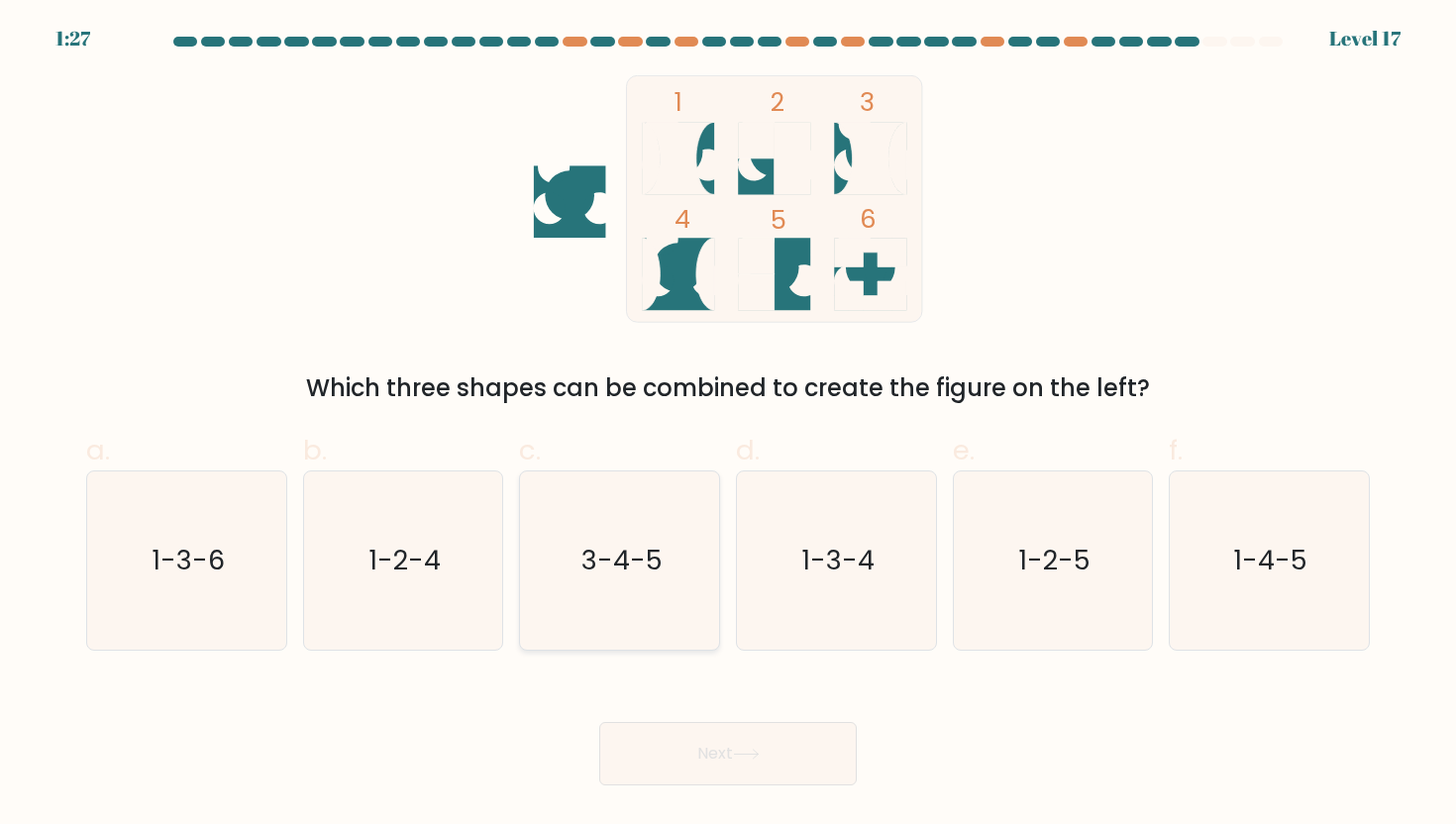 click on "3-4-5" at bounding box center (620, 561) 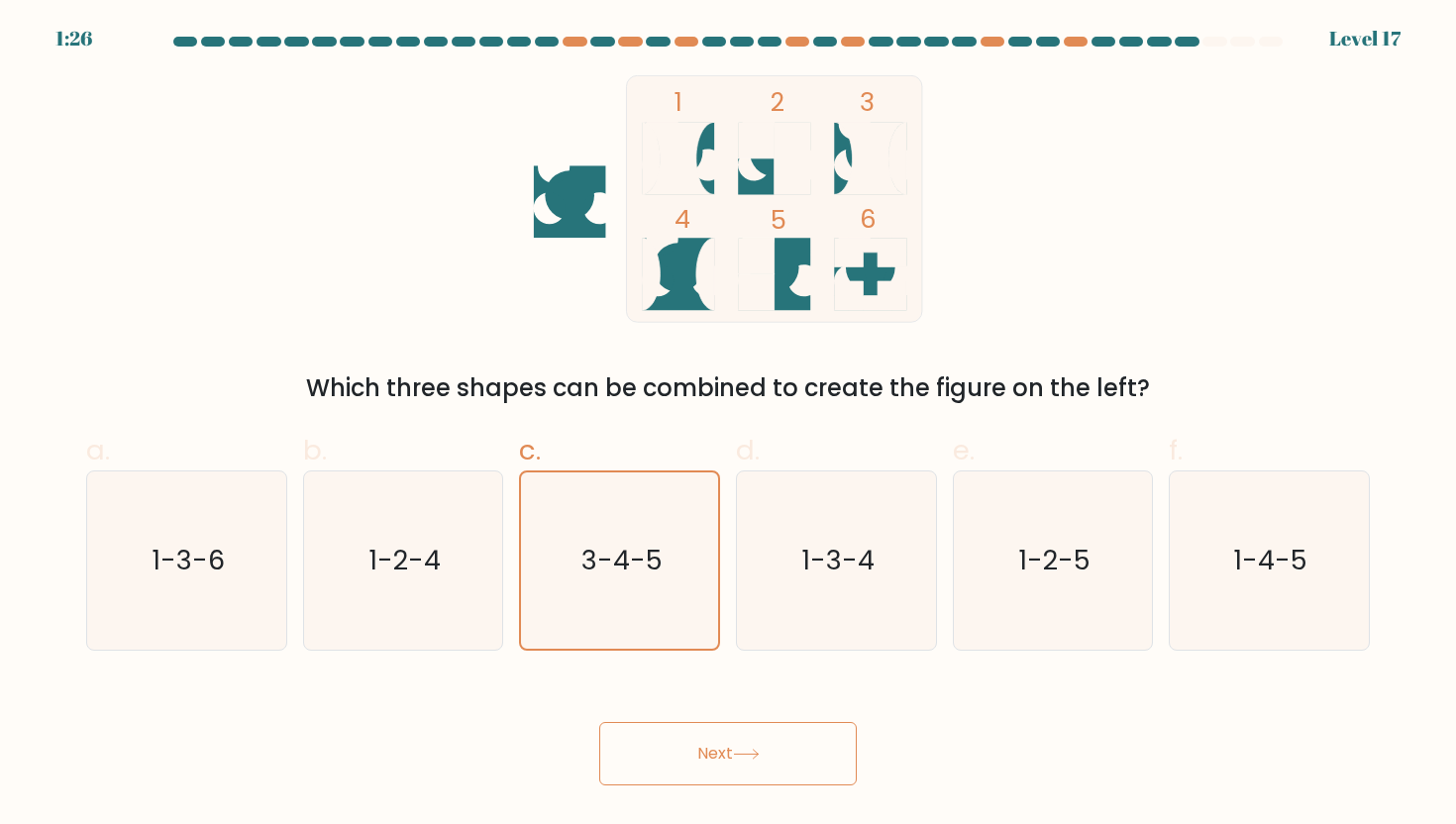 click on "Next" at bounding box center (728, 754) 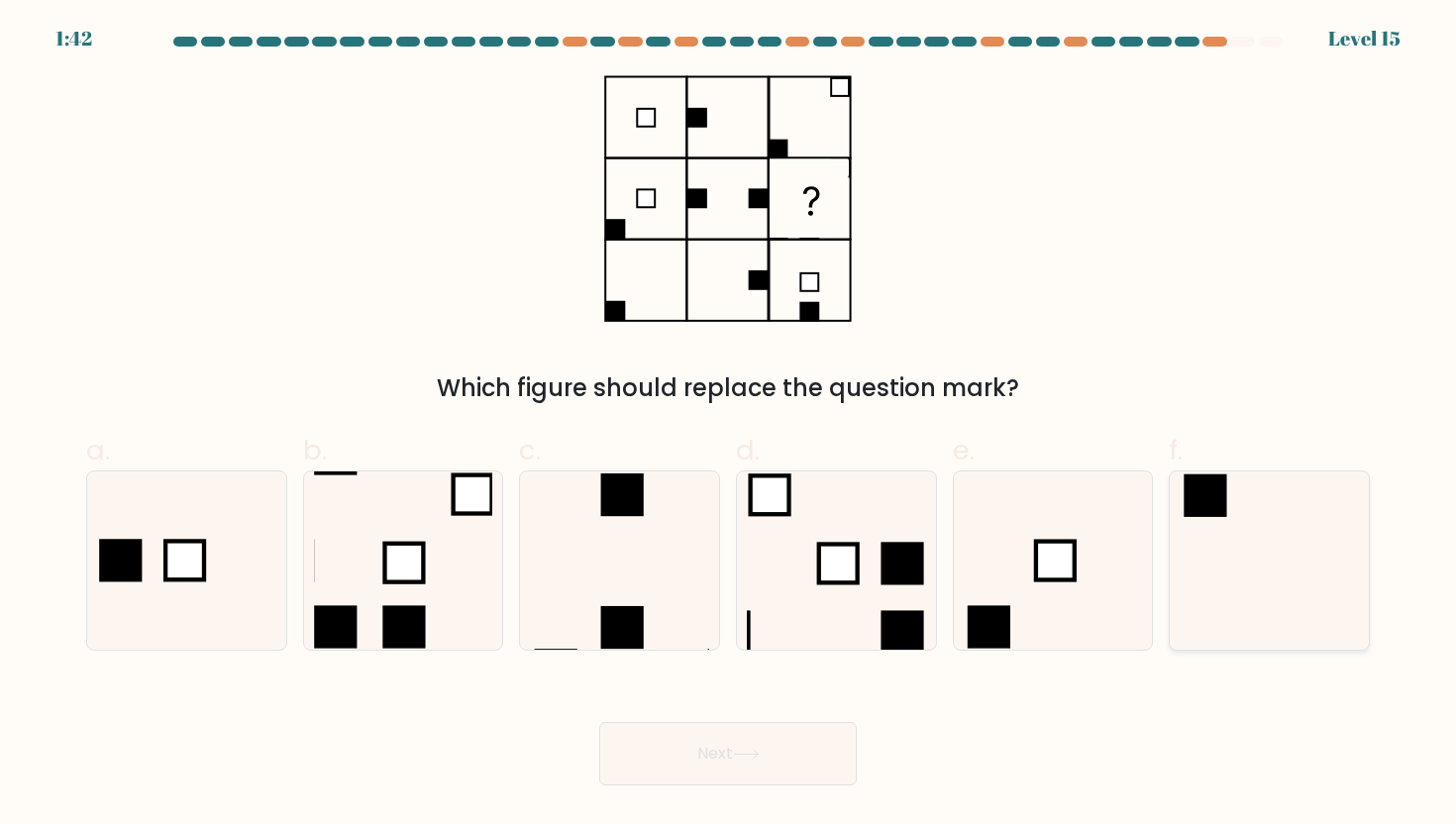 click at bounding box center (1269, 561) 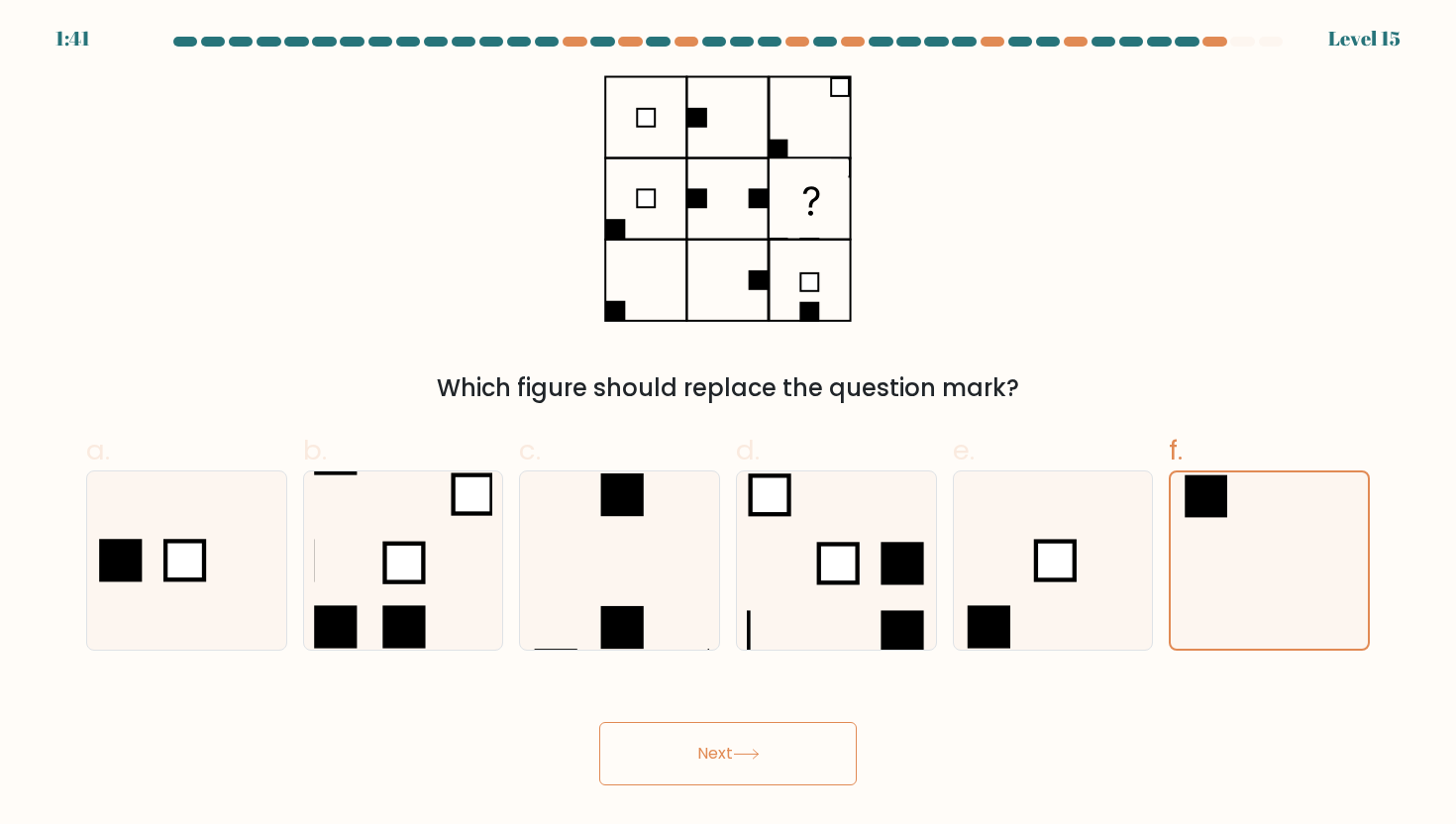 click on "Next" at bounding box center [728, 754] 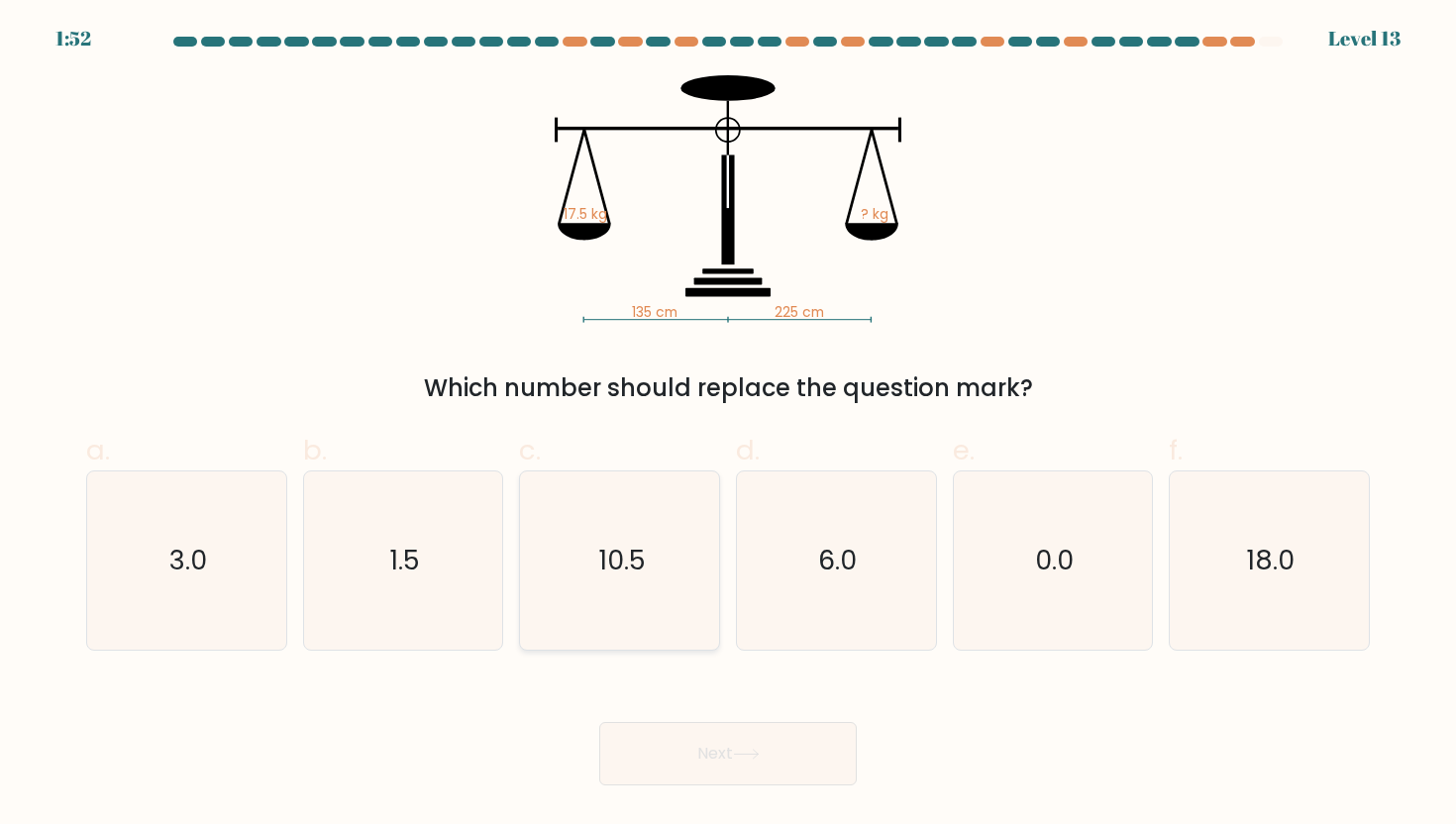 click on "10.5" at bounding box center (620, 561) 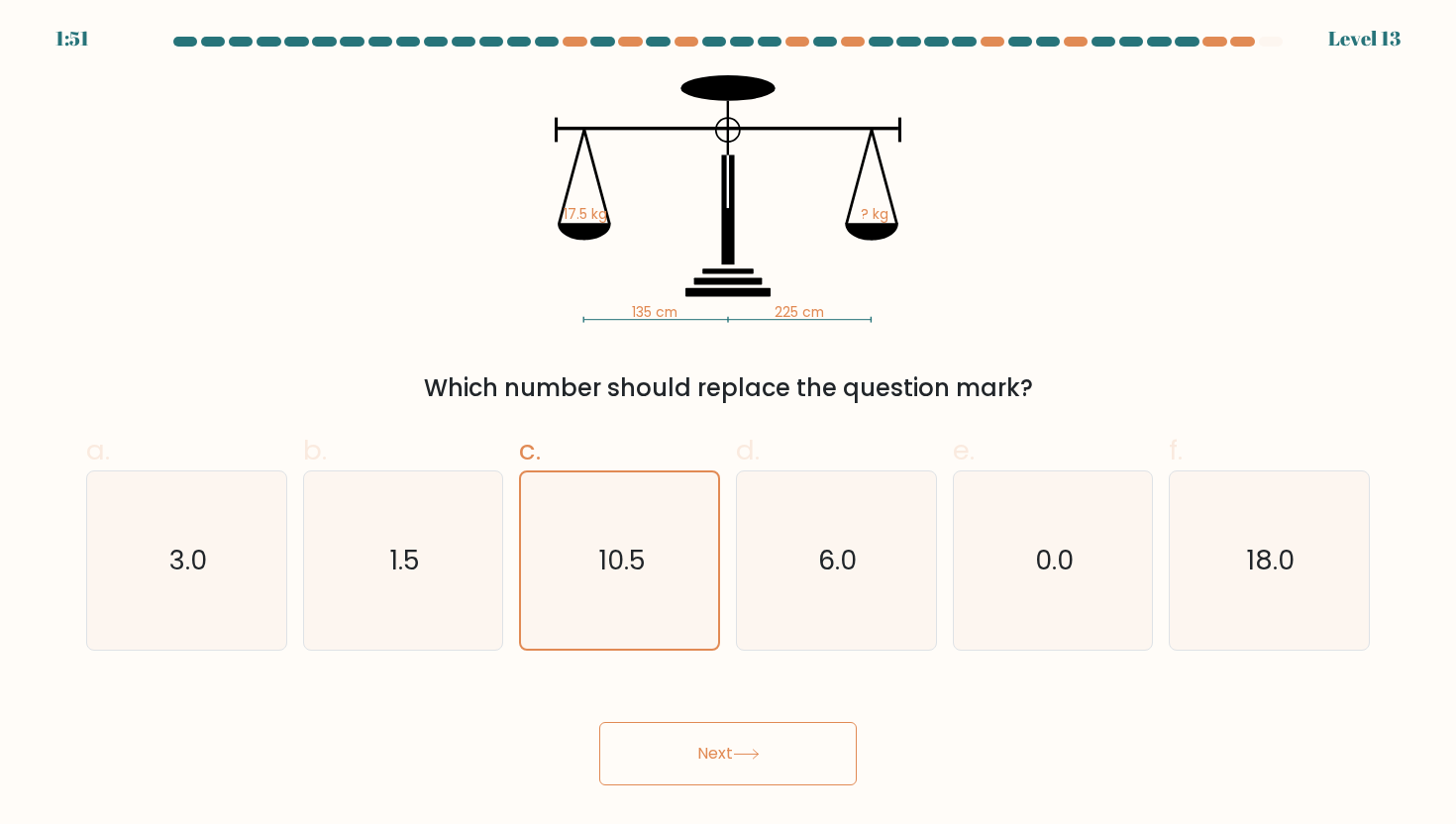 click on "Next" at bounding box center (728, 754) 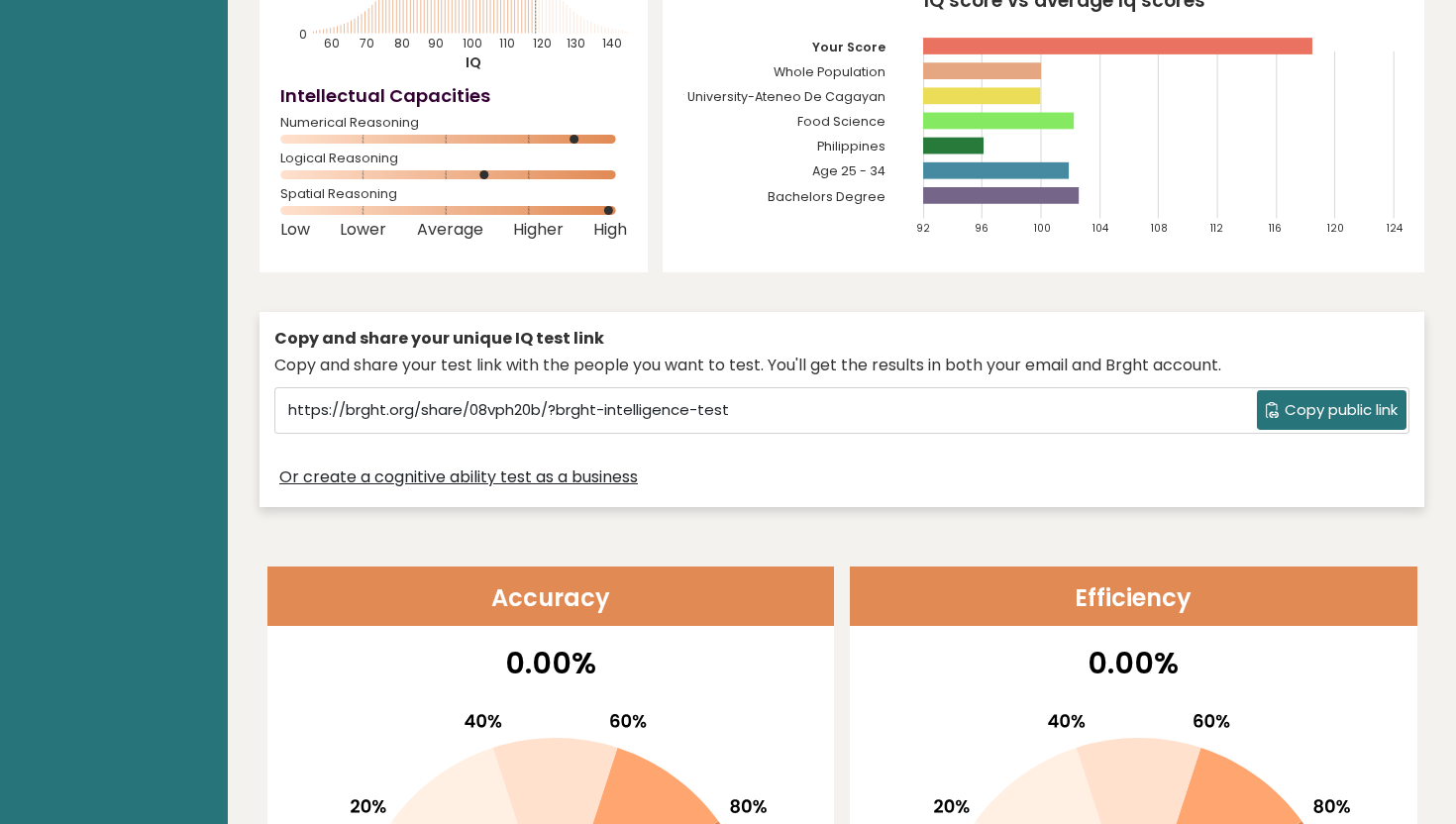 scroll, scrollTop: 0, scrollLeft: 0, axis: both 